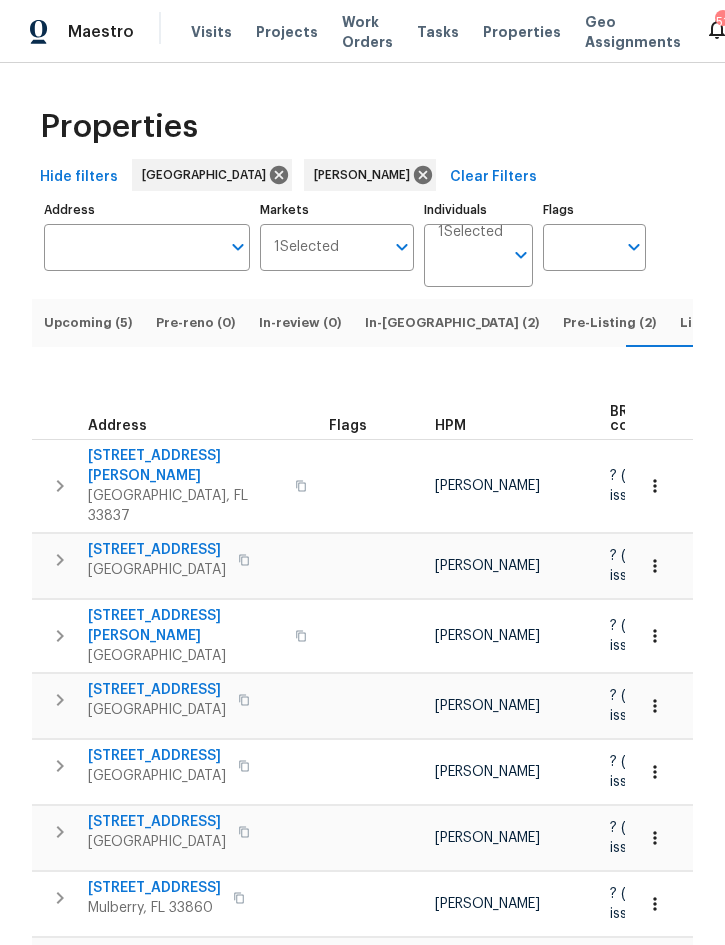 scroll, scrollTop: 0, scrollLeft: 0, axis: both 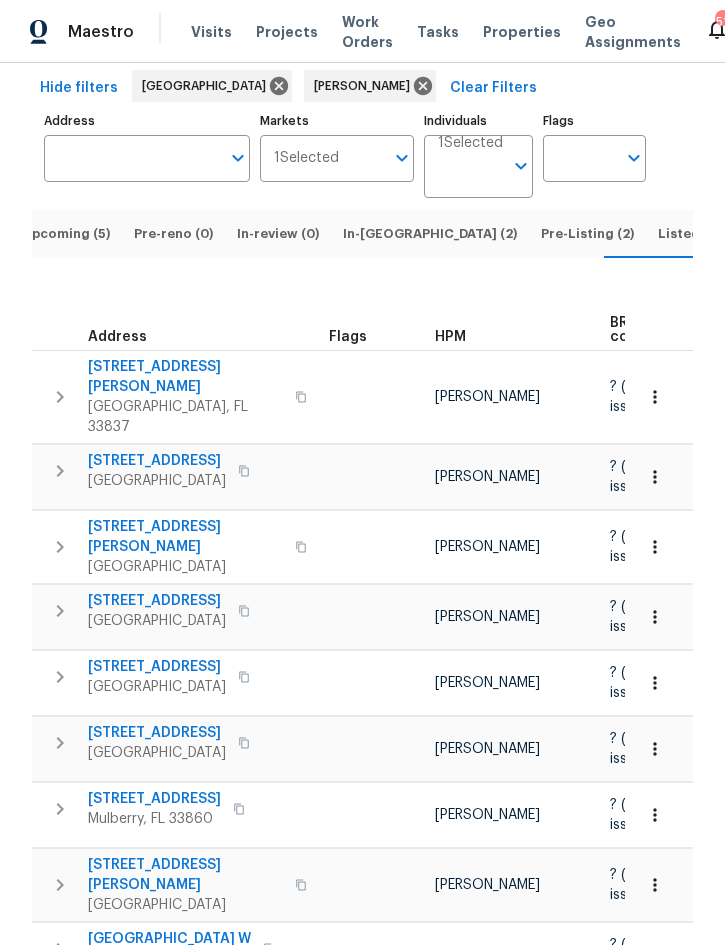 click 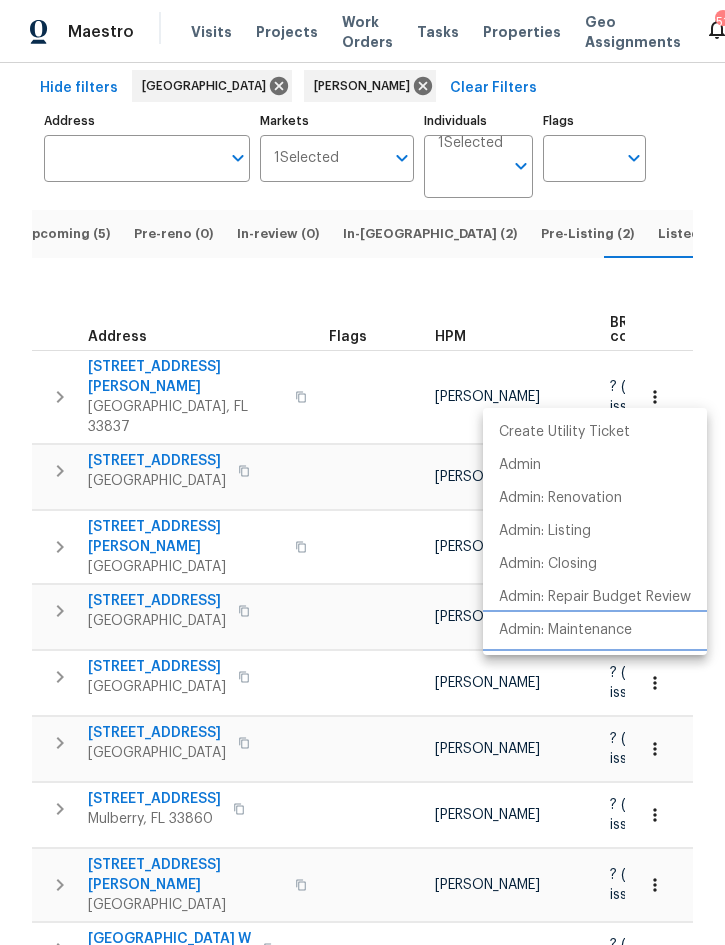 click on "Admin: Maintenance" at bounding box center [565, 630] 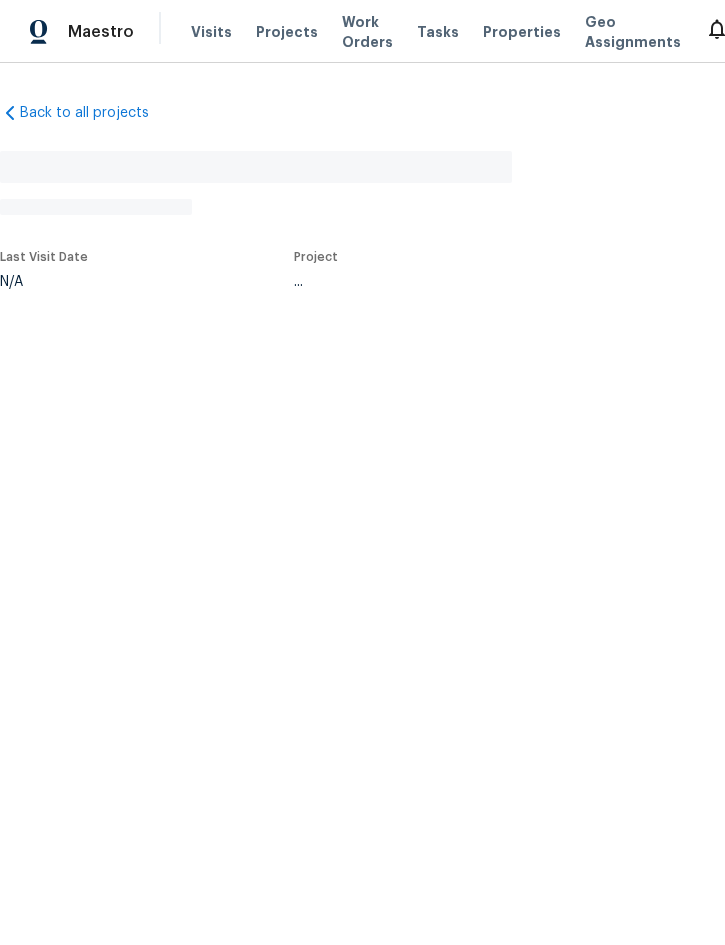scroll, scrollTop: 0, scrollLeft: 0, axis: both 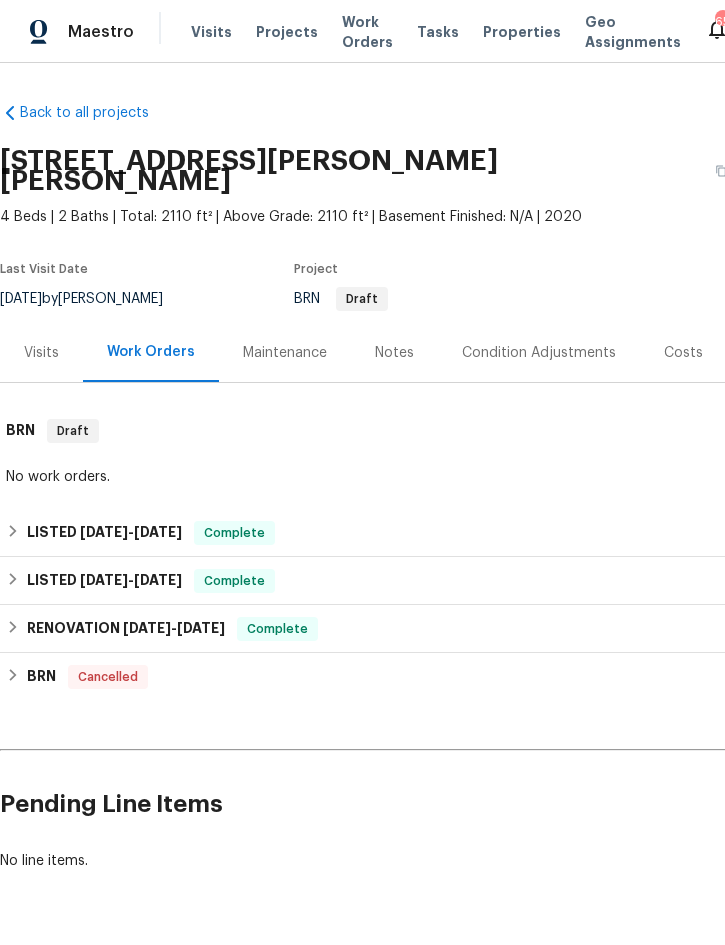 click on "Maintenance" at bounding box center (285, 353) 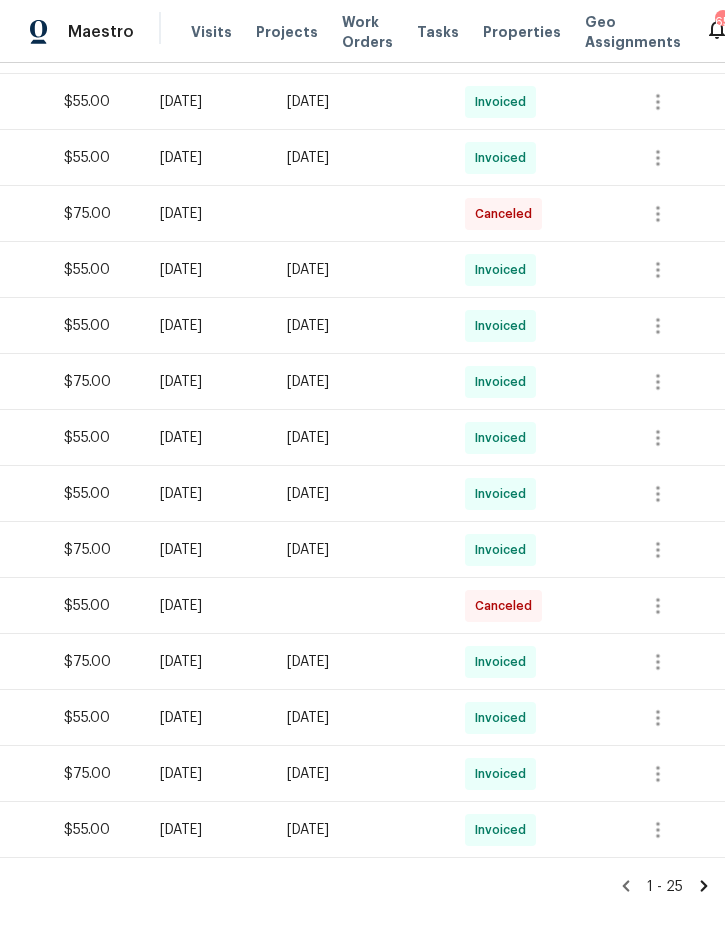 scroll, scrollTop: 999, scrollLeft: 405, axis: both 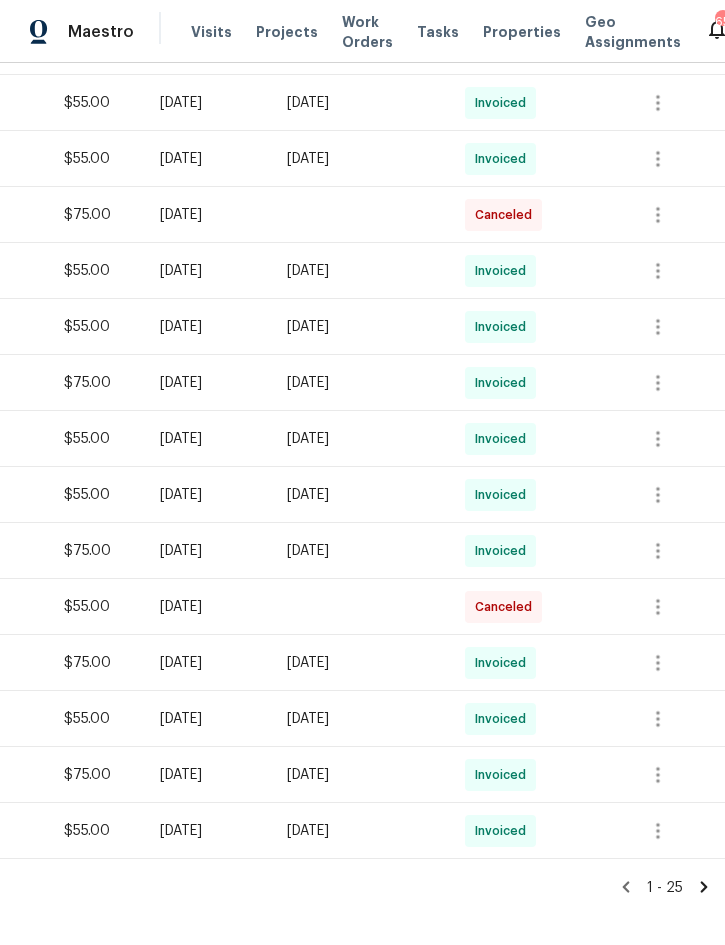 click 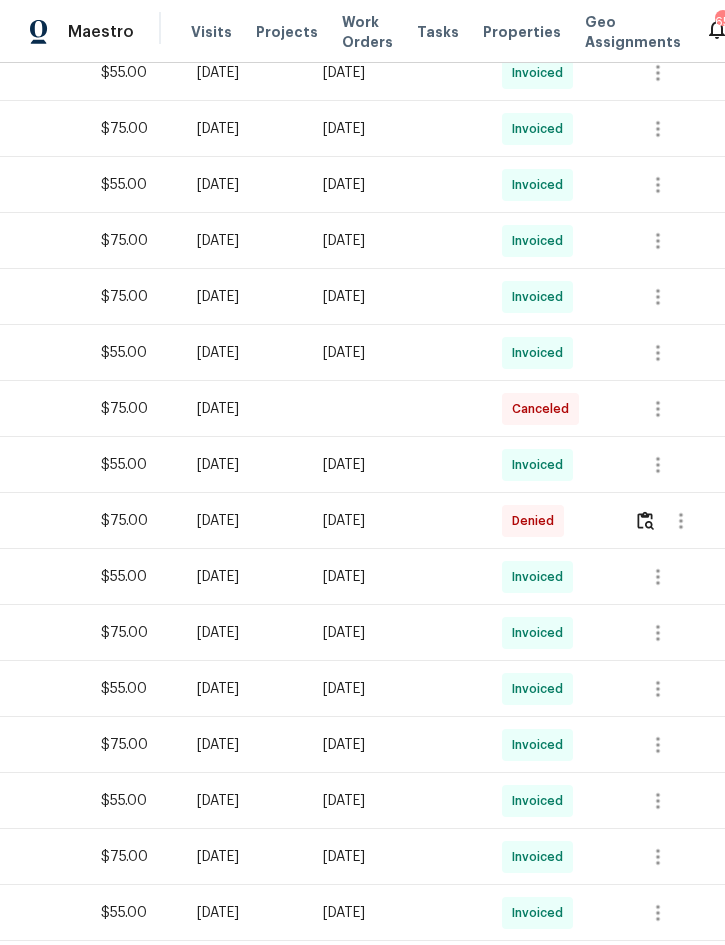 scroll, scrollTop: 468, scrollLeft: 405, axis: both 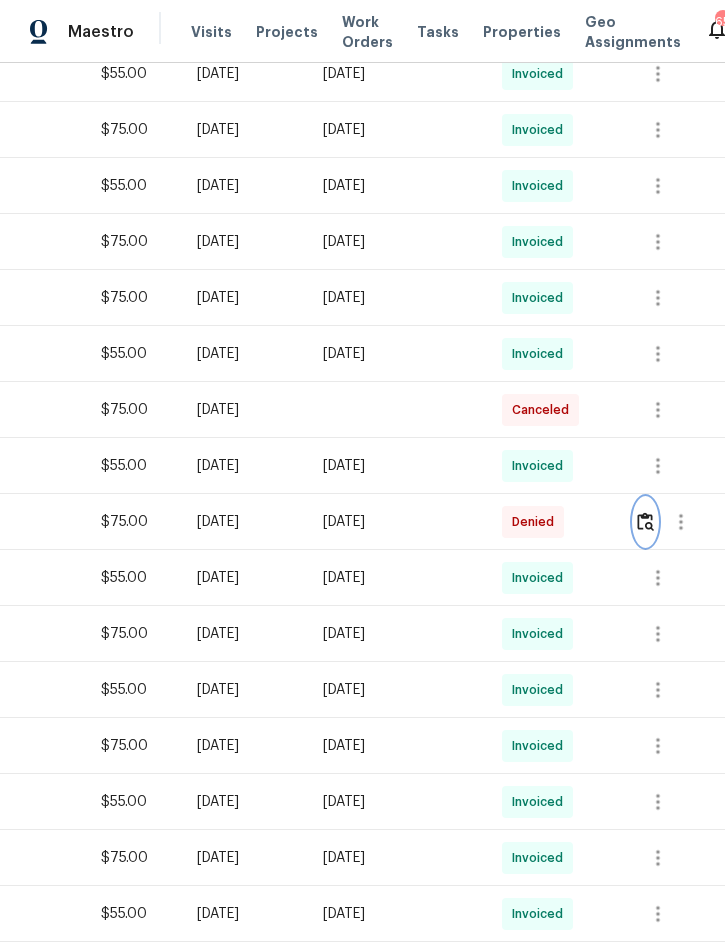 click at bounding box center [645, 521] 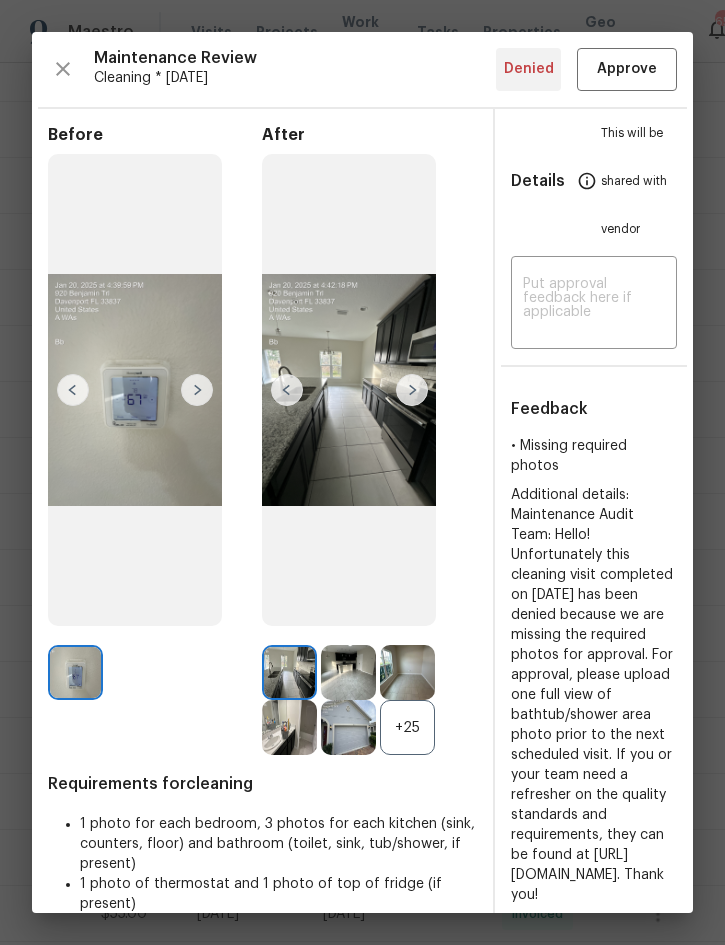 click at bounding box center (412, 390) 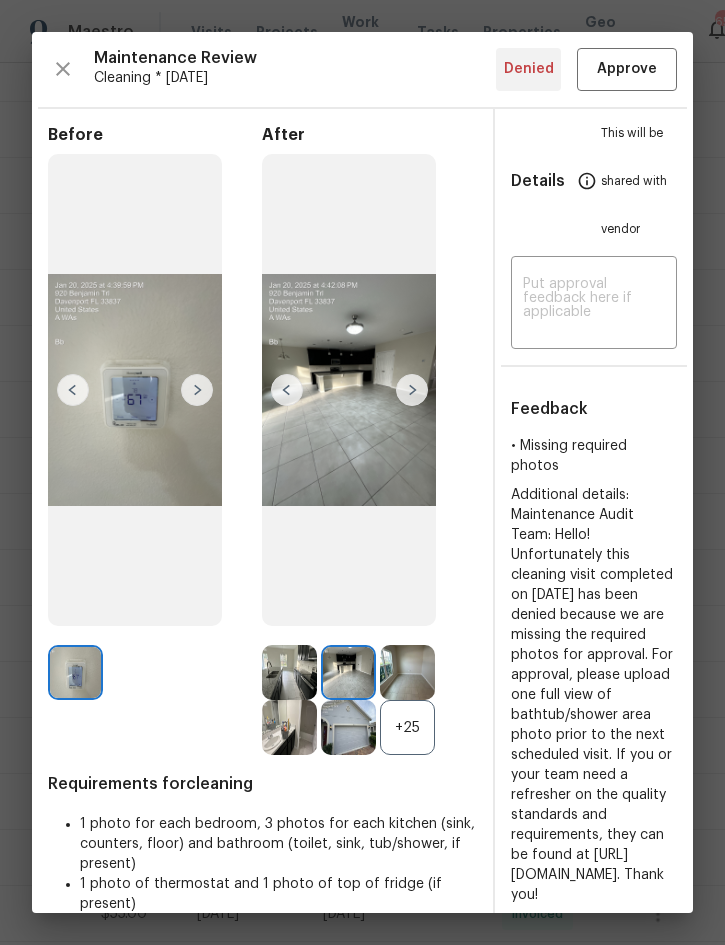click at bounding box center (412, 390) 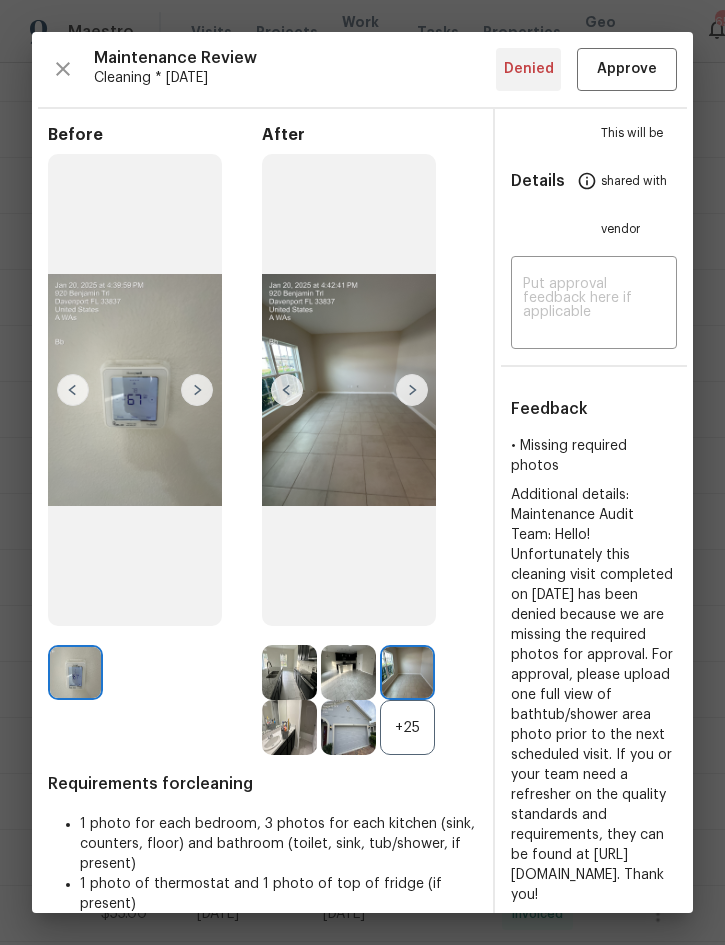 click at bounding box center (412, 390) 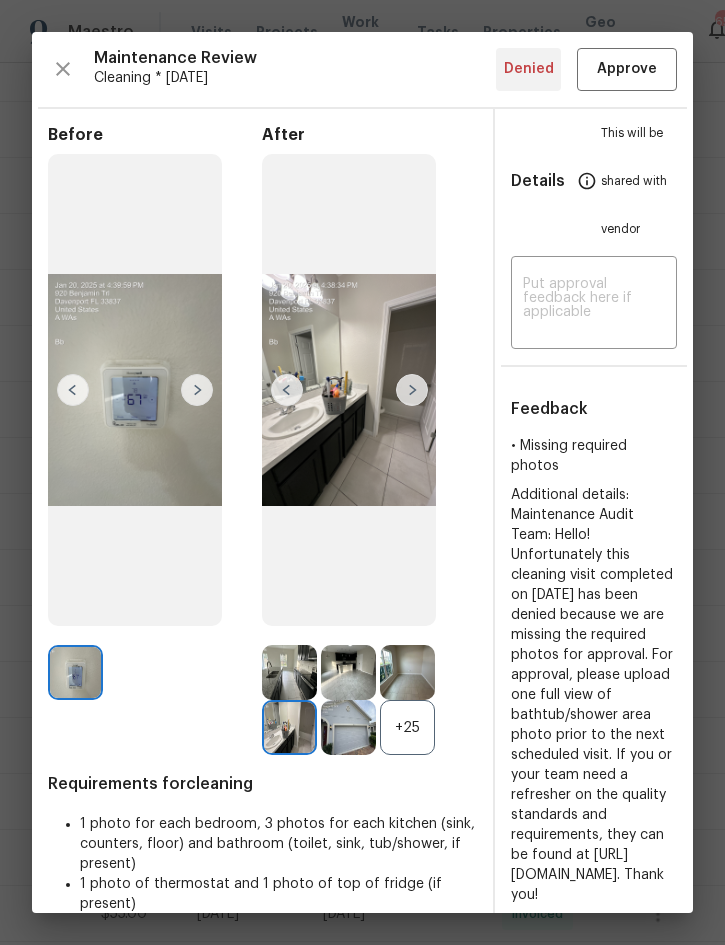 click at bounding box center (412, 390) 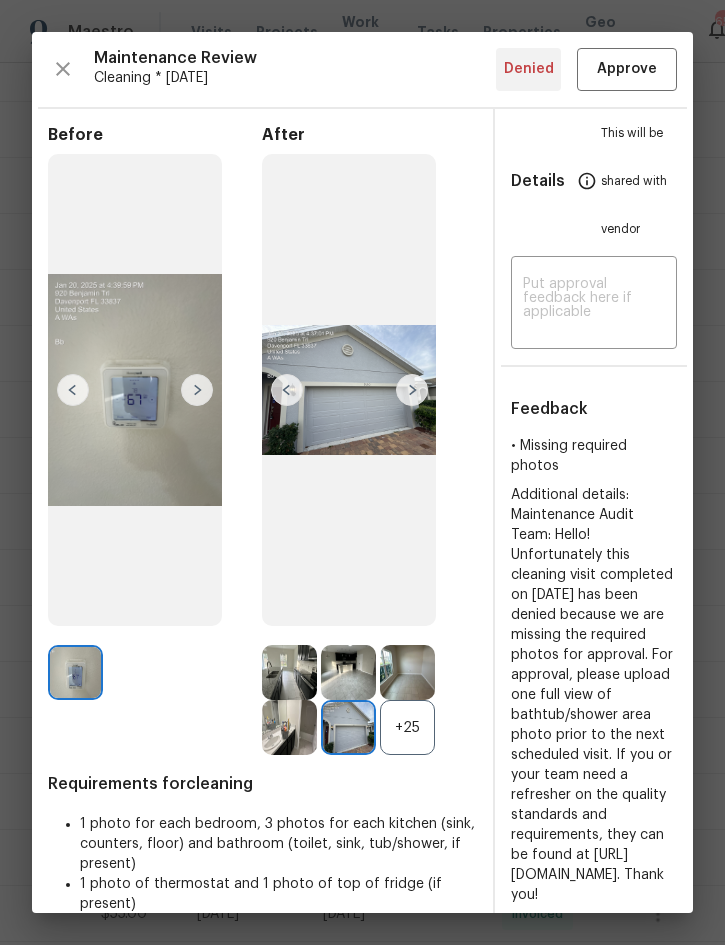 click at bounding box center [412, 390] 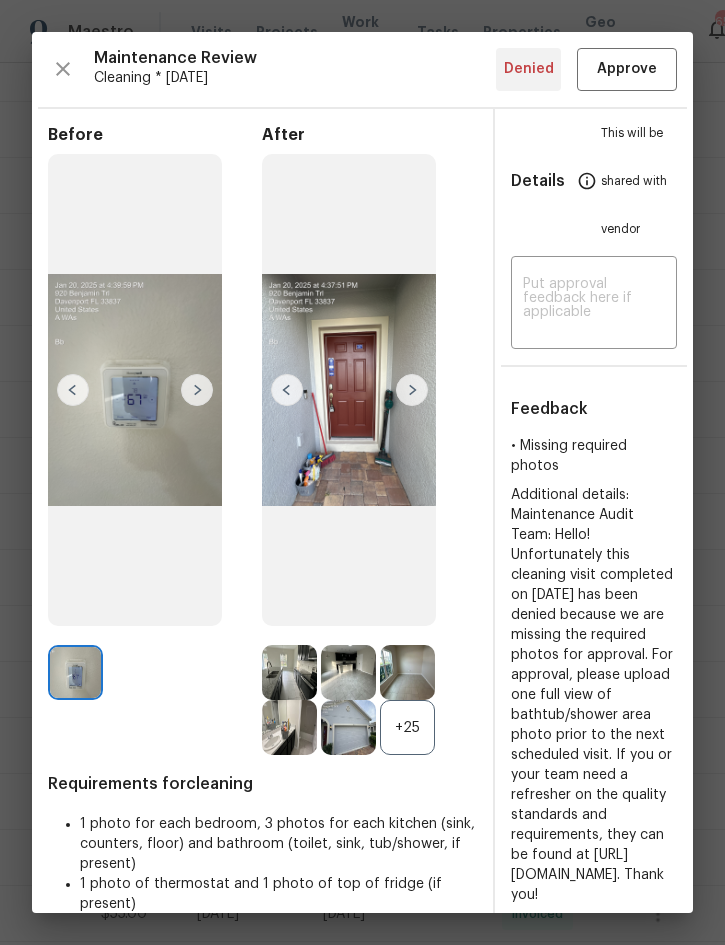 click at bounding box center (412, 390) 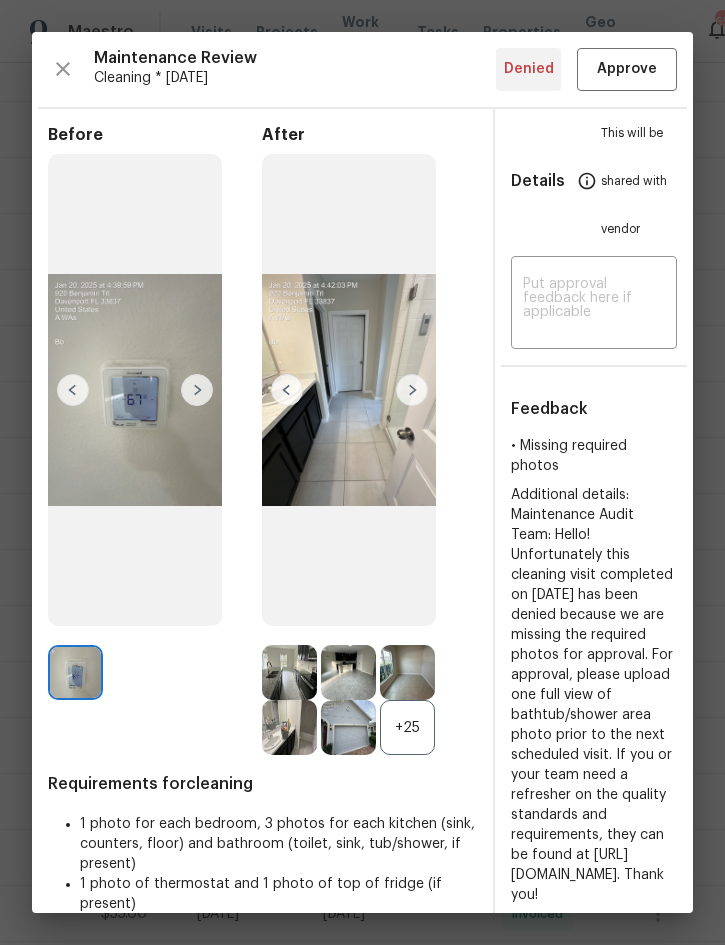 click at bounding box center (412, 390) 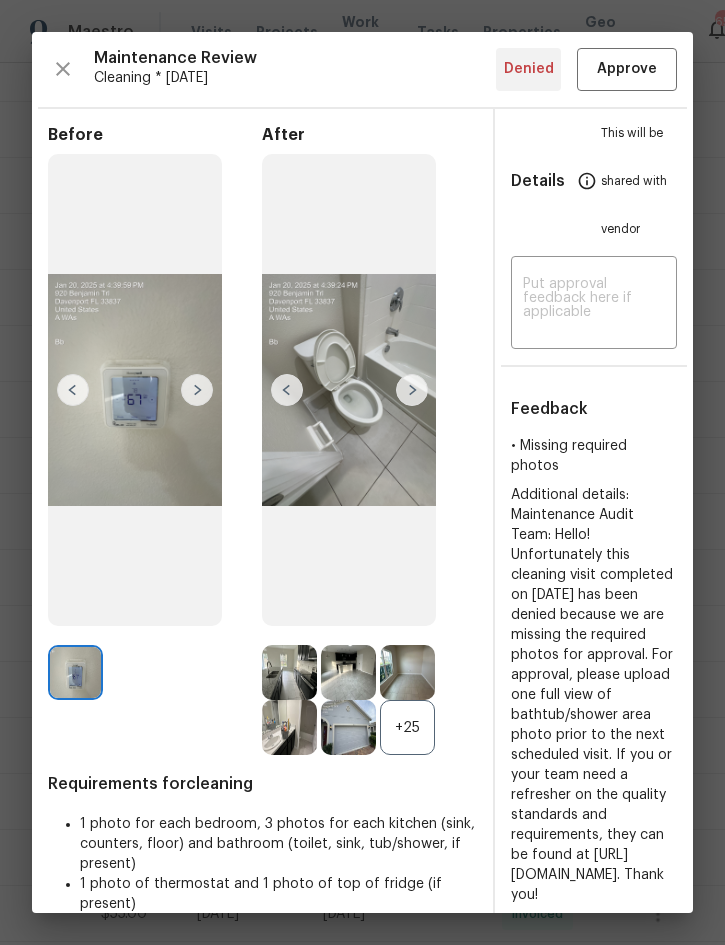click at bounding box center (412, 390) 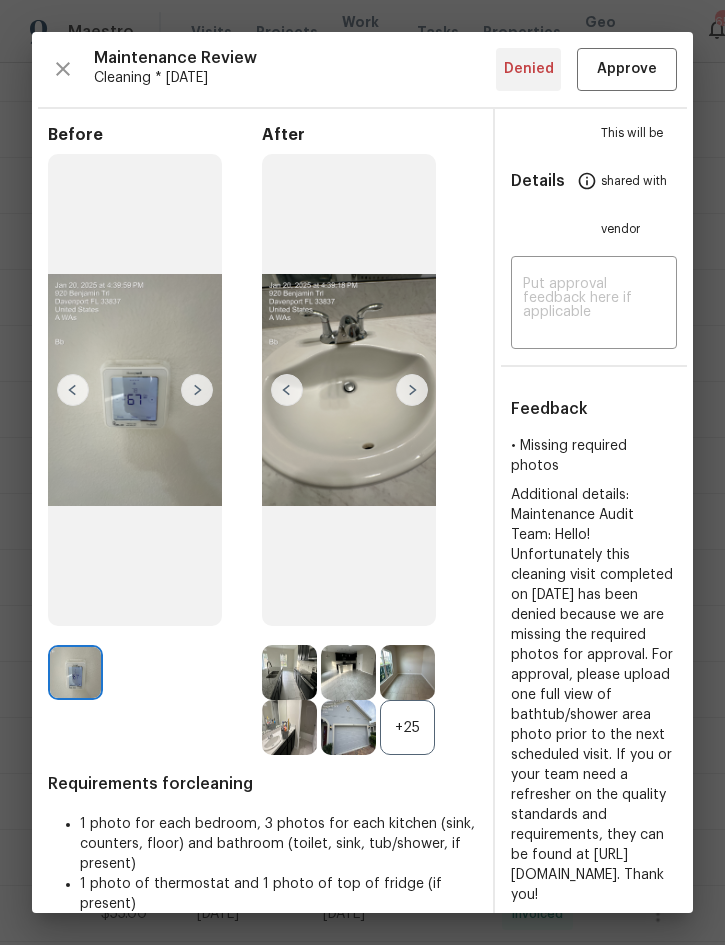 click at bounding box center (412, 390) 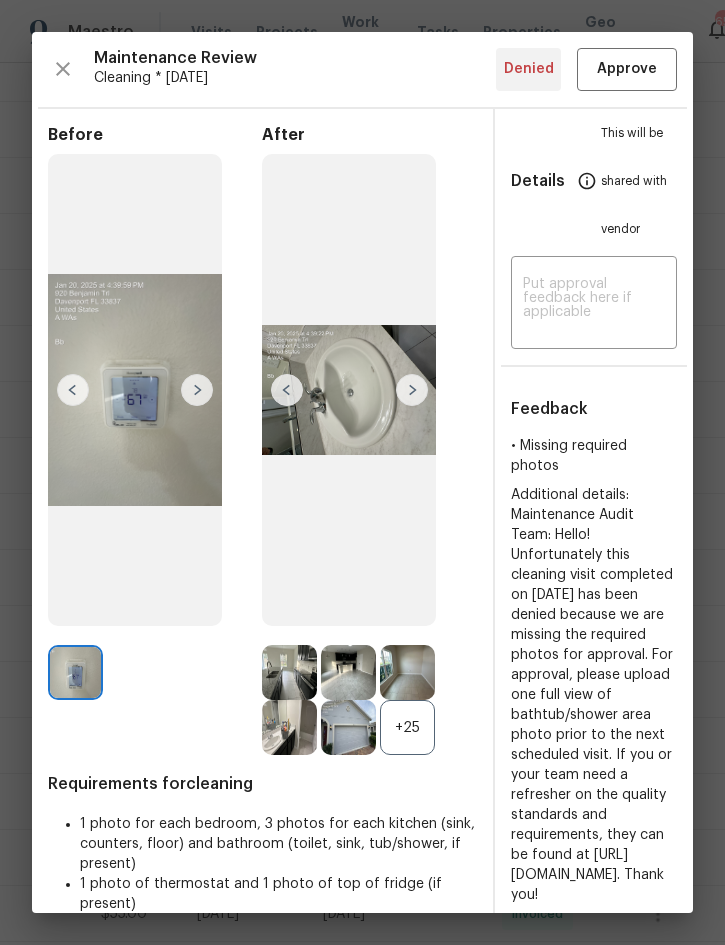 click at bounding box center (412, 390) 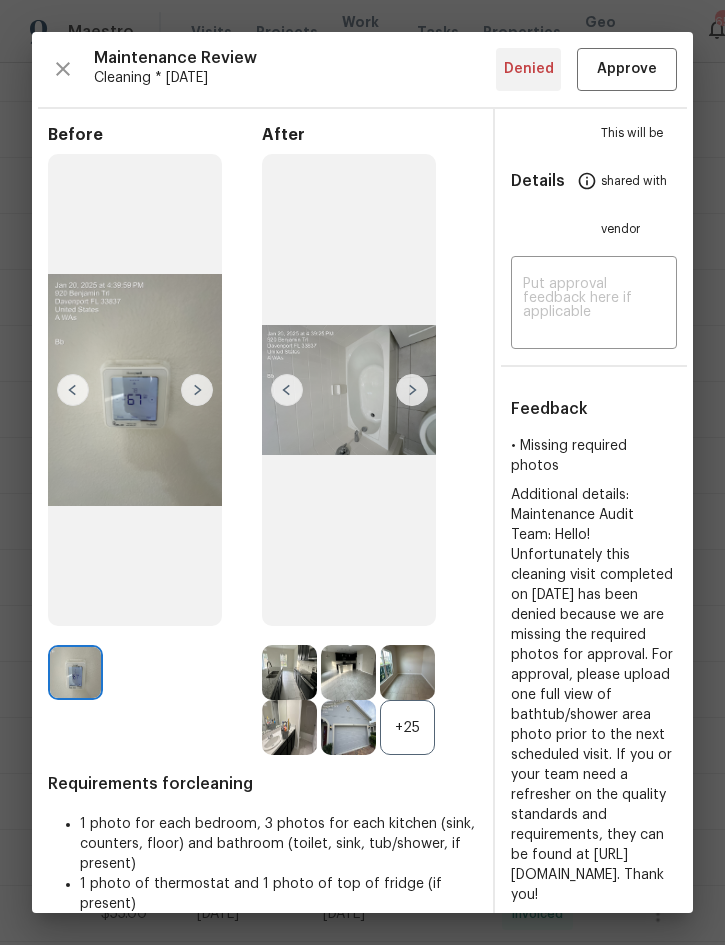 click at bounding box center (412, 390) 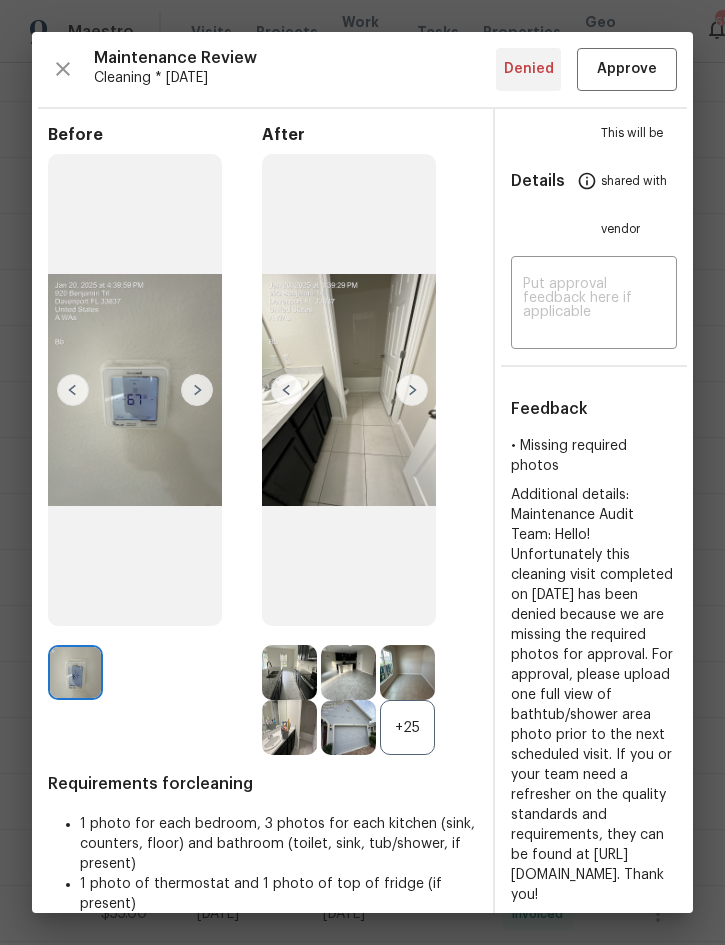 click at bounding box center (412, 390) 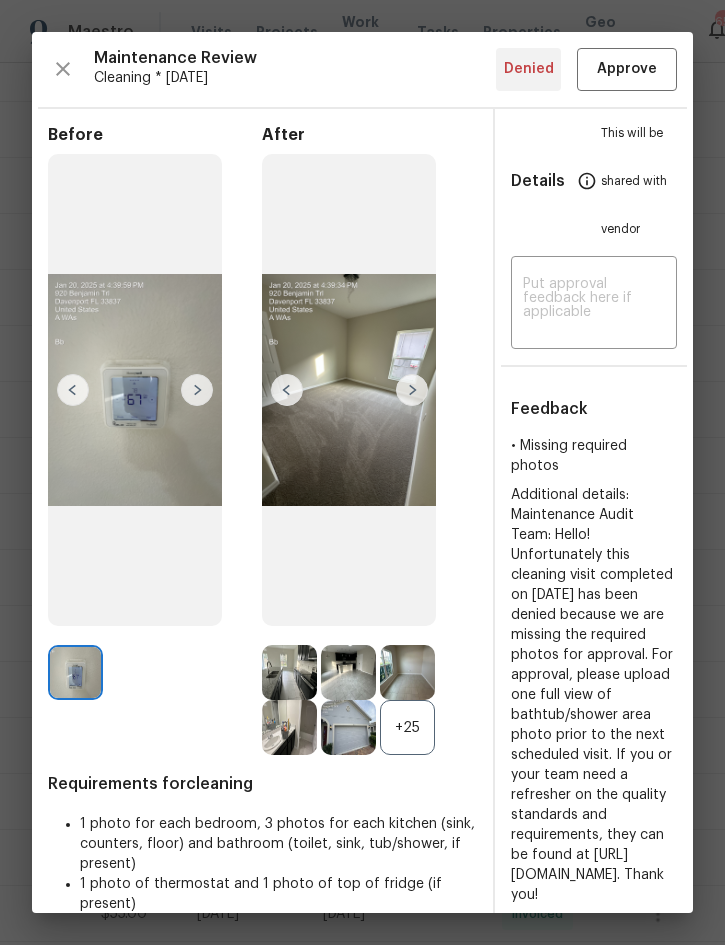 click at bounding box center [412, 390] 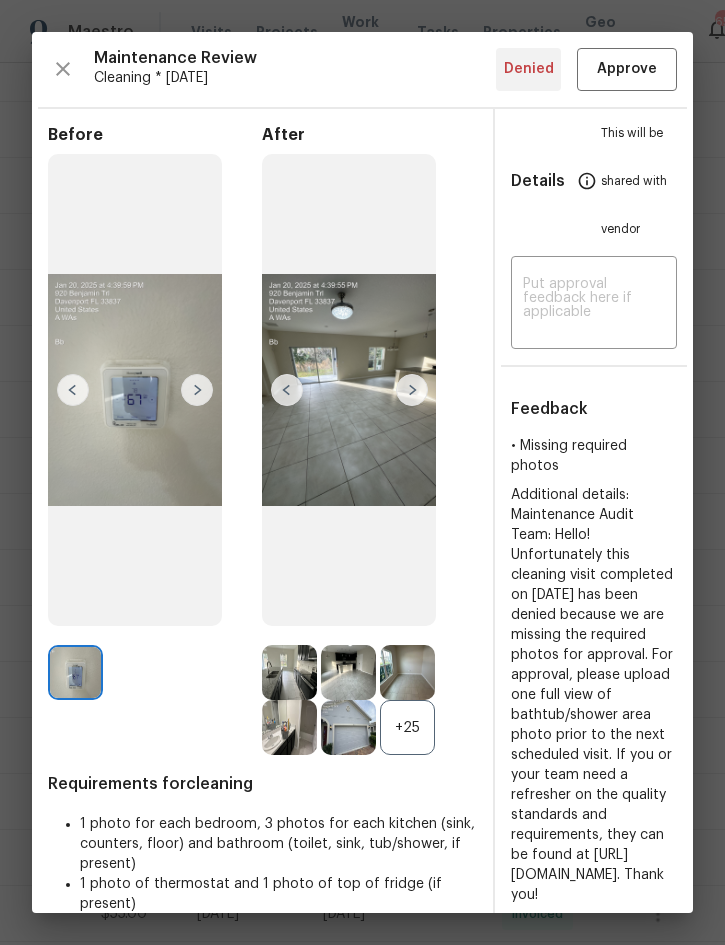 click at bounding box center (412, 390) 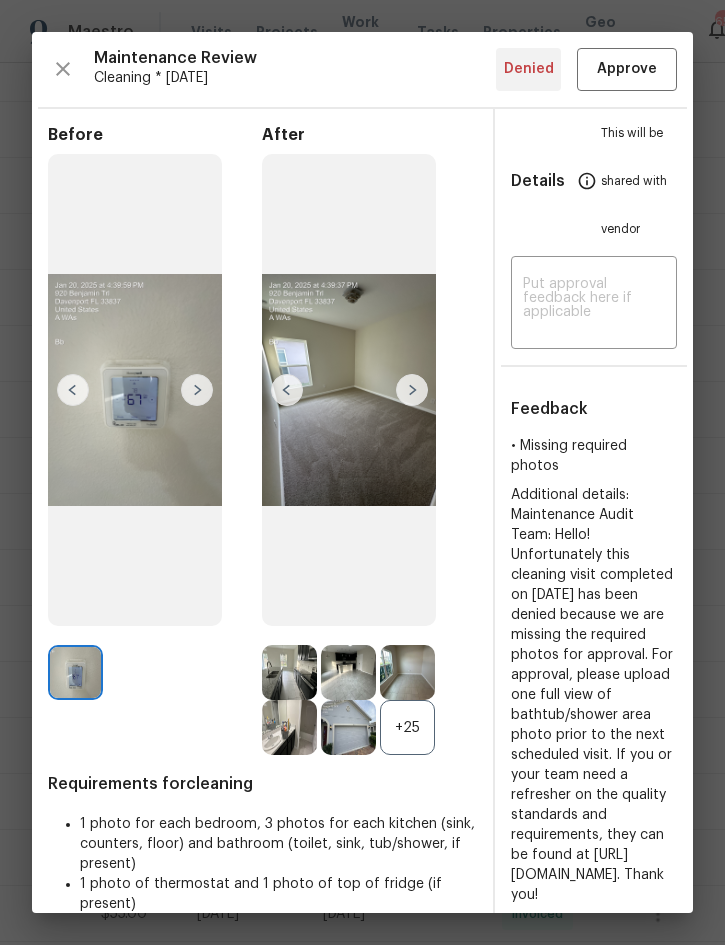 click at bounding box center (412, 390) 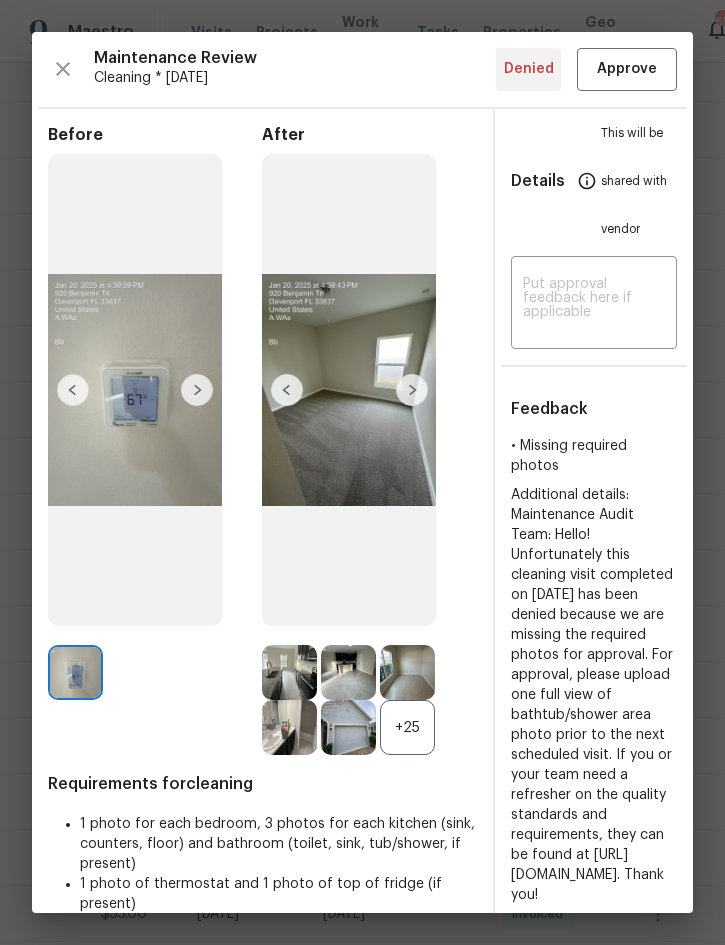 click at bounding box center [412, 390] 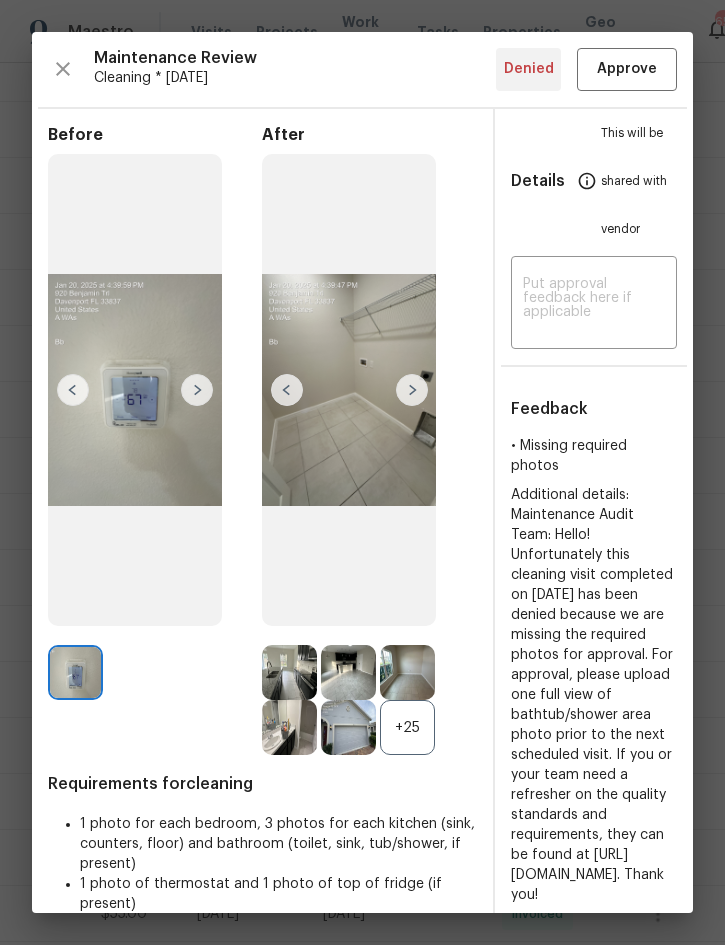 click at bounding box center [412, 390] 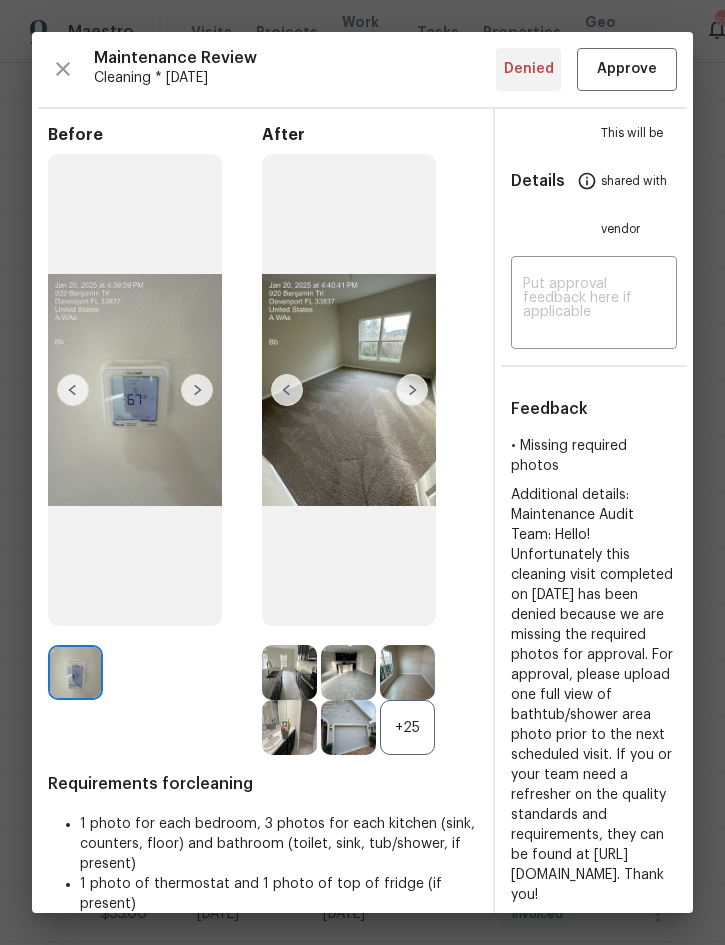 click at bounding box center (412, 390) 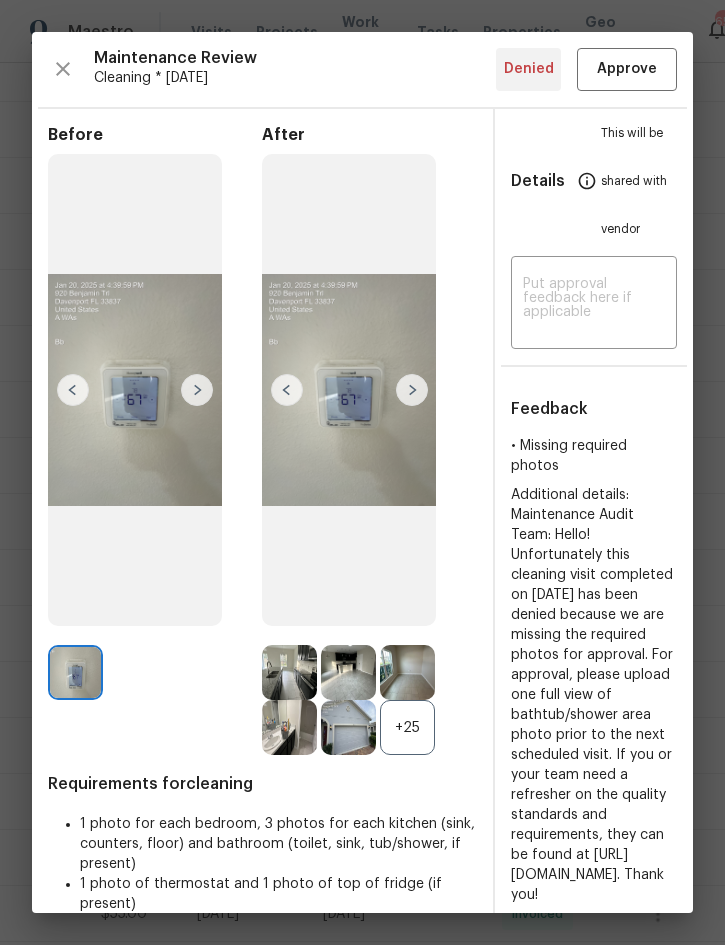 click at bounding box center (412, 390) 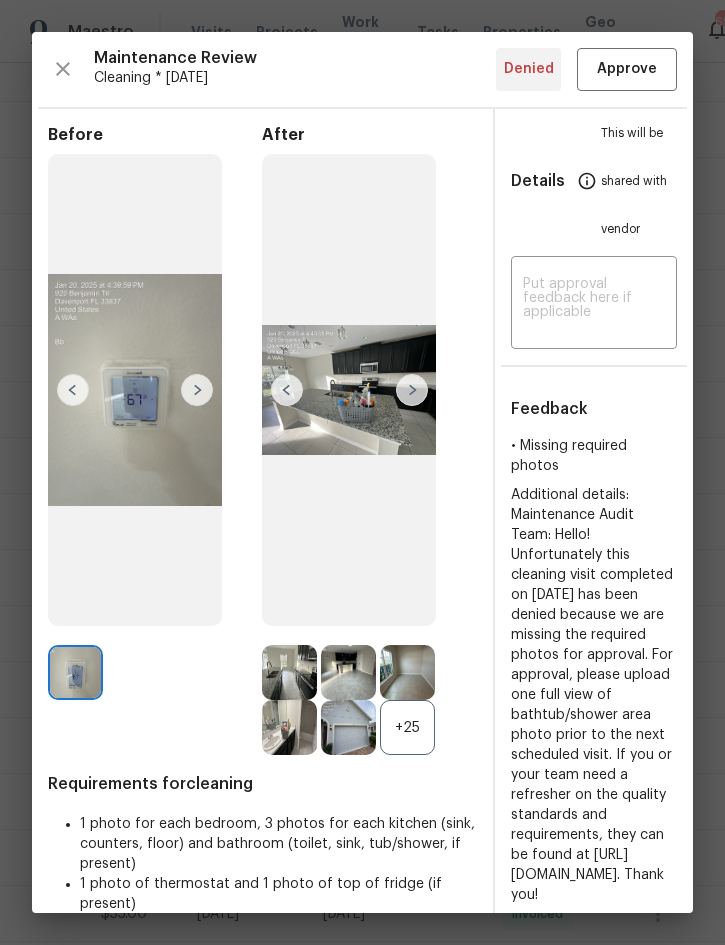 click at bounding box center [412, 390] 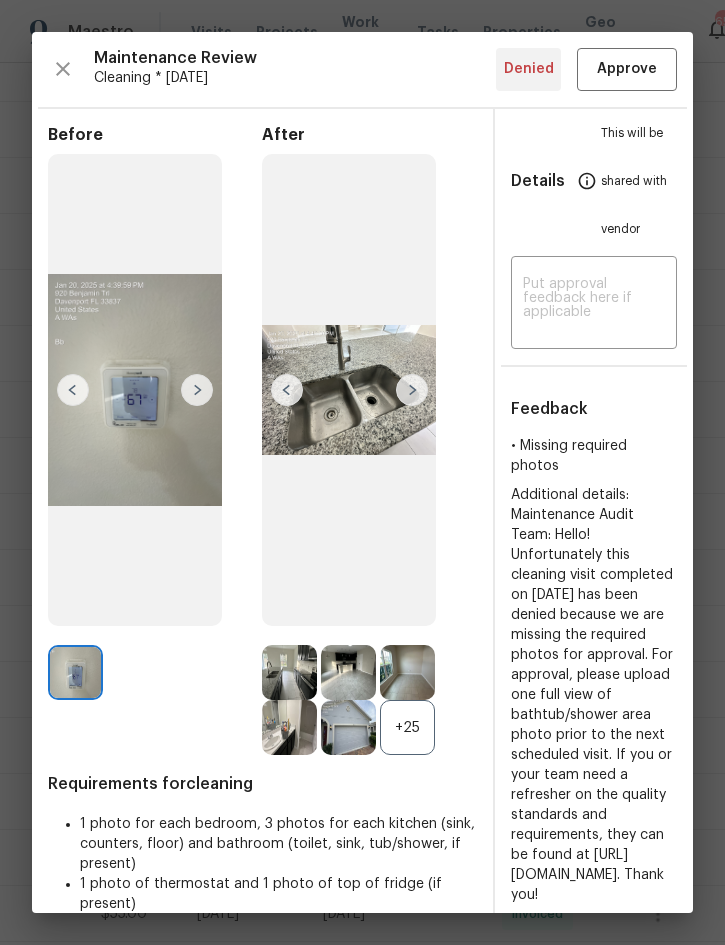 click at bounding box center [412, 390] 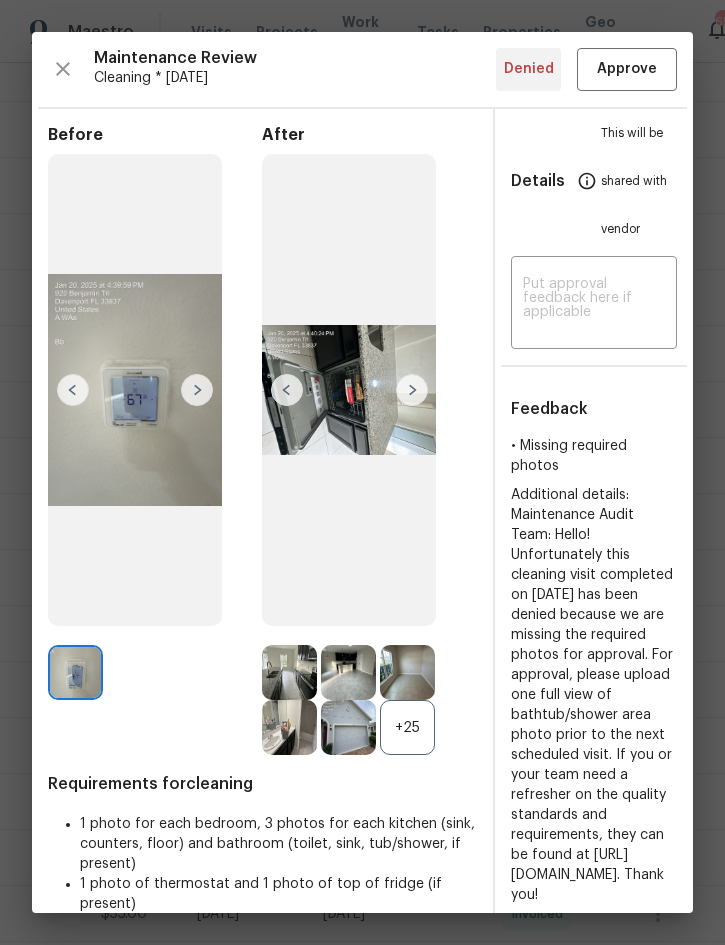 click at bounding box center (412, 390) 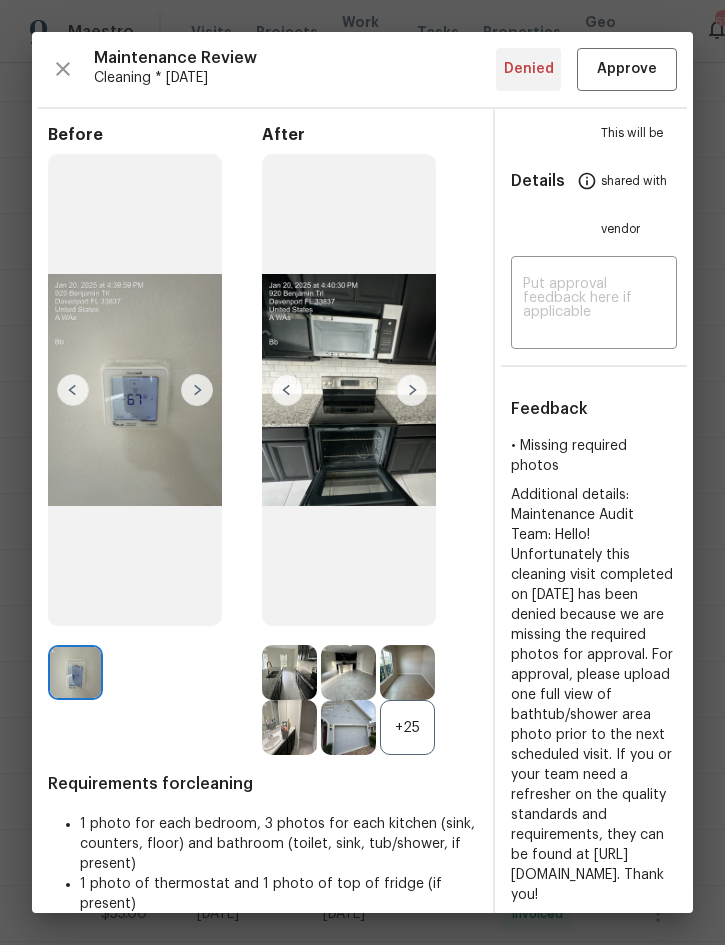 click at bounding box center (412, 390) 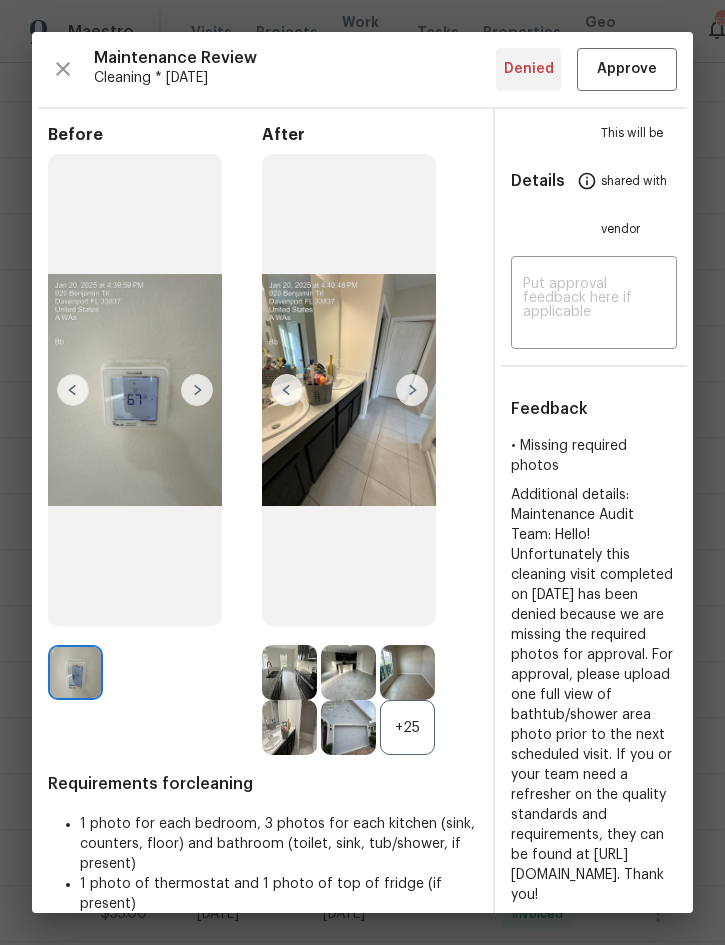 click at bounding box center [412, 390] 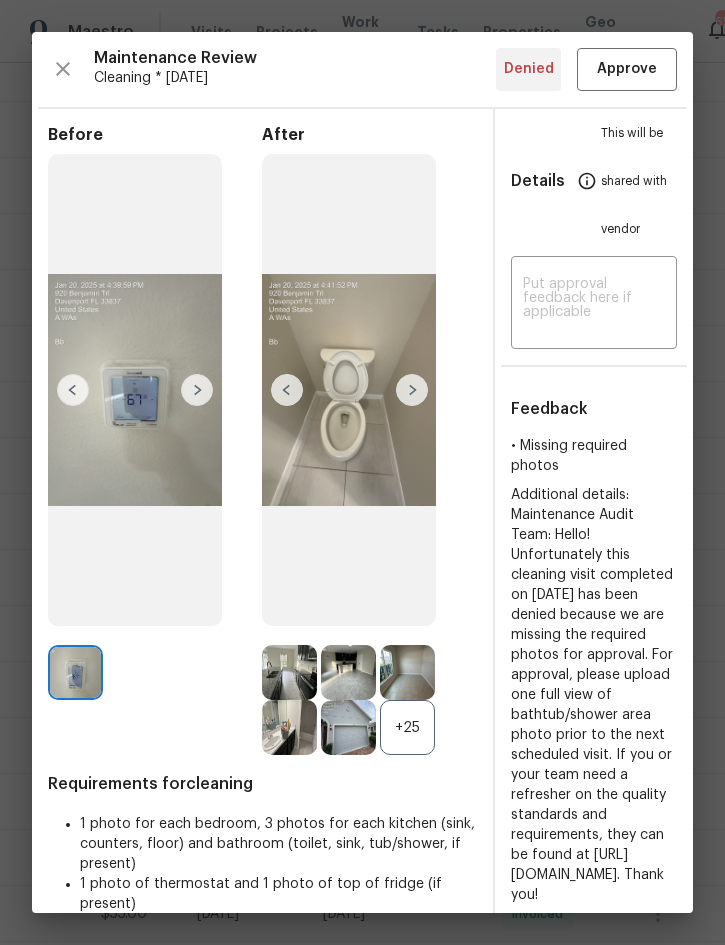 click at bounding box center [412, 390] 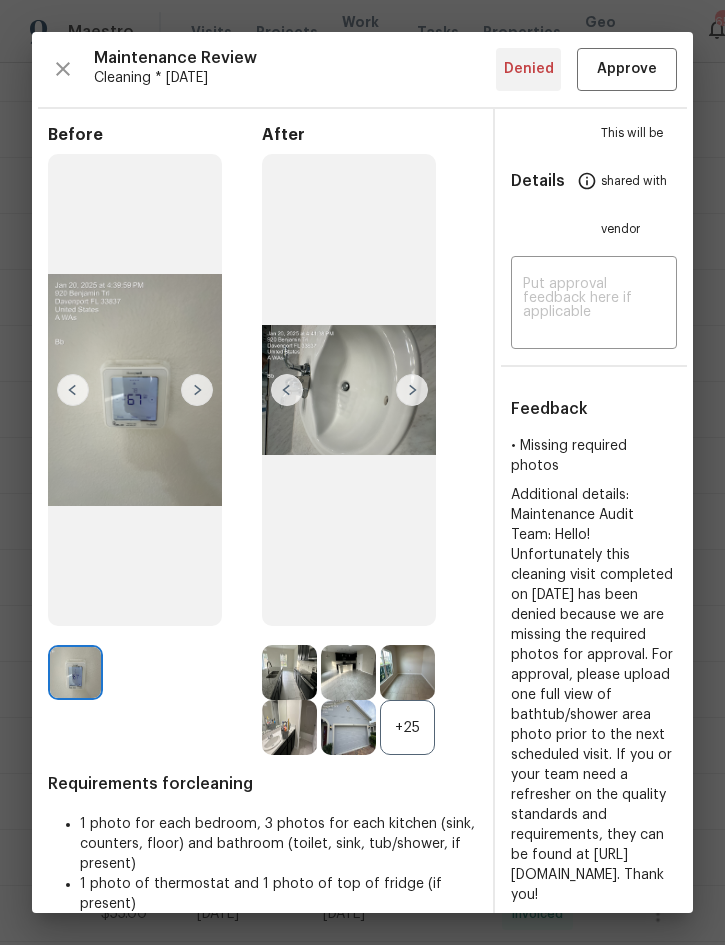 click at bounding box center (412, 390) 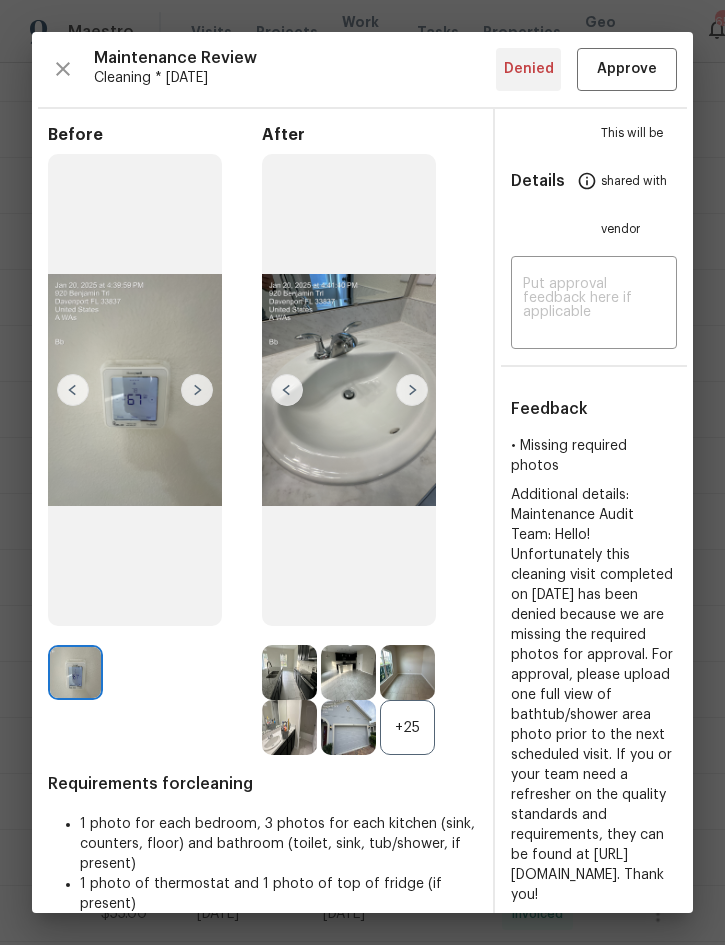 click at bounding box center (412, 390) 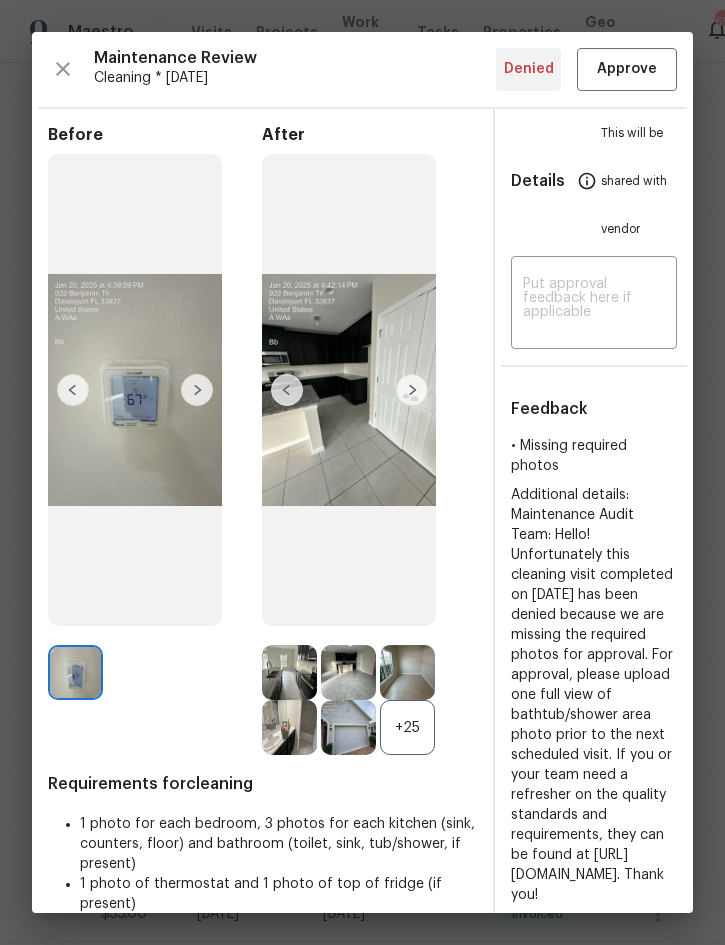 click at bounding box center [412, 390] 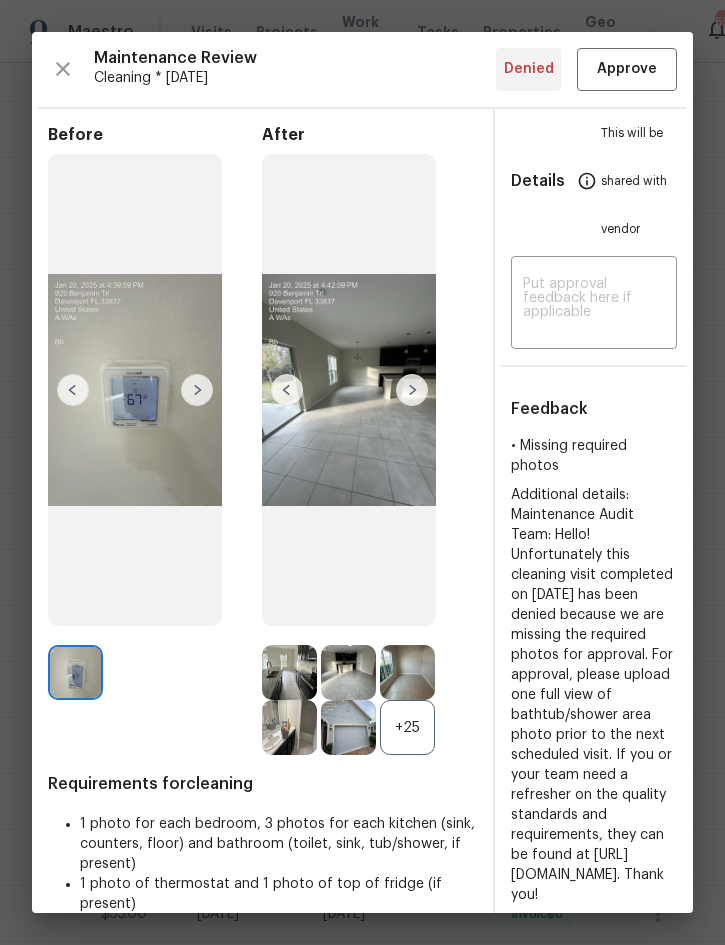 click at bounding box center [412, 390] 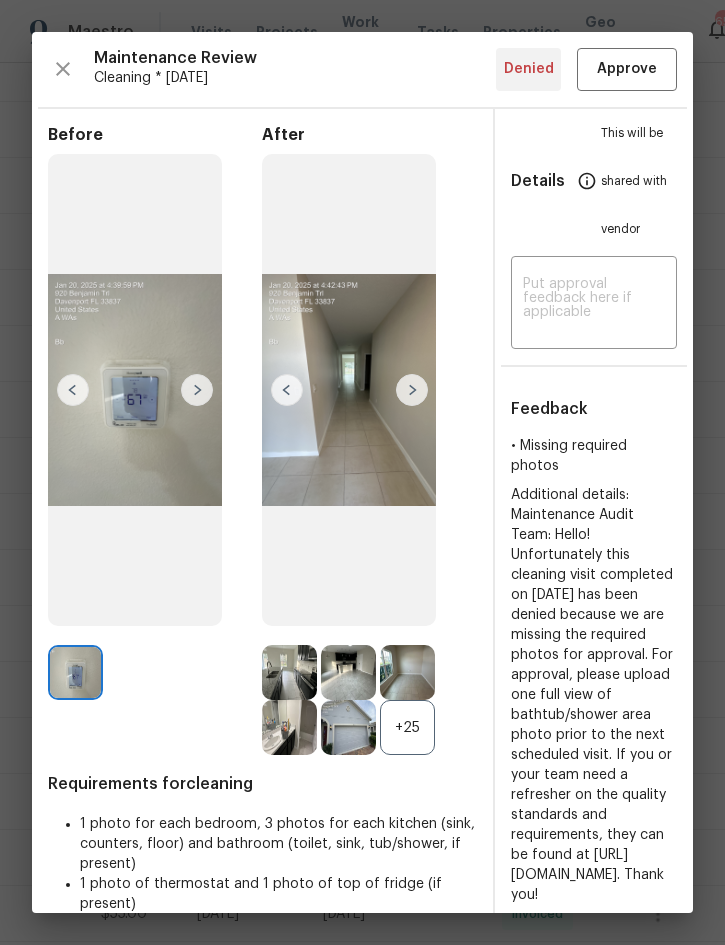 click at bounding box center [412, 390] 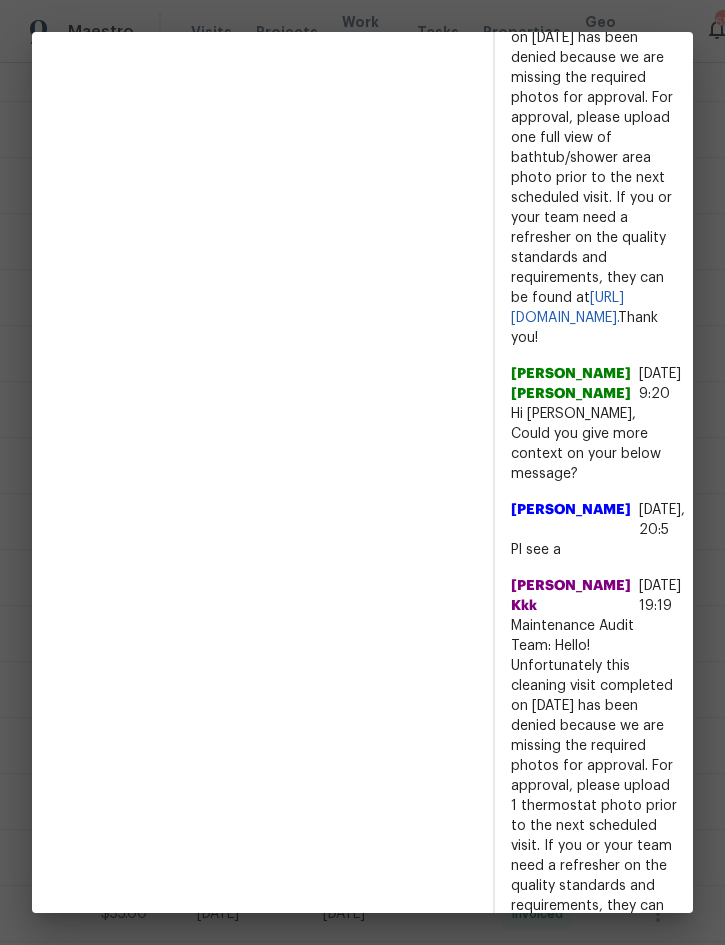 scroll, scrollTop: 1203, scrollLeft: 53, axis: both 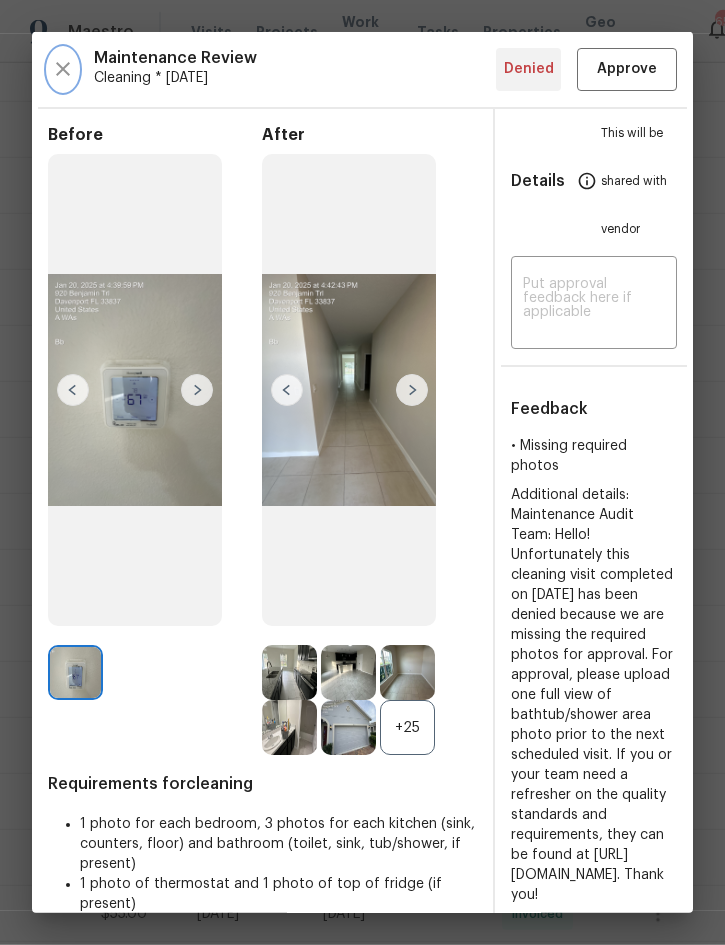 click 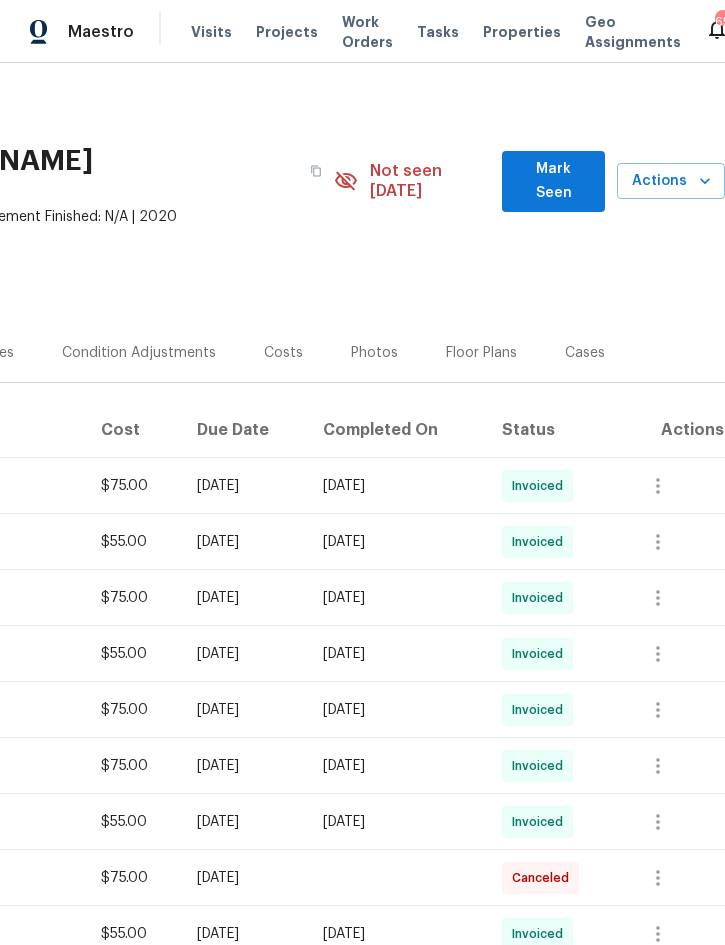 scroll, scrollTop: 0, scrollLeft: 405, axis: horizontal 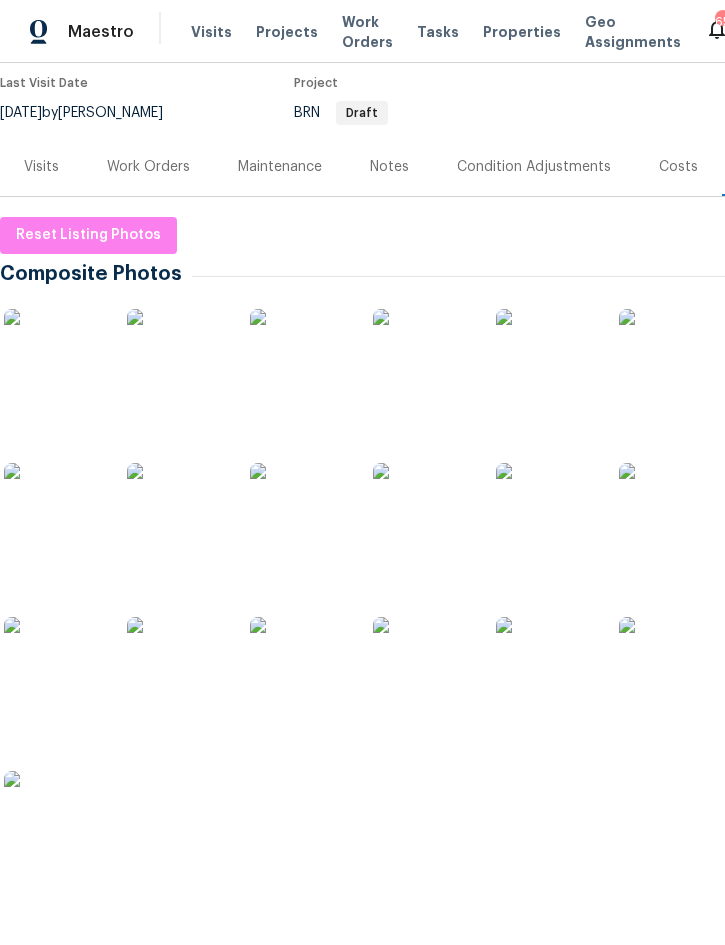 click at bounding box center [54, 359] 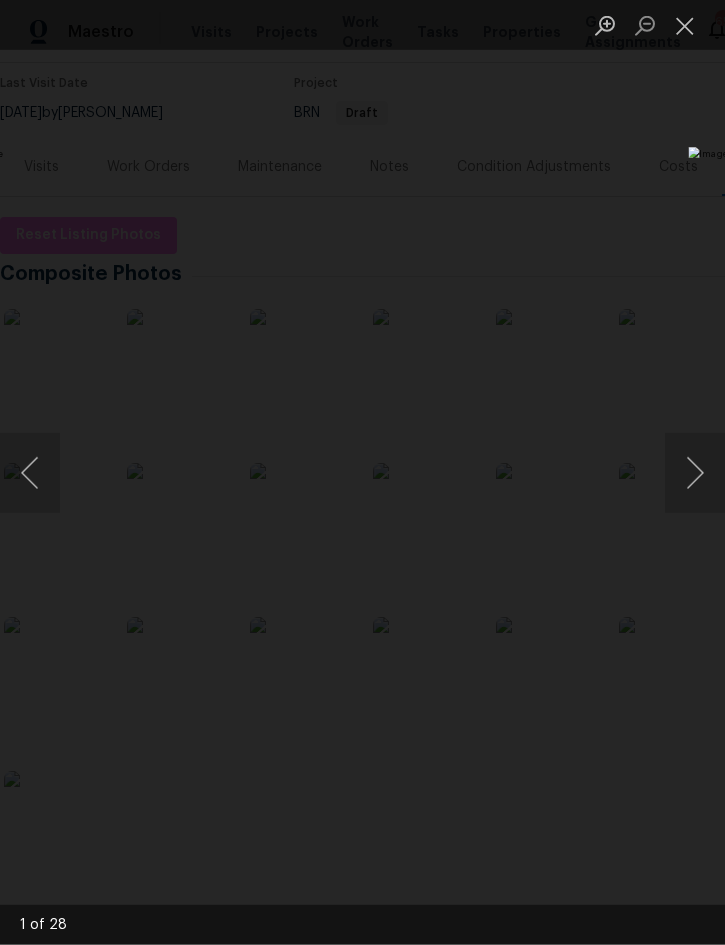 click at bounding box center [695, 473] 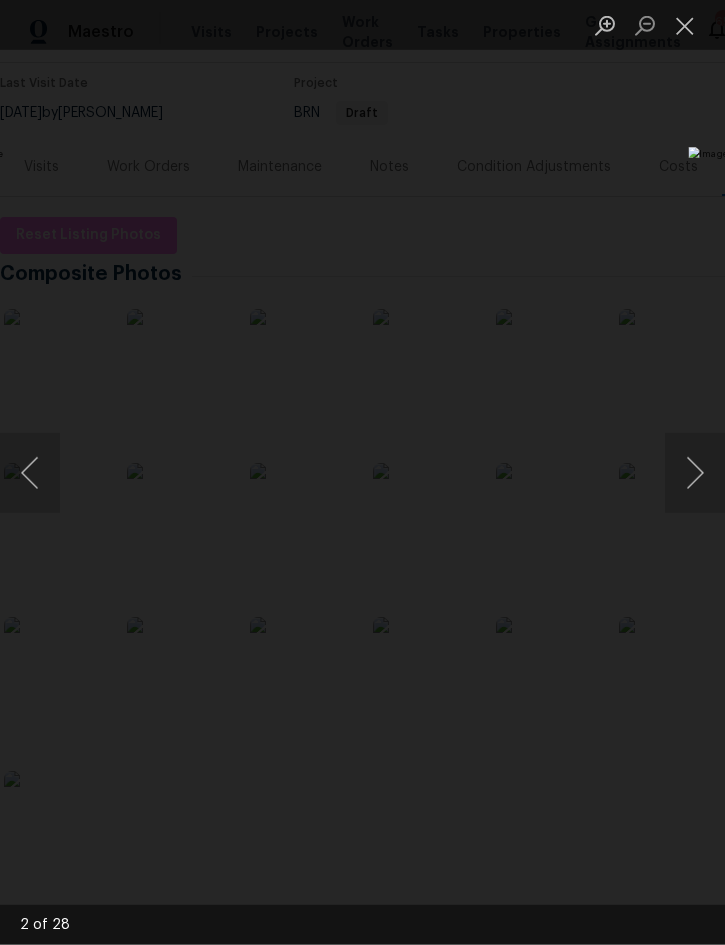 click at bounding box center [695, 473] 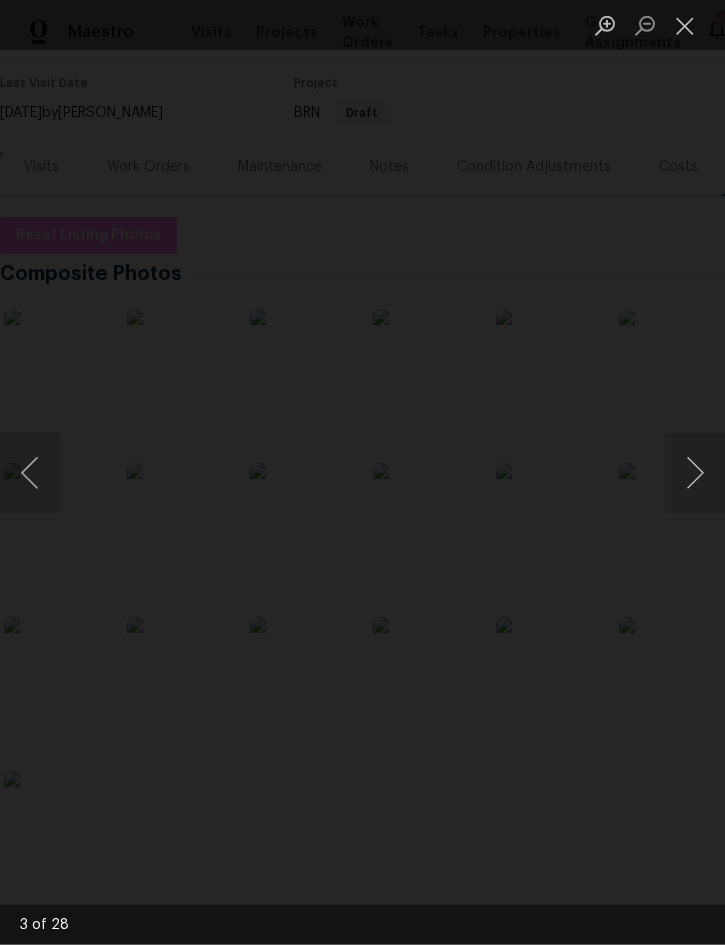 click at bounding box center [695, 473] 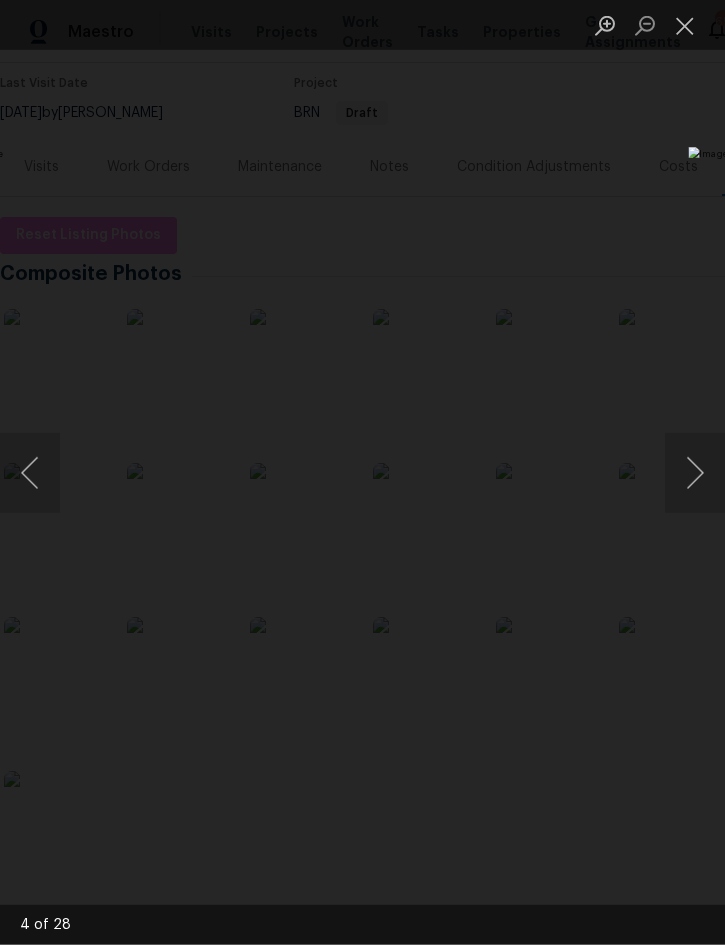 click at bounding box center (695, 473) 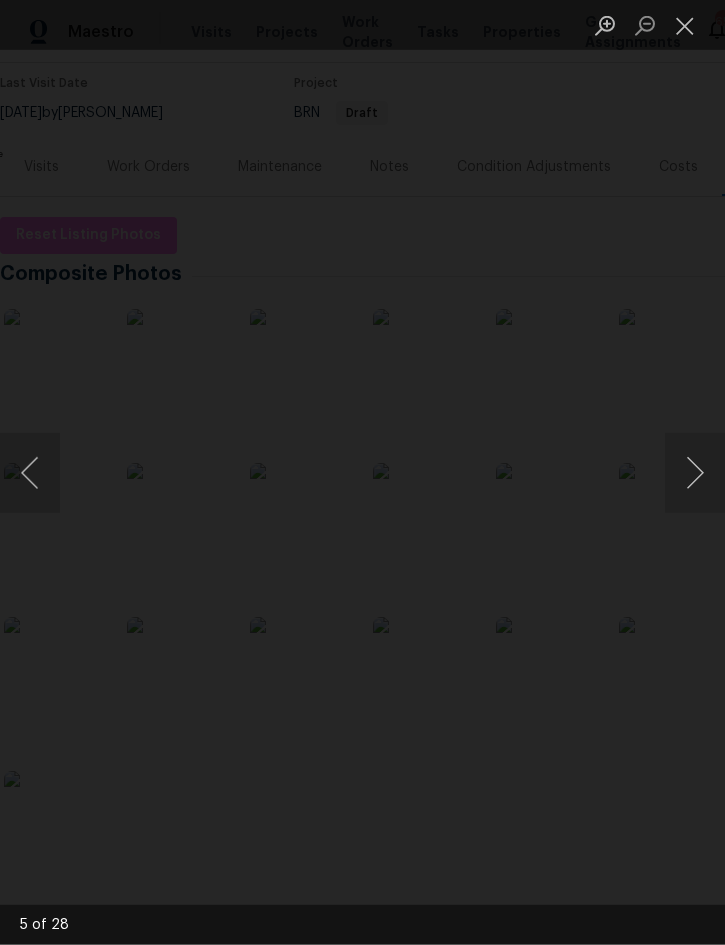 click at bounding box center (695, 473) 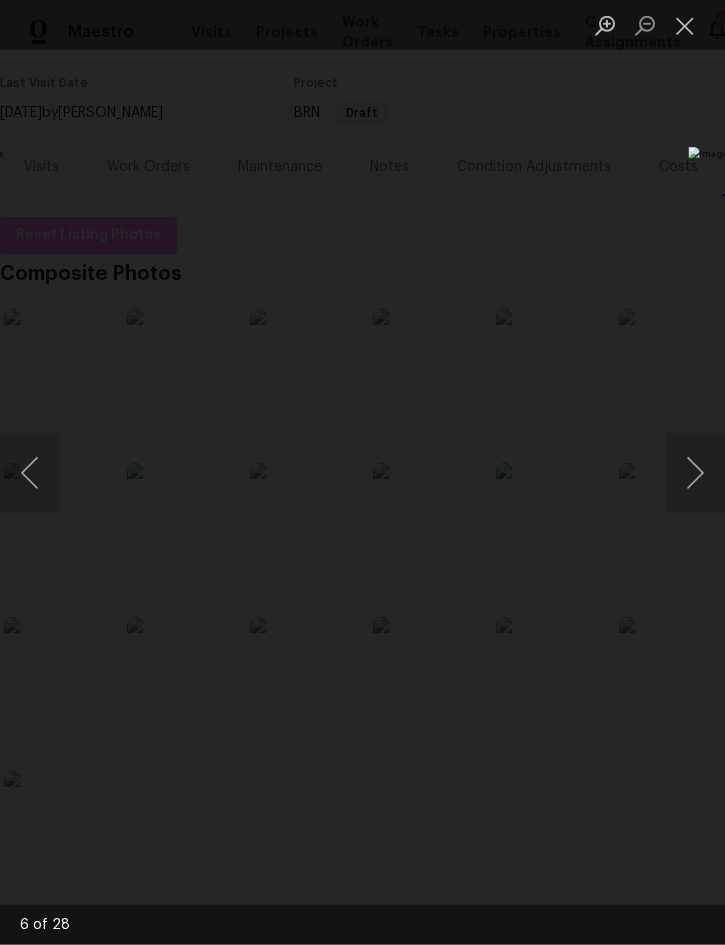 click at bounding box center (695, 473) 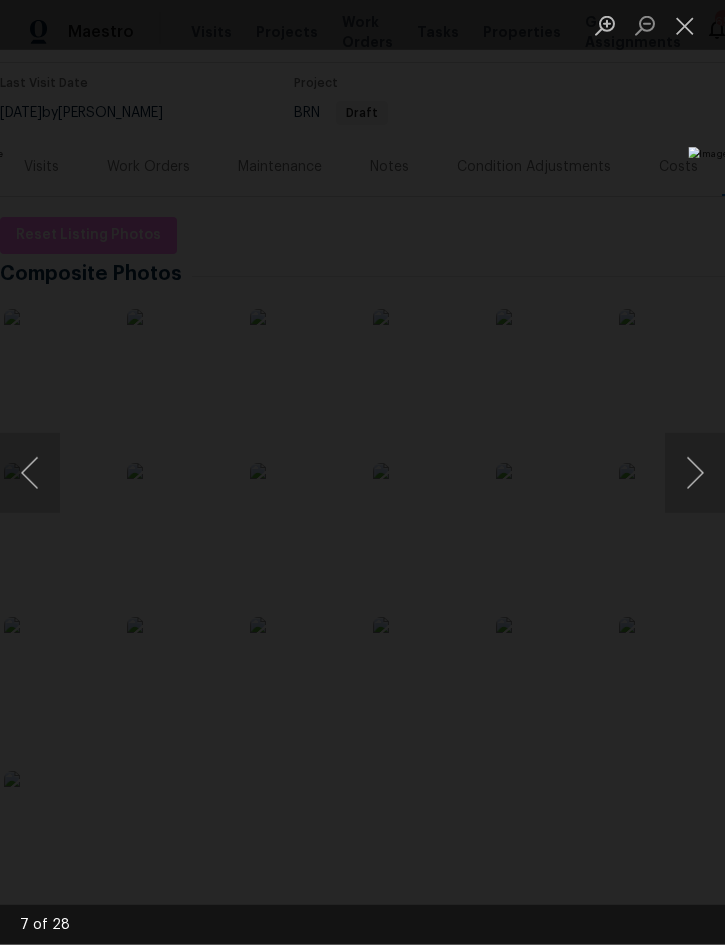 click at bounding box center (695, 473) 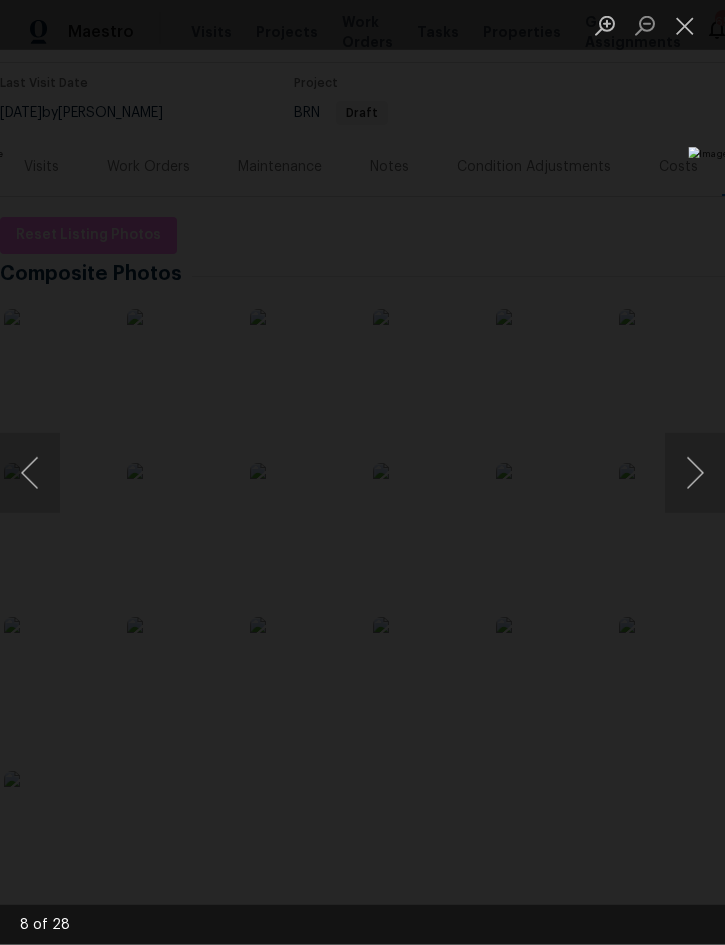 click at bounding box center (695, 473) 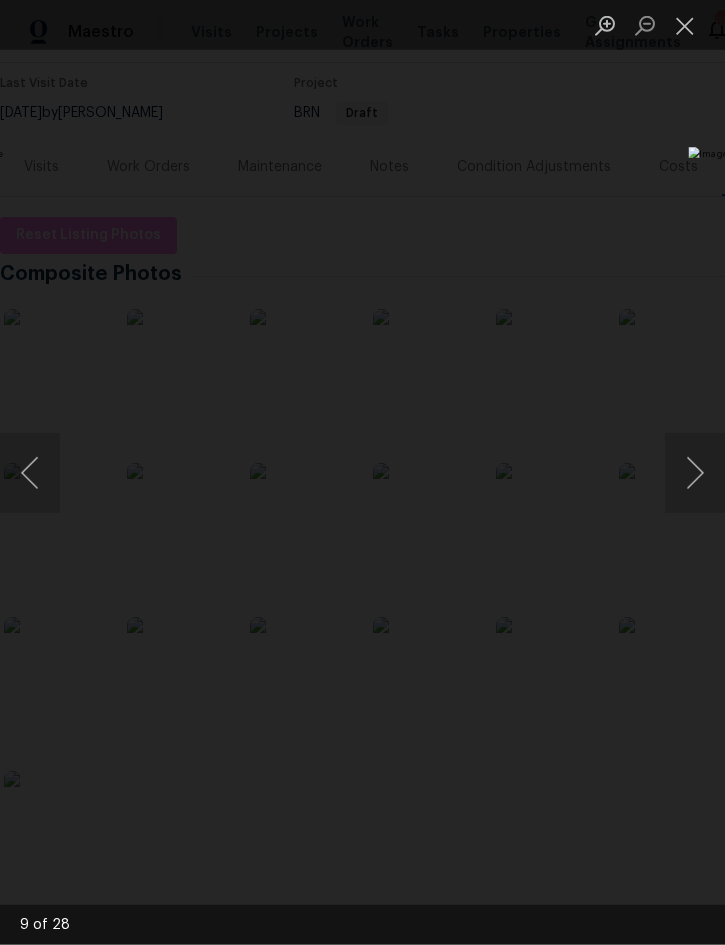 click at bounding box center (685, 25) 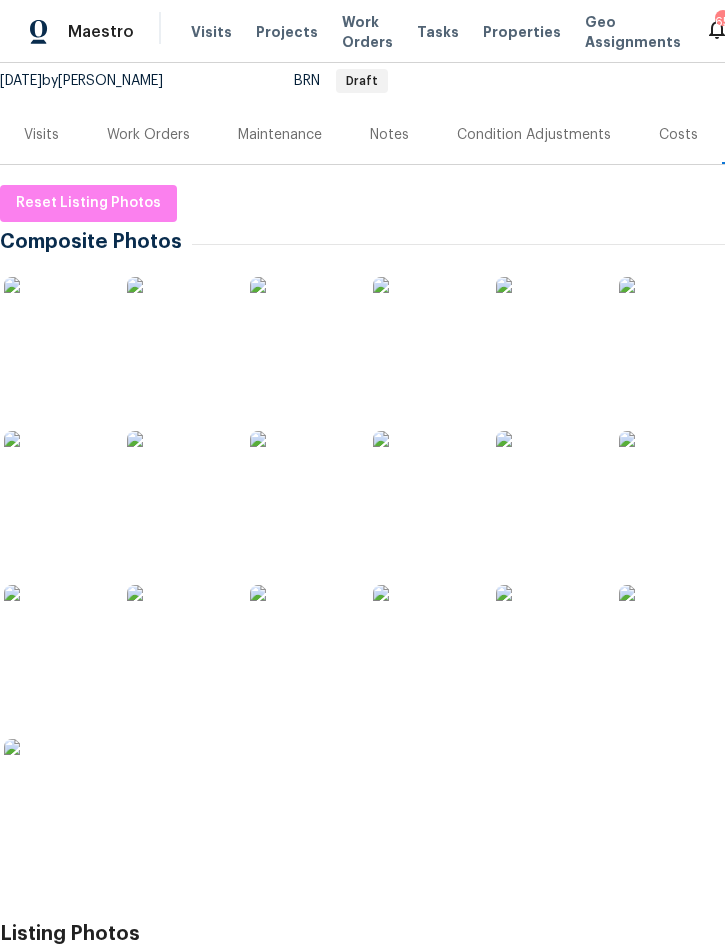 scroll, scrollTop: 219, scrollLeft: 0, axis: vertical 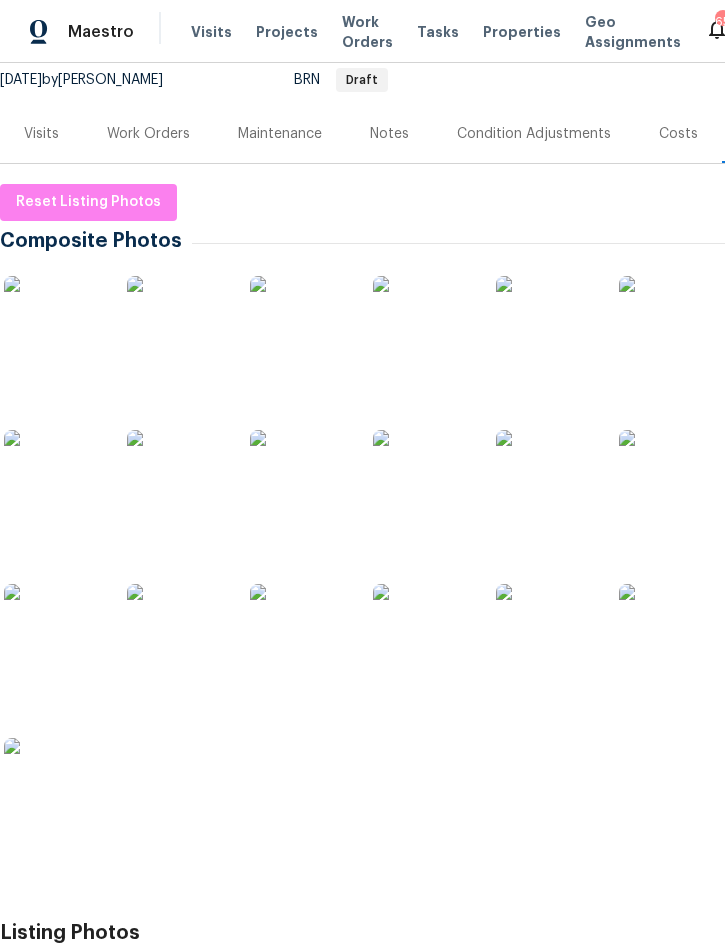 click on "Maintenance" at bounding box center [280, 134] 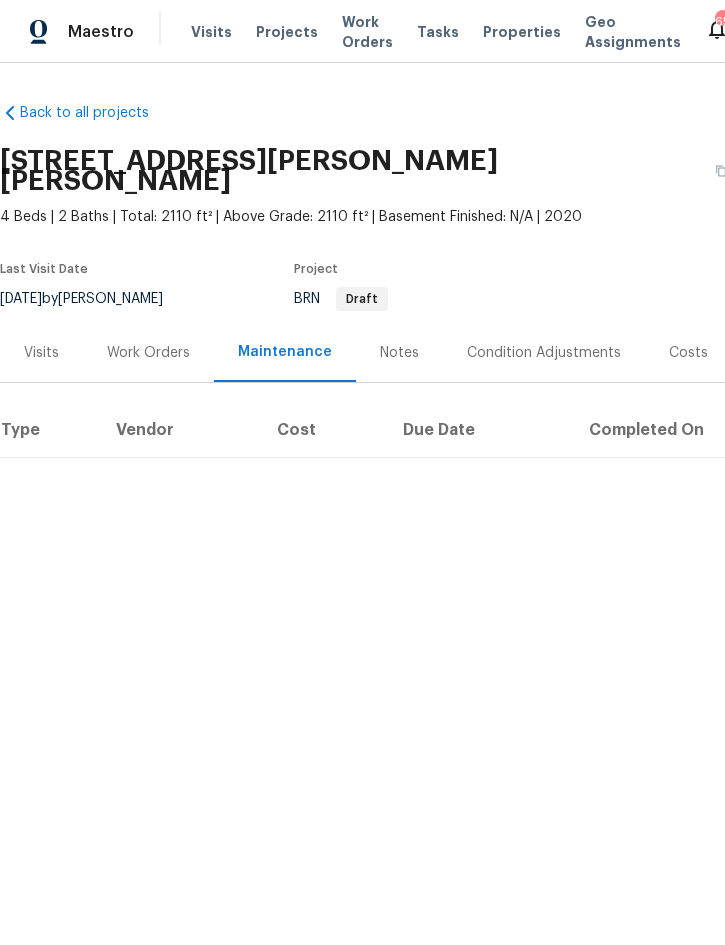 scroll, scrollTop: 0, scrollLeft: 0, axis: both 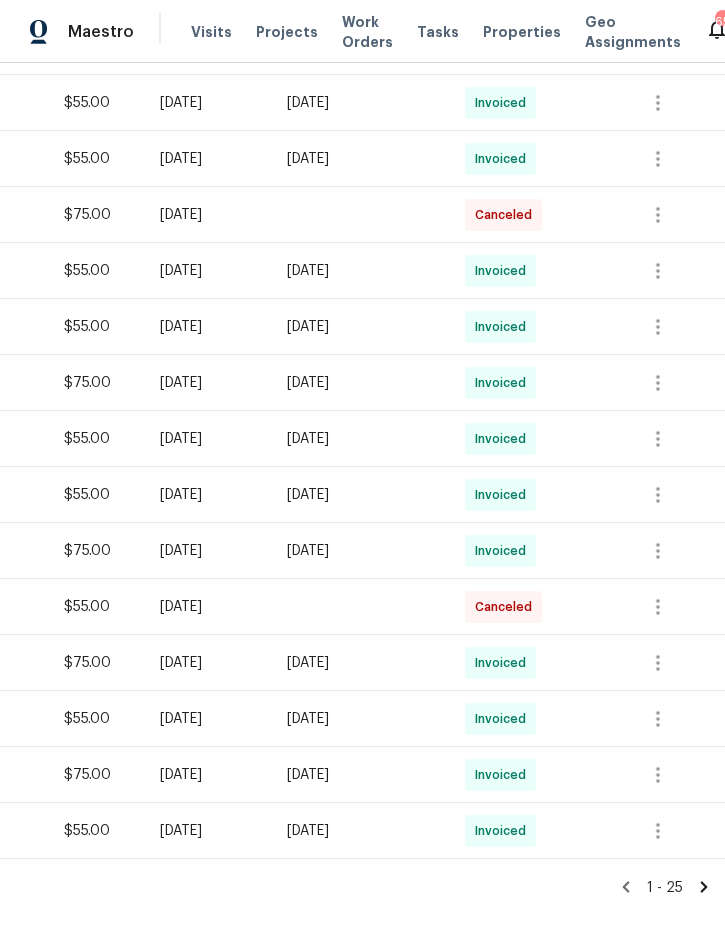 click 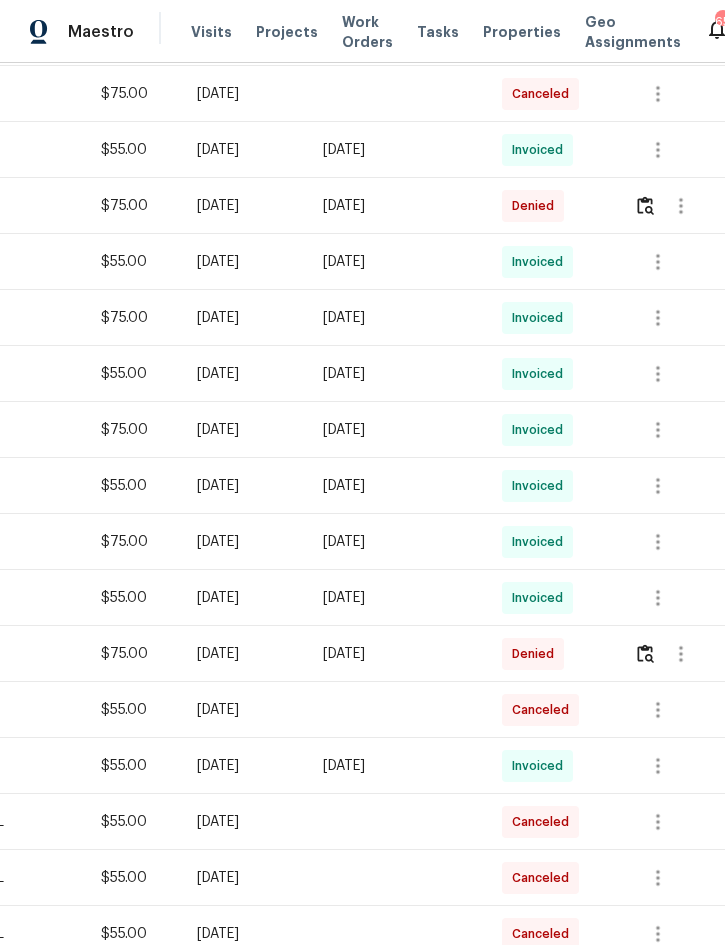 scroll, scrollTop: 786, scrollLeft: 405, axis: both 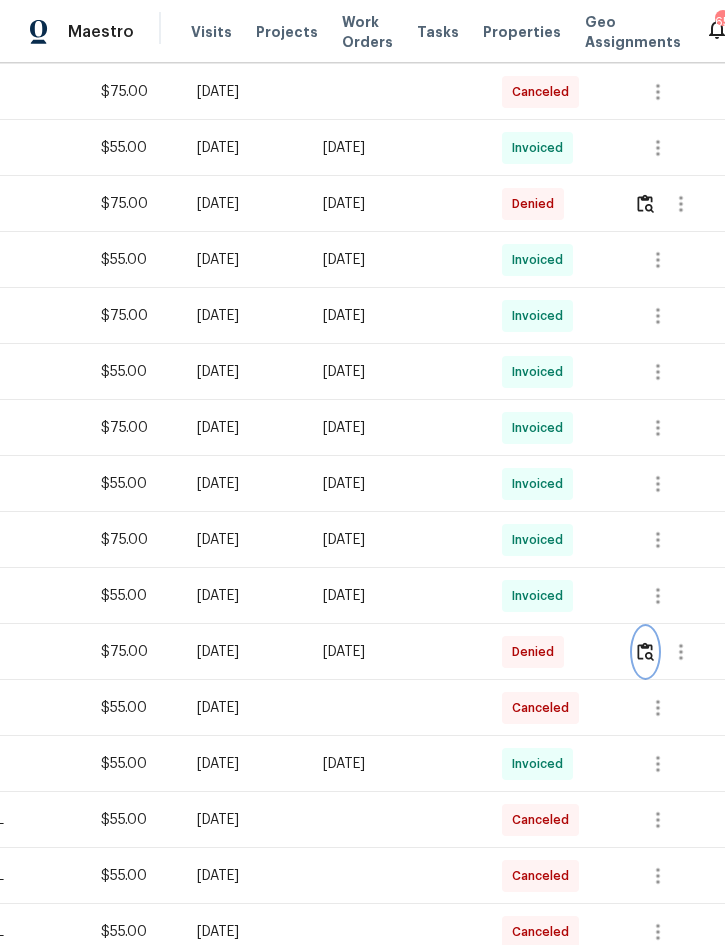 click at bounding box center [645, 651] 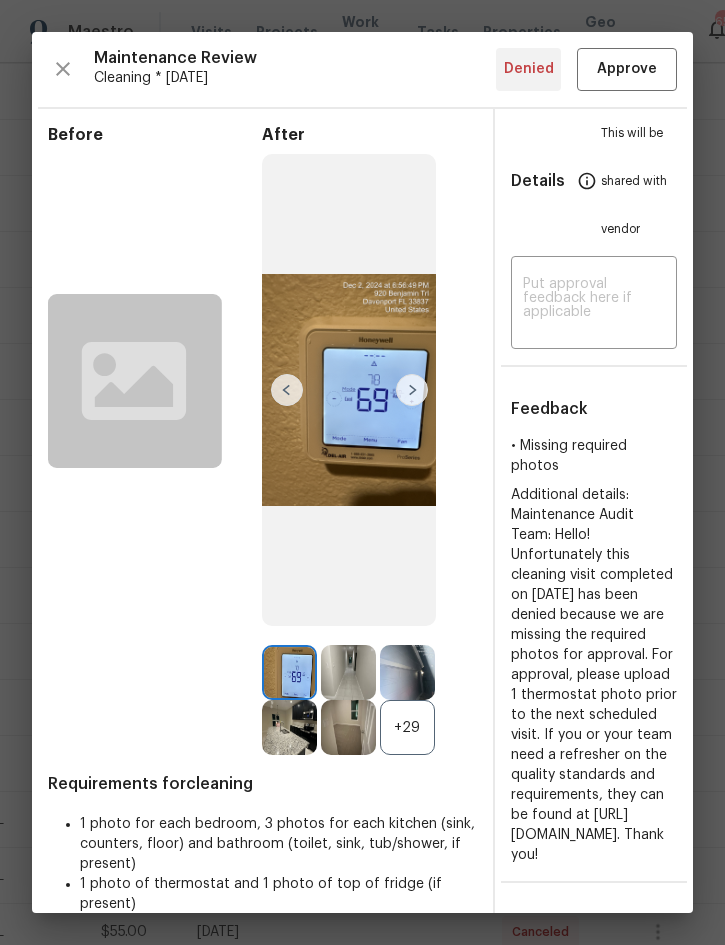 click at bounding box center [412, 390] 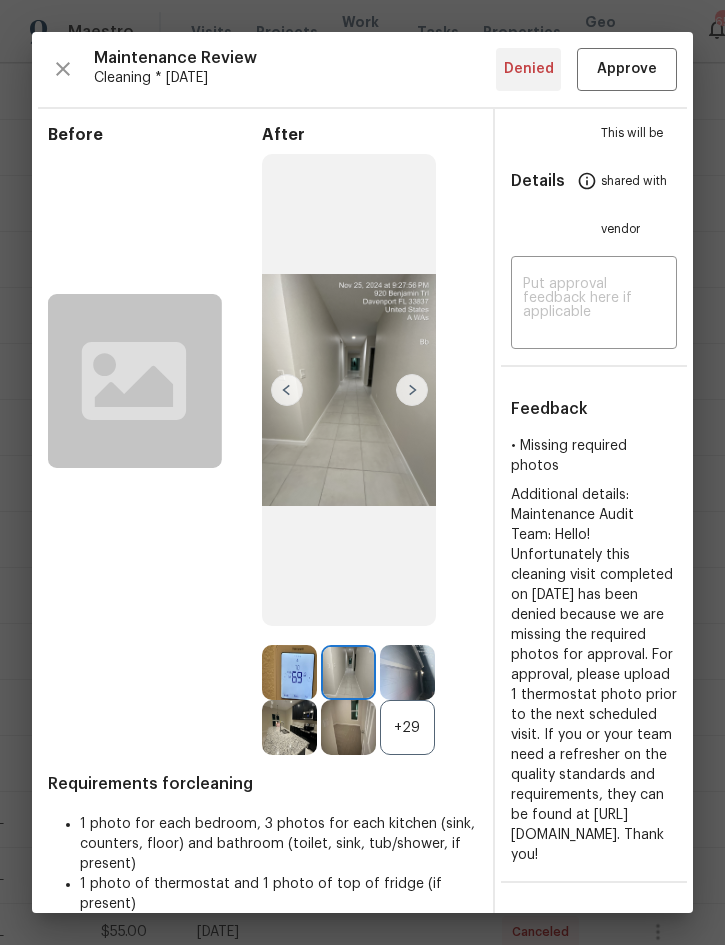click at bounding box center (412, 390) 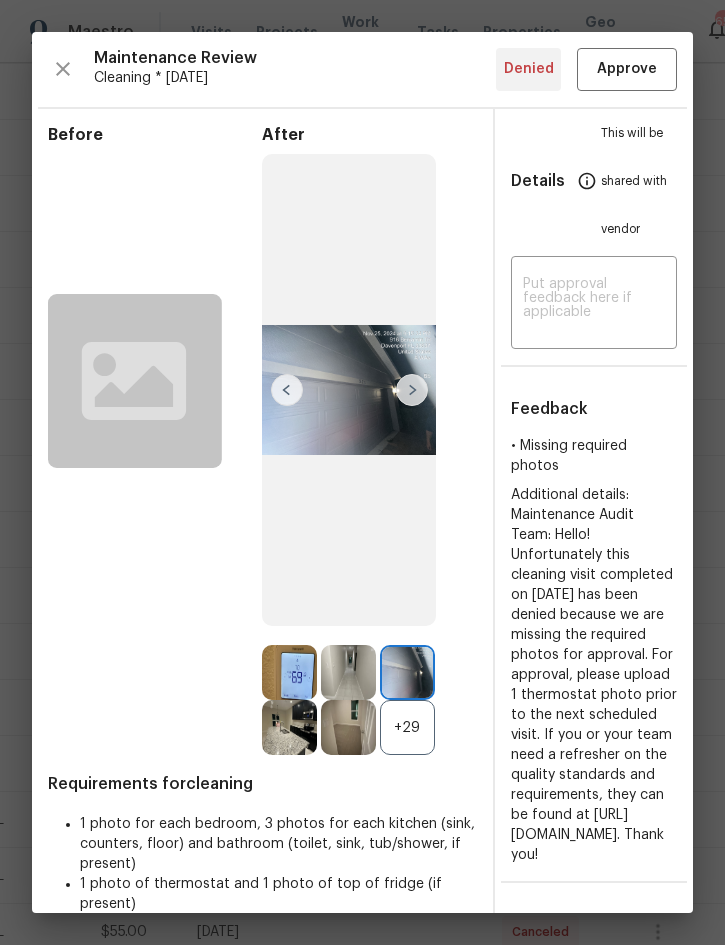 click at bounding box center [412, 390] 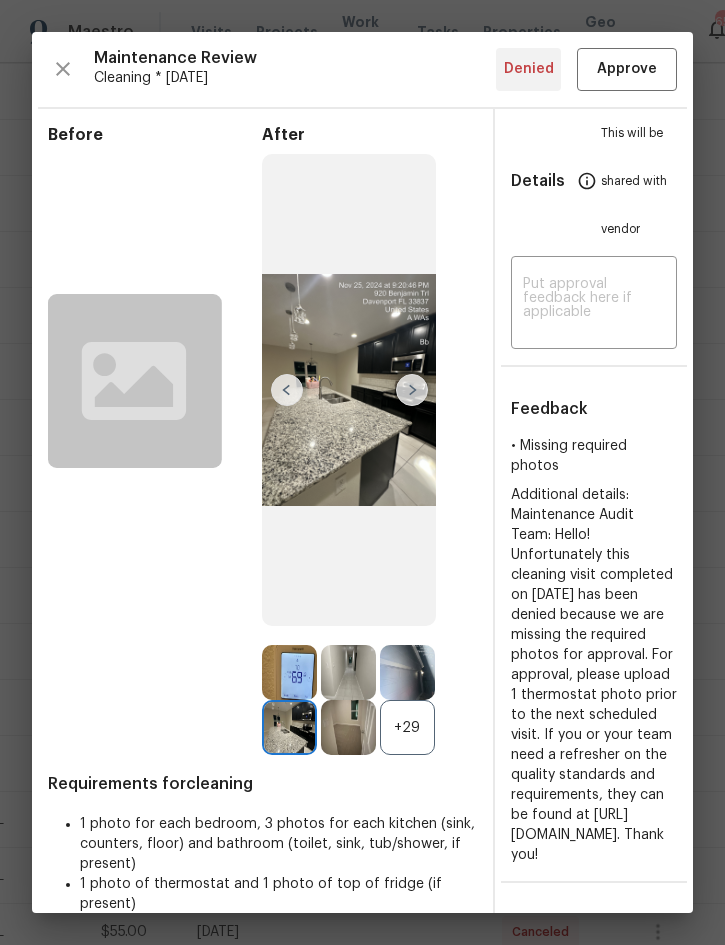 click at bounding box center [412, 390] 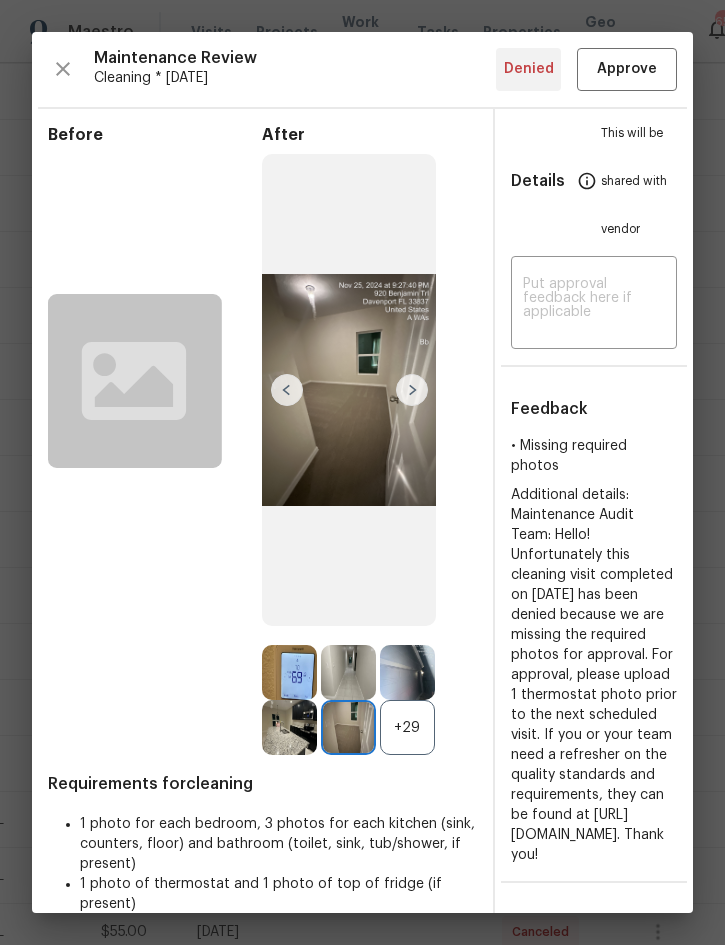 click at bounding box center (412, 390) 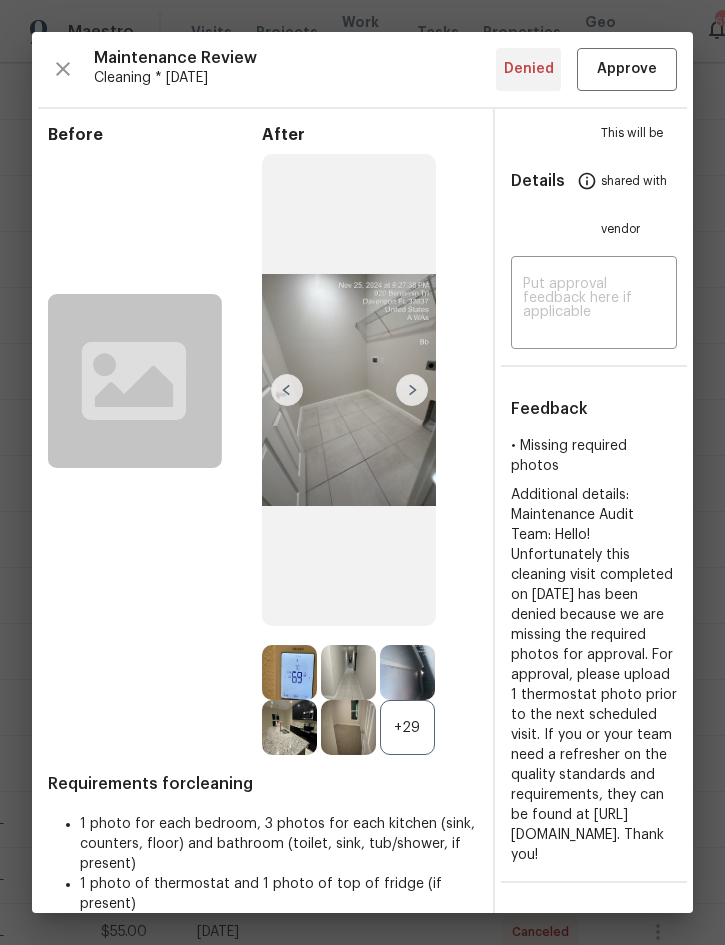 click at bounding box center [412, 390] 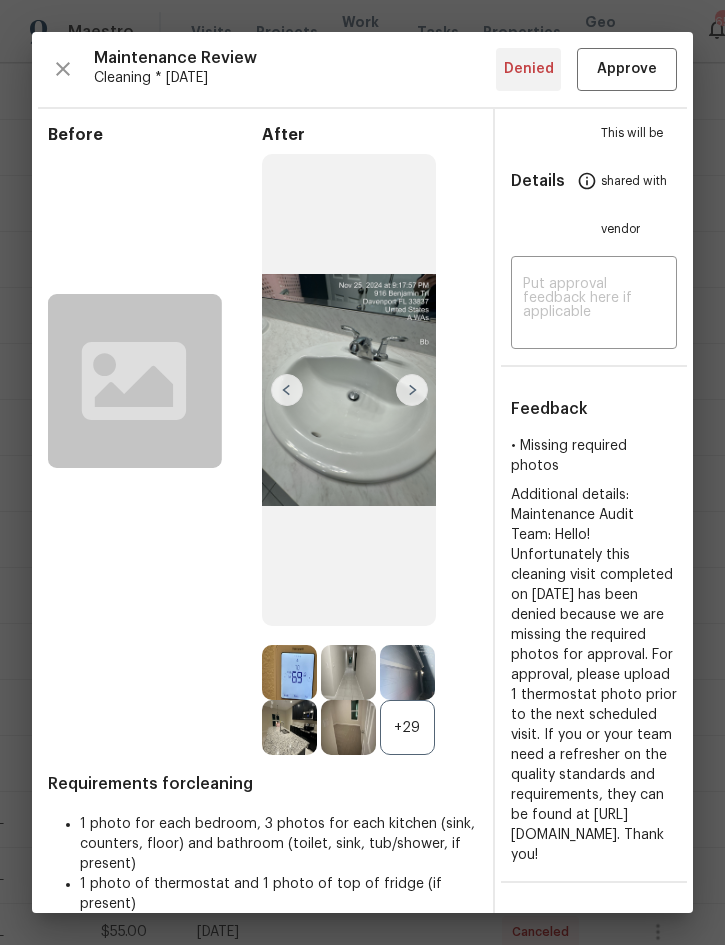 click at bounding box center (412, 390) 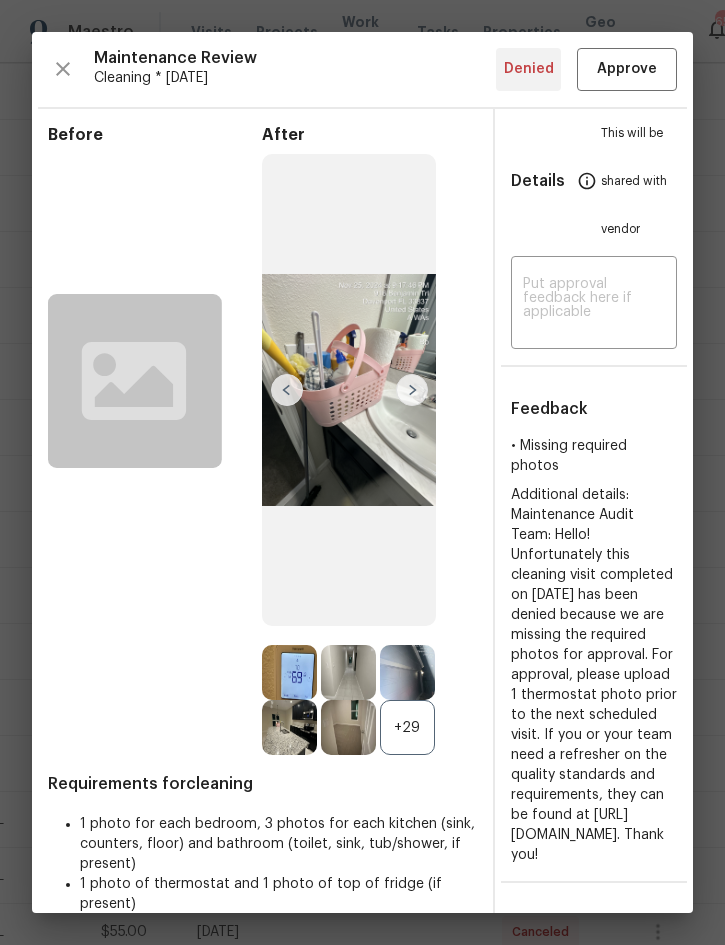 click at bounding box center [412, 390] 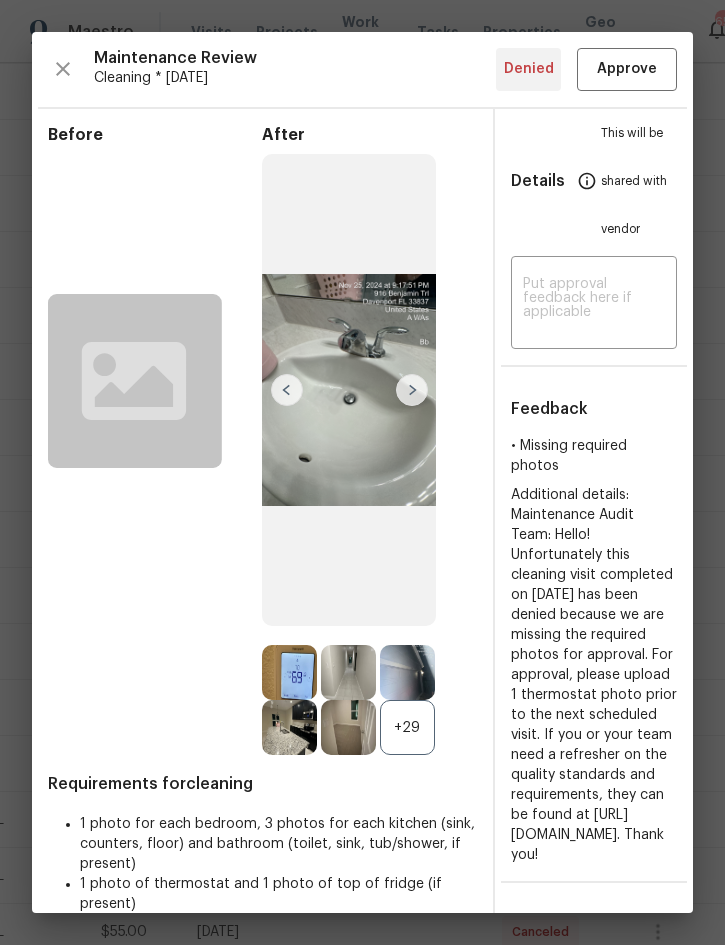 click at bounding box center (412, 390) 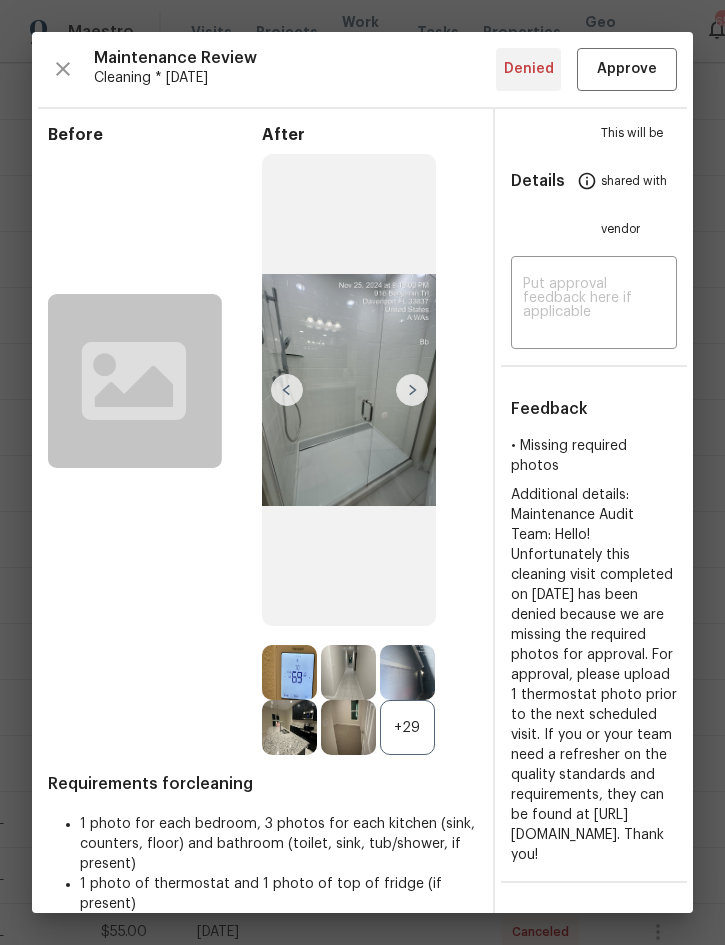 click at bounding box center [412, 390] 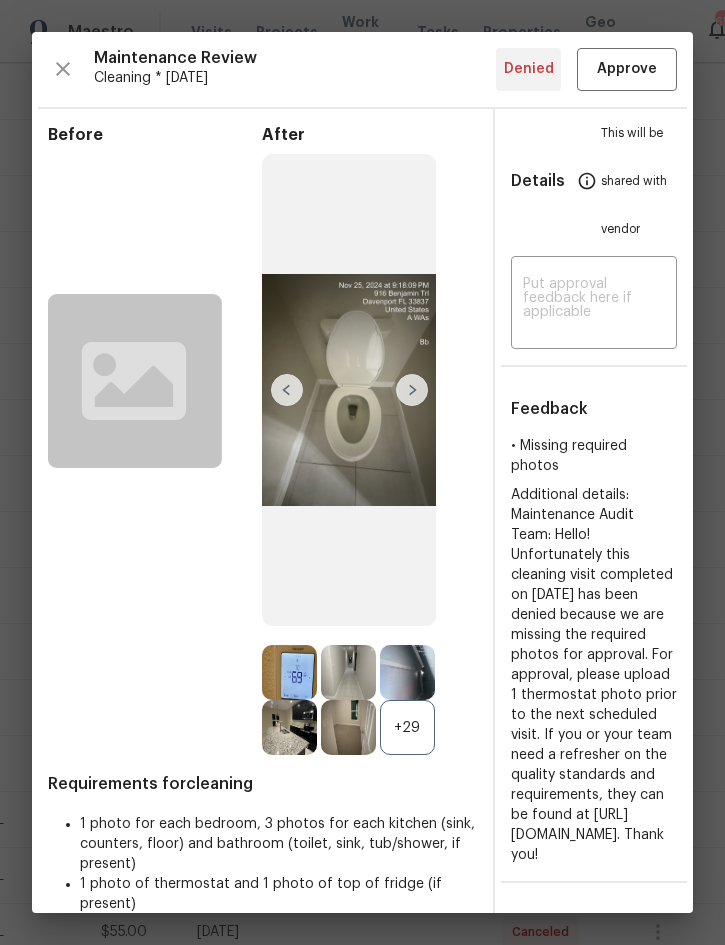 click at bounding box center [412, 390] 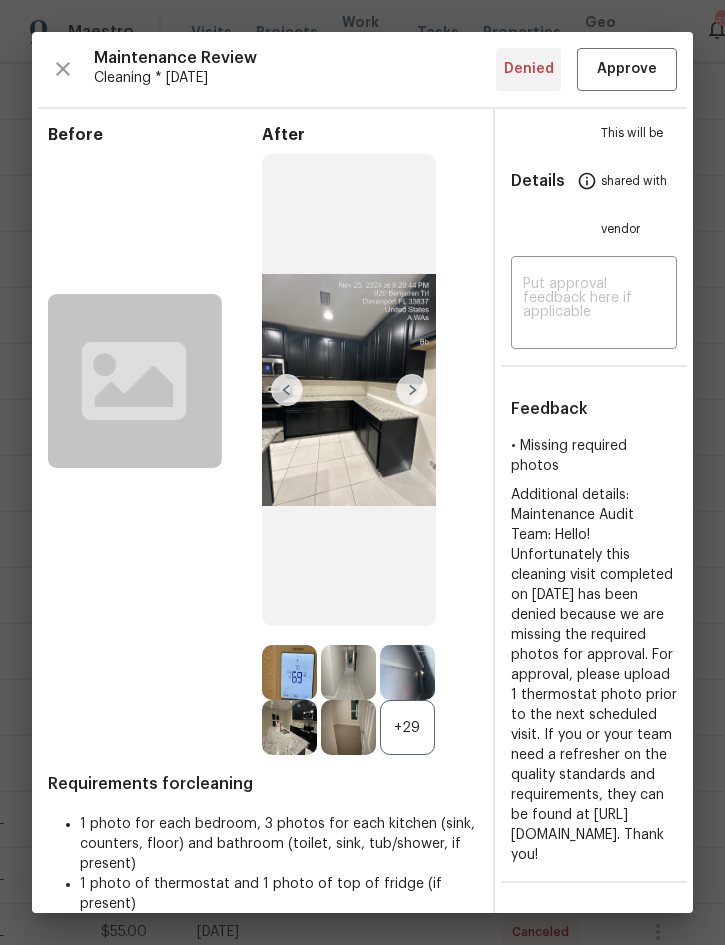 click at bounding box center (412, 390) 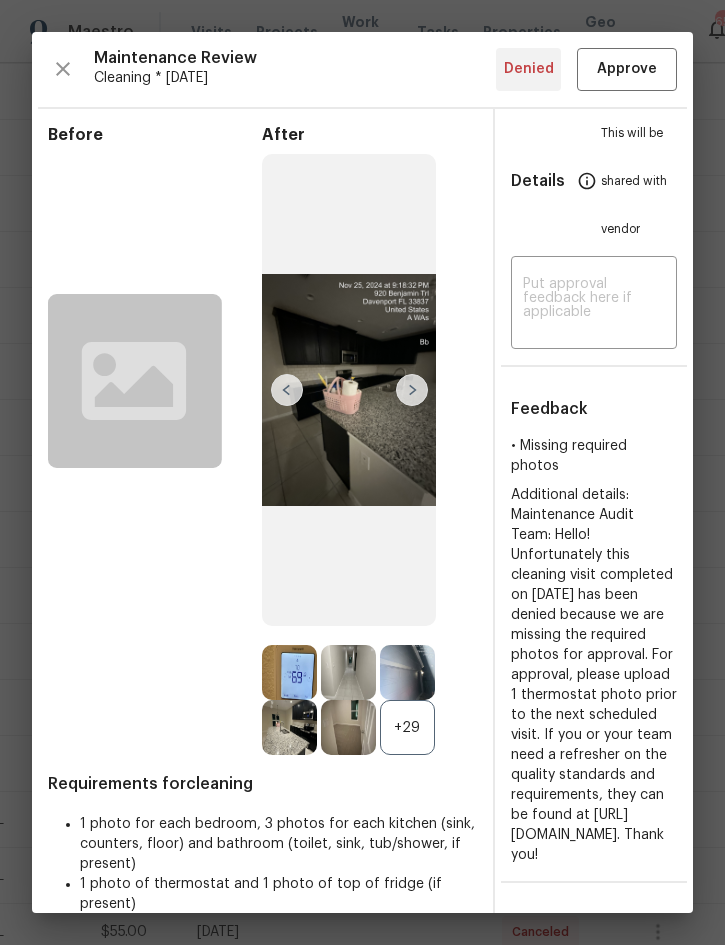 click at bounding box center (412, 390) 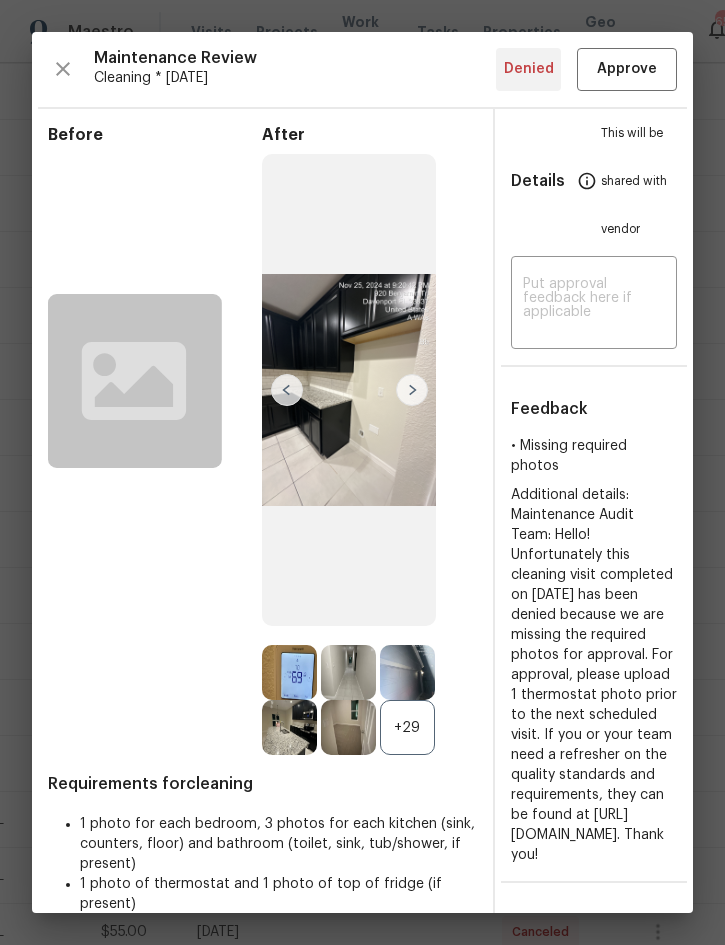click at bounding box center [412, 390] 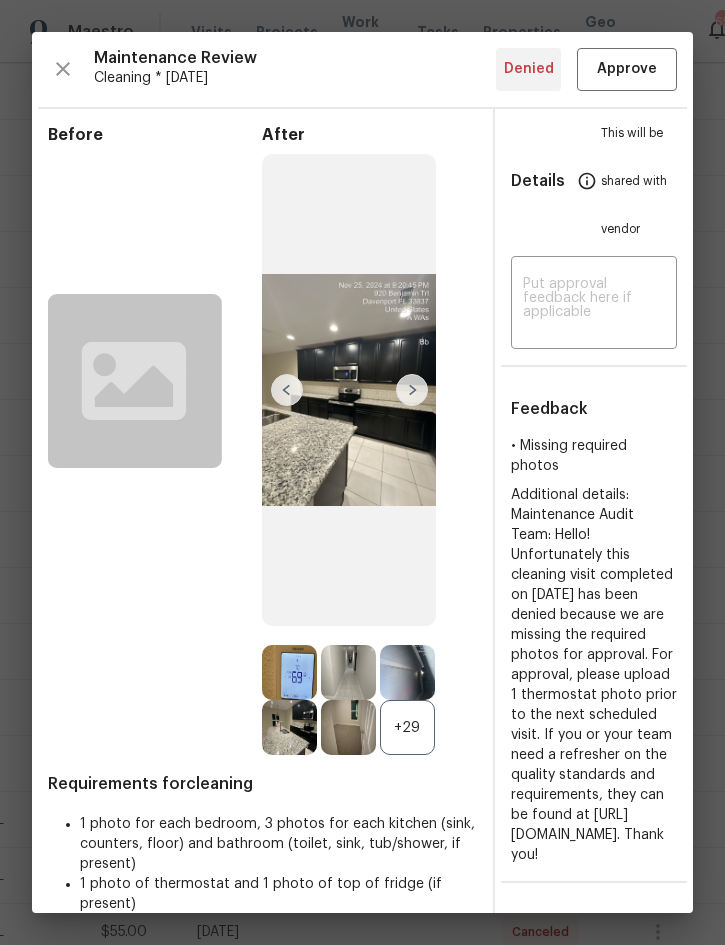 click at bounding box center [412, 390] 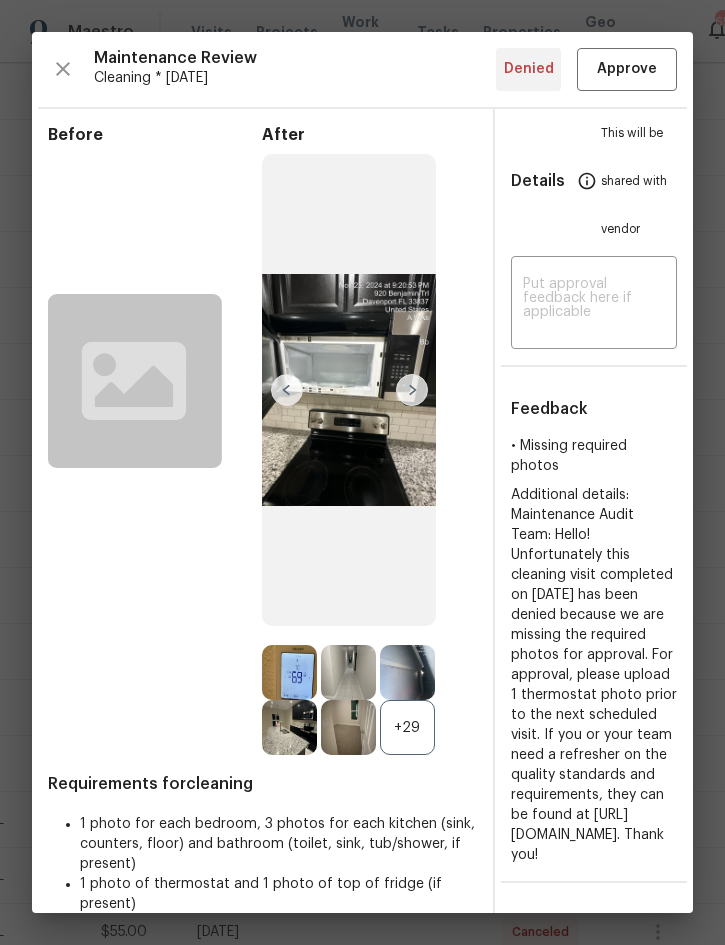 click at bounding box center [412, 390] 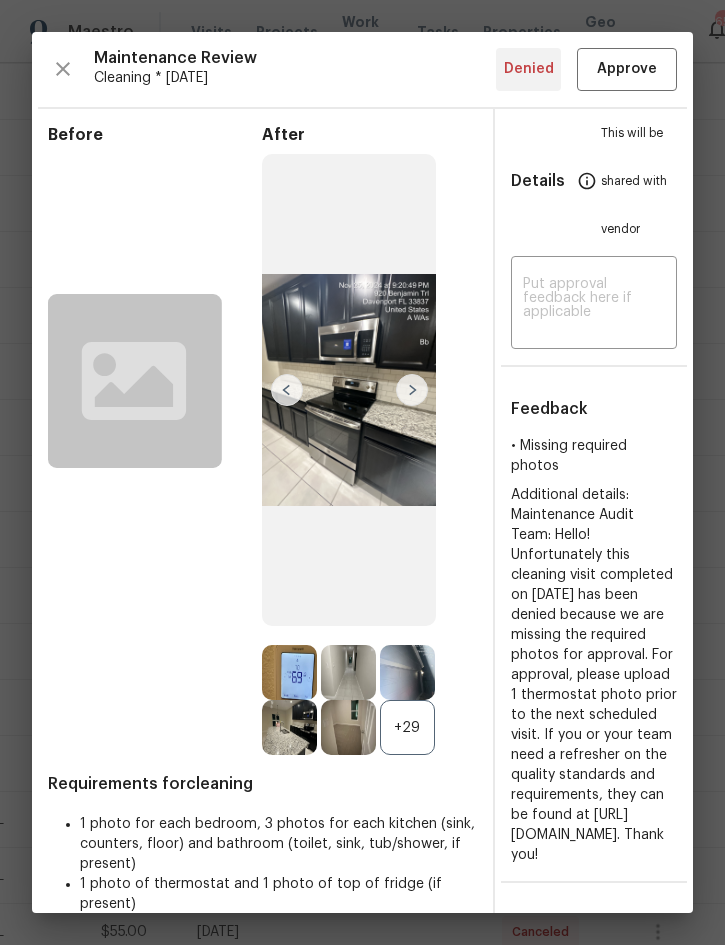 click at bounding box center [412, 390] 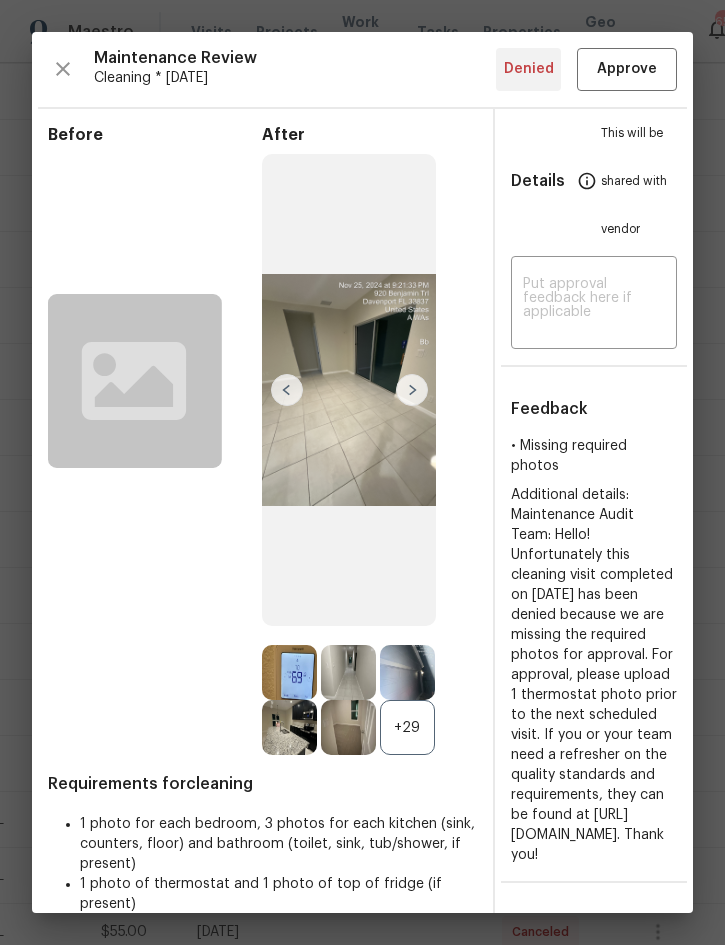 click at bounding box center [412, 390] 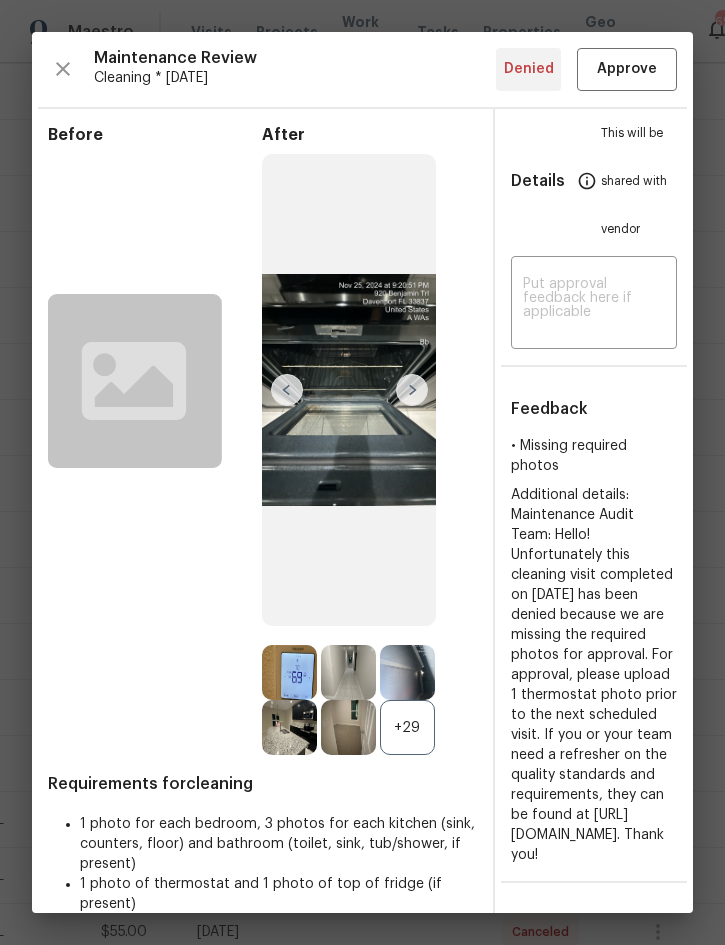 click at bounding box center [412, 390] 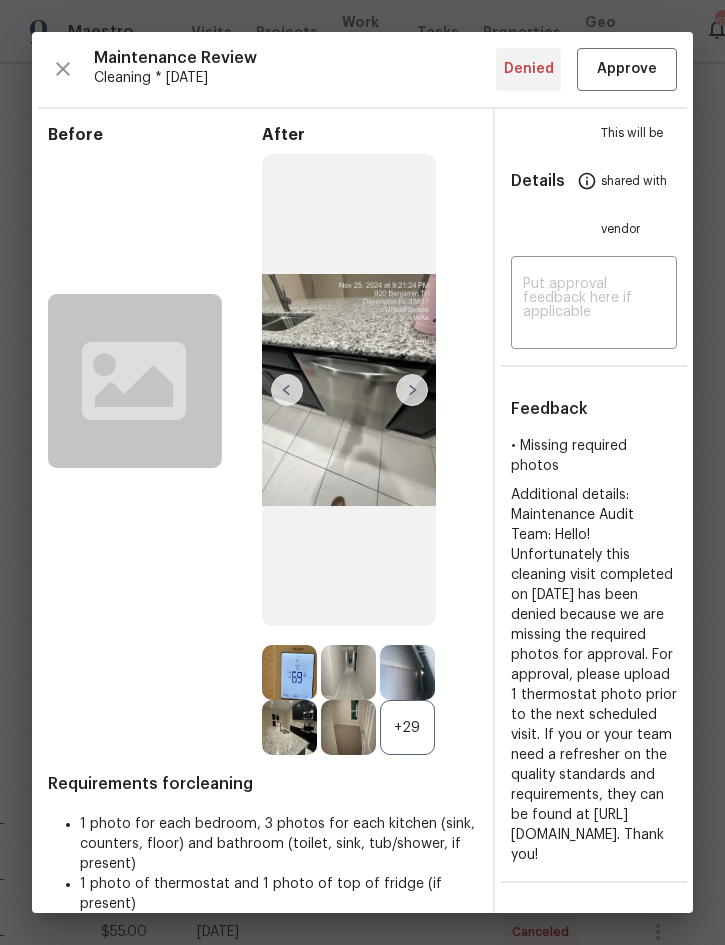 click at bounding box center [412, 390] 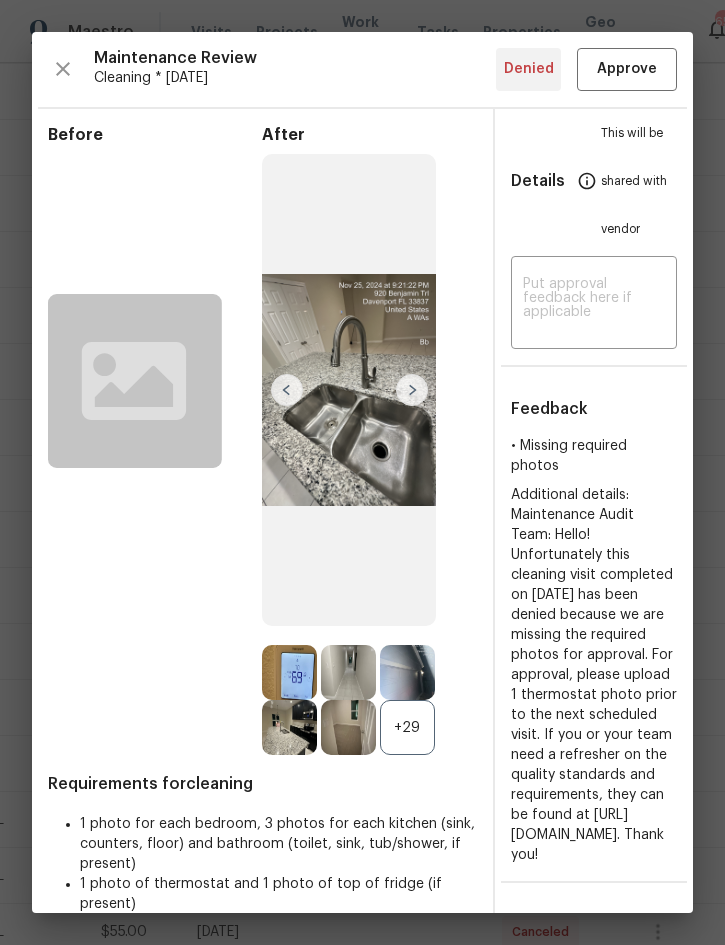 click at bounding box center (412, 390) 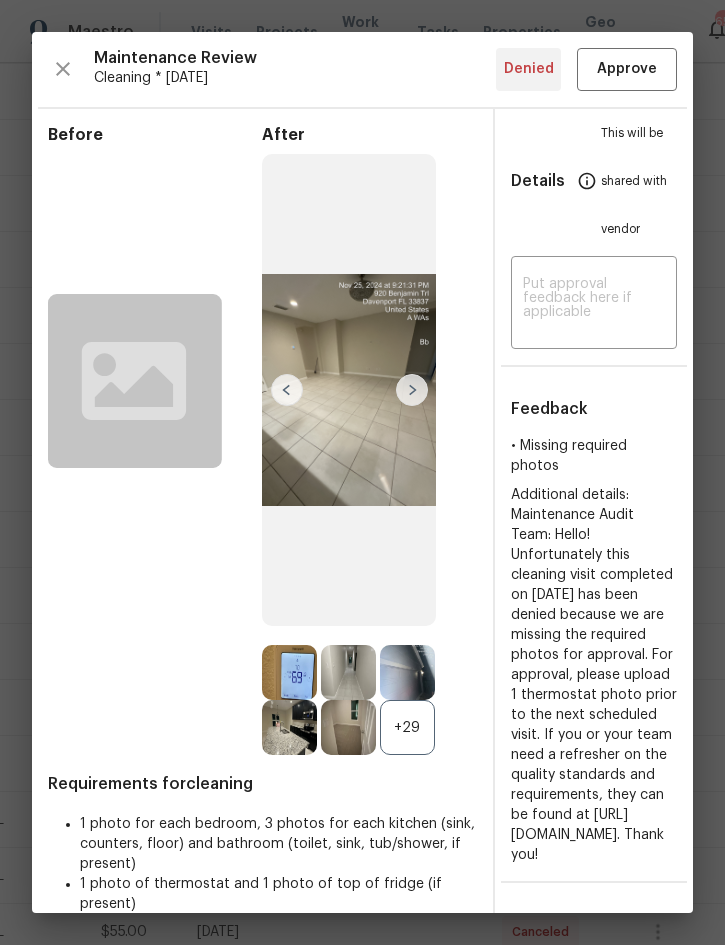 click at bounding box center (412, 390) 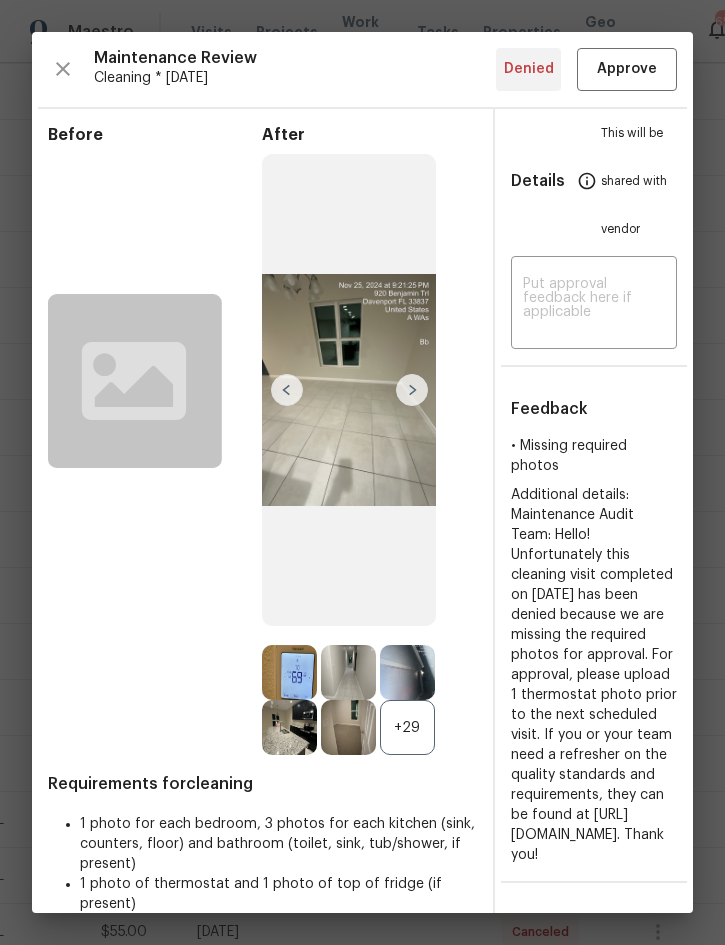 click at bounding box center [412, 390] 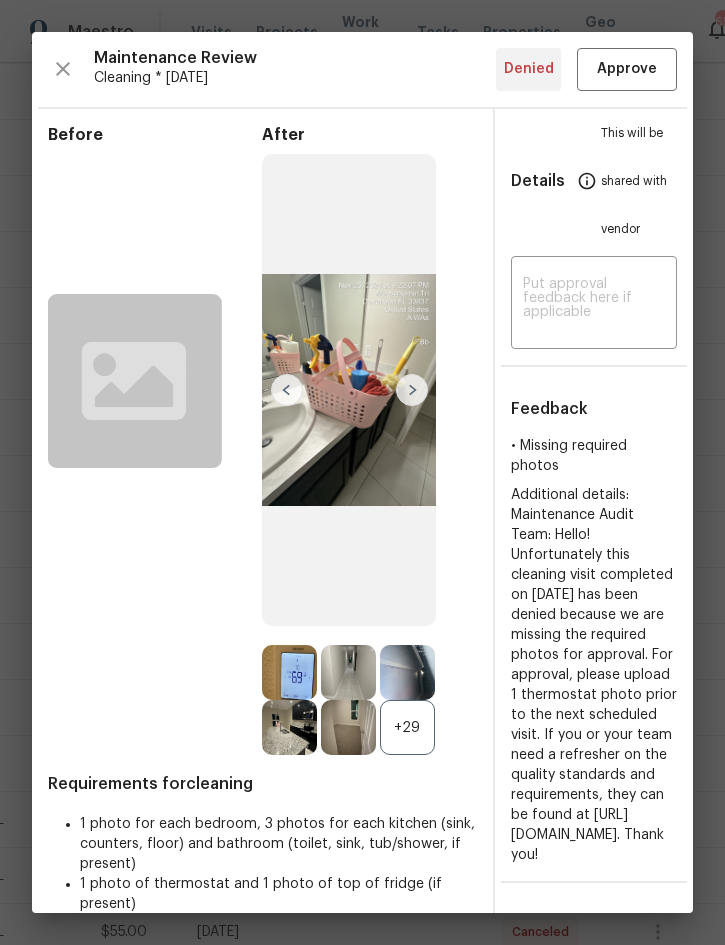 click at bounding box center (412, 390) 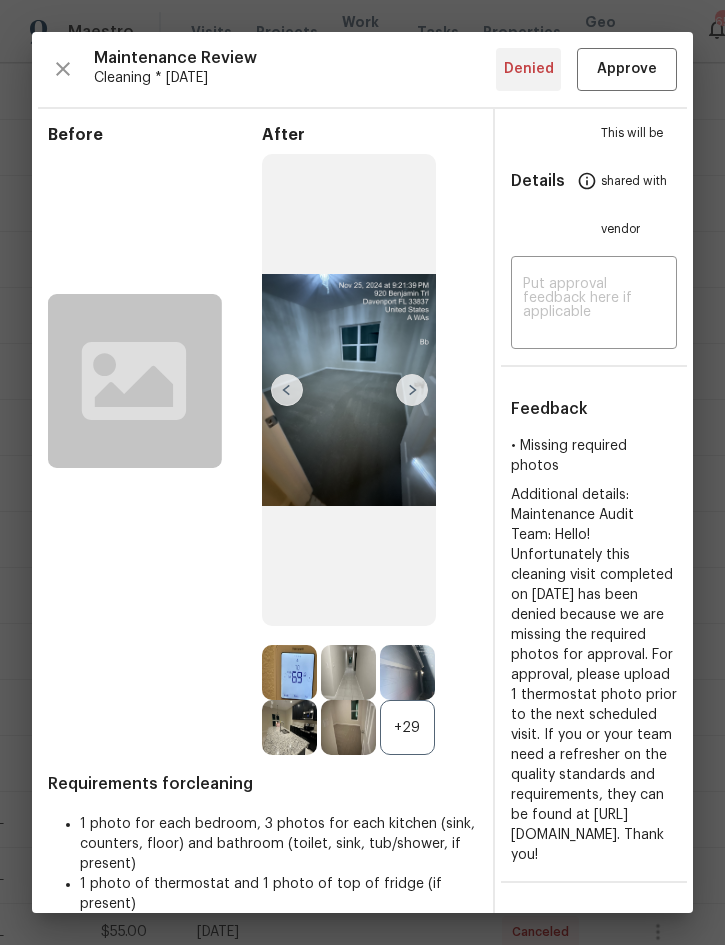 click at bounding box center (412, 390) 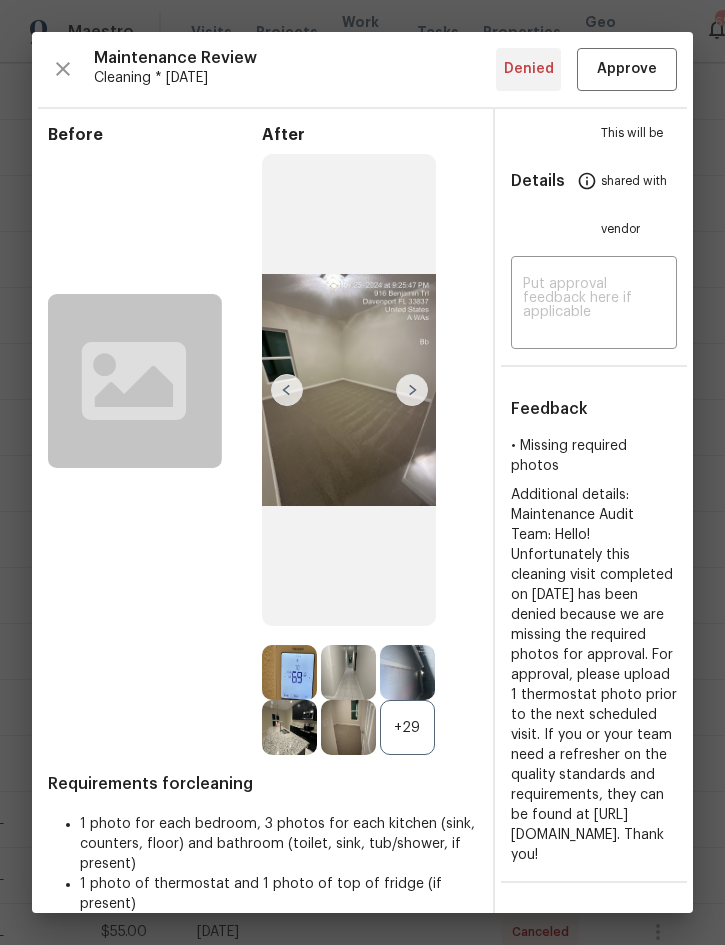 click at bounding box center [412, 390] 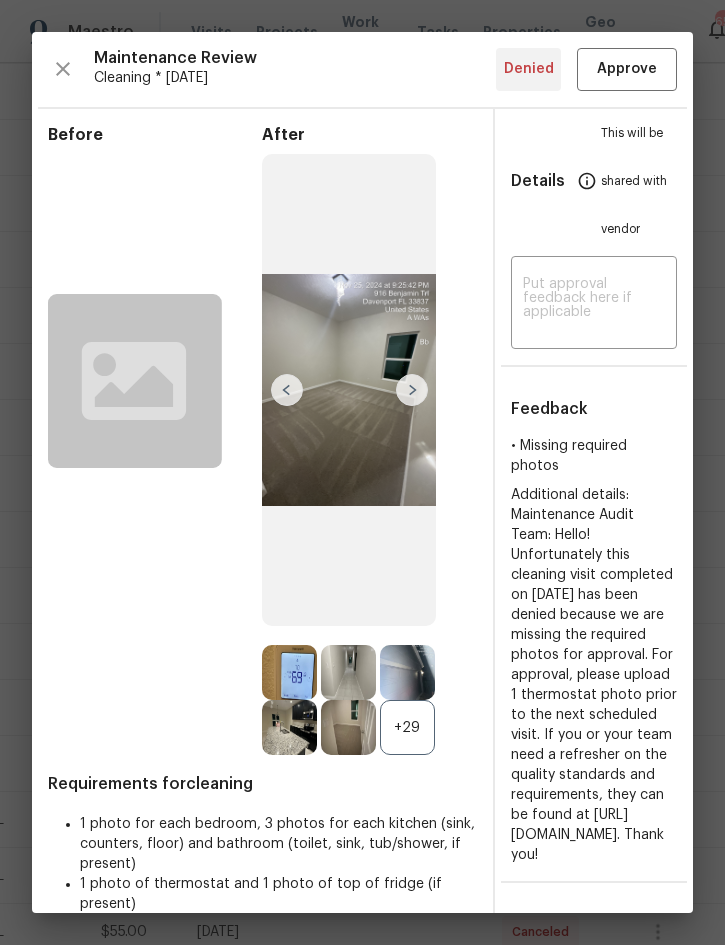 click at bounding box center (412, 390) 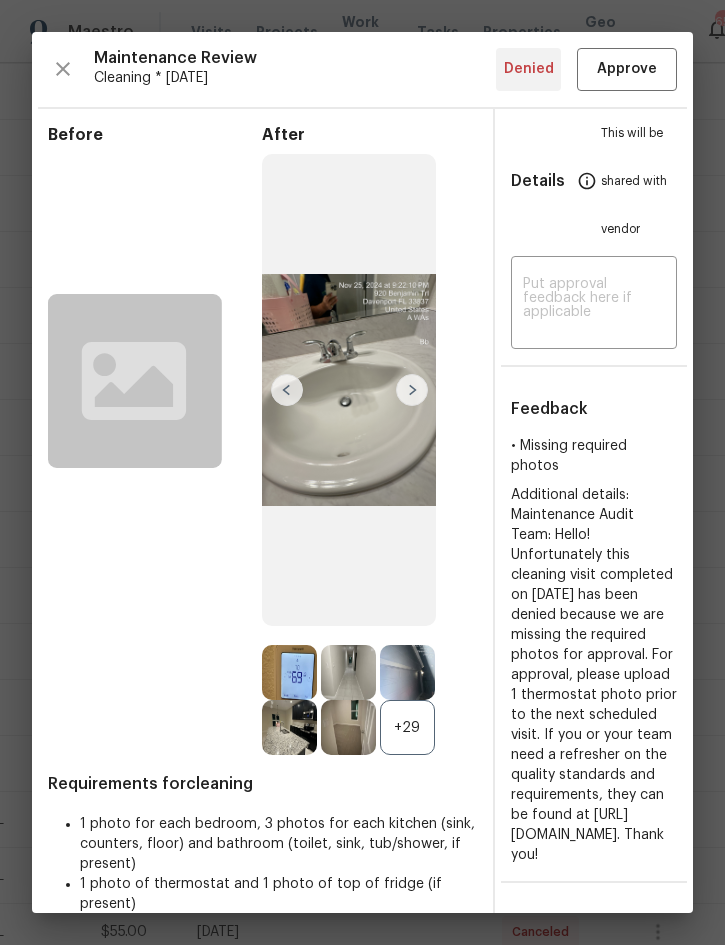 click at bounding box center (412, 390) 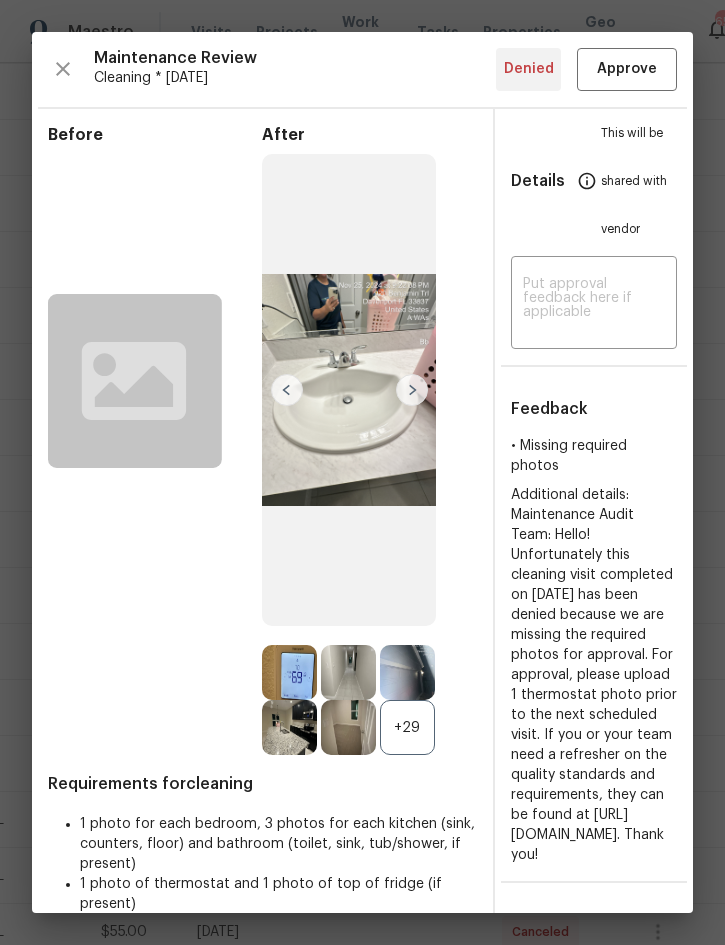 click at bounding box center [412, 390] 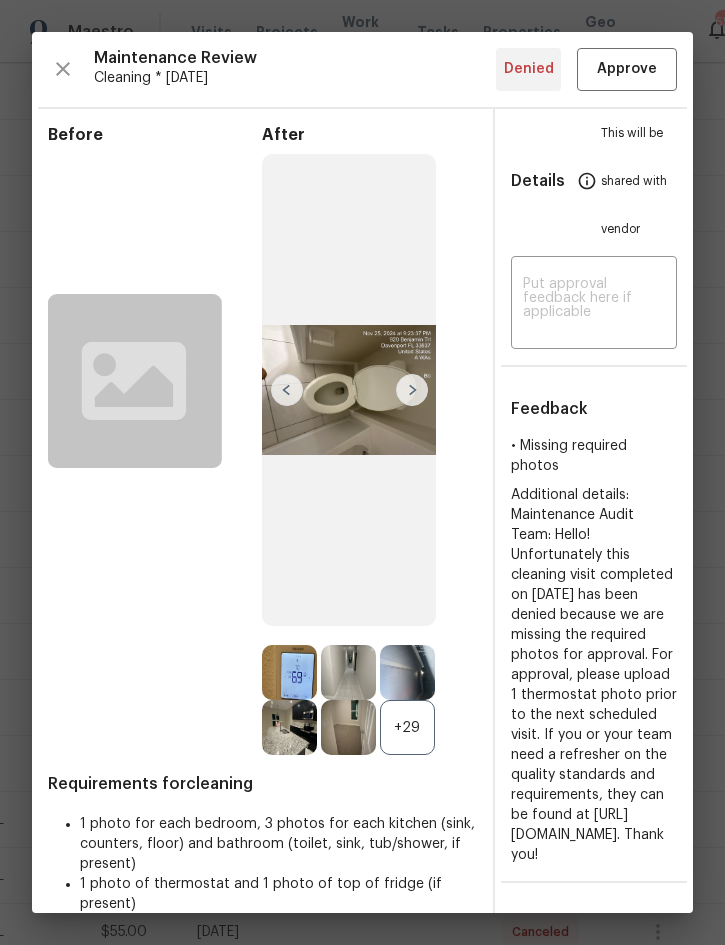 click at bounding box center (412, 390) 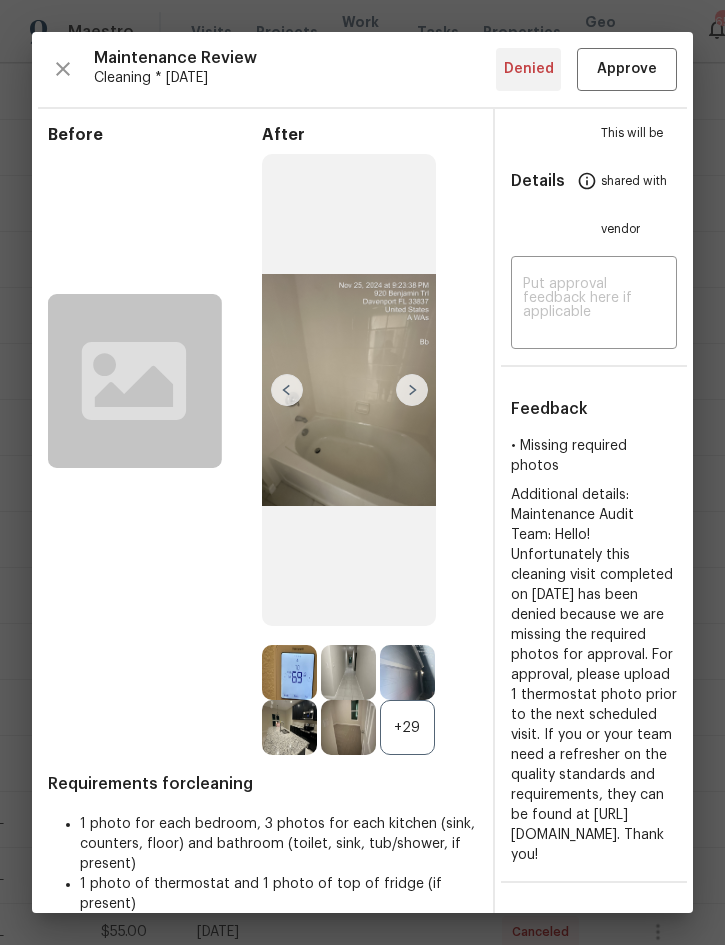 click at bounding box center (412, 390) 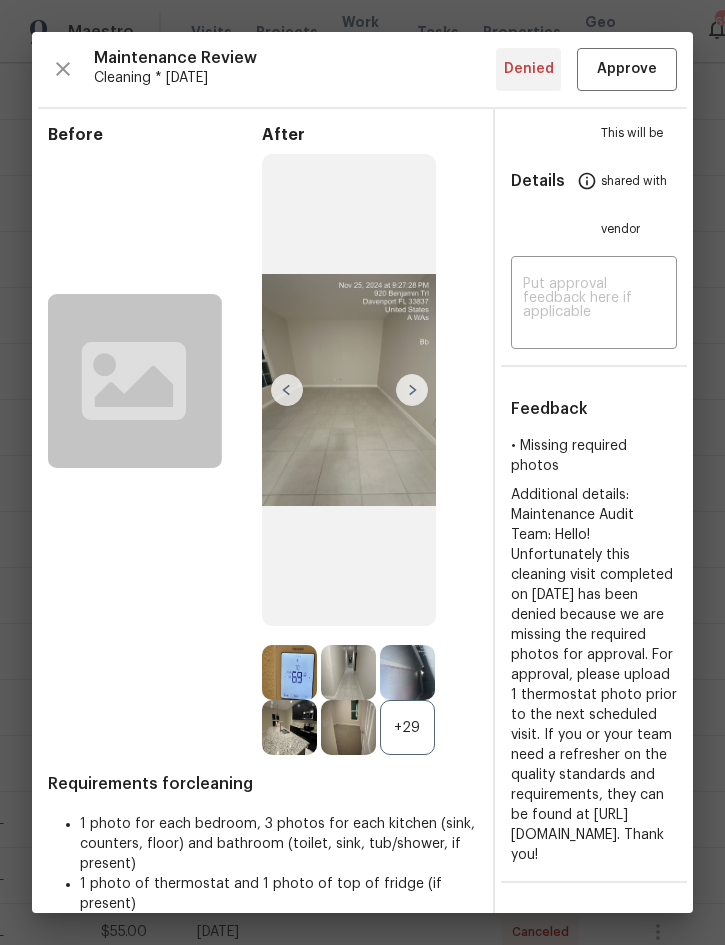 click at bounding box center [412, 390] 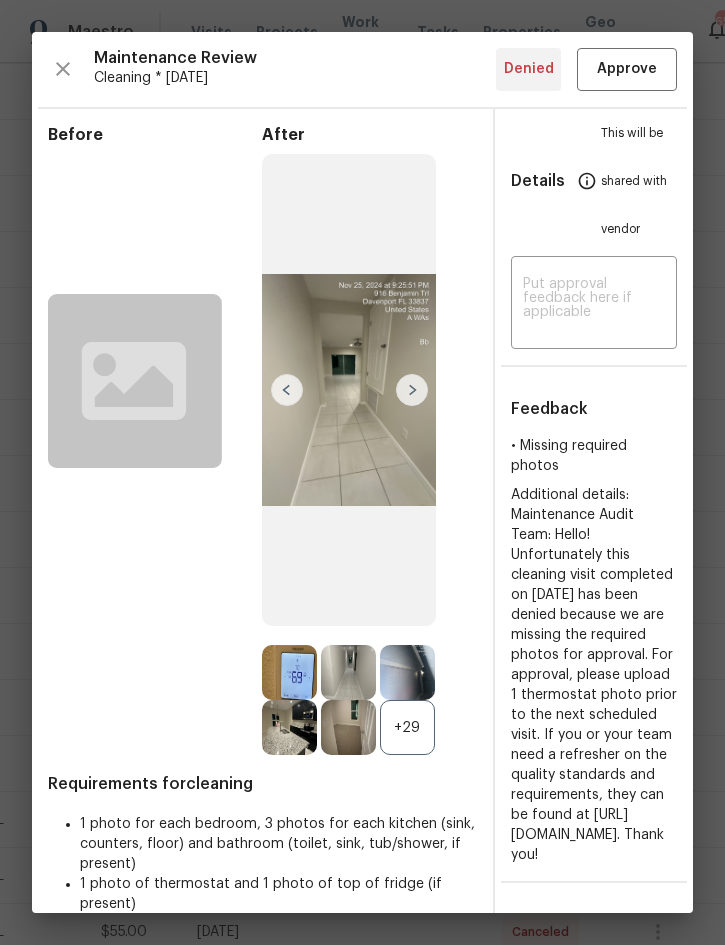click at bounding box center (412, 390) 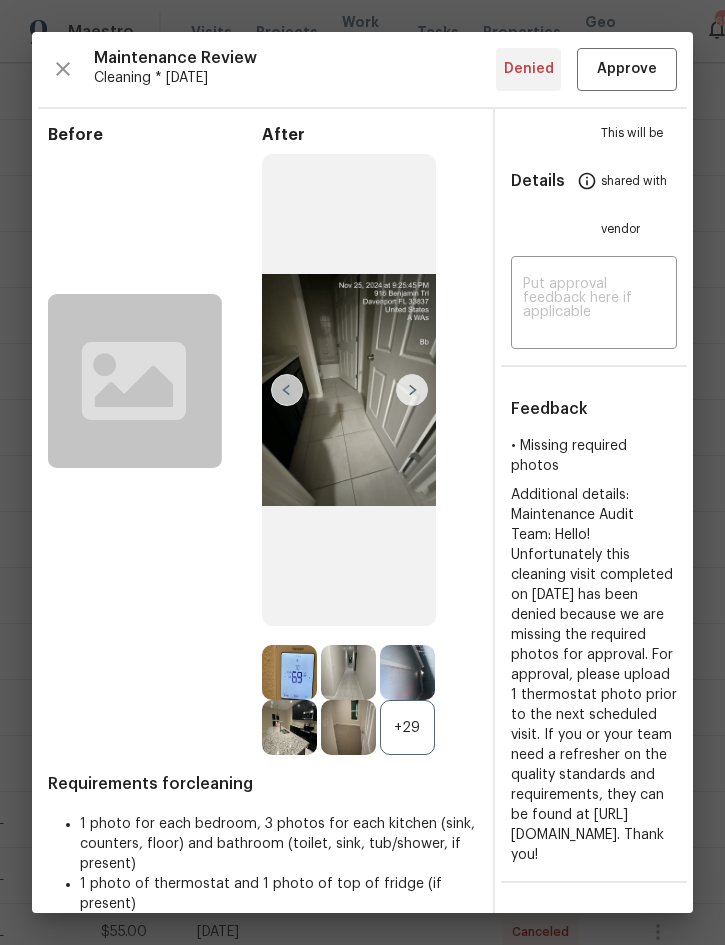 click at bounding box center (412, 390) 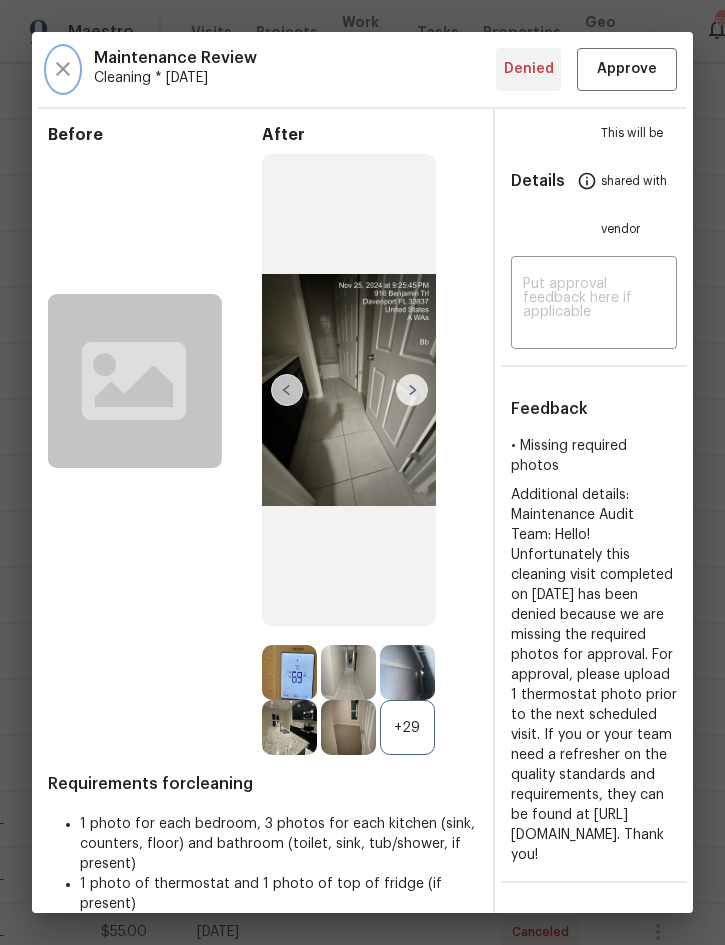 click 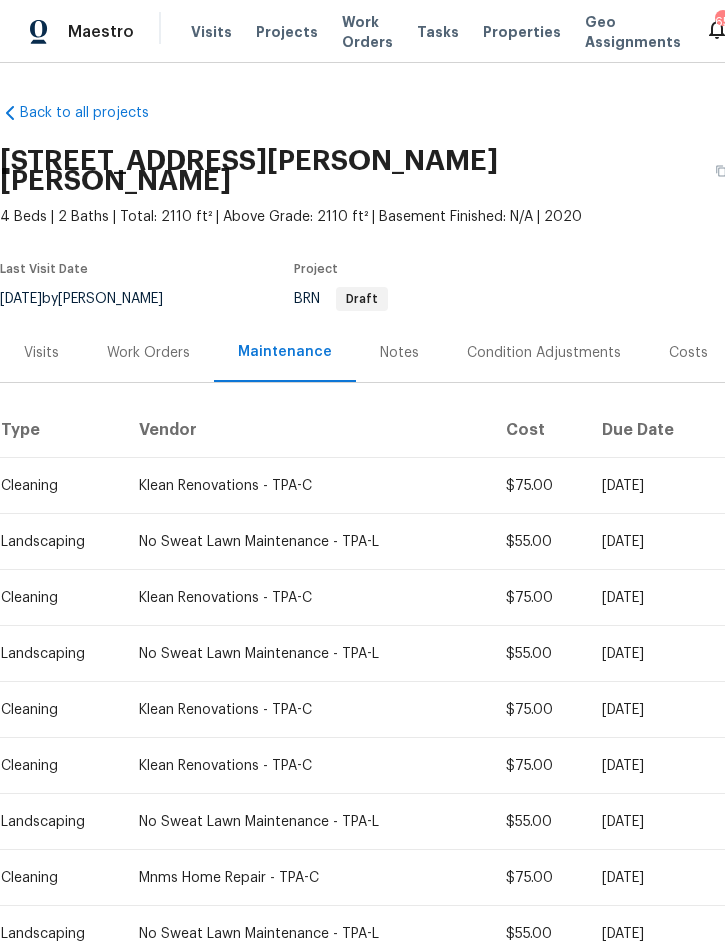 scroll, scrollTop: 0, scrollLeft: 0, axis: both 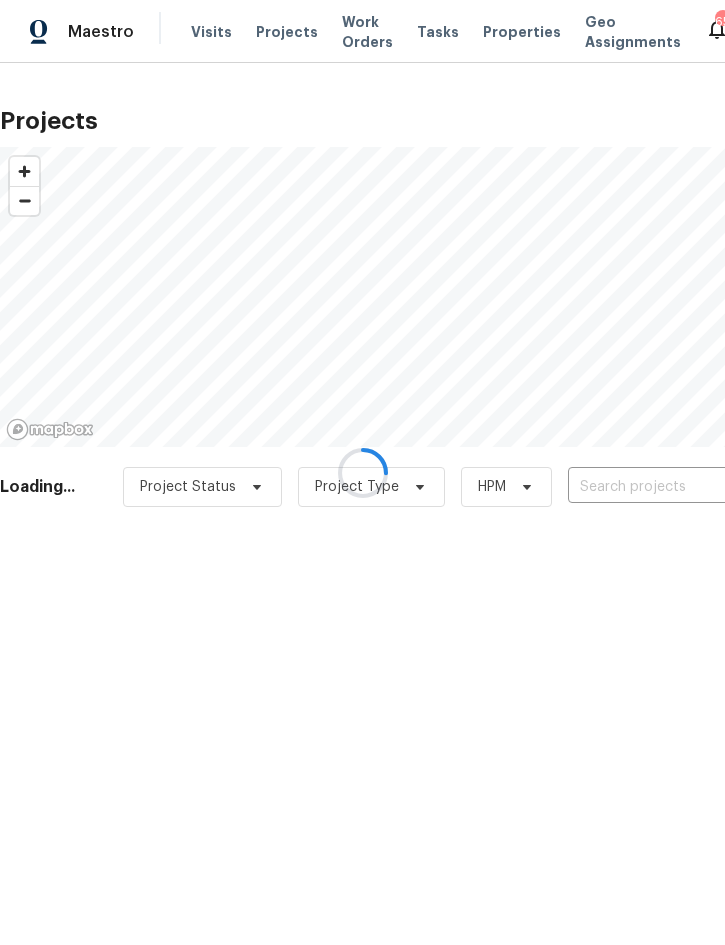 click at bounding box center (362, 472) 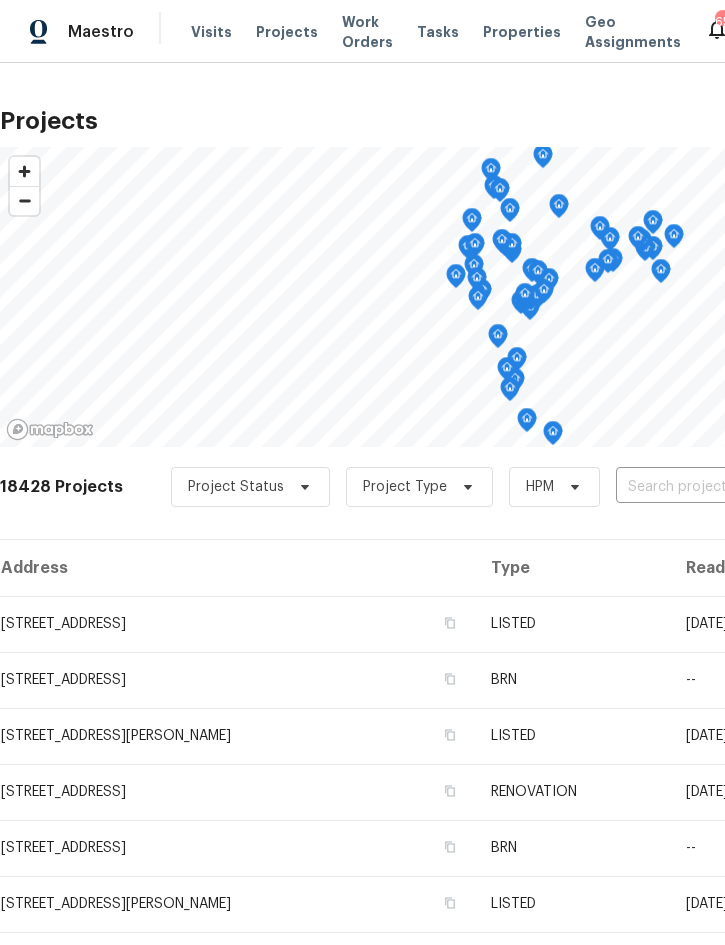 click at bounding box center (730, 487) 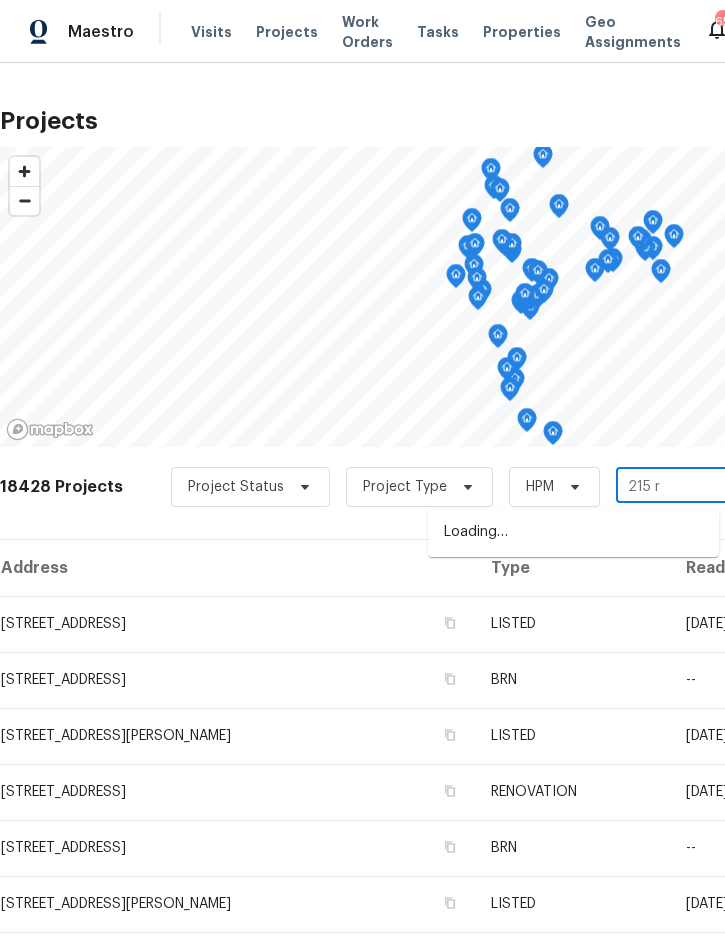 type on "215 ry" 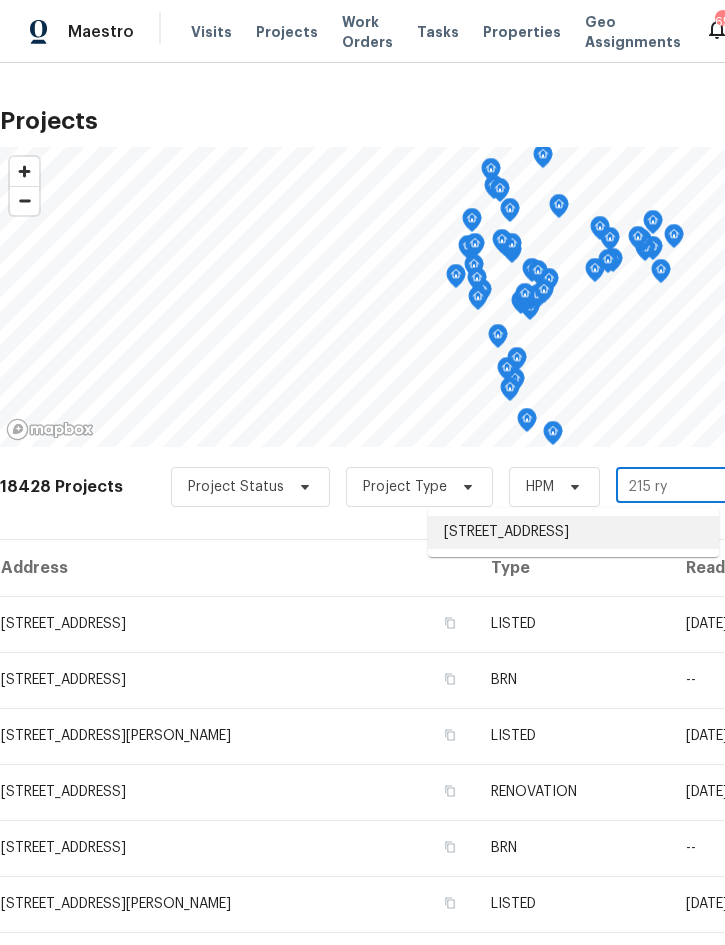 click on "[STREET_ADDRESS]" at bounding box center [573, 532] 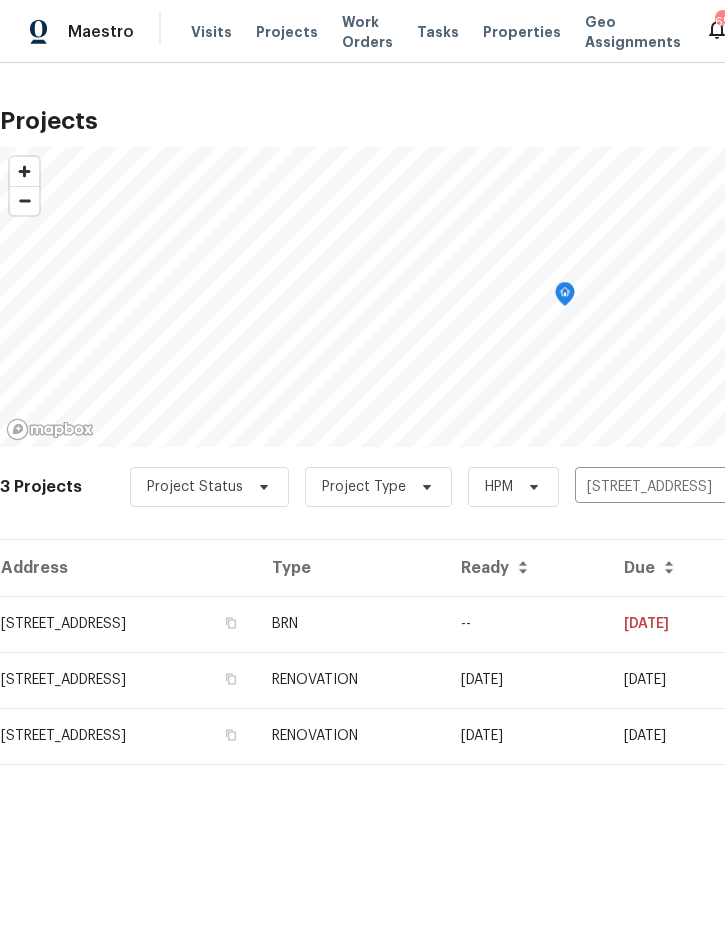 click on "BRN" at bounding box center [350, 624] 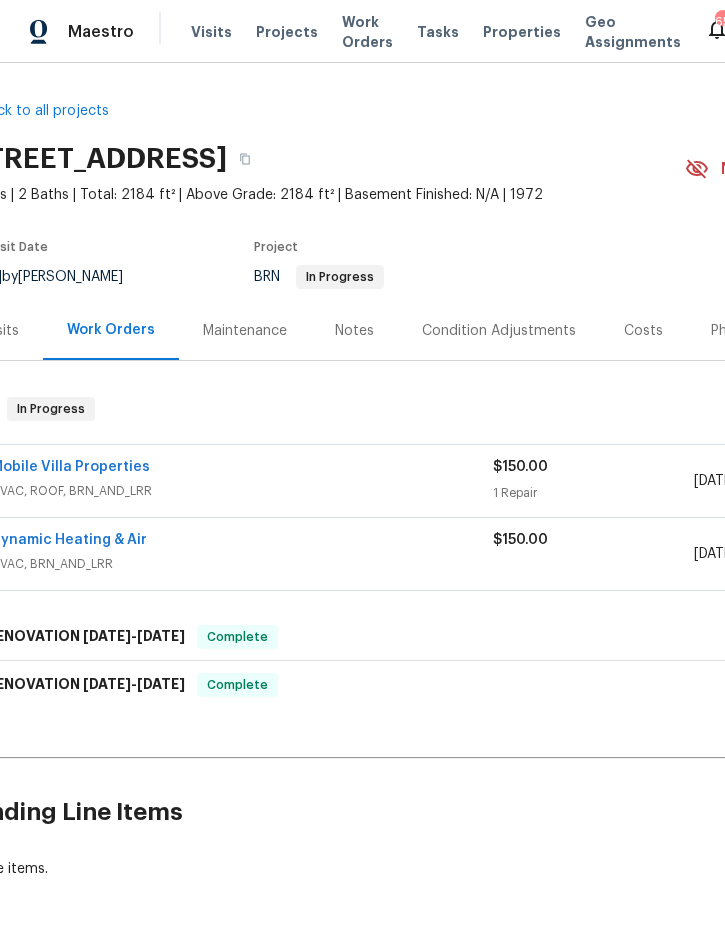 scroll, scrollTop: 0, scrollLeft: 41, axis: horizontal 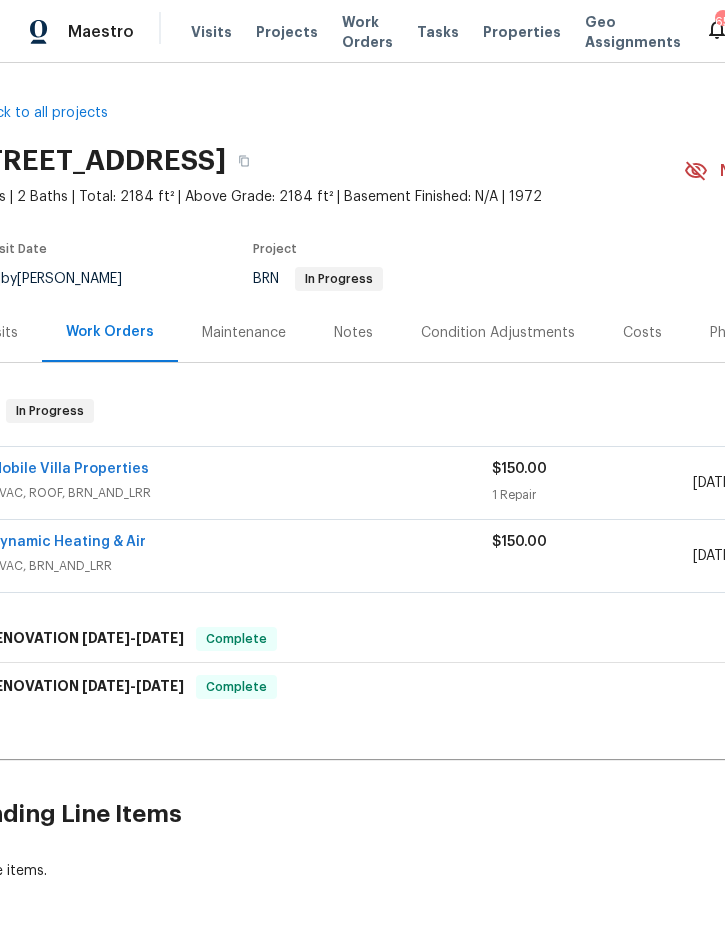 click on "Maintenance" at bounding box center [244, 332] 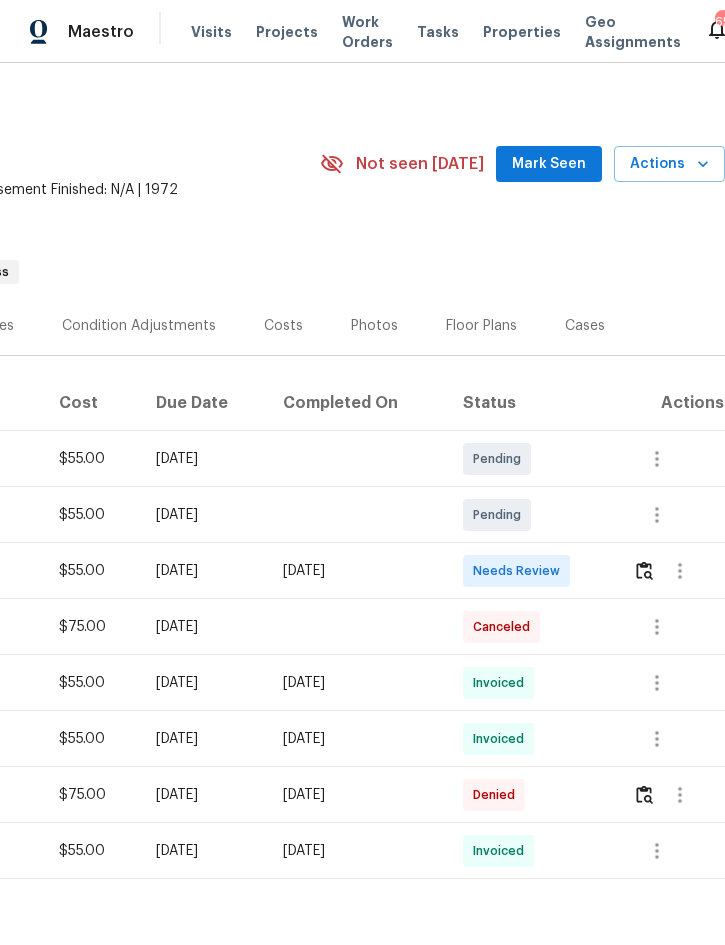 scroll, scrollTop: 7, scrollLeft: 405, axis: both 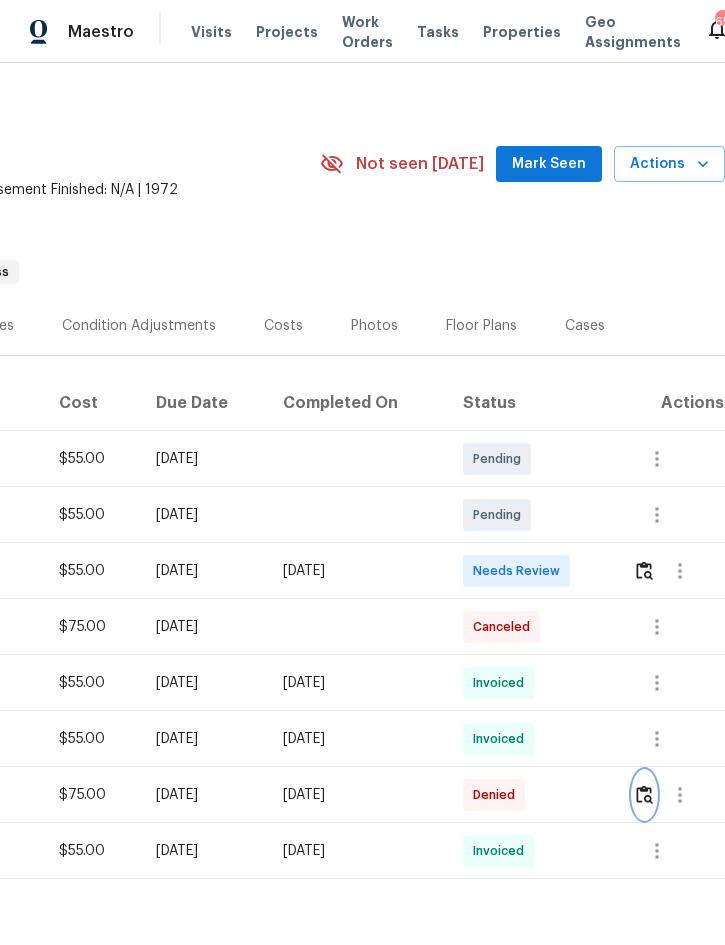 click at bounding box center [644, 794] 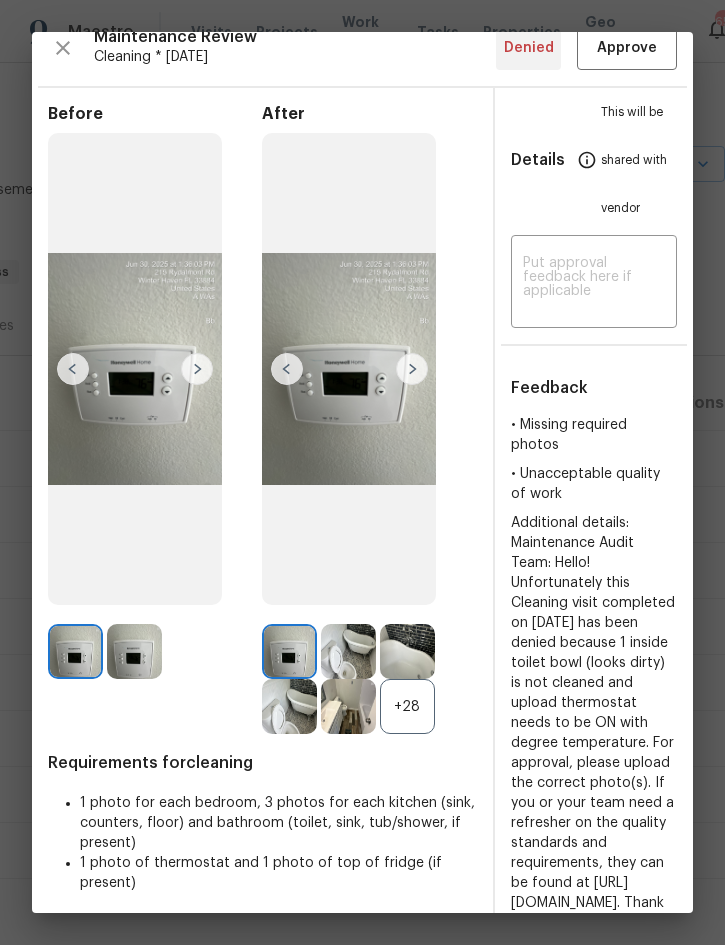 scroll, scrollTop: 22, scrollLeft: 0, axis: vertical 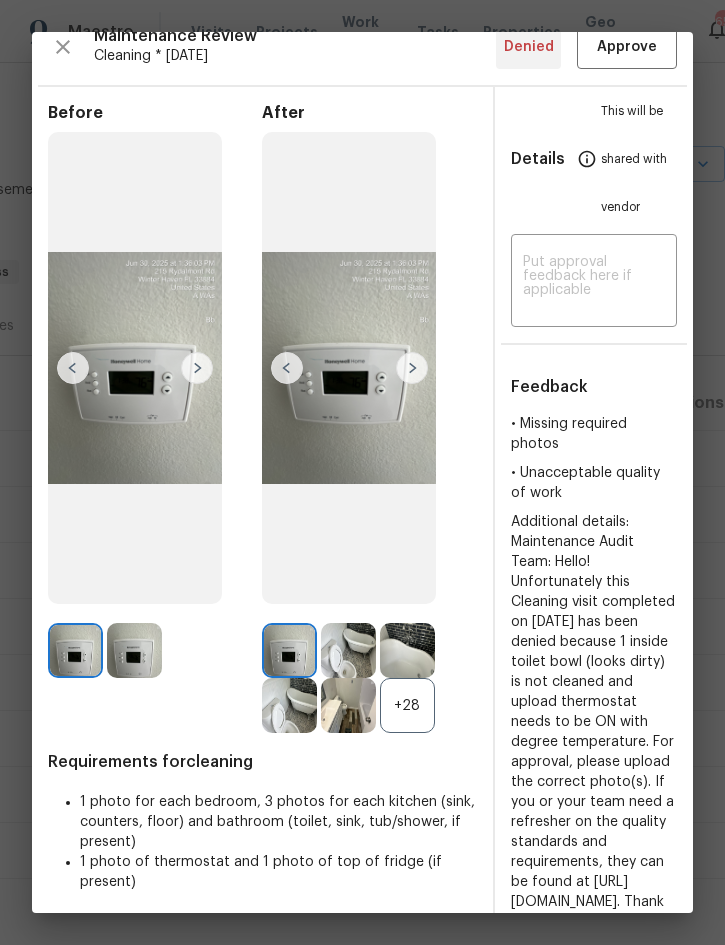 click at bounding box center (412, 368) 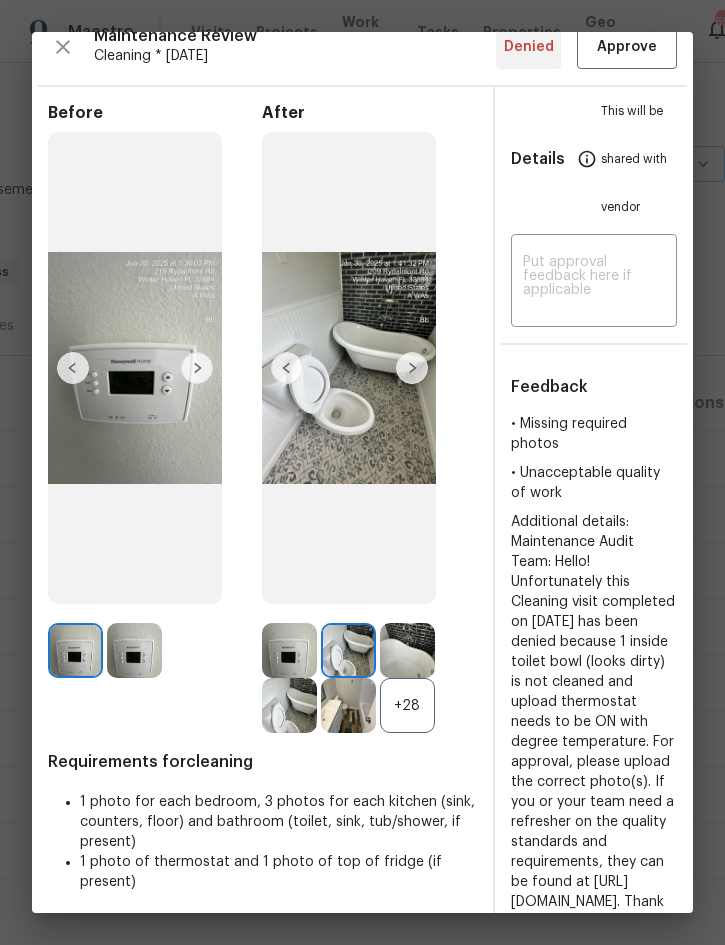 click at bounding box center [349, 368] 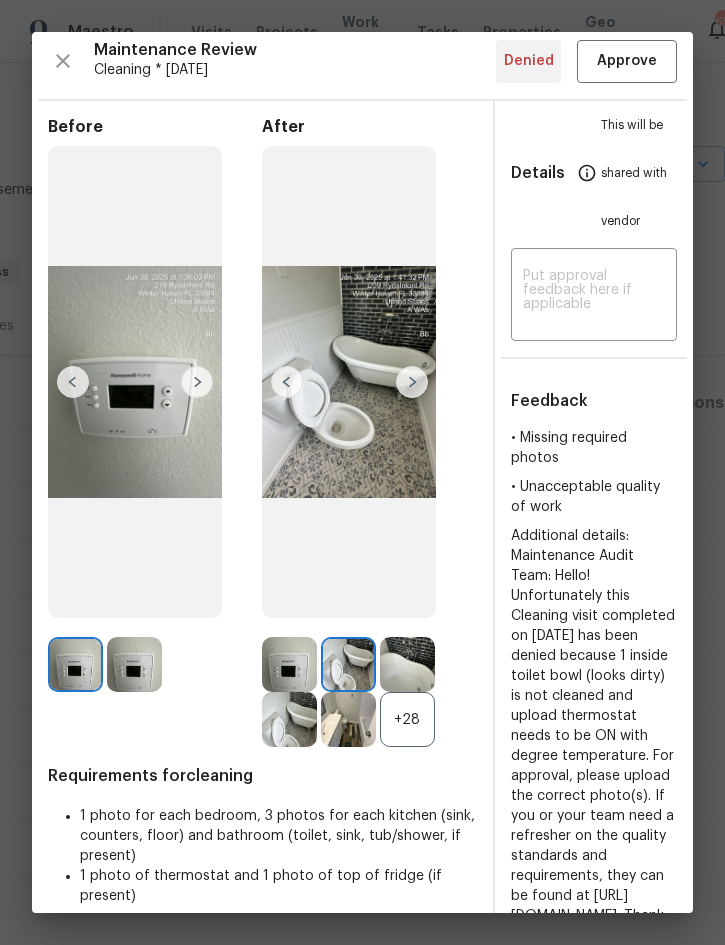 scroll, scrollTop: 8, scrollLeft: 29, axis: both 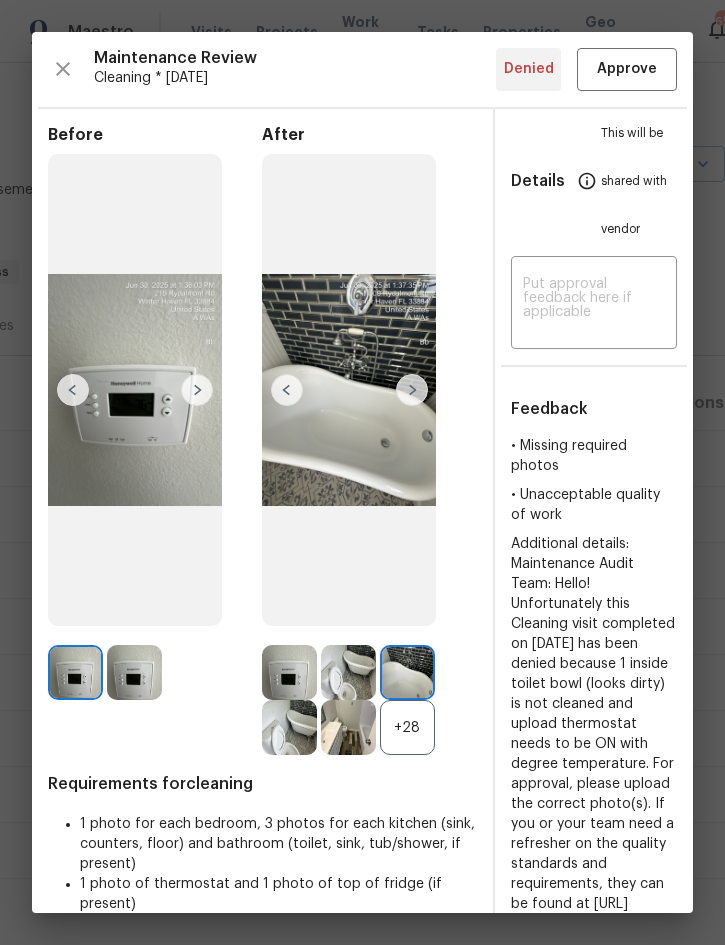 click at bounding box center (412, 390) 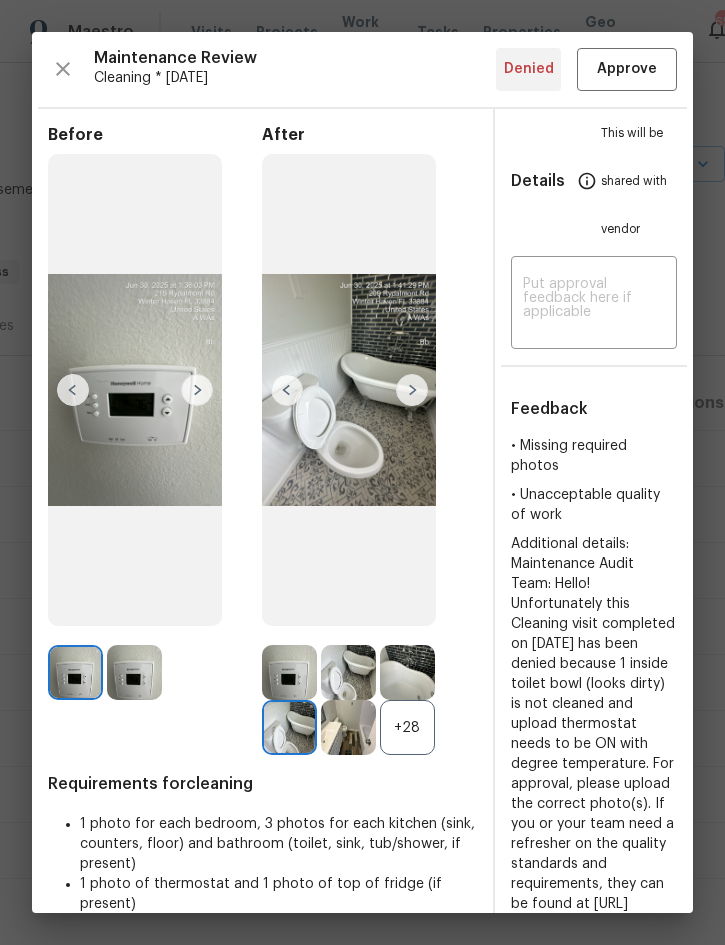 click at bounding box center [412, 390] 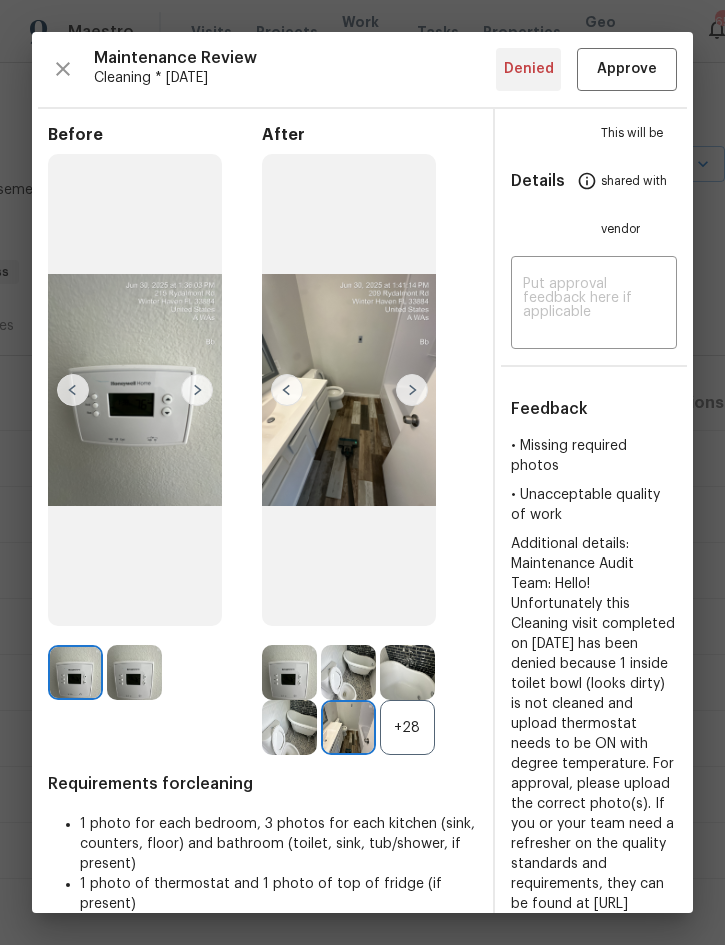 click at bounding box center (412, 390) 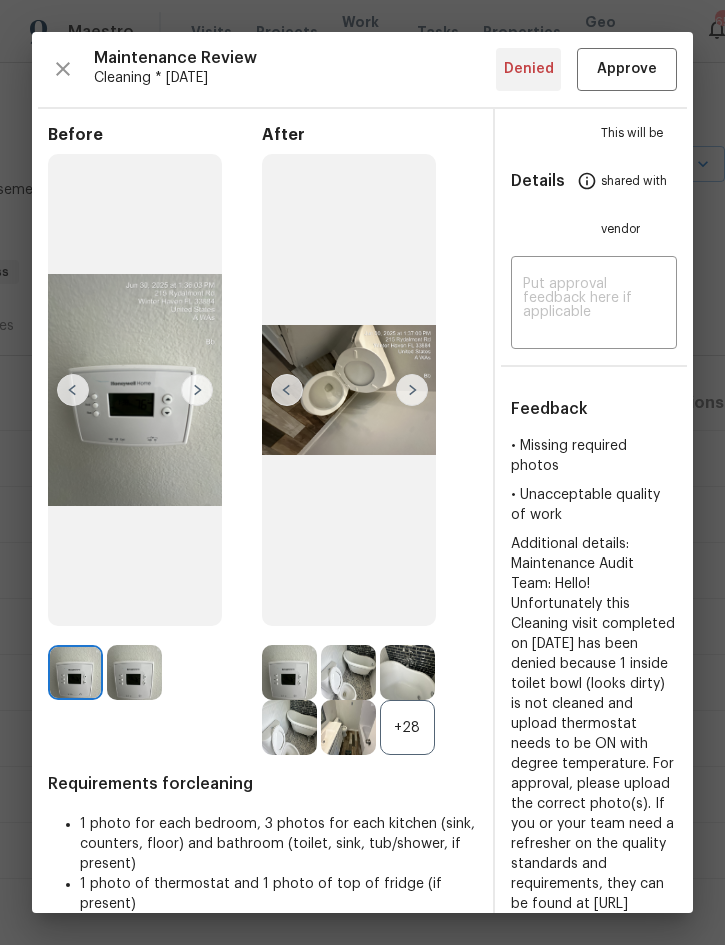 click at bounding box center (412, 390) 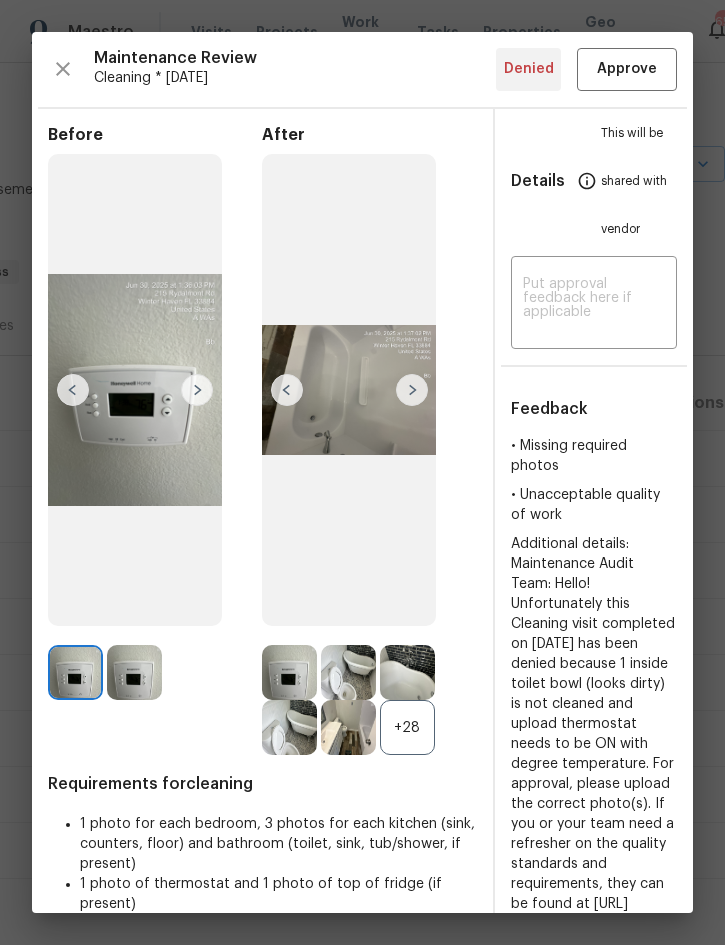 click at bounding box center [412, 390] 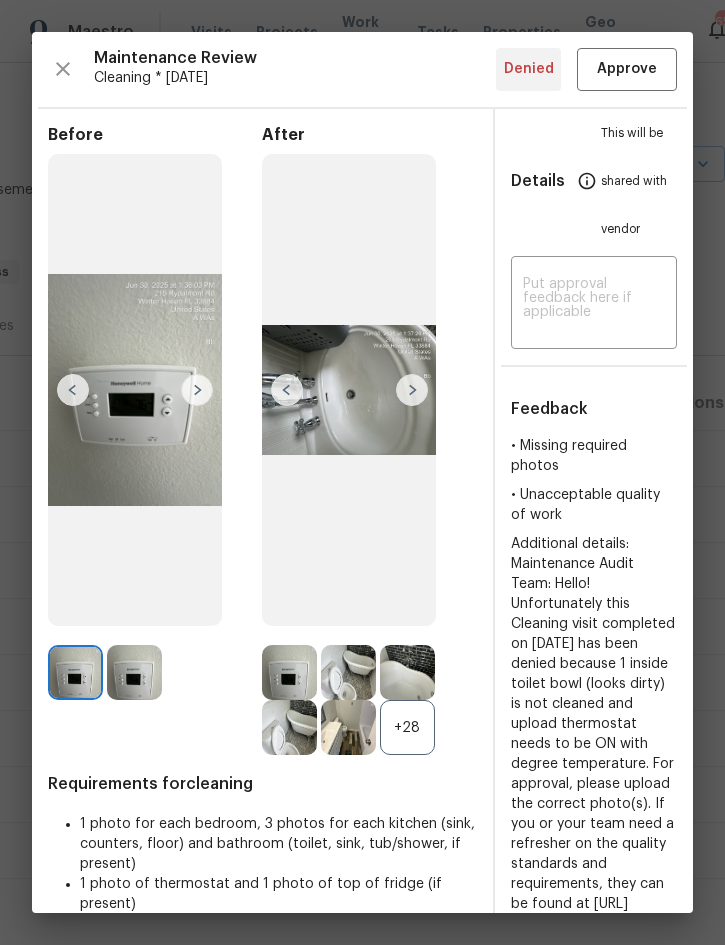 click at bounding box center [412, 390] 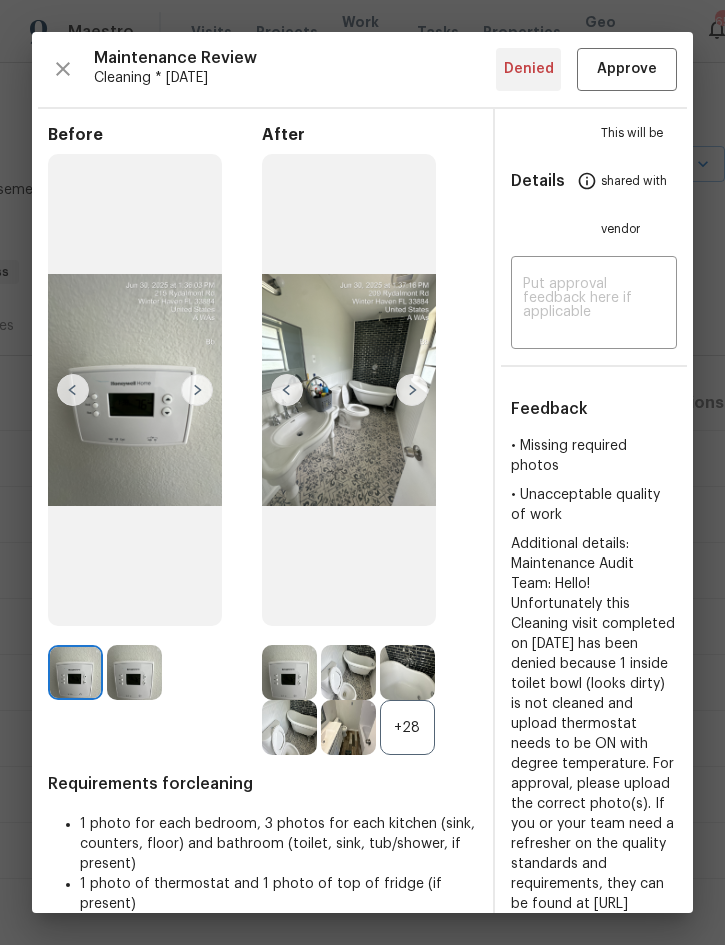 click at bounding box center [412, 390] 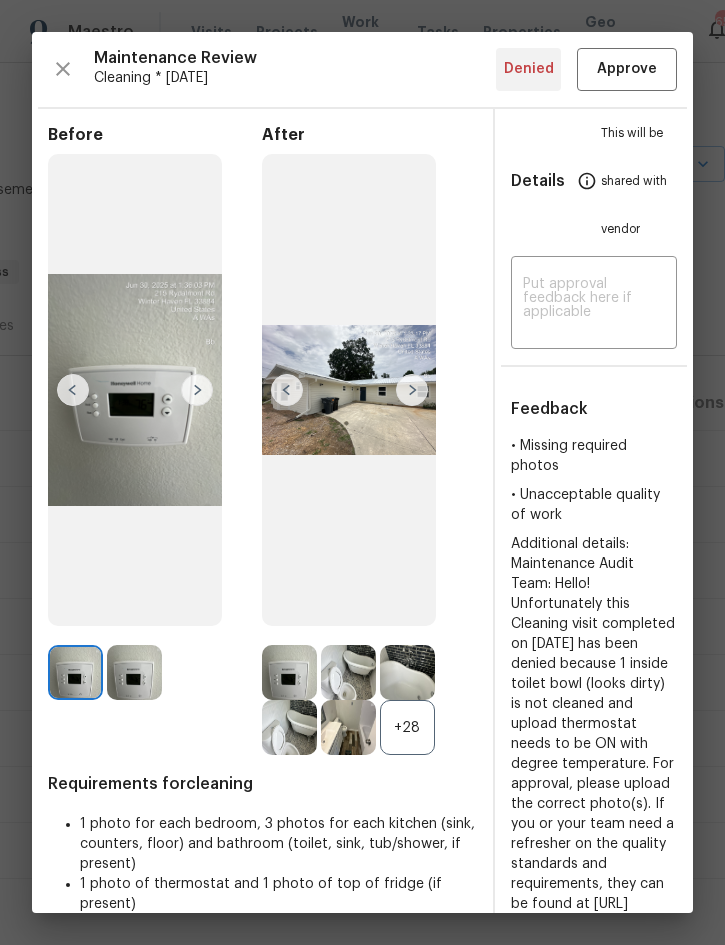 click at bounding box center (349, 390) 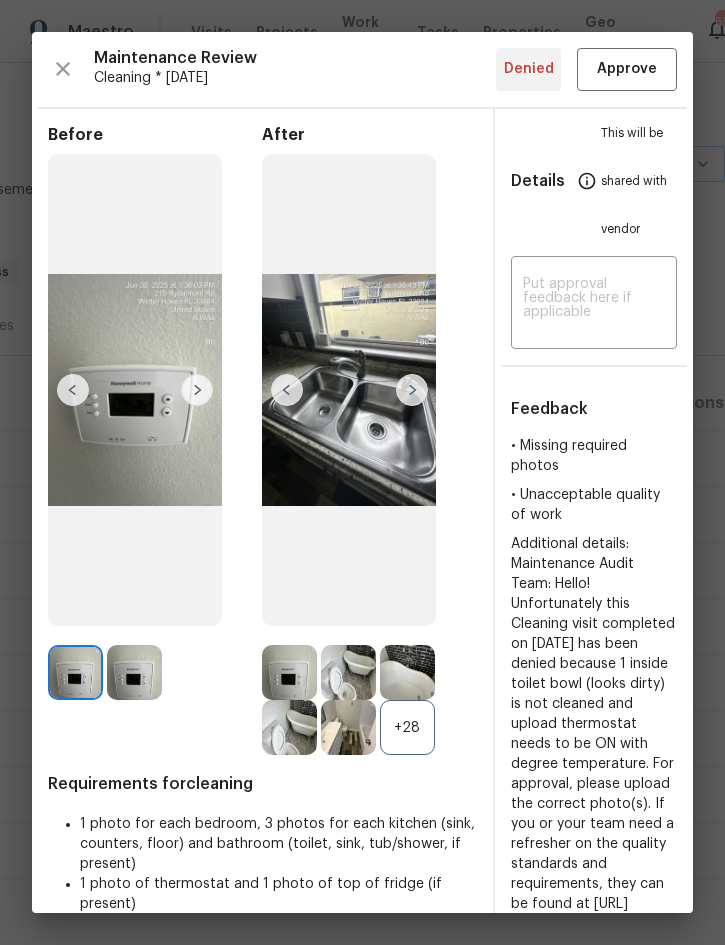 click at bounding box center [412, 390] 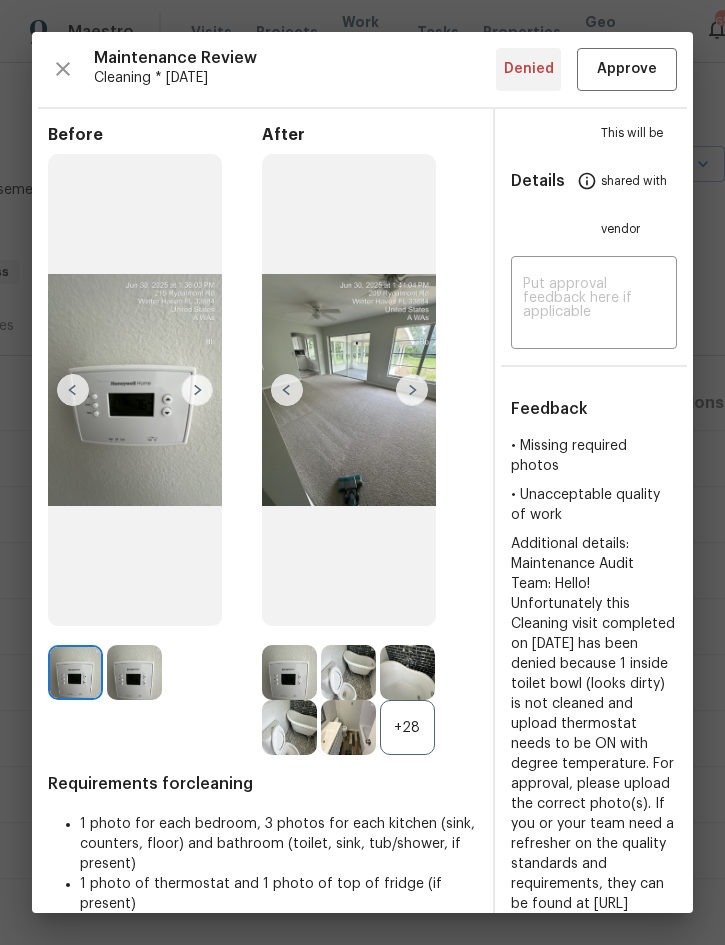 click at bounding box center (412, 390) 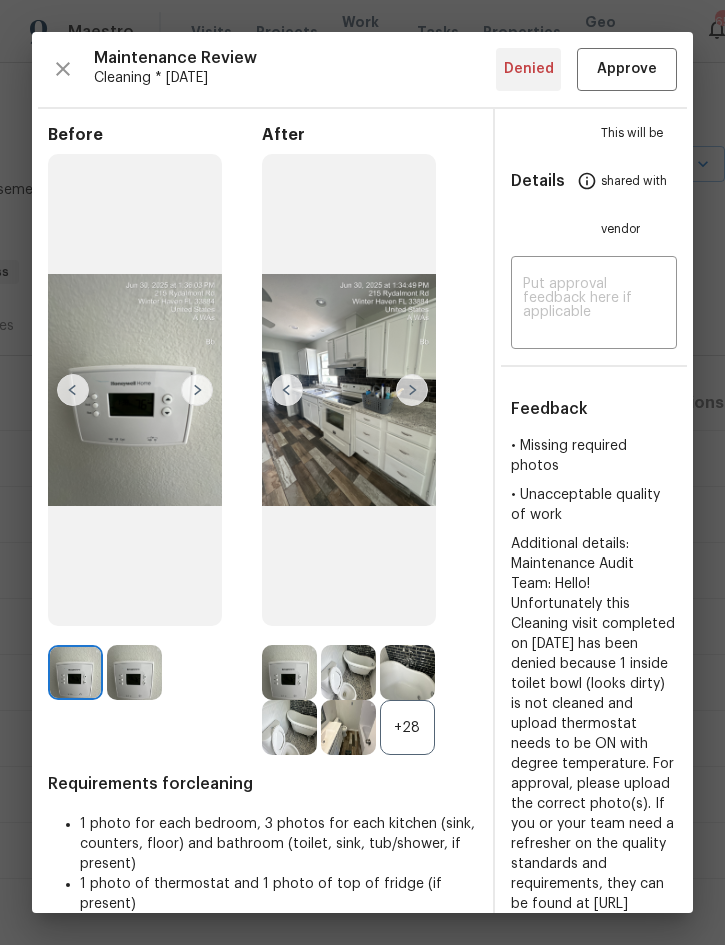 click at bounding box center [412, 390] 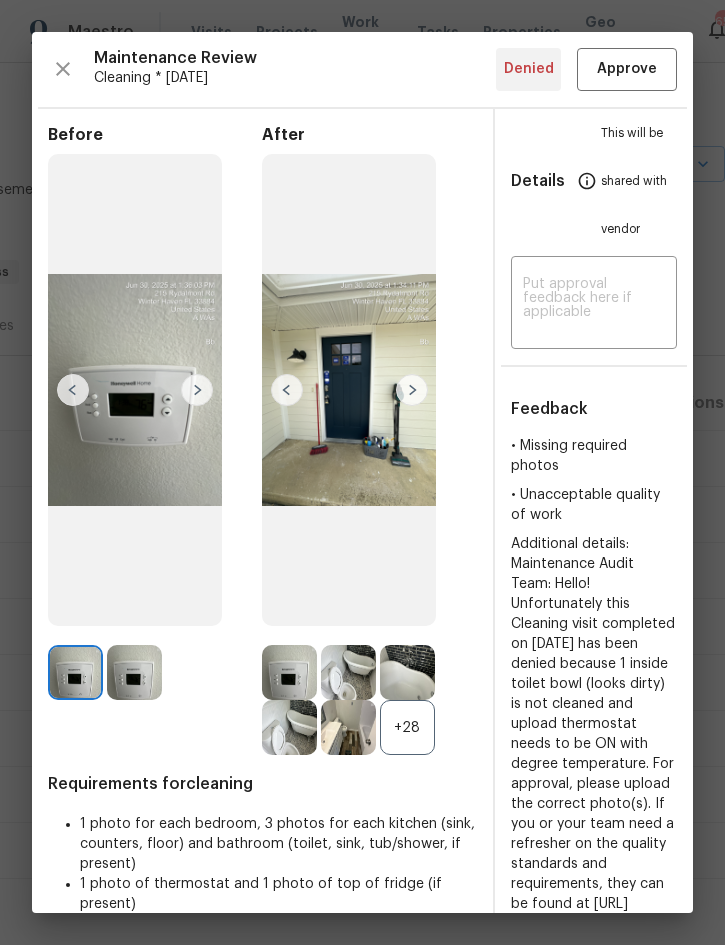 click at bounding box center [412, 390] 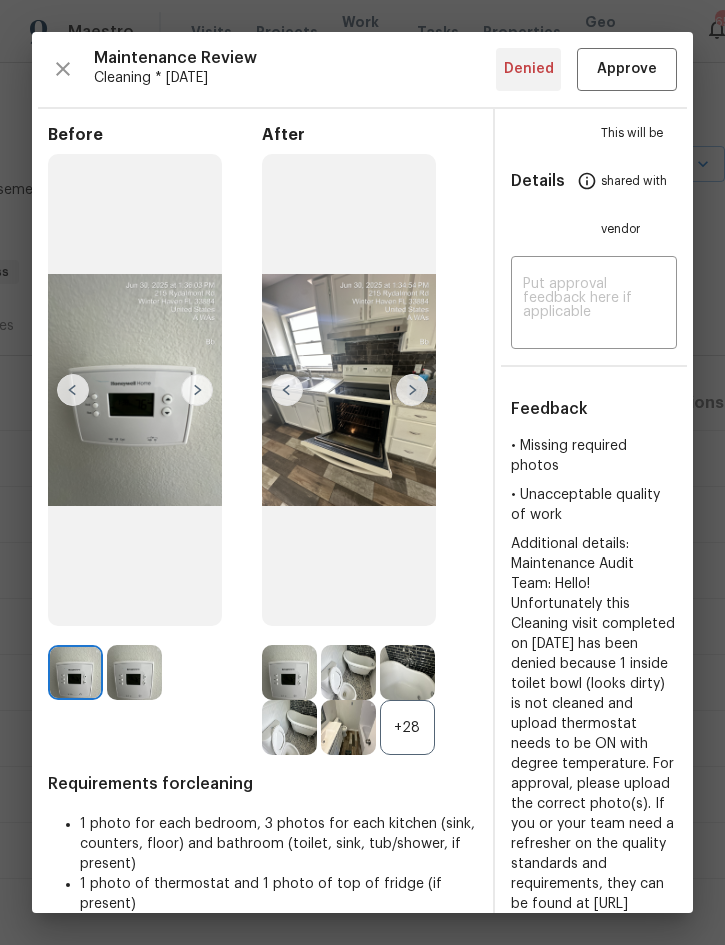 click at bounding box center [412, 390] 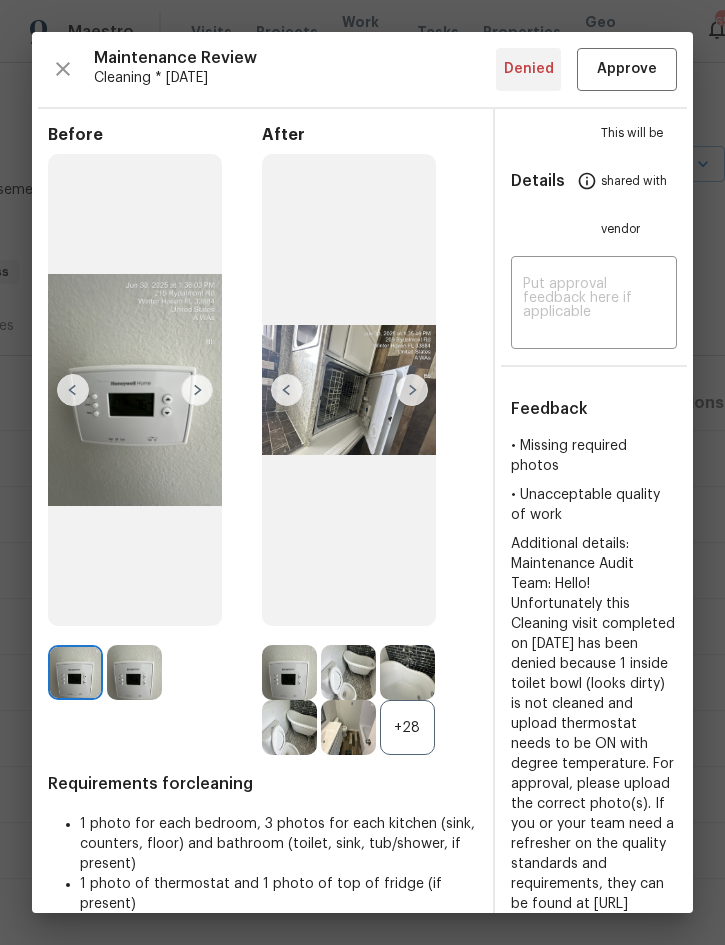 click at bounding box center [412, 390] 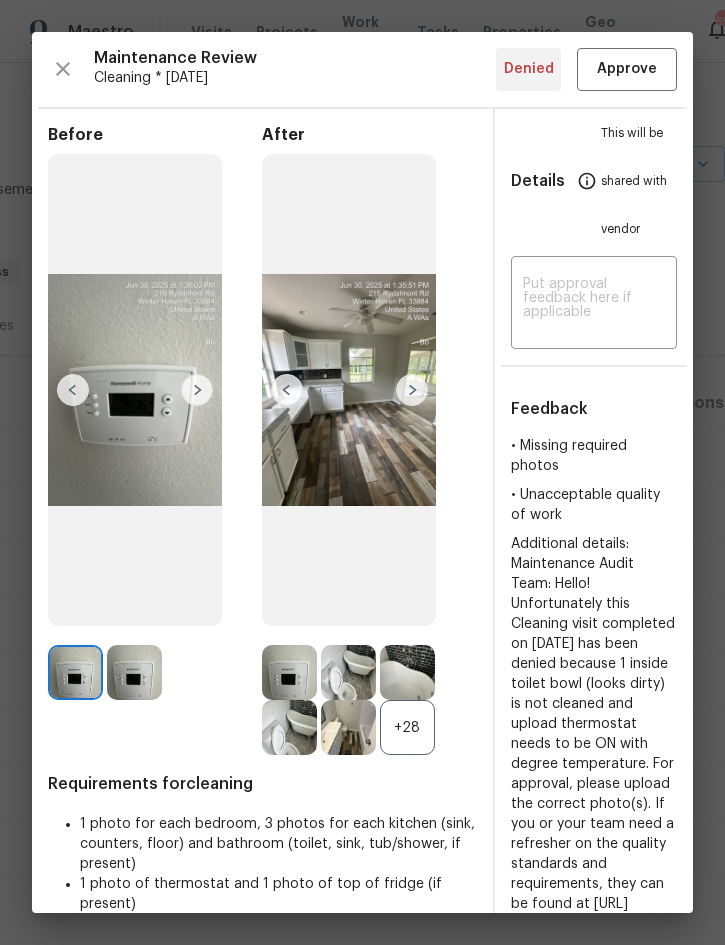 click at bounding box center (412, 390) 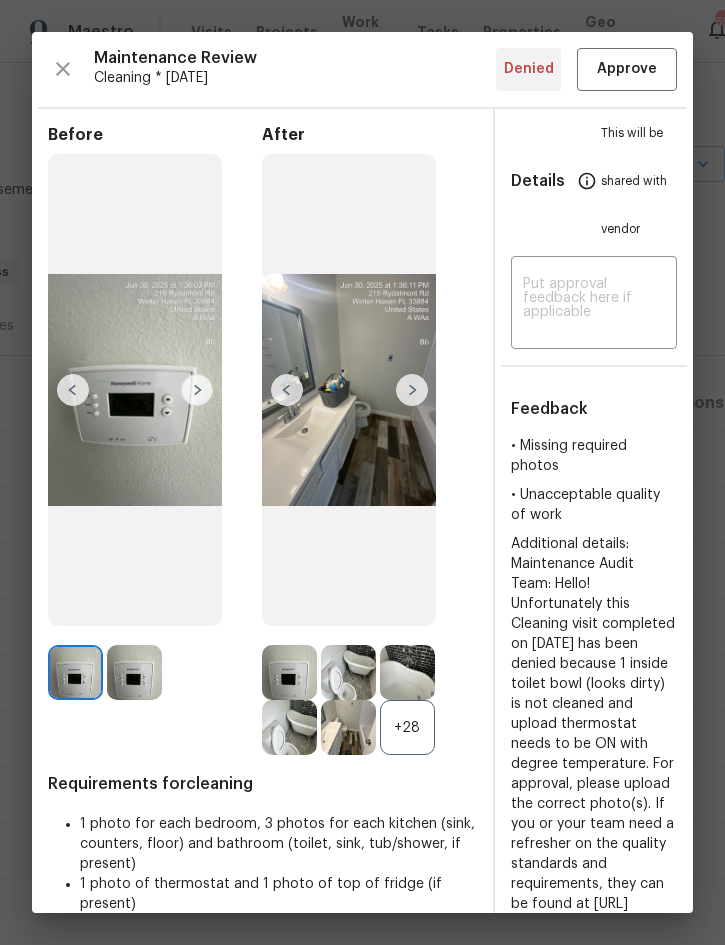 click at bounding box center (412, 390) 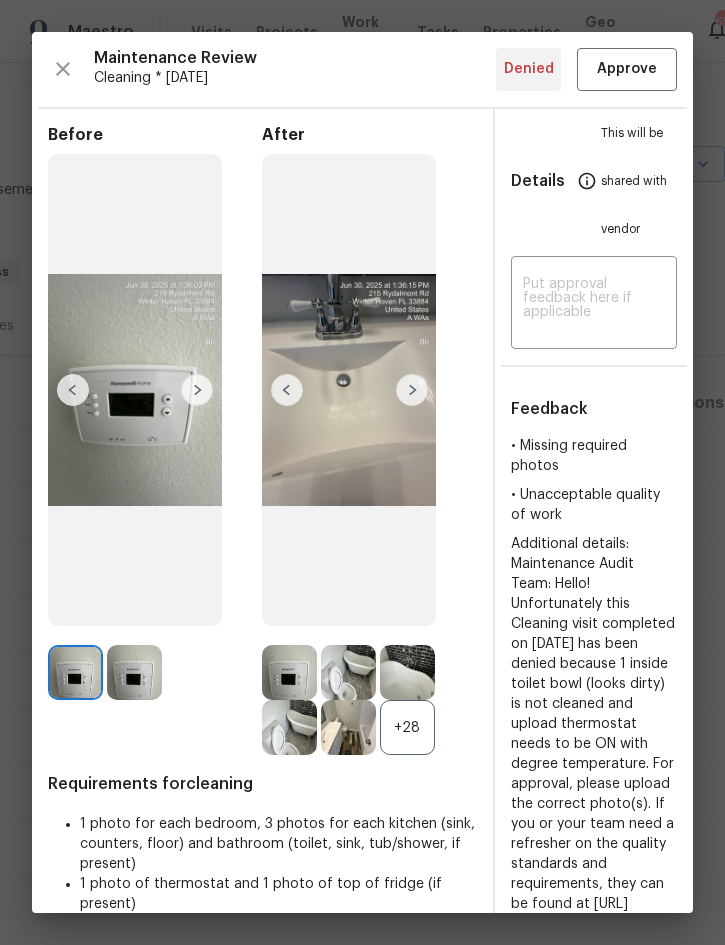 click at bounding box center (412, 390) 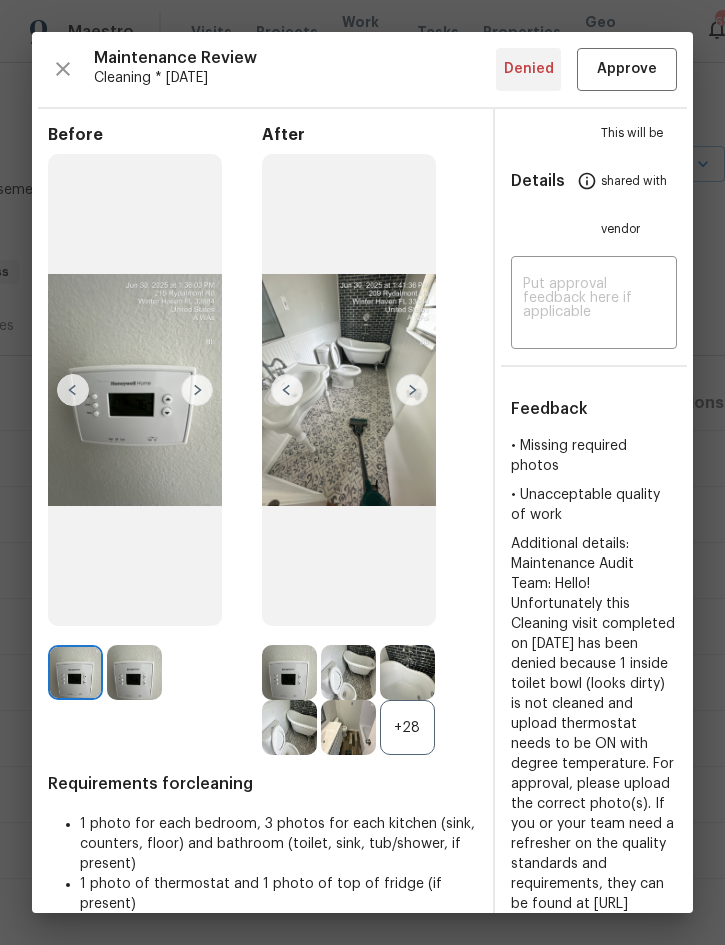 click at bounding box center [412, 390] 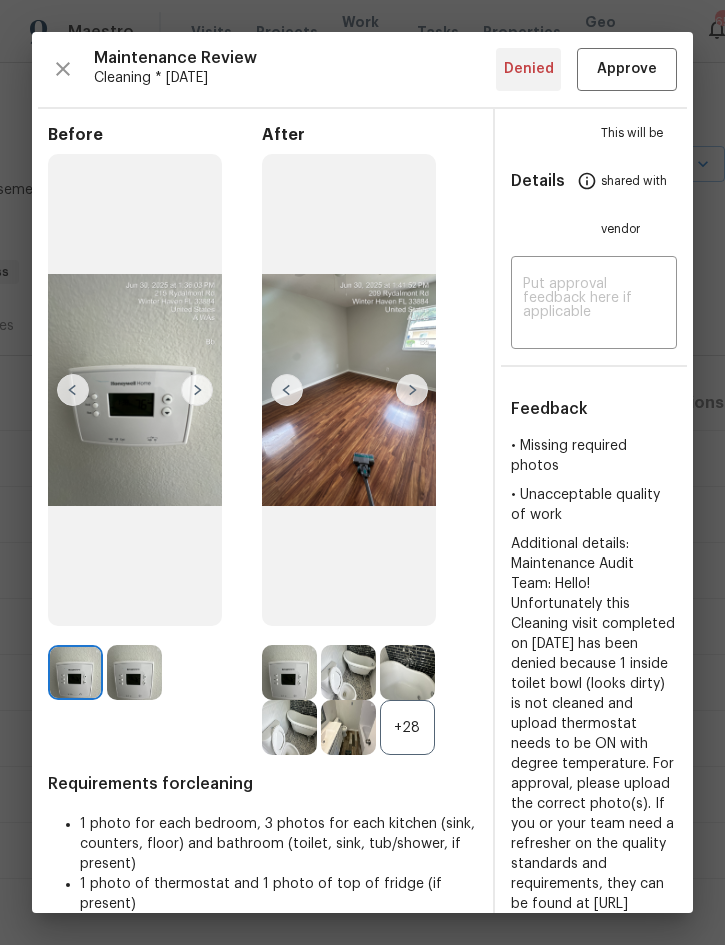 click at bounding box center (412, 390) 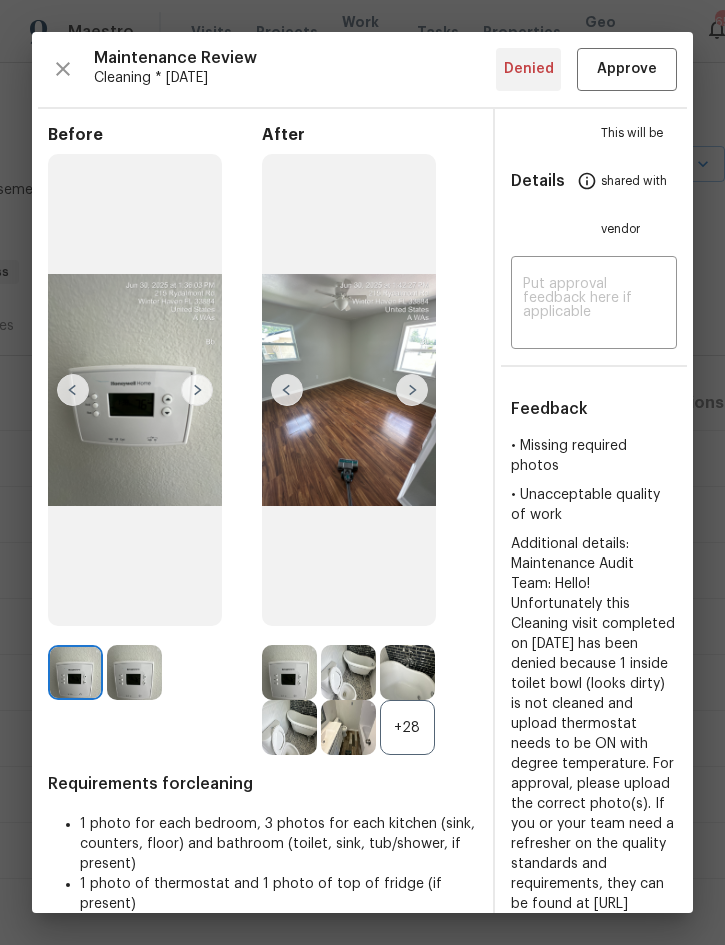 click at bounding box center (412, 390) 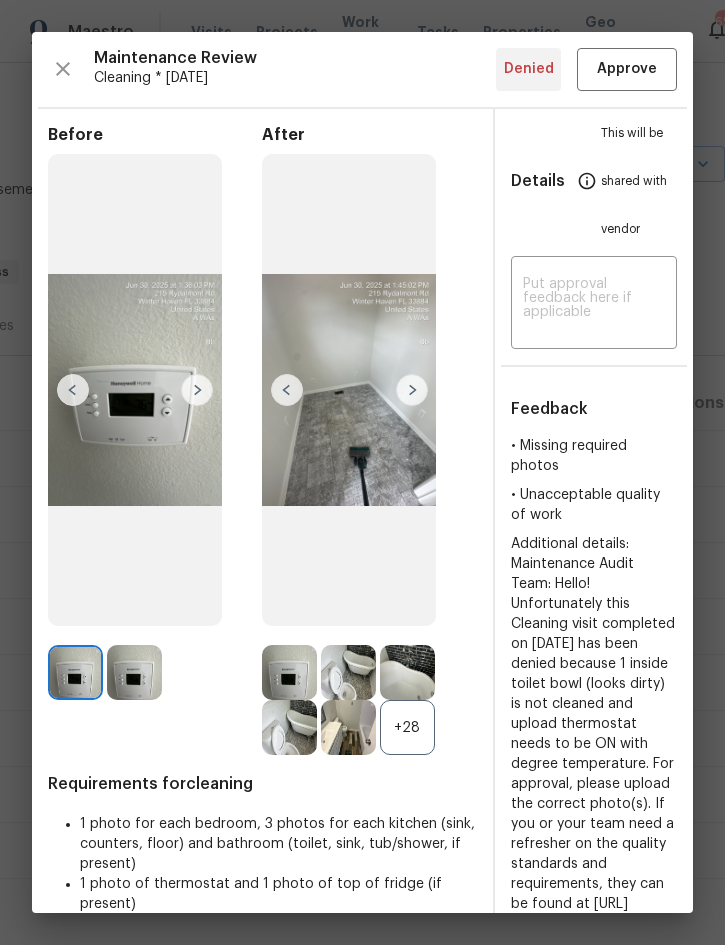 click at bounding box center [412, 390] 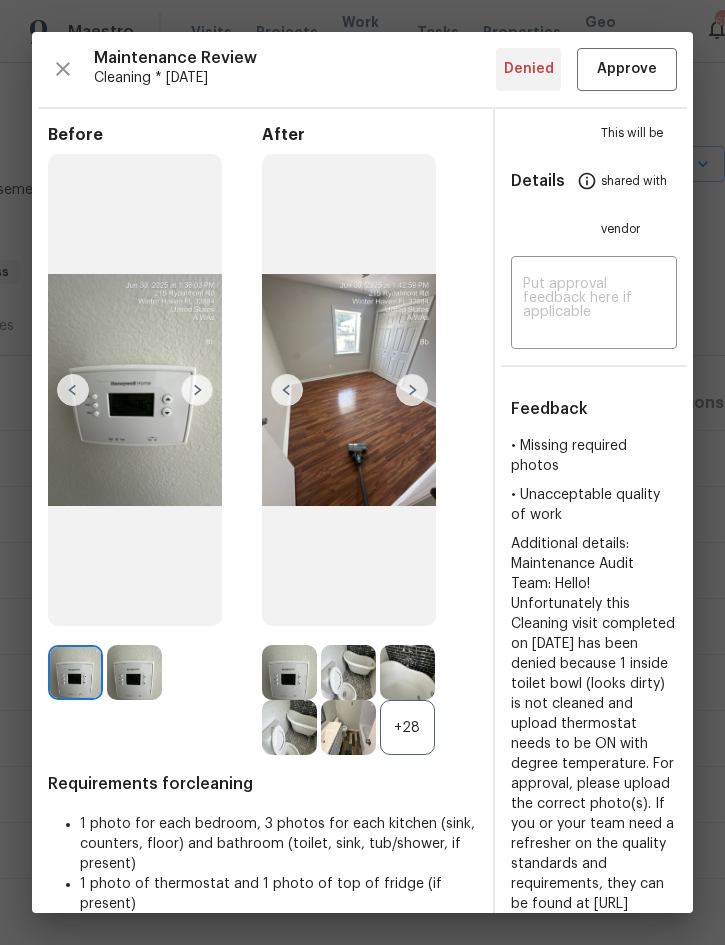 click at bounding box center [412, 390] 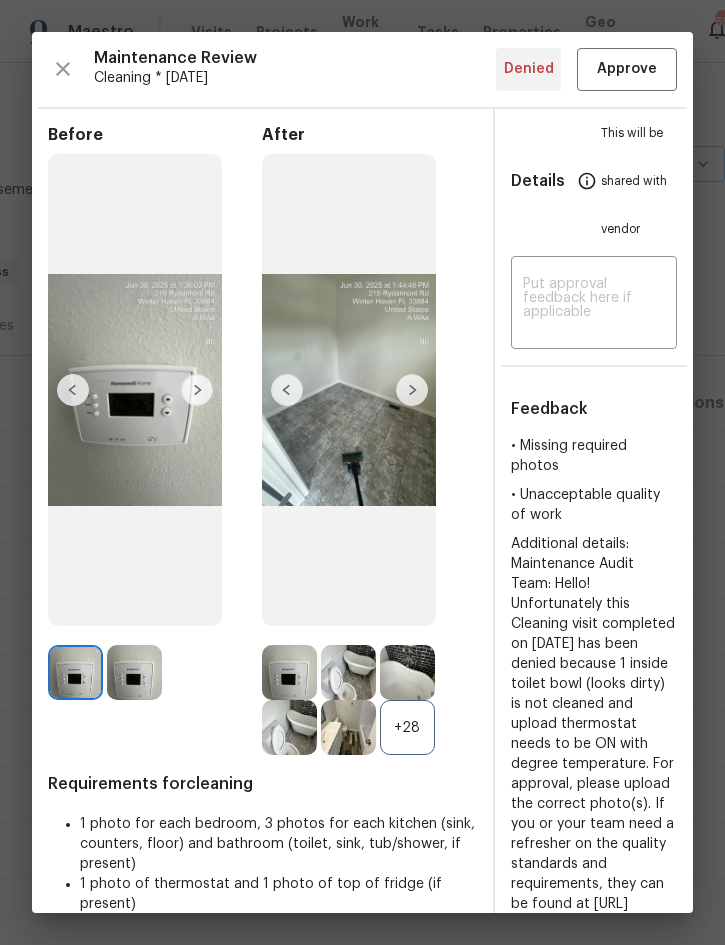 click at bounding box center [412, 390] 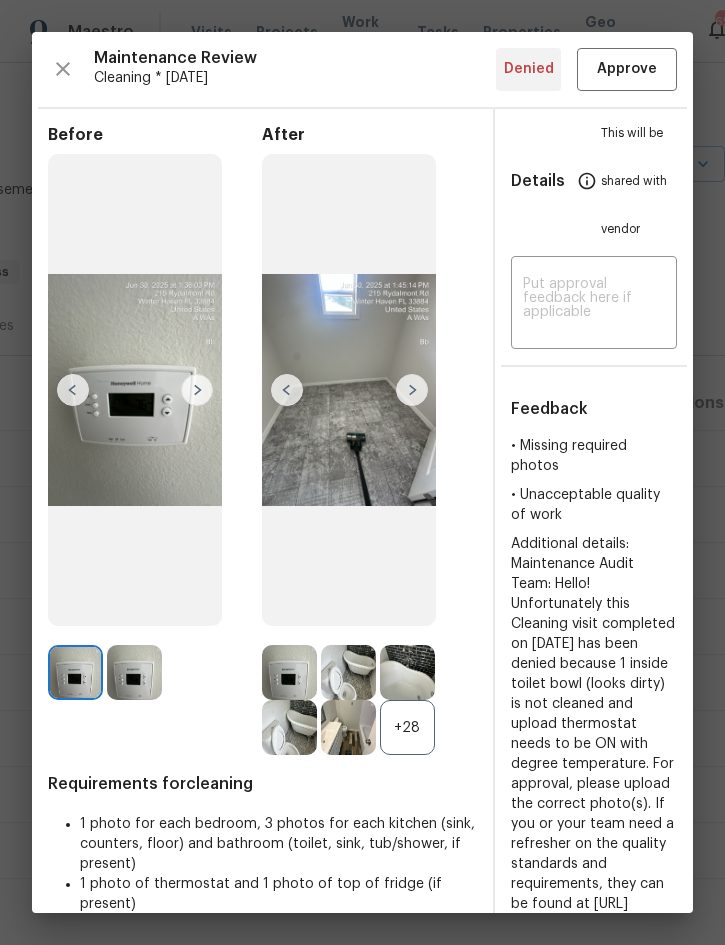 click at bounding box center [412, 390] 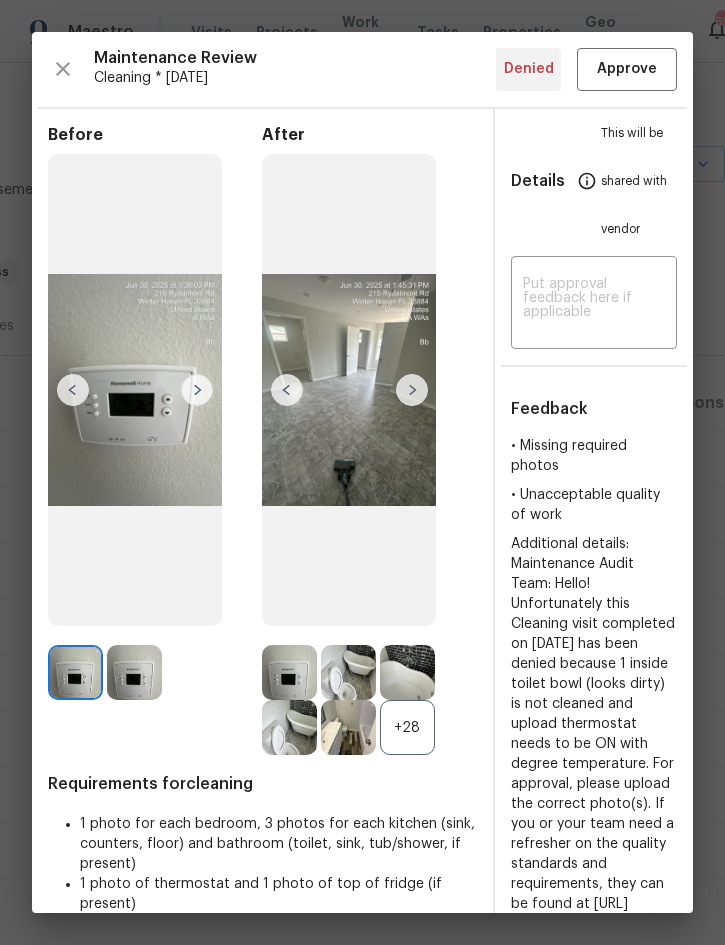 click at bounding box center [412, 390] 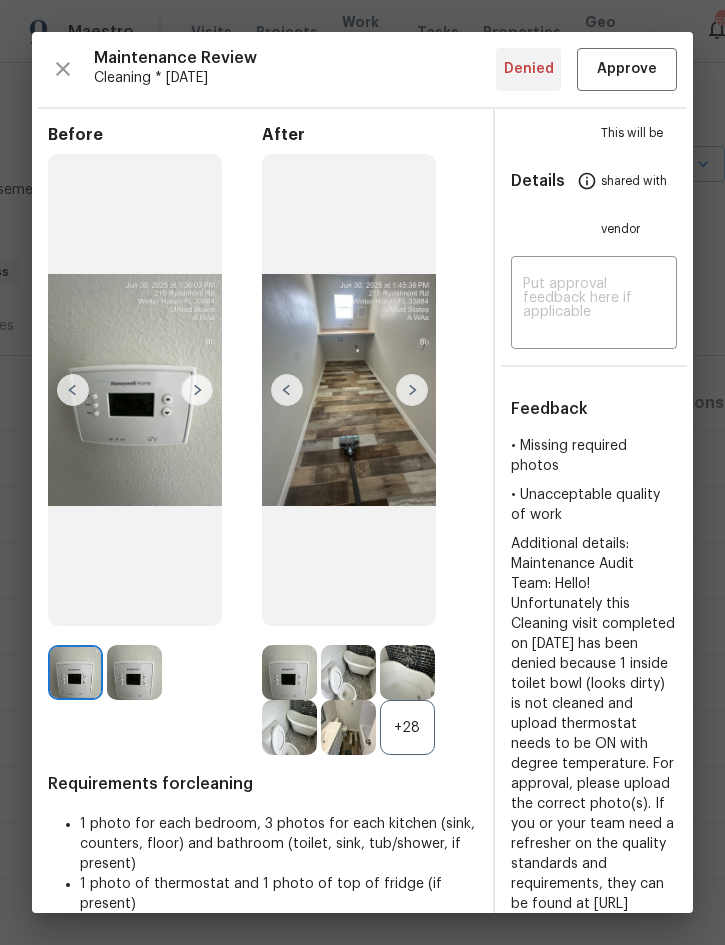 click at bounding box center [412, 390] 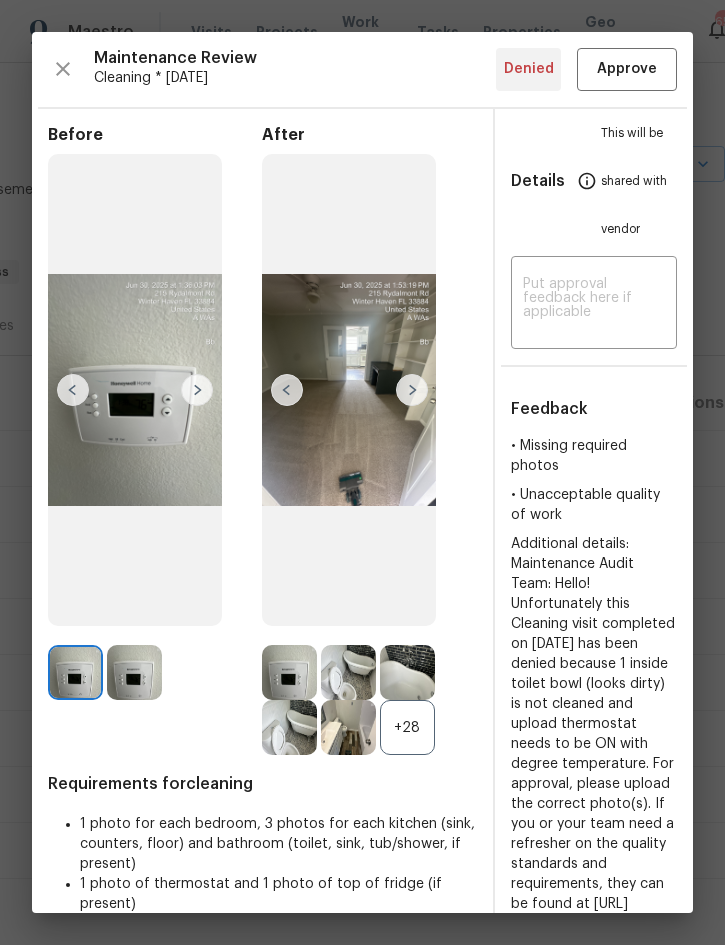 click at bounding box center [412, 390] 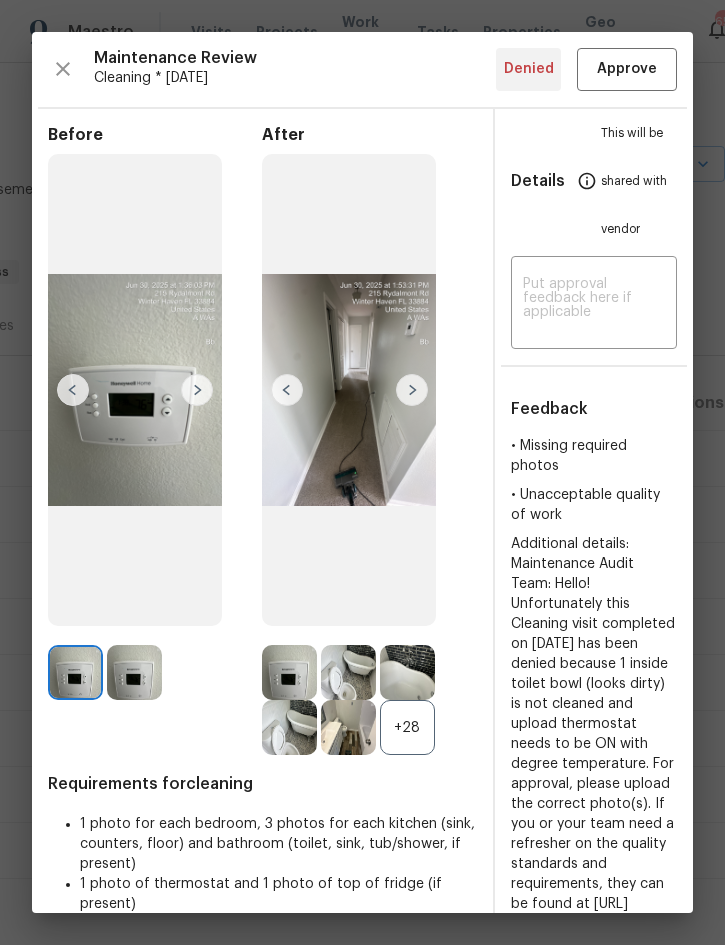 click at bounding box center [412, 390] 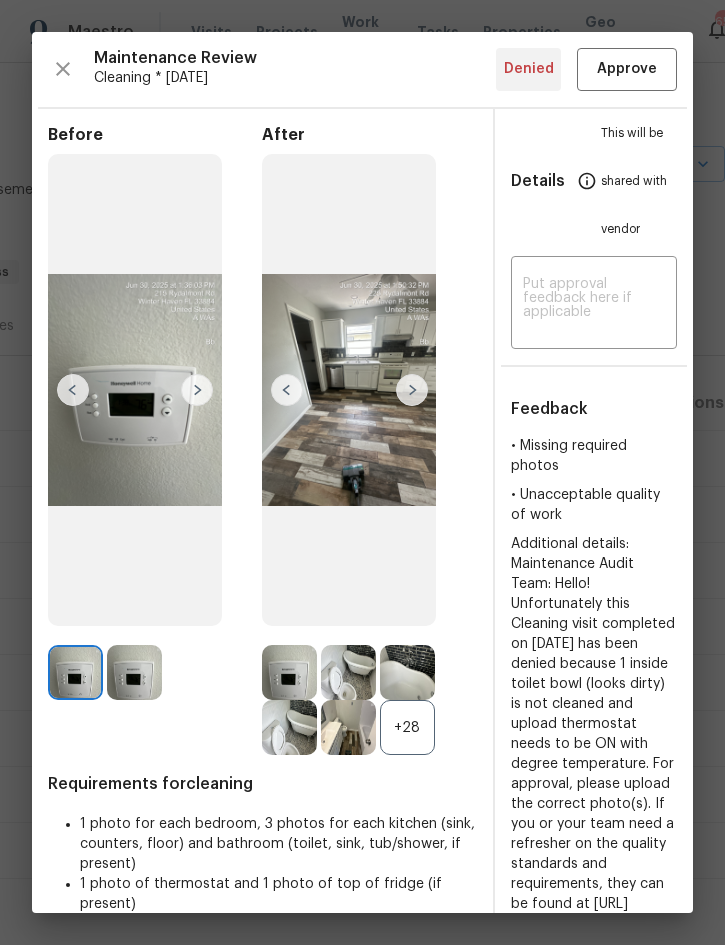 click at bounding box center (412, 390) 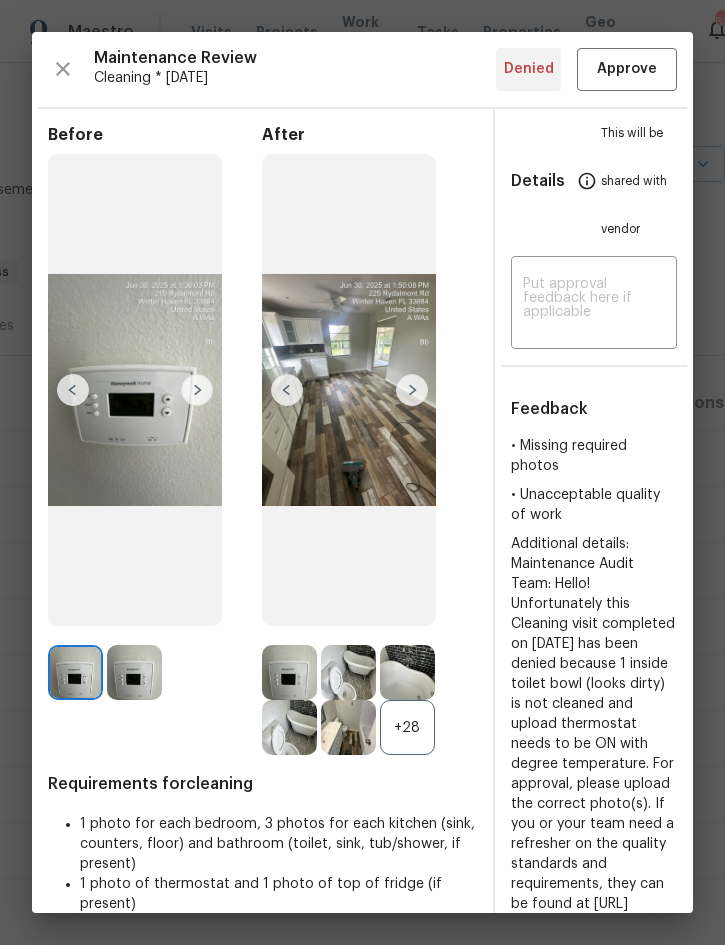 click at bounding box center (412, 390) 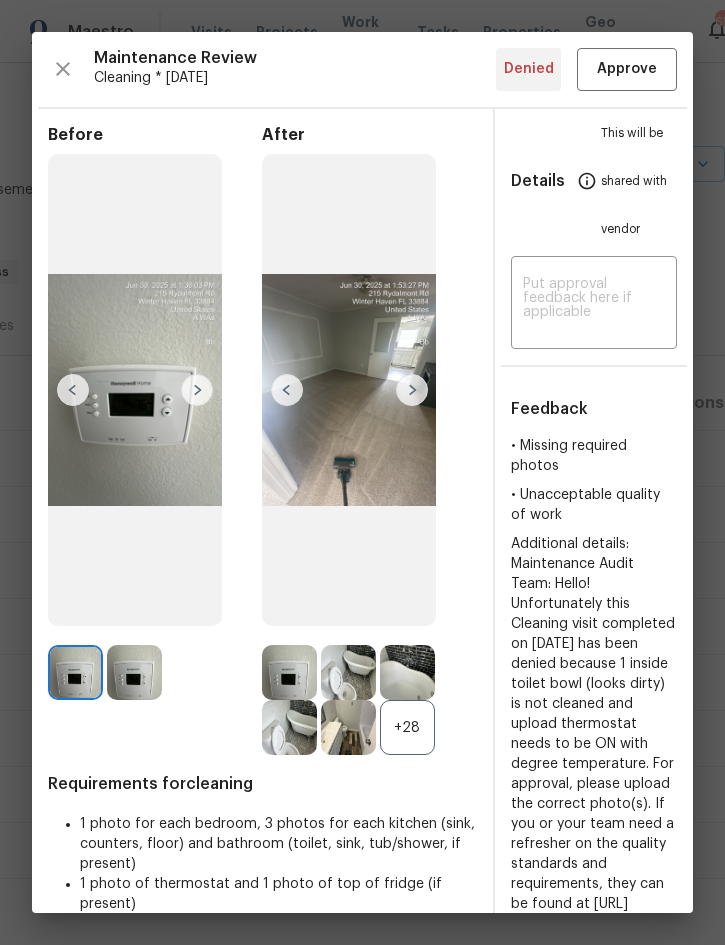 click at bounding box center (412, 390) 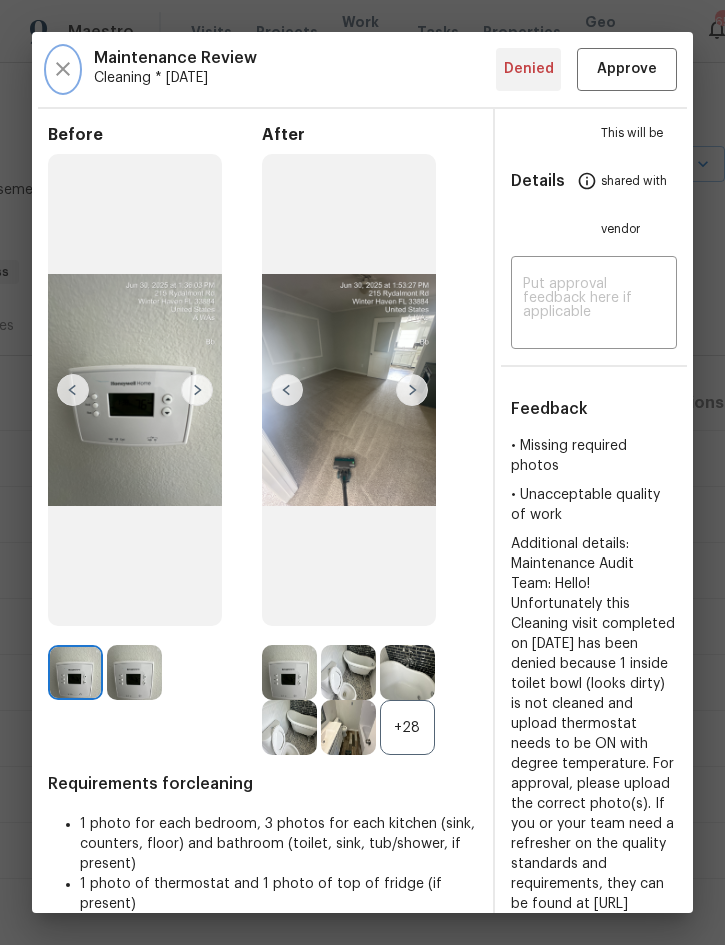 click 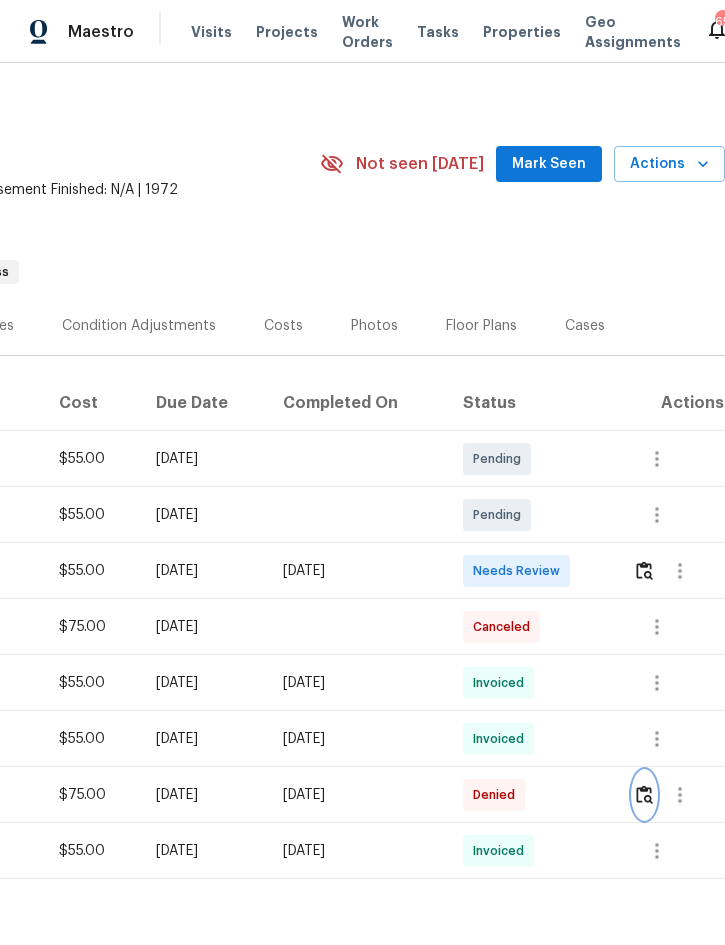 scroll, scrollTop: 7, scrollLeft: 405, axis: both 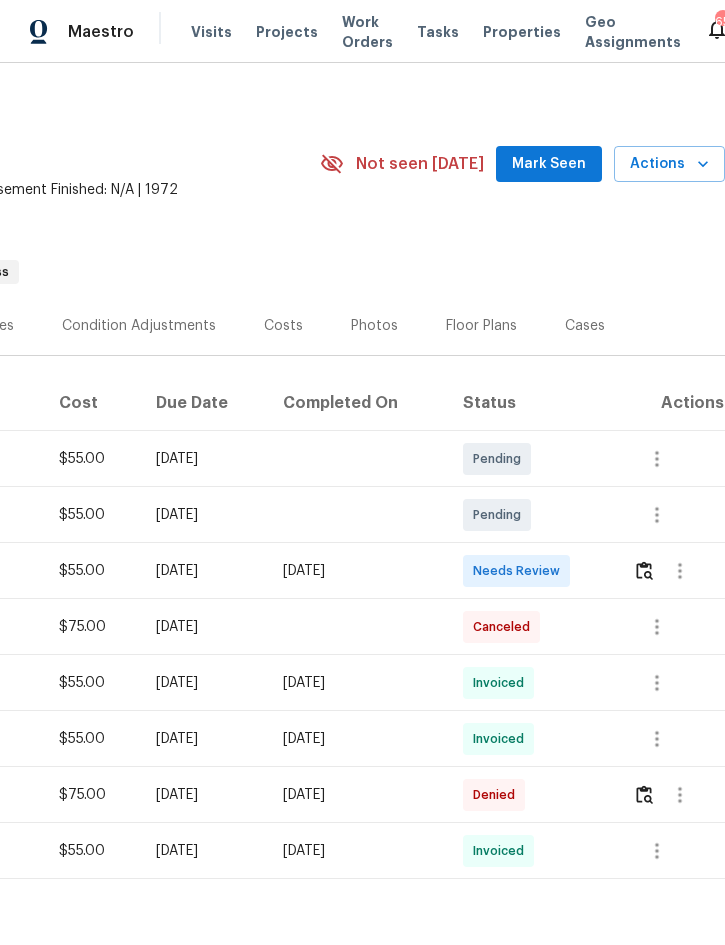 click on "Projects" at bounding box center (287, 32) 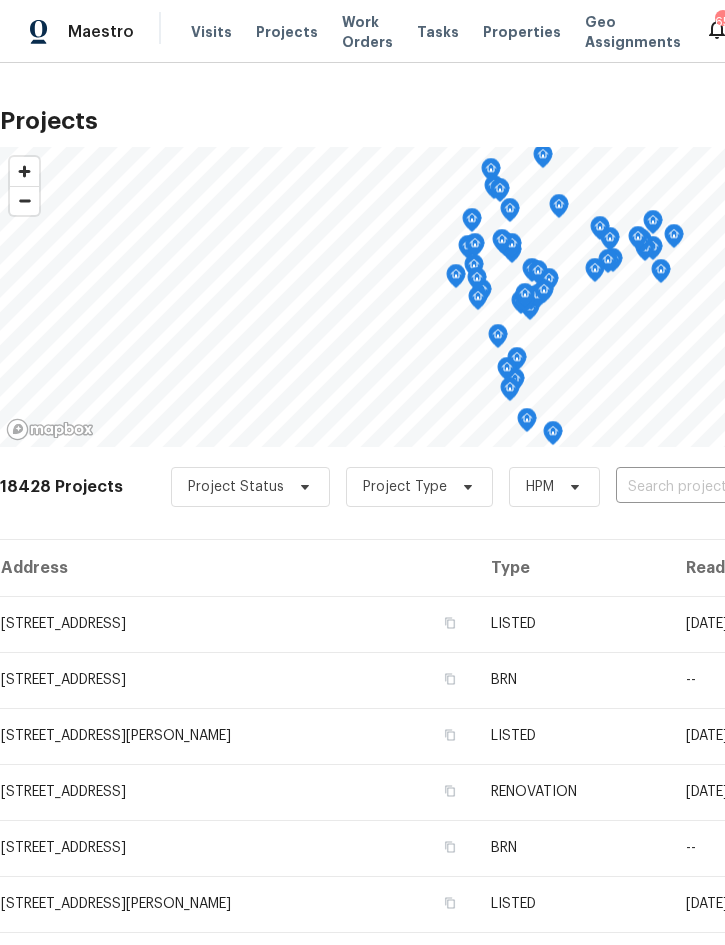click at bounding box center [730, 487] 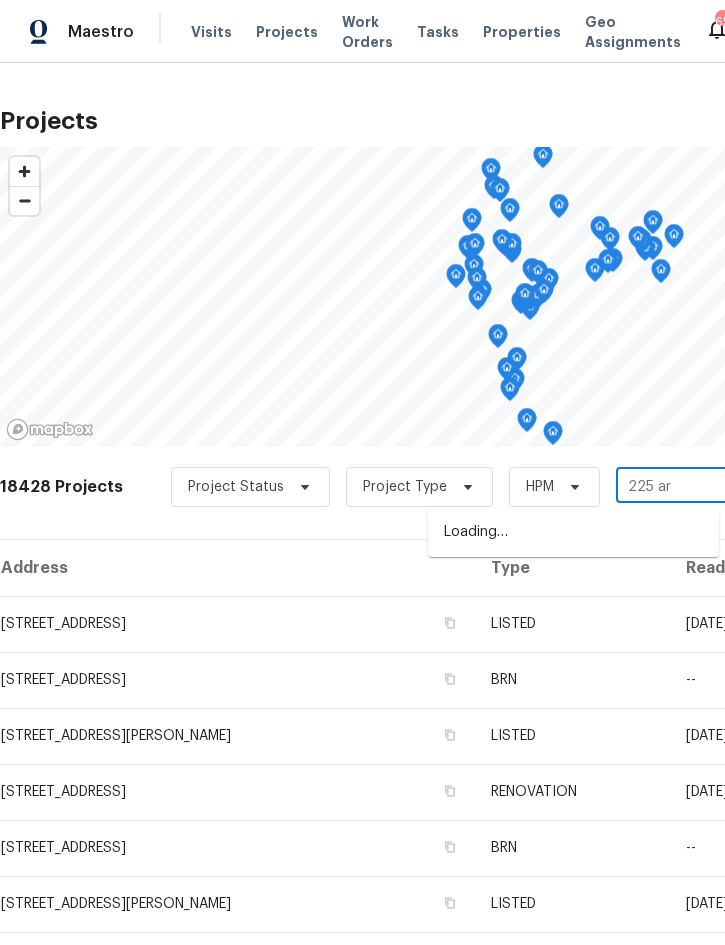 type on "225 arb" 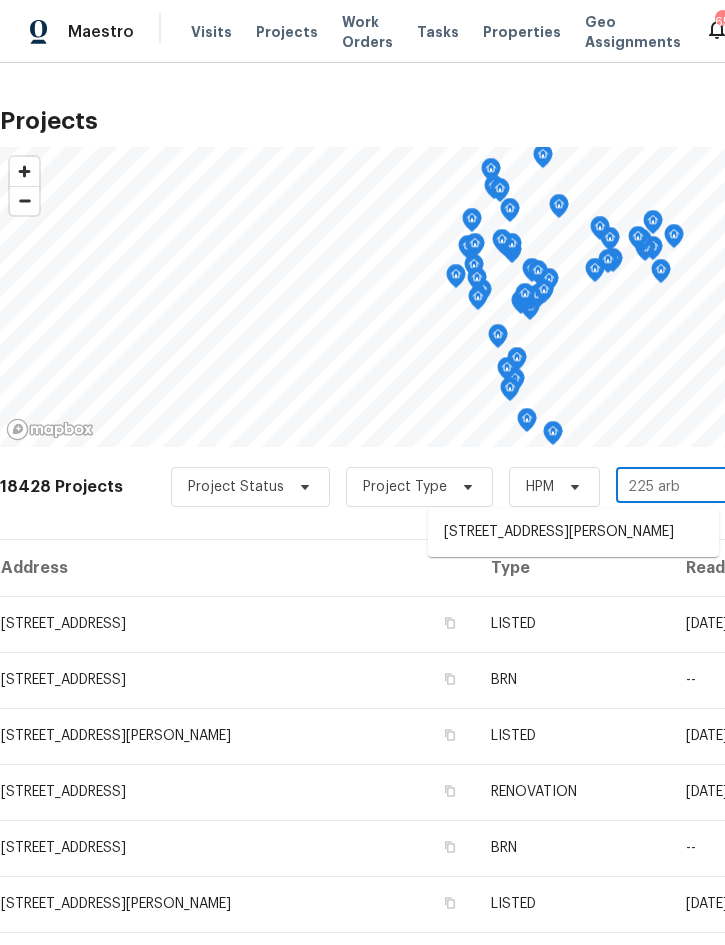 click on "[STREET_ADDRESS][PERSON_NAME]" at bounding box center [573, 532] 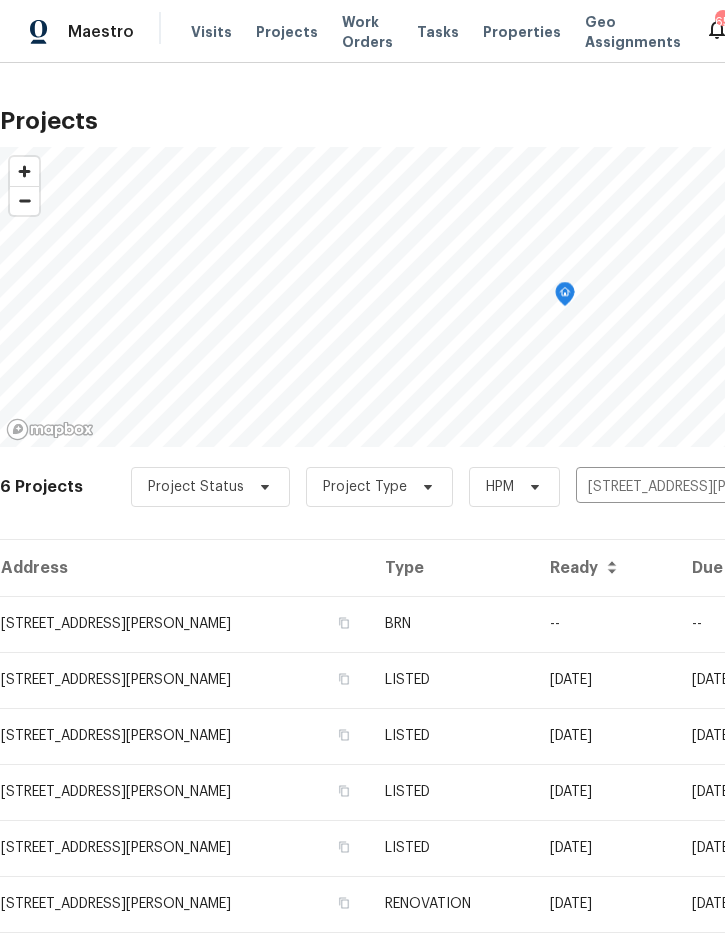 click on "BRN" at bounding box center (451, 624) 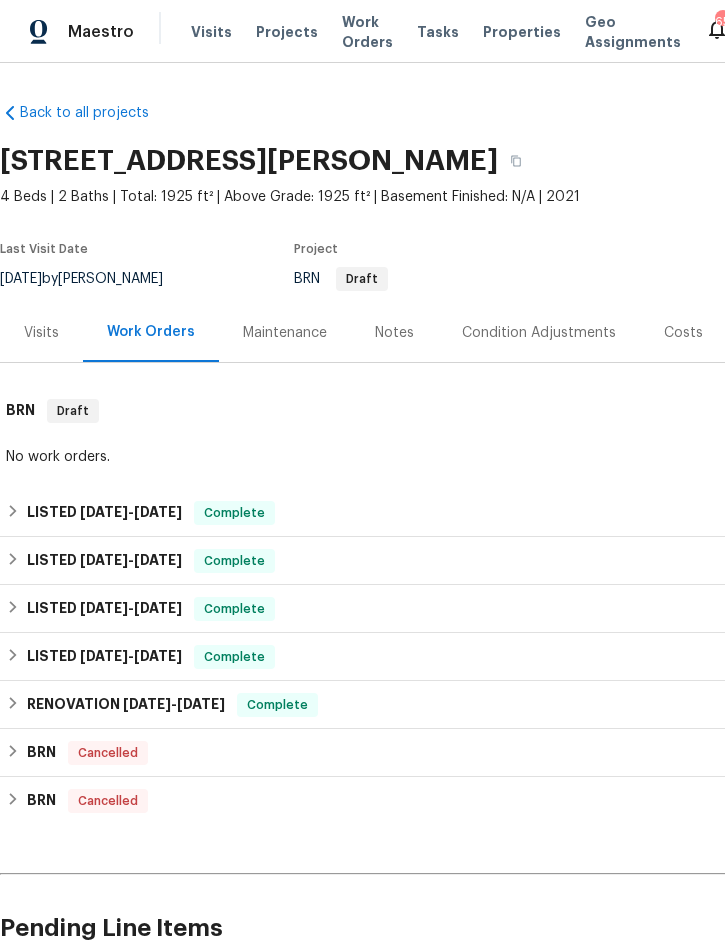 click on "Maintenance" at bounding box center [285, 333] 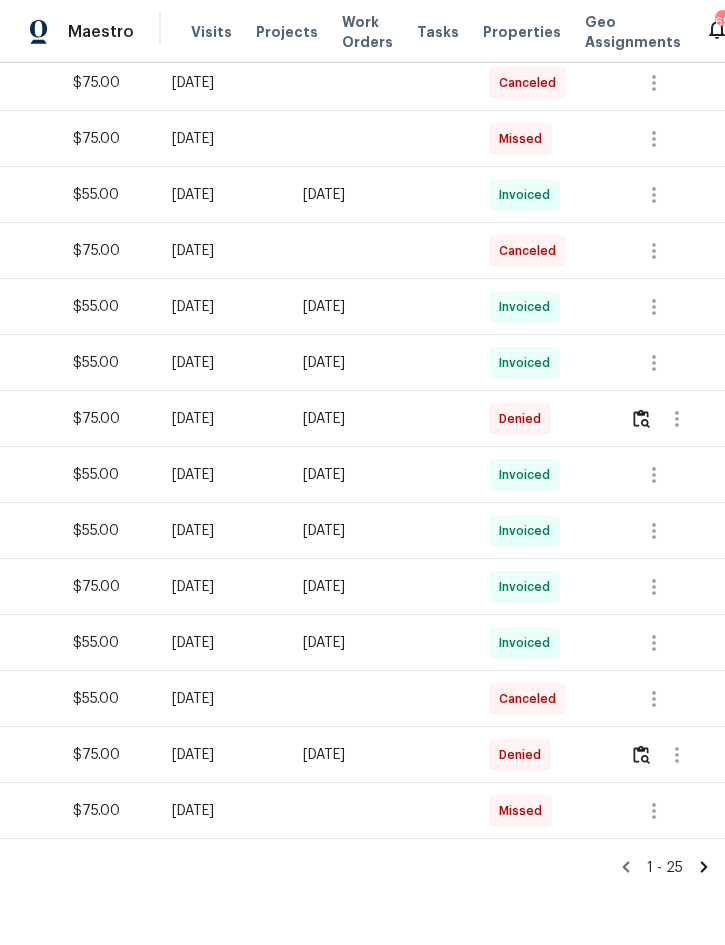 scroll, scrollTop: 999, scrollLeft: 405, axis: both 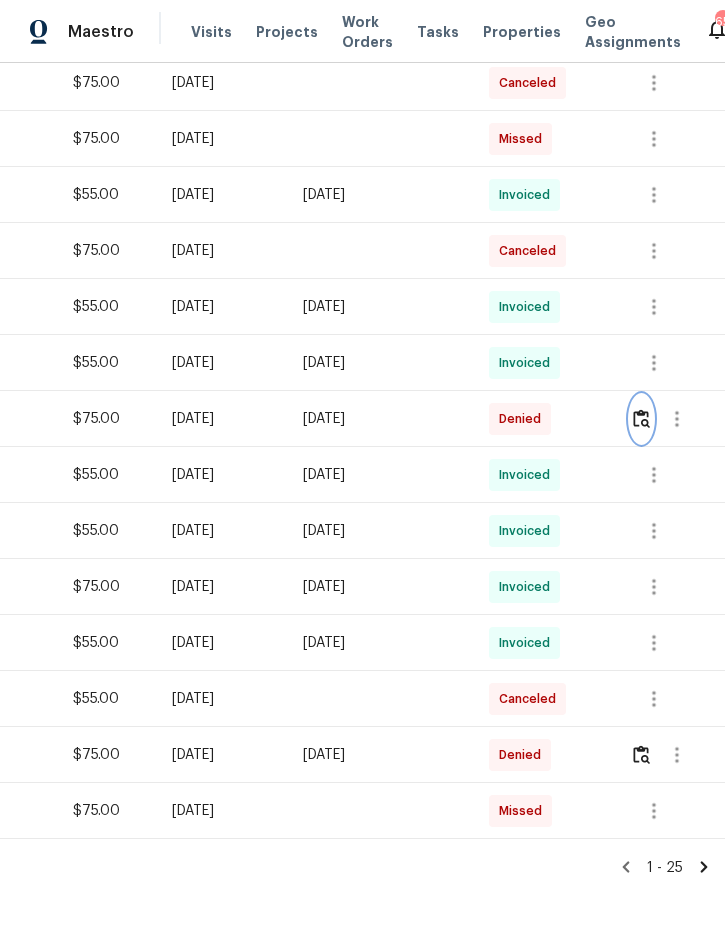 click at bounding box center [641, 418] 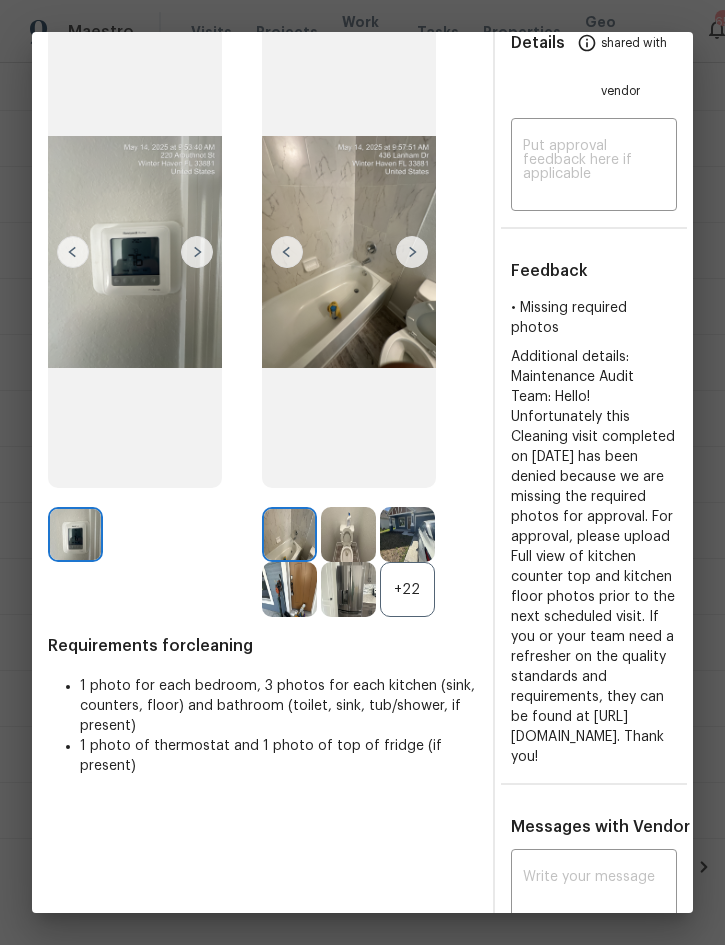 scroll, scrollTop: 137, scrollLeft: 0, axis: vertical 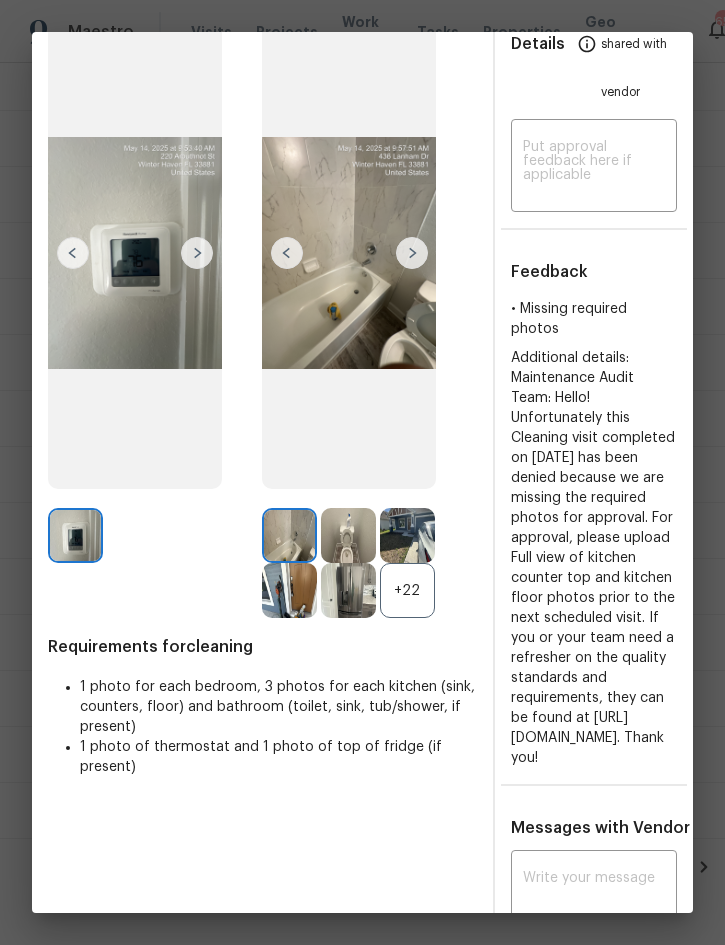 click at bounding box center [412, 253] 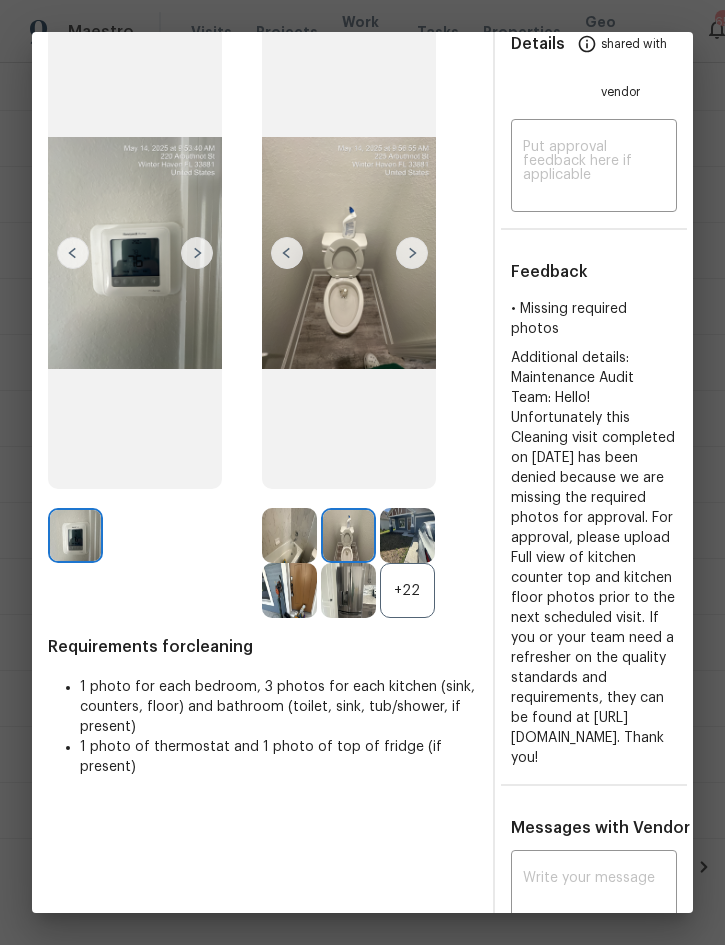 click at bounding box center (412, 253) 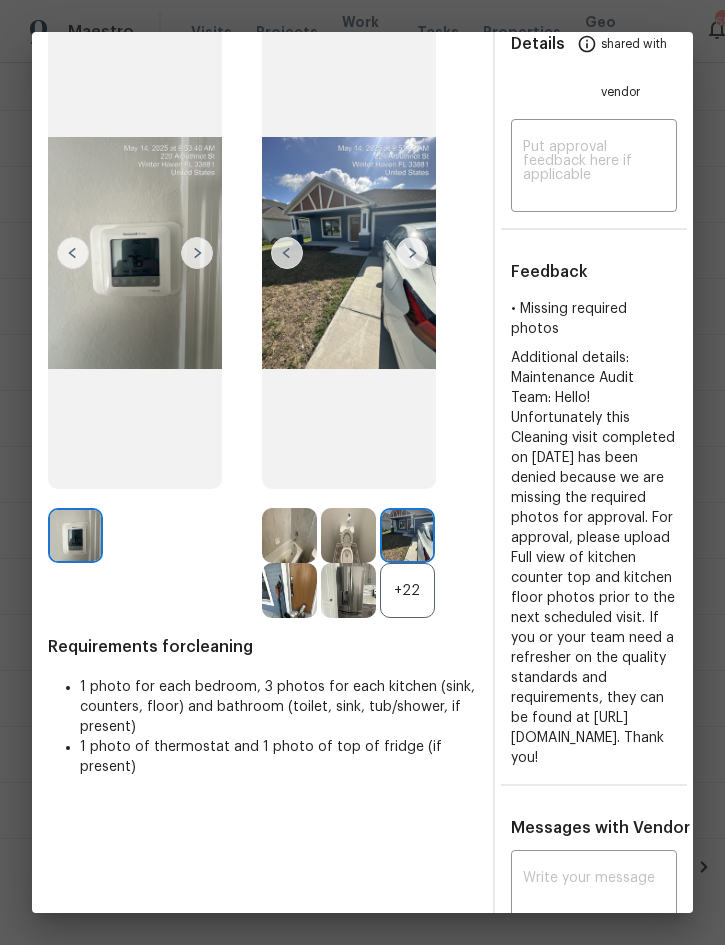 click at bounding box center (412, 253) 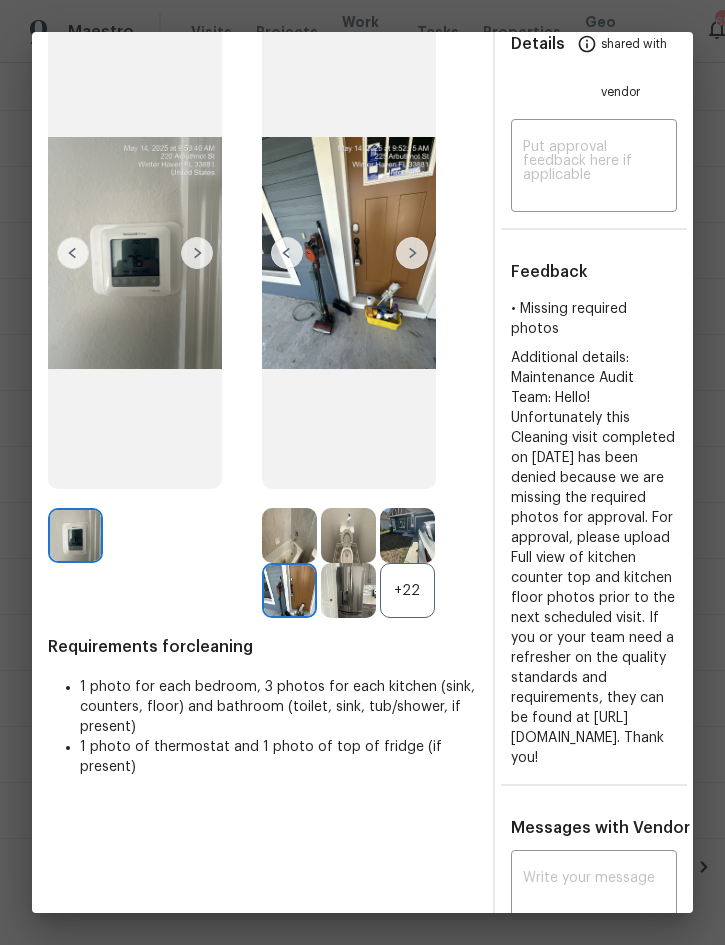 click at bounding box center [412, 253] 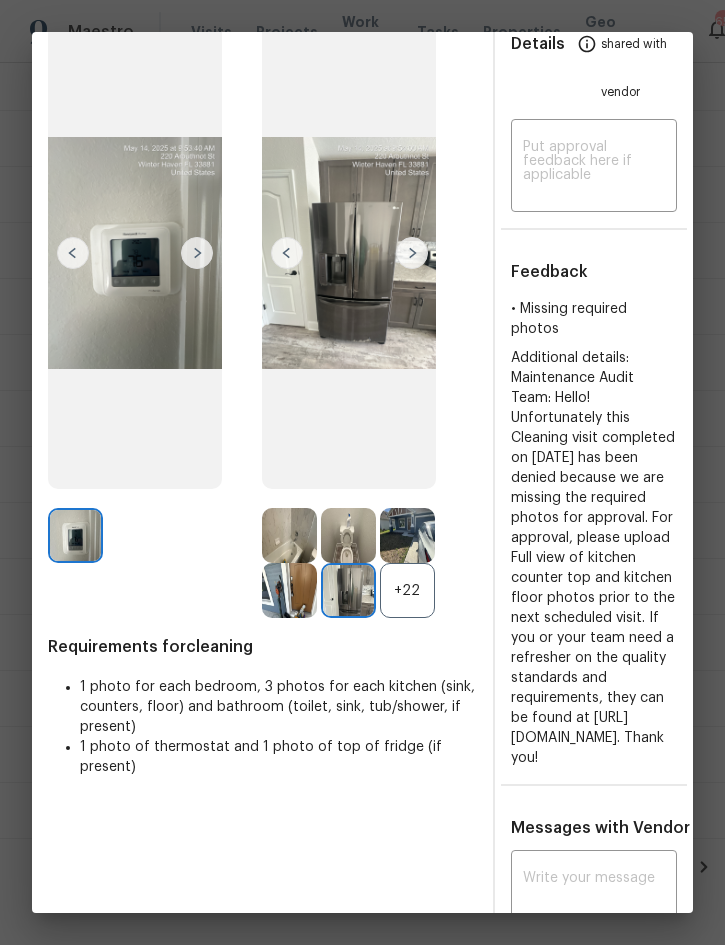 click at bounding box center [412, 253] 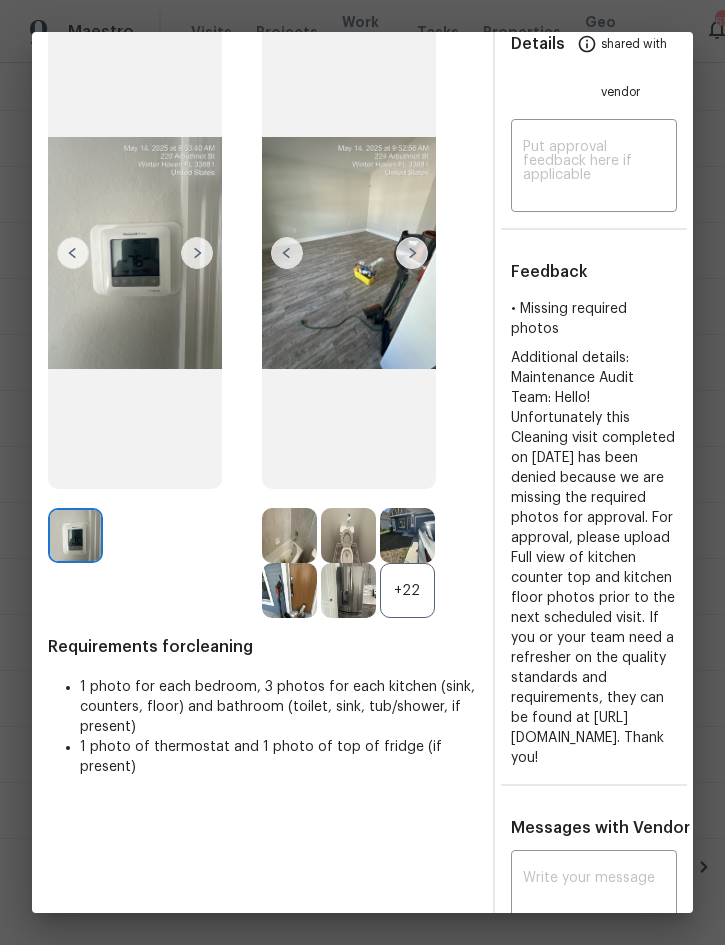 click at bounding box center (412, 253) 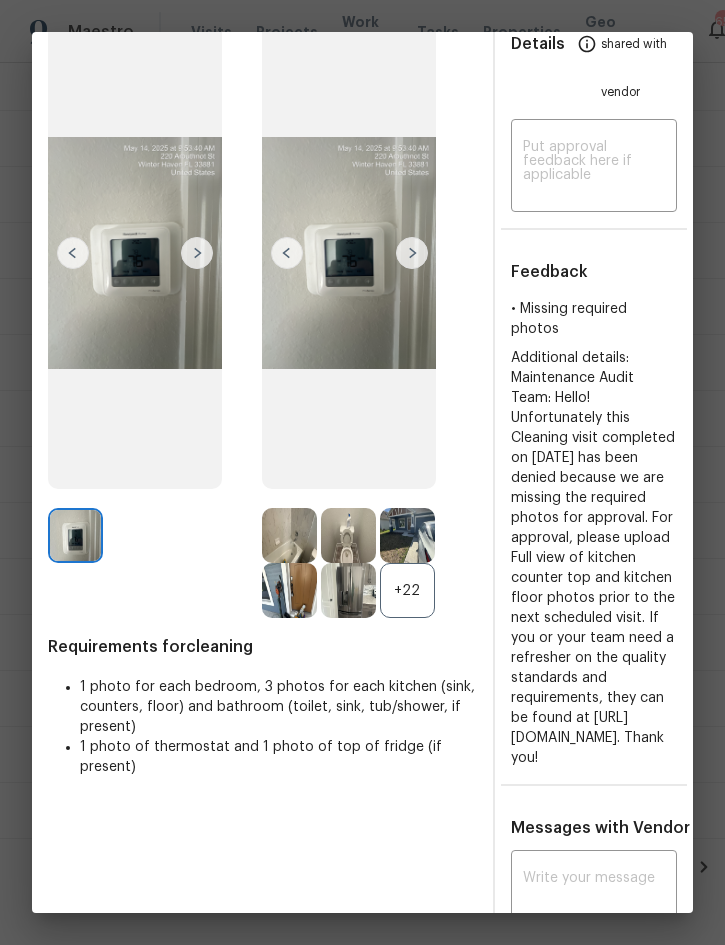 click at bounding box center [412, 253] 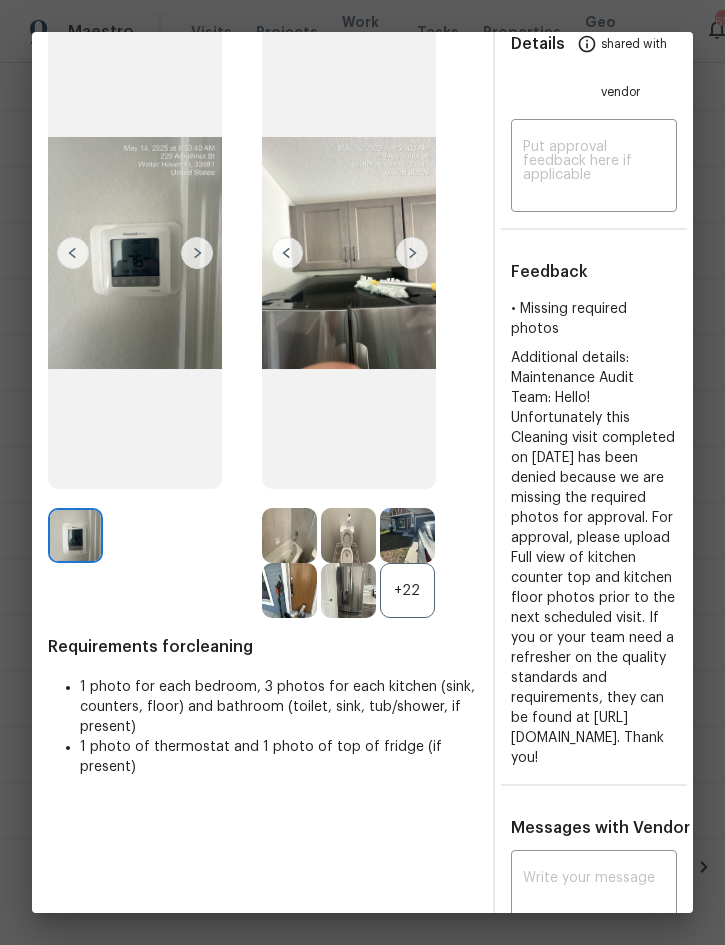 click at bounding box center [412, 253] 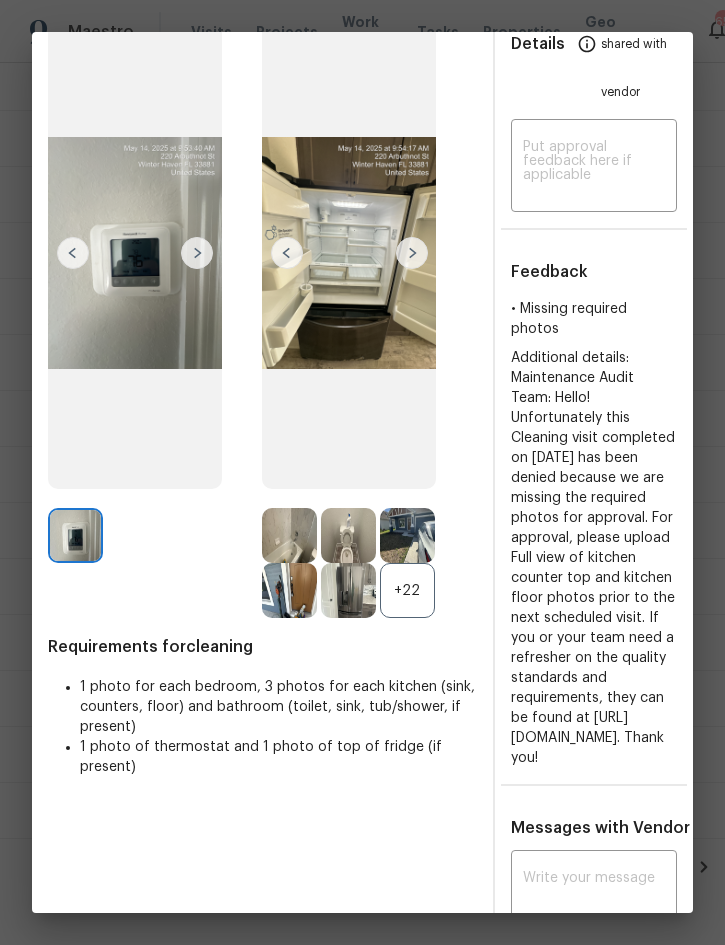 click at bounding box center (412, 253) 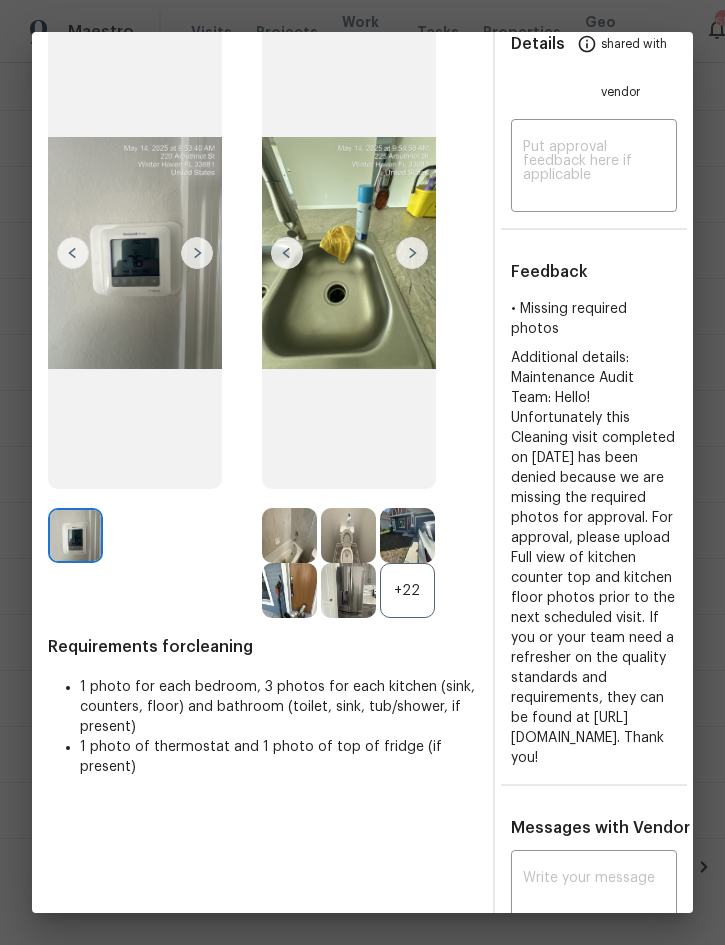 click at bounding box center (412, 253) 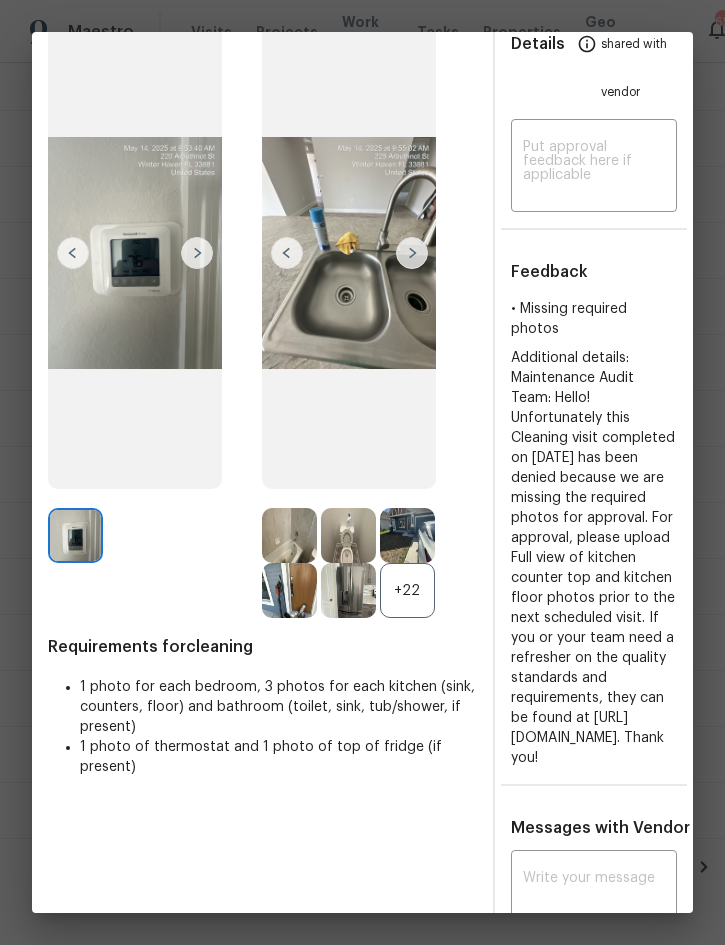 click at bounding box center (349, 253) 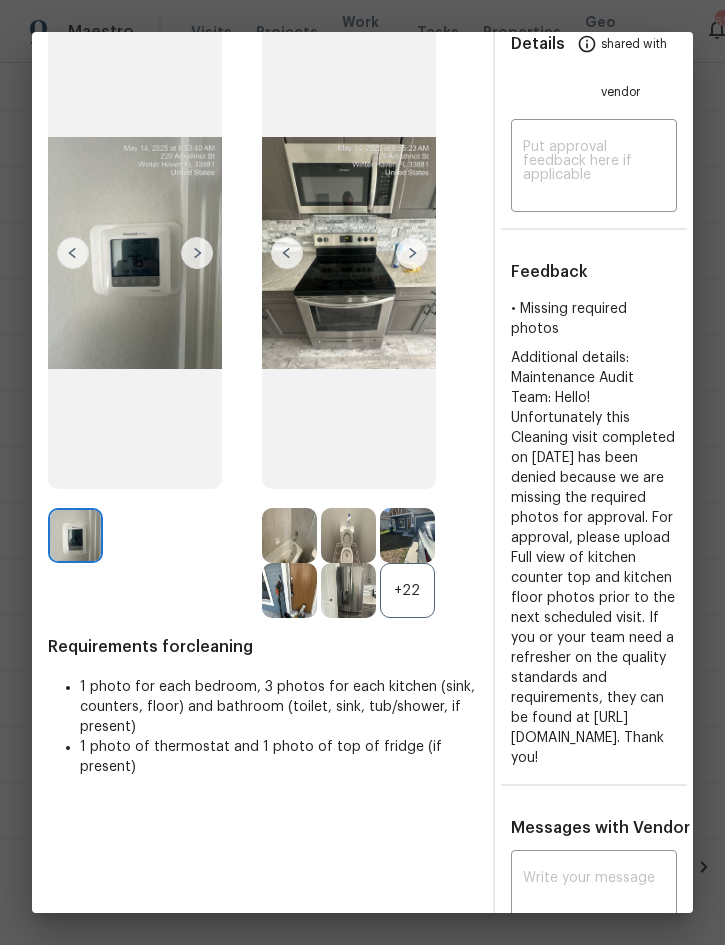 click at bounding box center [412, 253] 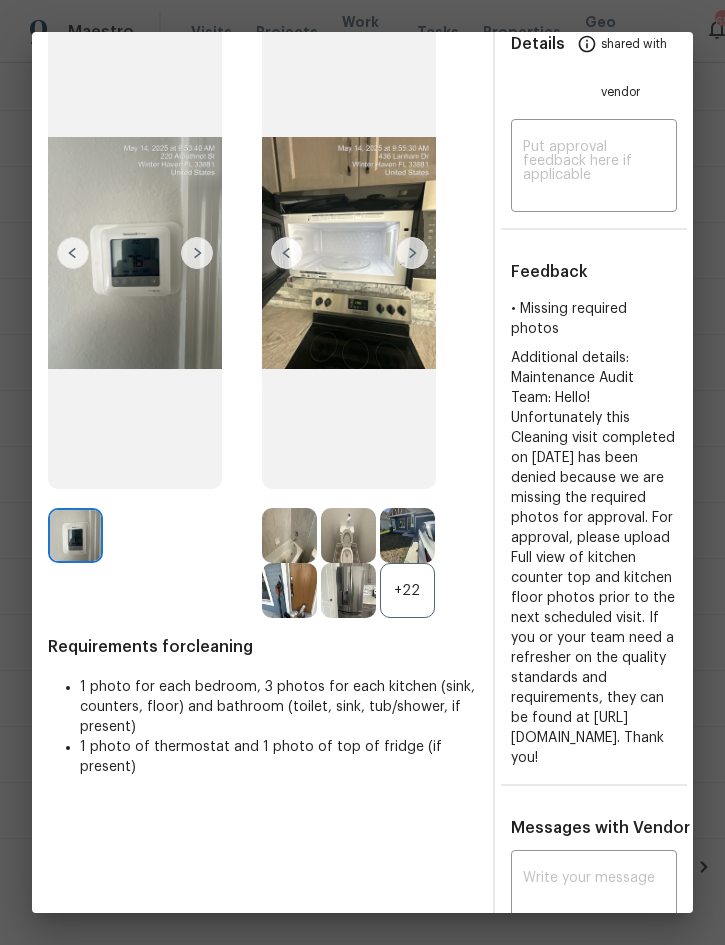 click at bounding box center (412, 253) 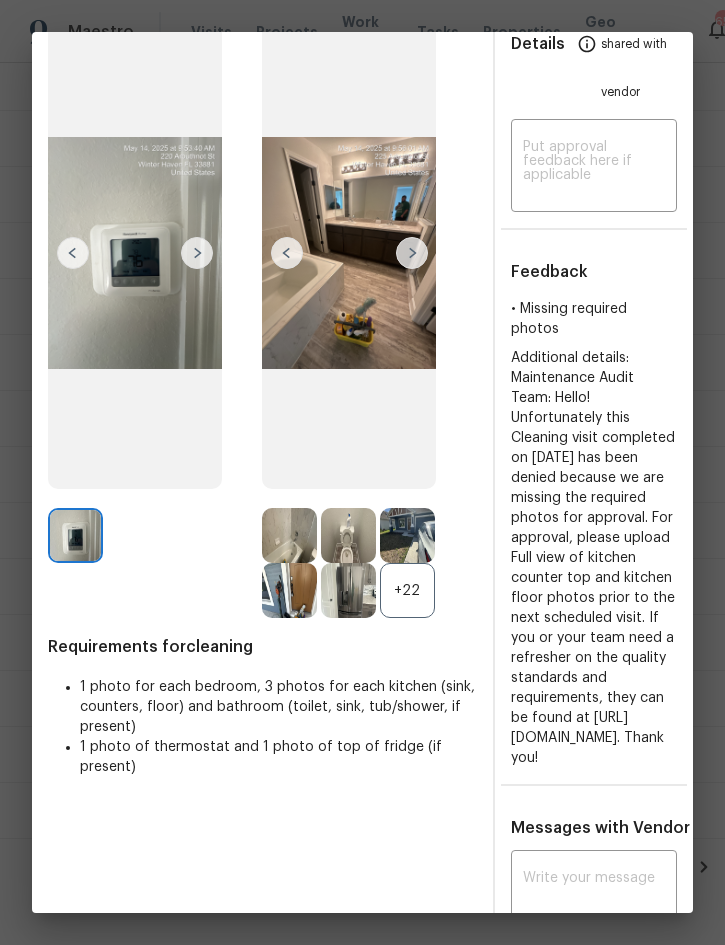 click at bounding box center [412, 253] 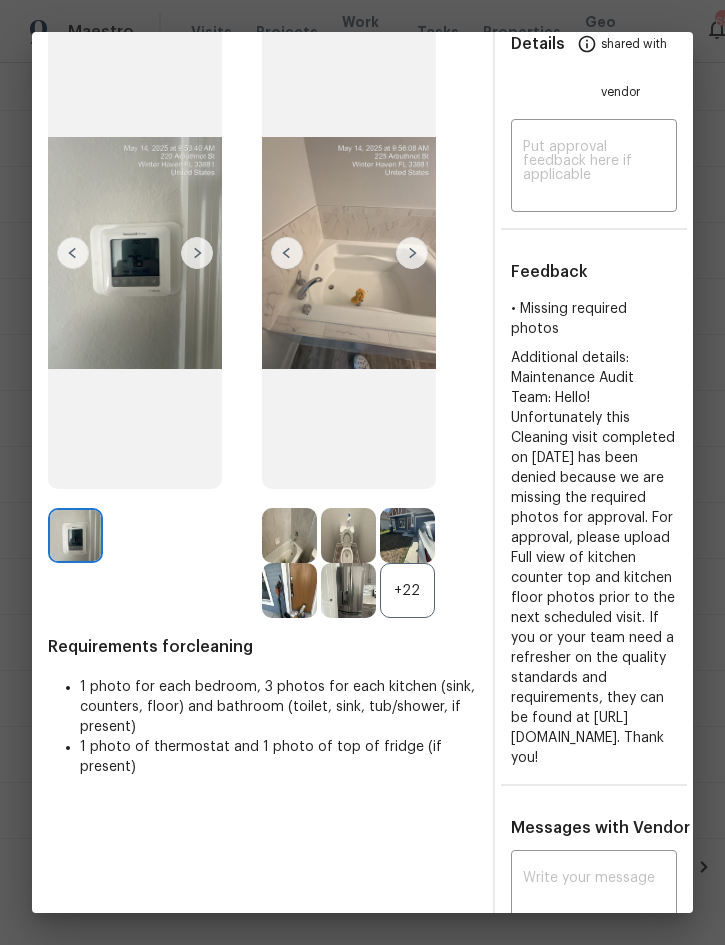 click at bounding box center (349, 253) 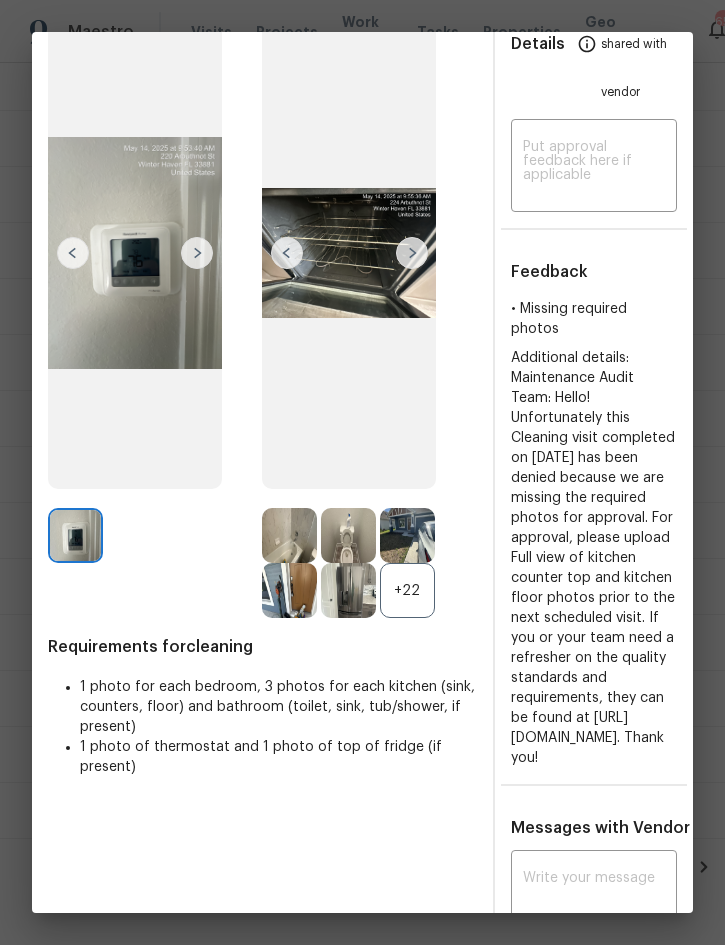 click at bounding box center (412, 253) 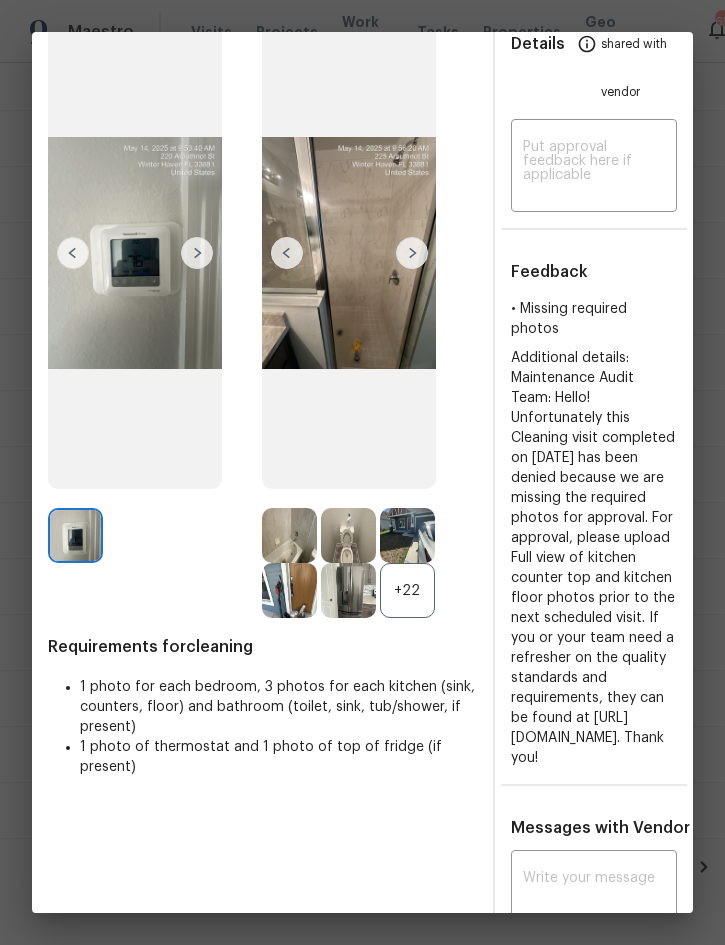 click at bounding box center (412, 253) 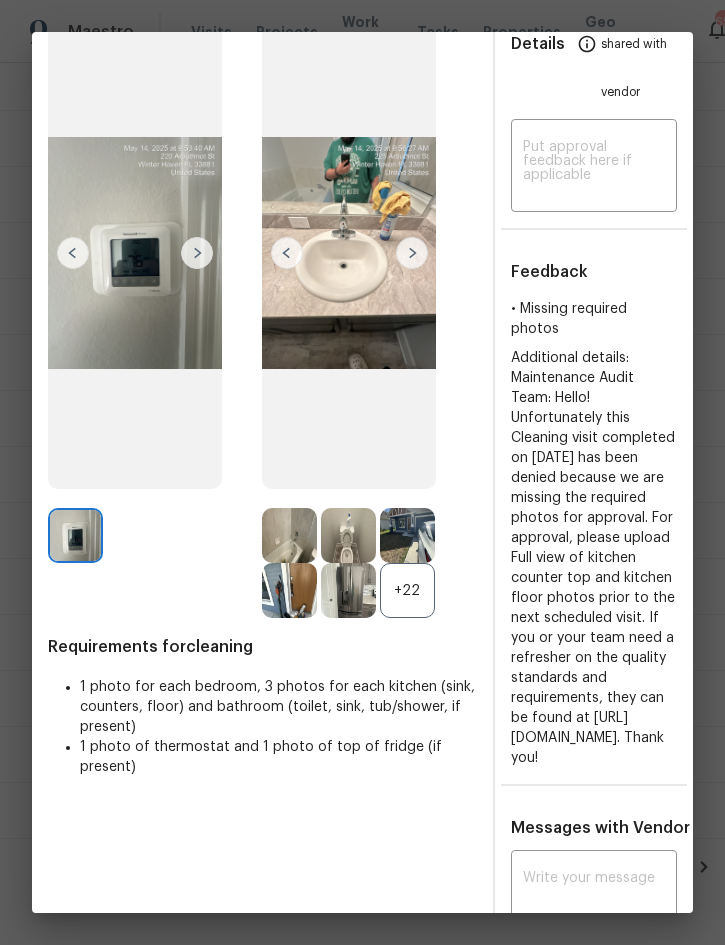 click at bounding box center [412, 253] 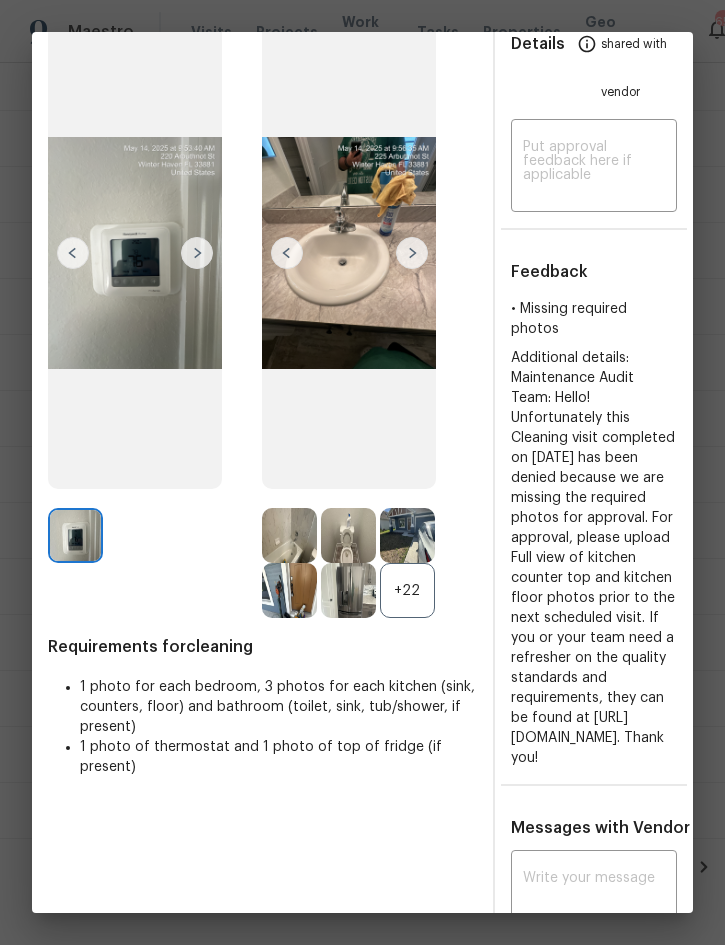 click at bounding box center (412, 253) 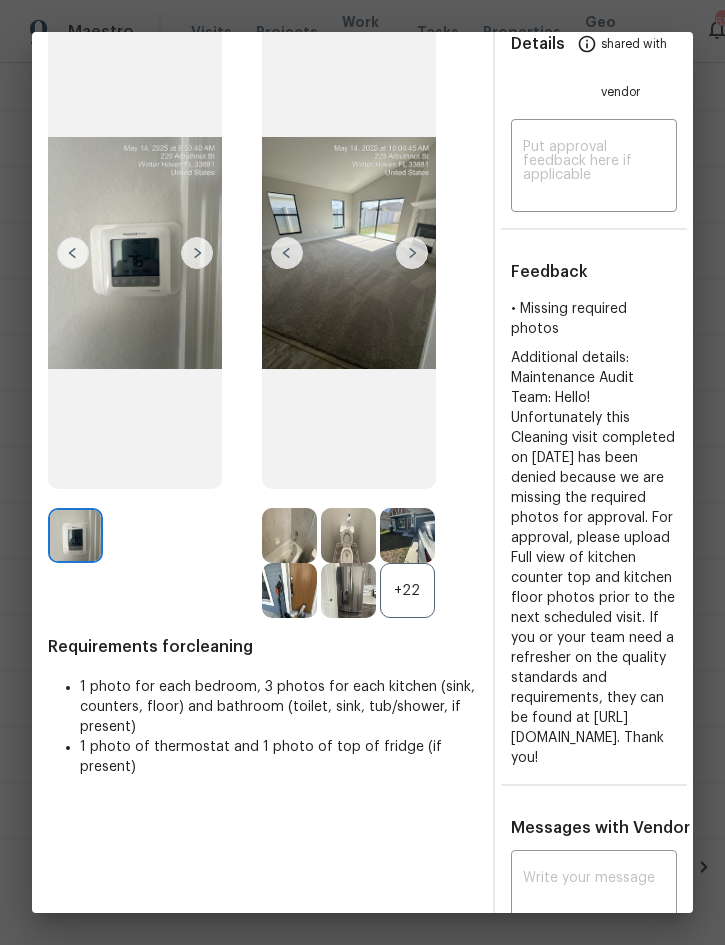 click at bounding box center [412, 253] 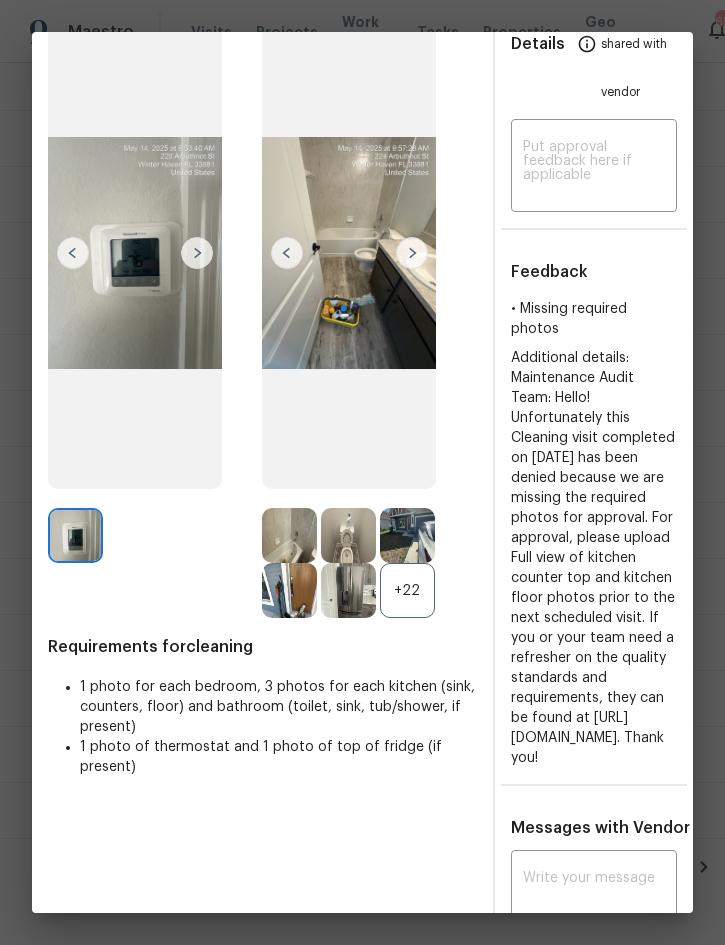 click at bounding box center (412, 253) 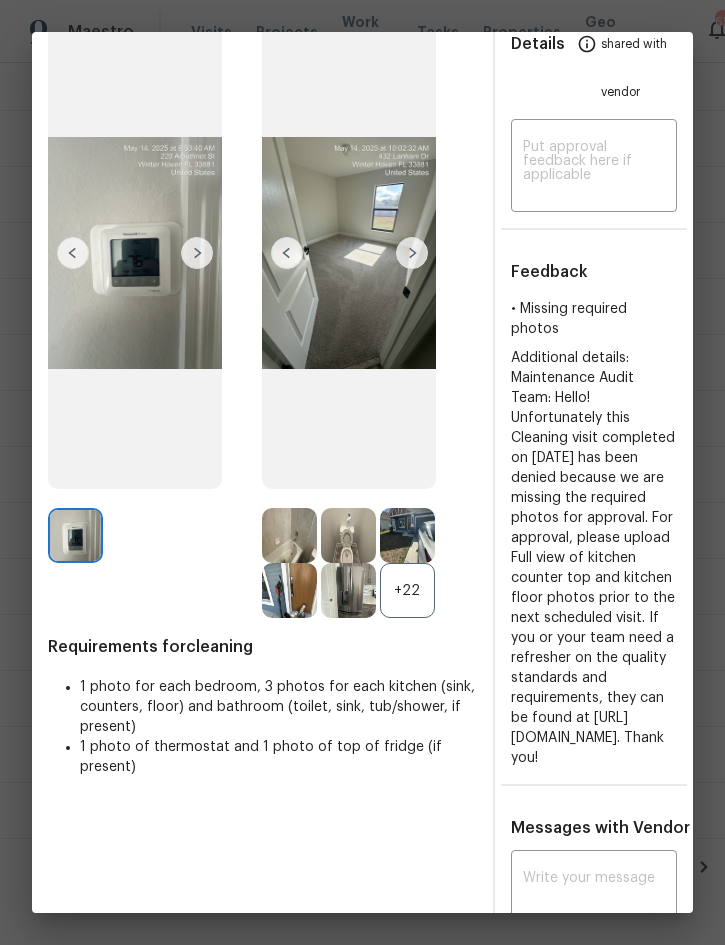 click at bounding box center (412, 253) 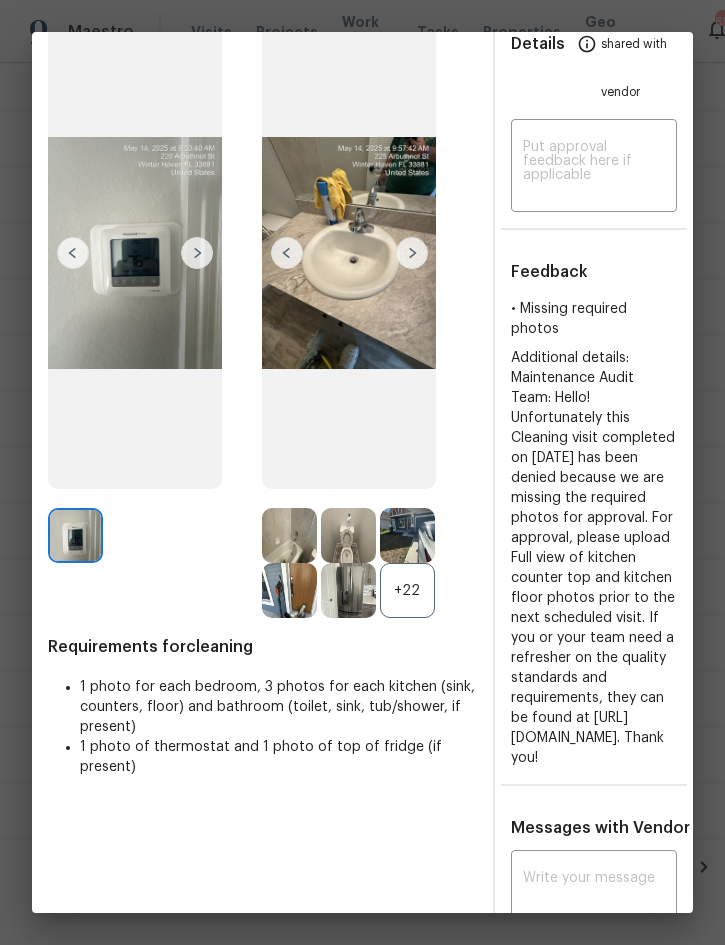 click at bounding box center (412, 253) 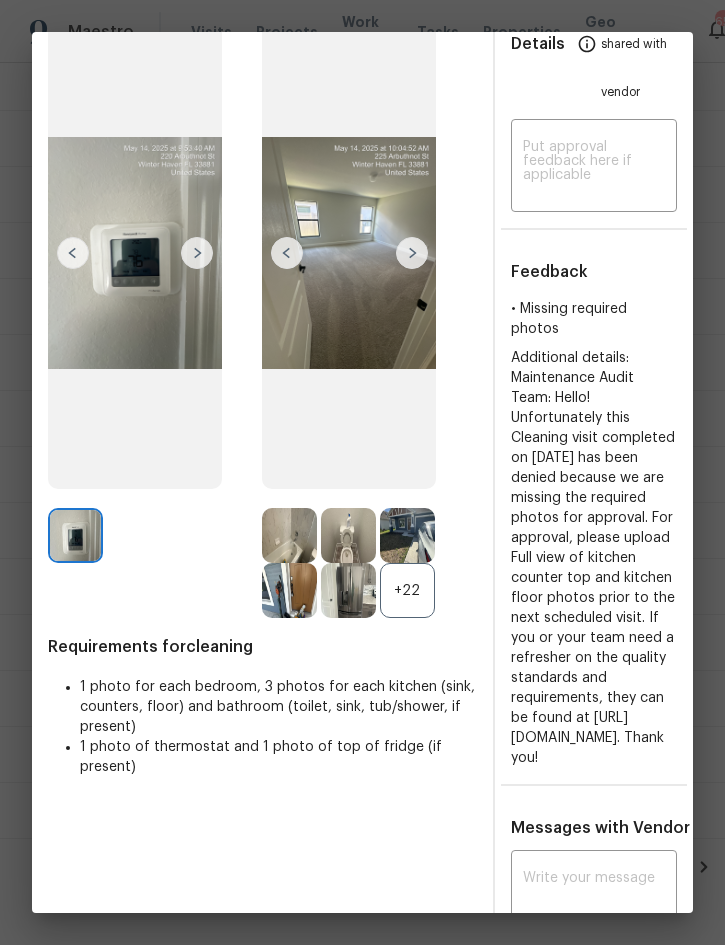 click at bounding box center [412, 253] 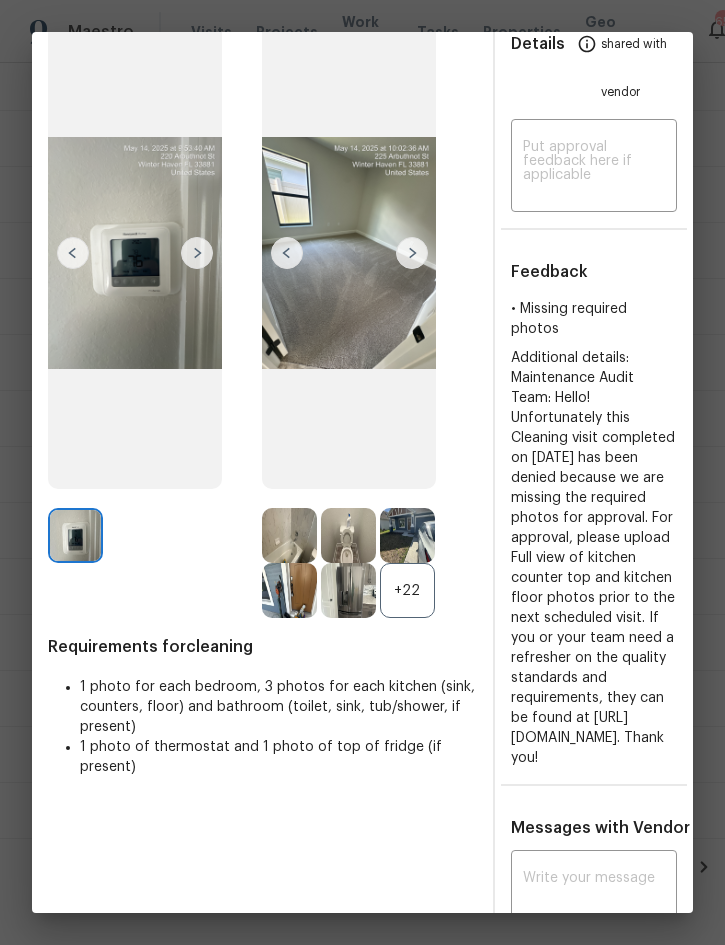 click at bounding box center (412, 253) 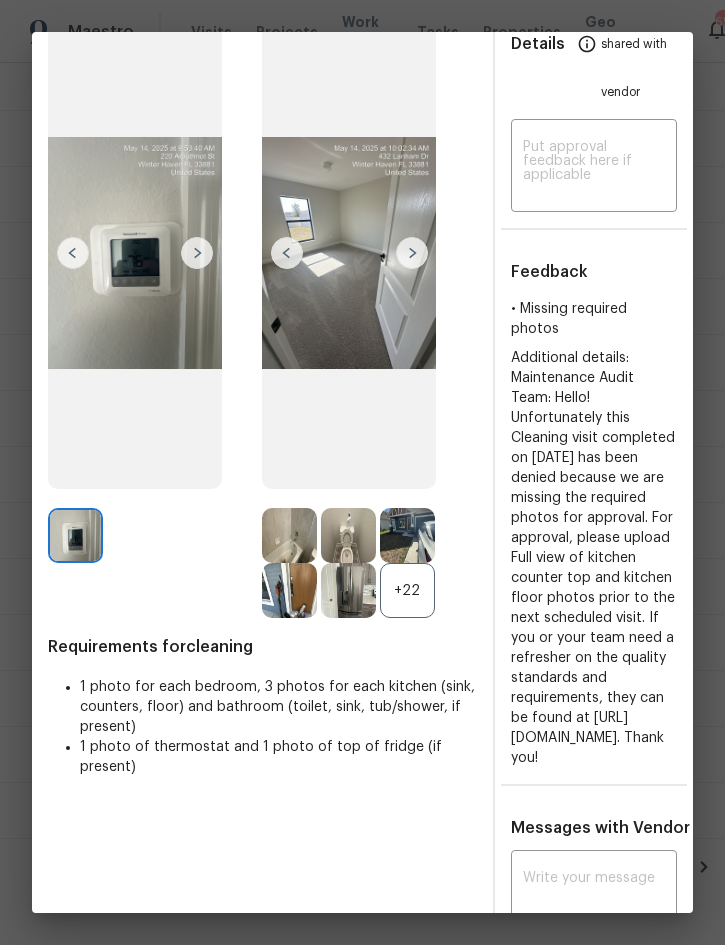 click at bounding box center [412, 253] 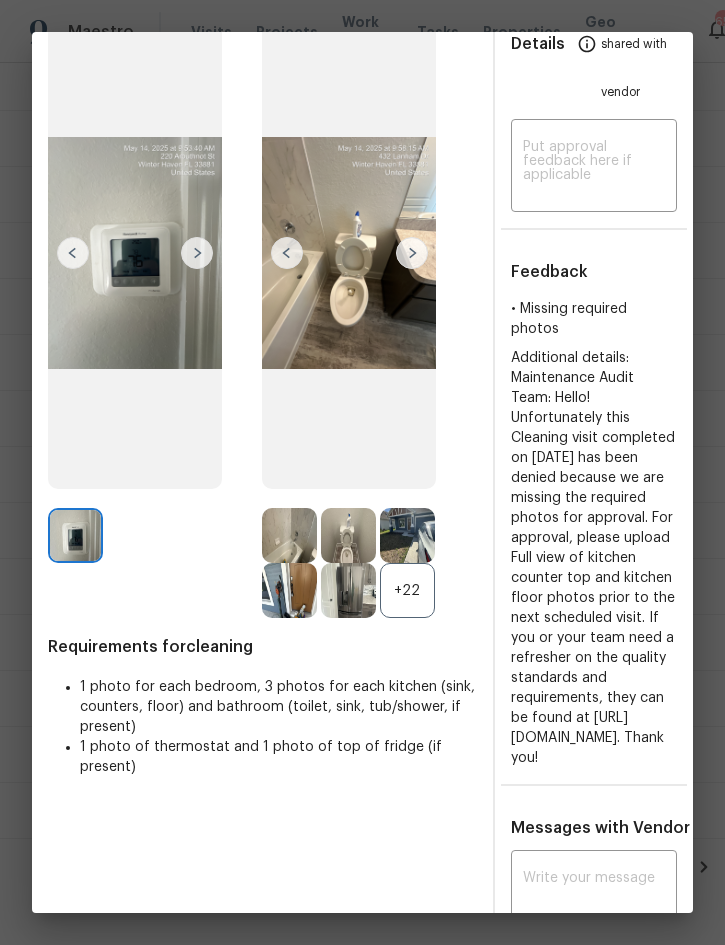 click at bounding box center [412, 253] 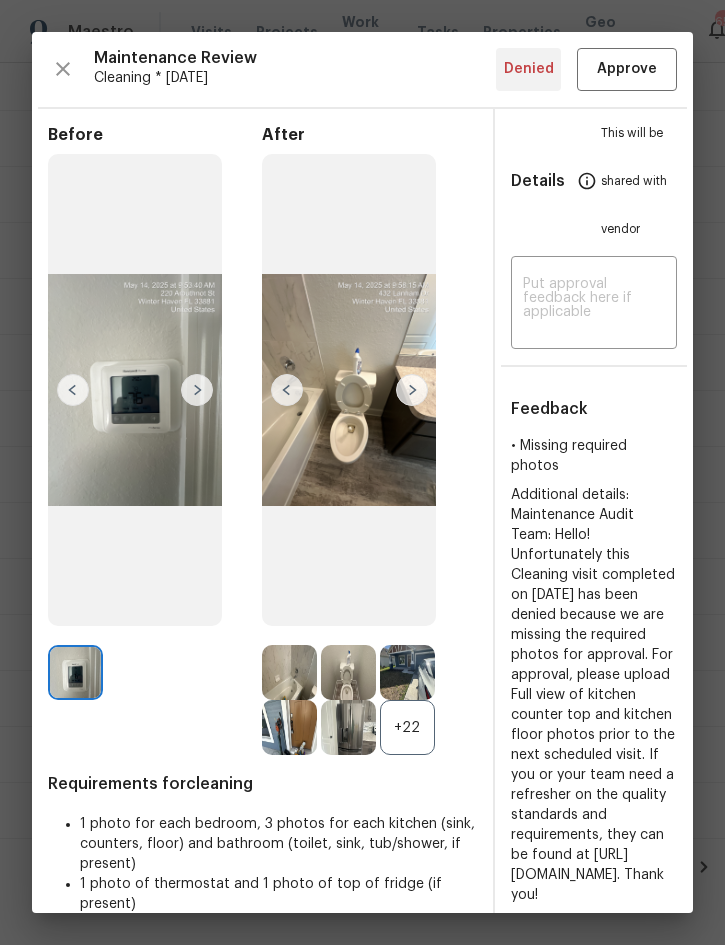 scroll, scrollTop: 0, scrollLeft: 0, axis: both 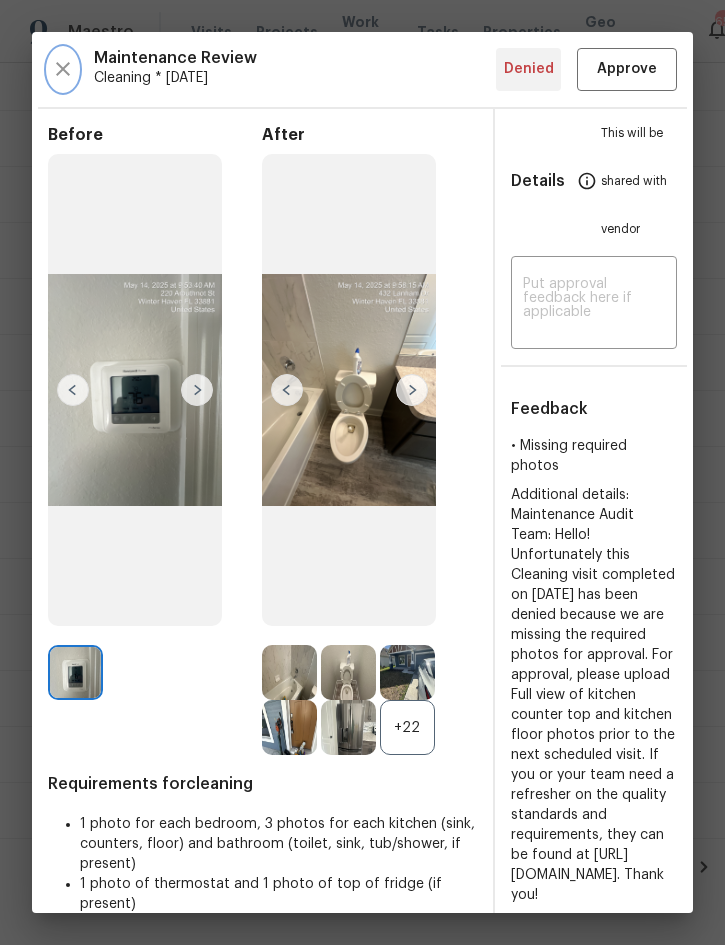 click at bounding box center (63, 69) 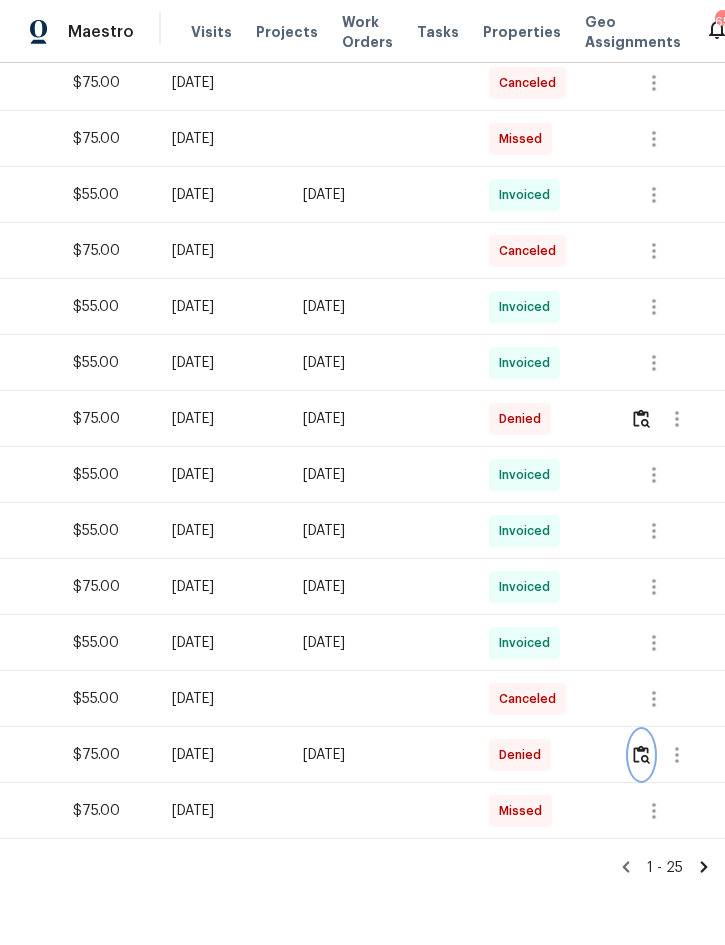 click at bounding box center (641, 754) 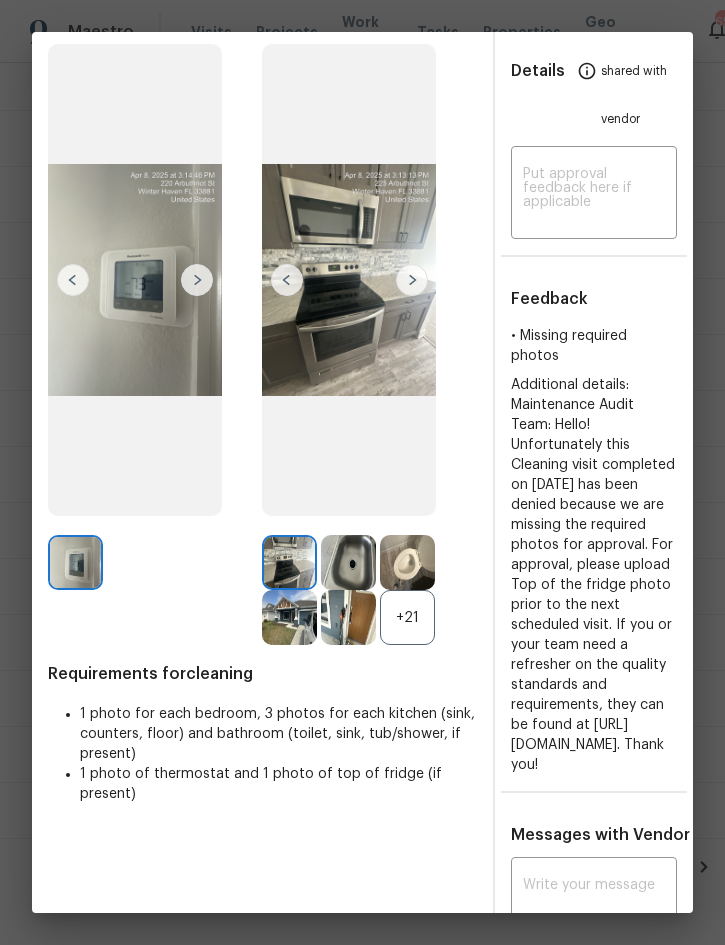 scroll, scrollTop: 110, scrollLeft: 0, axis: vertical 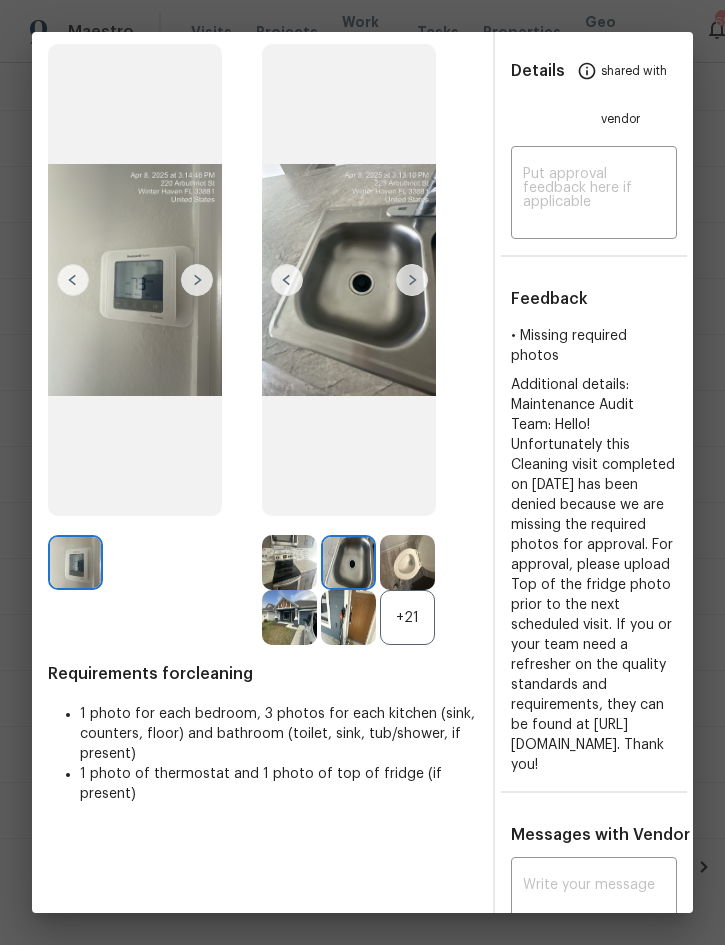 click at bounding box center [412, 280] 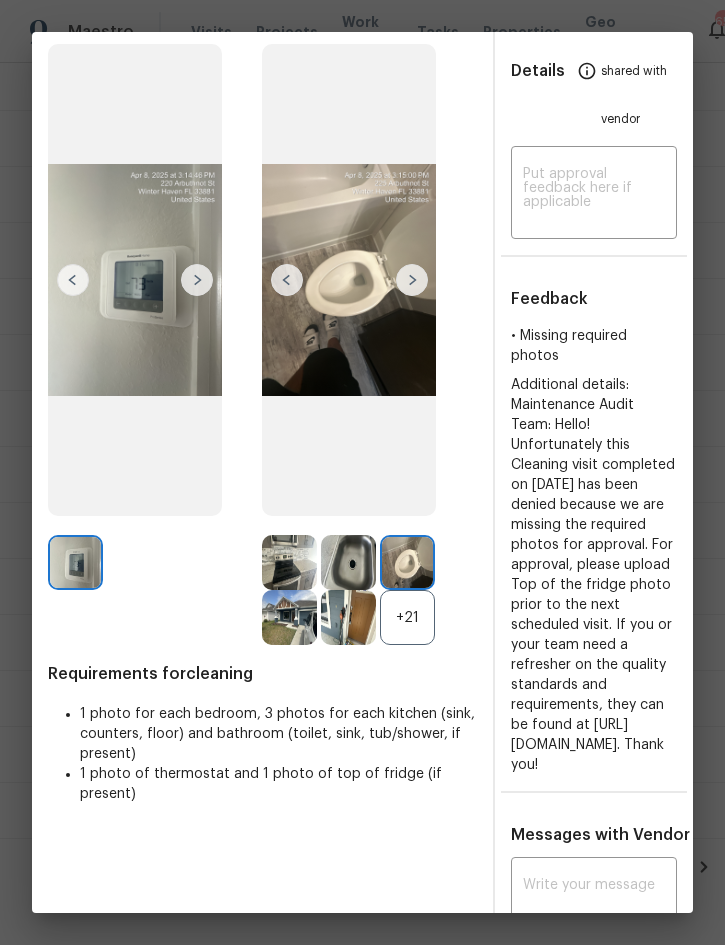click at bounding box center (412, 280) 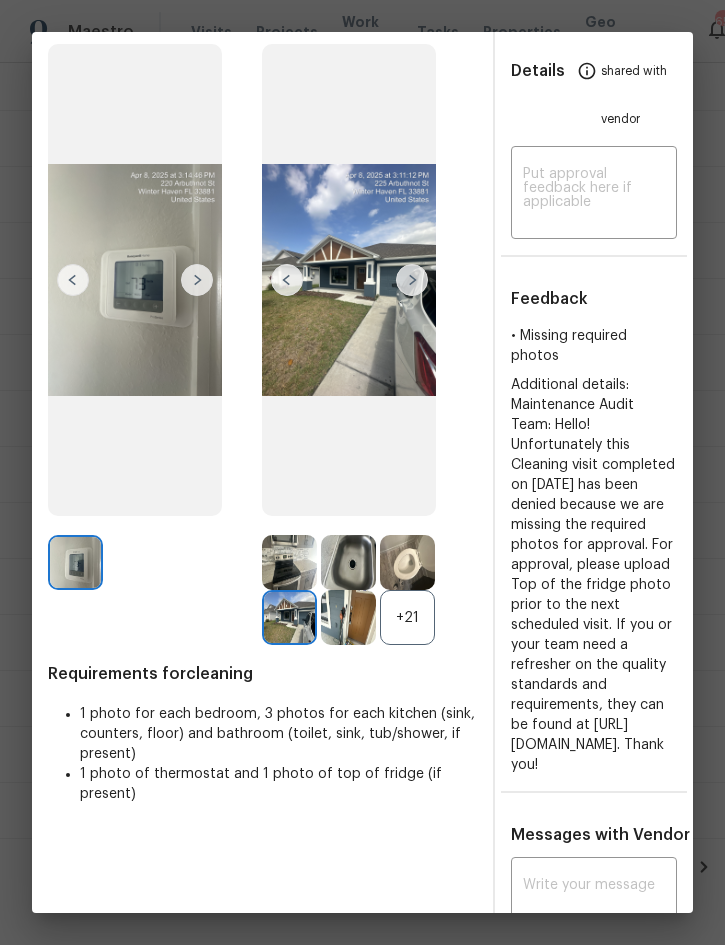 click at bounding box center (412, 280) 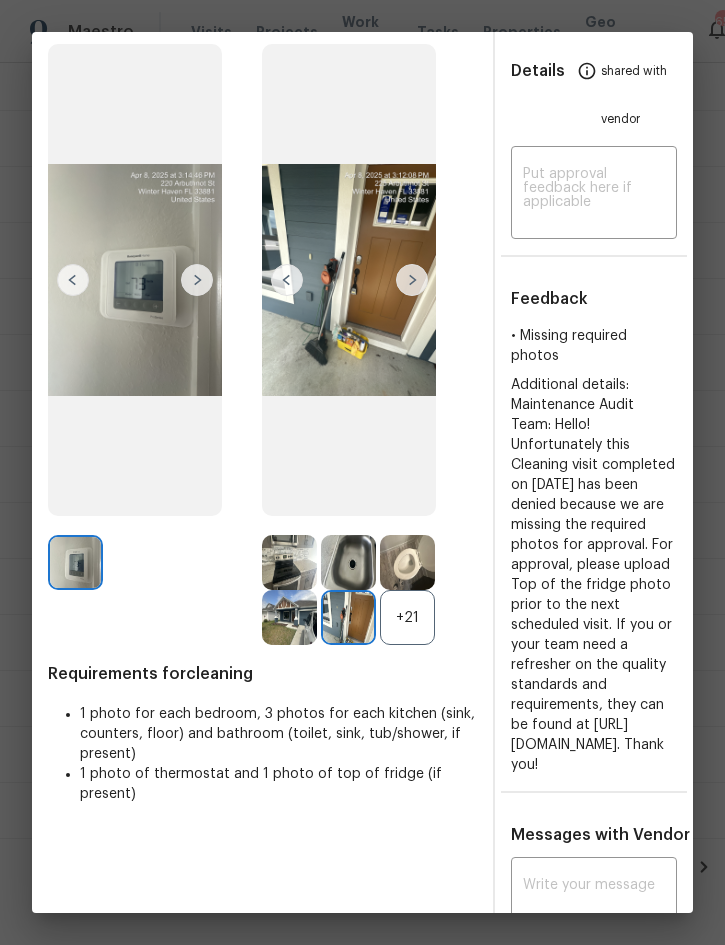 click at bounding box center [412, 280] 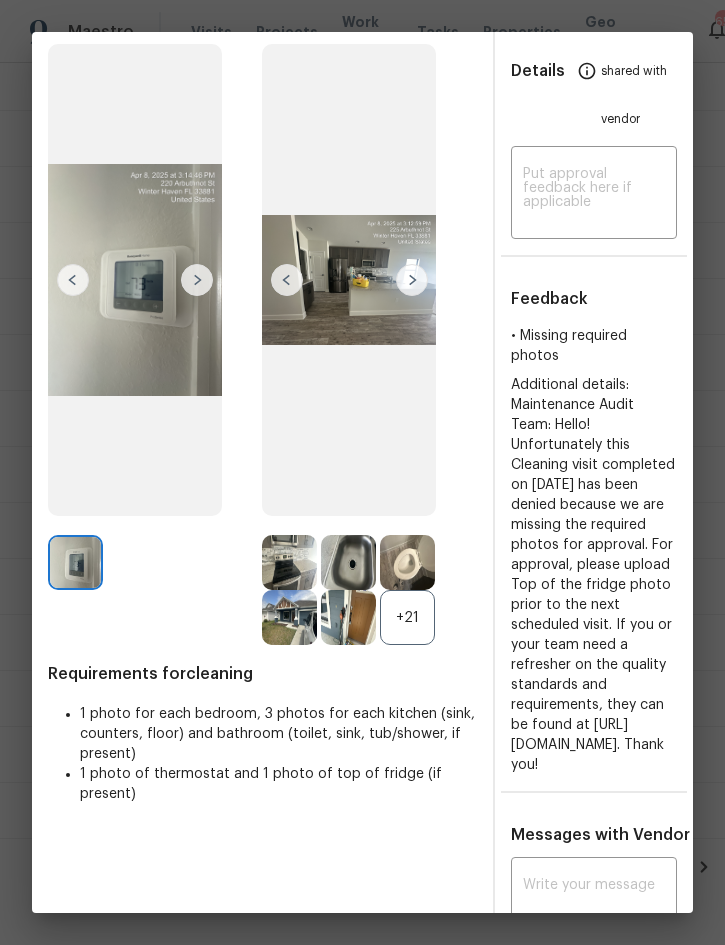 click at bounding box center [412, 280] 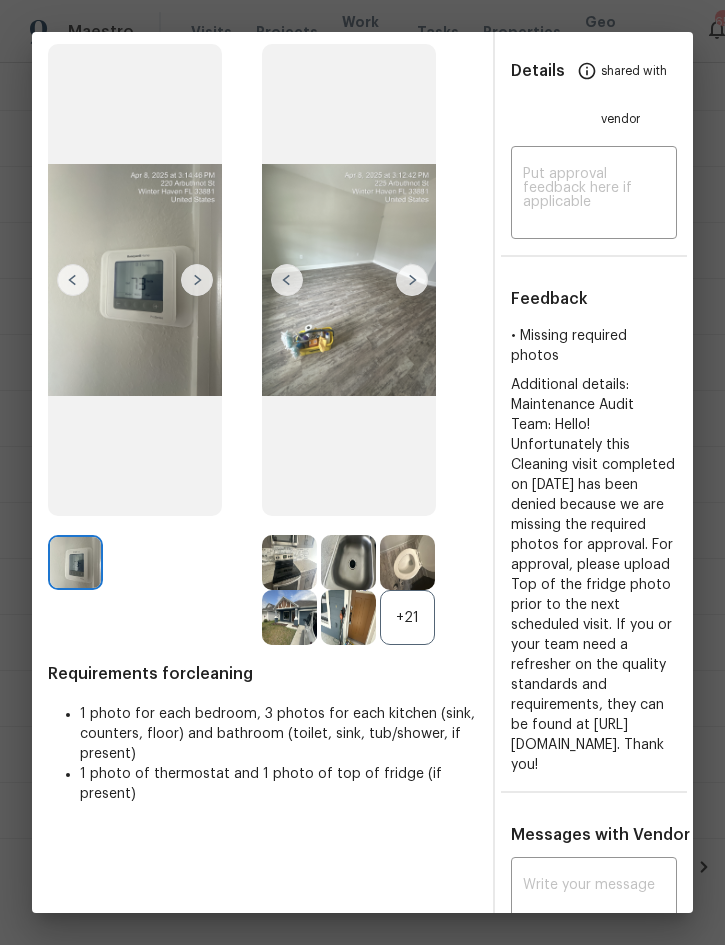 click at bounding box center [412, 280] 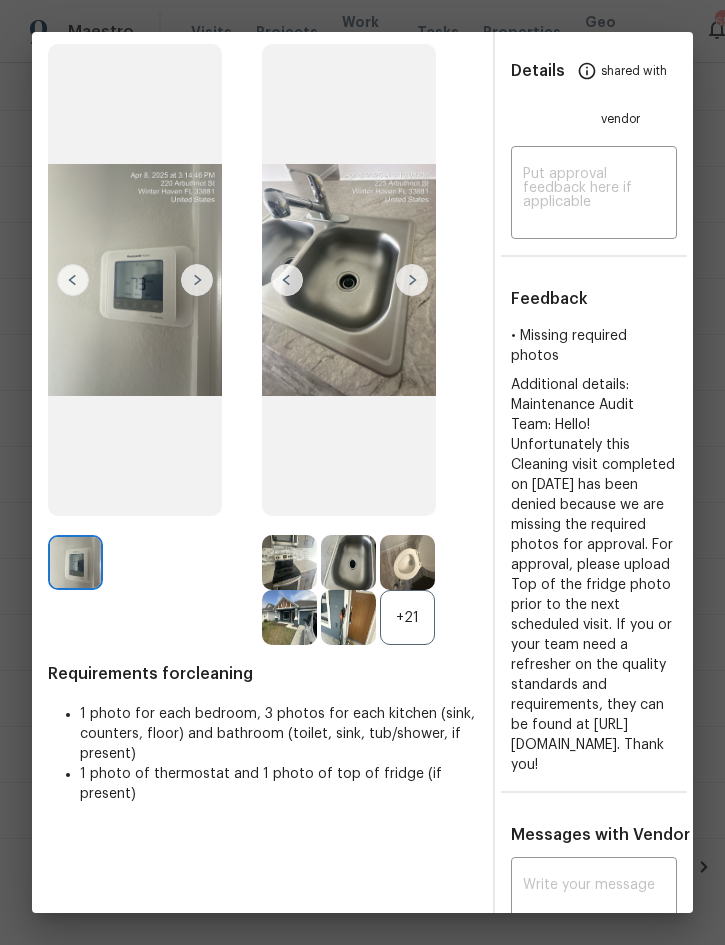 click at bounding box center [412, 280] 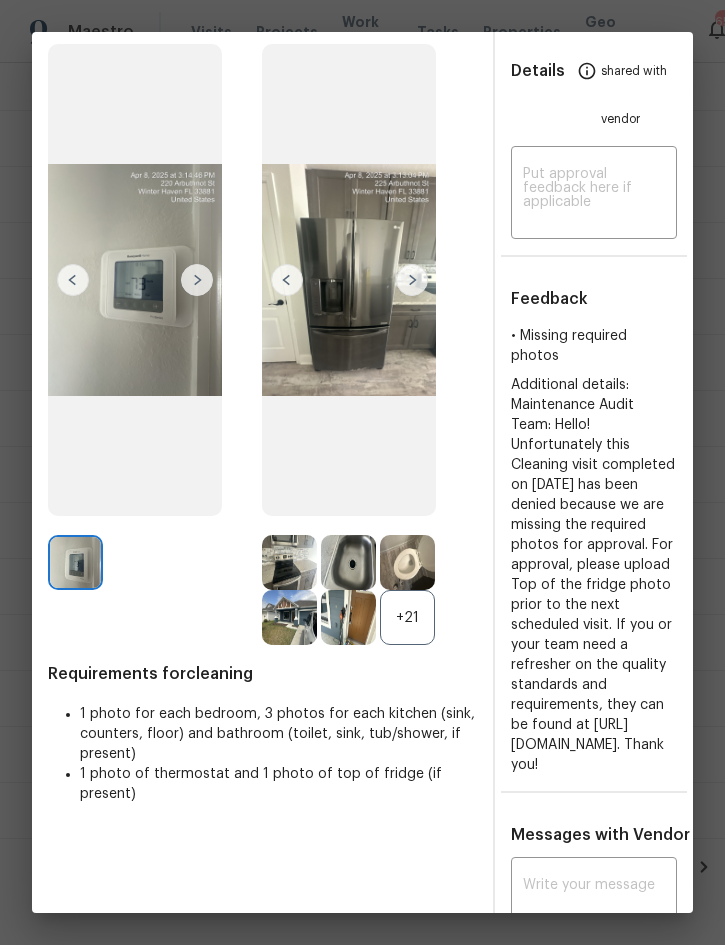 click at bounding box center (412, 280) 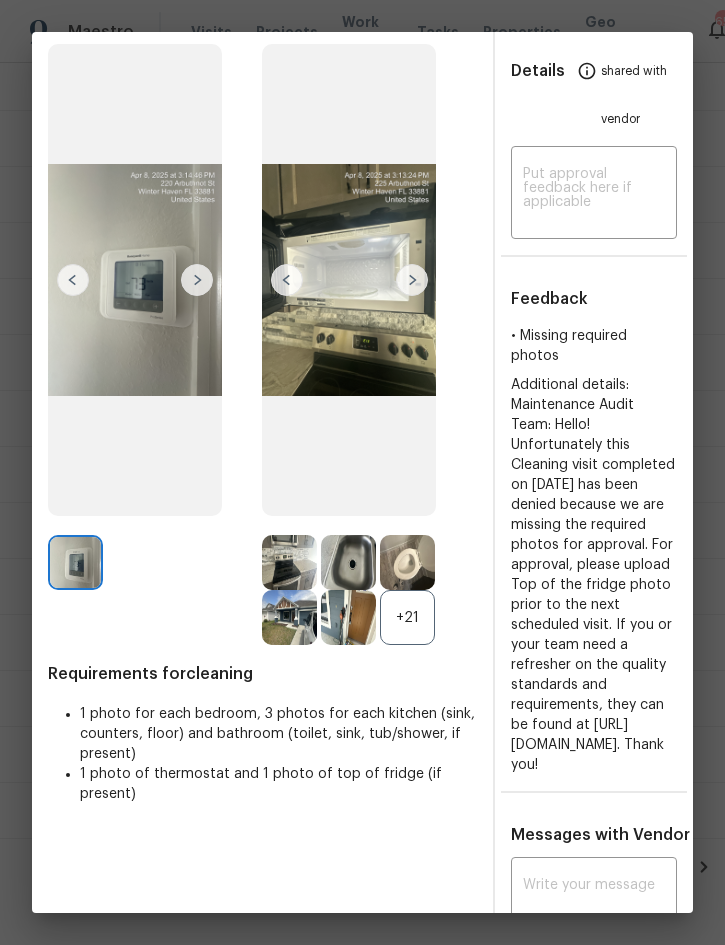 click at bounding box center [412, 280] 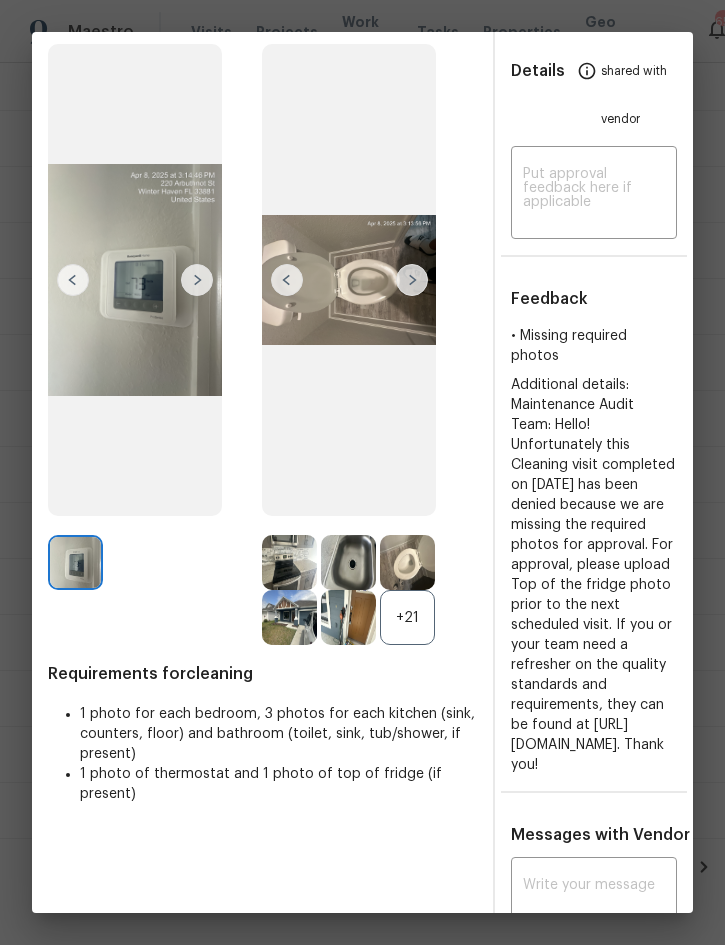 click at bounding box center (412, 280) 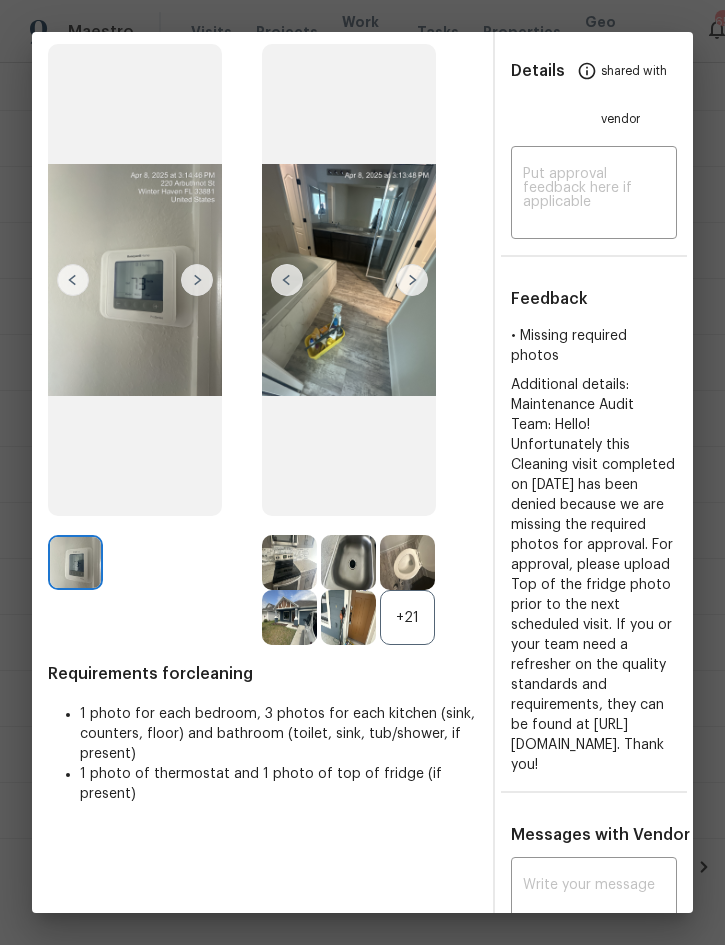 click at bounding box center (349, 280) 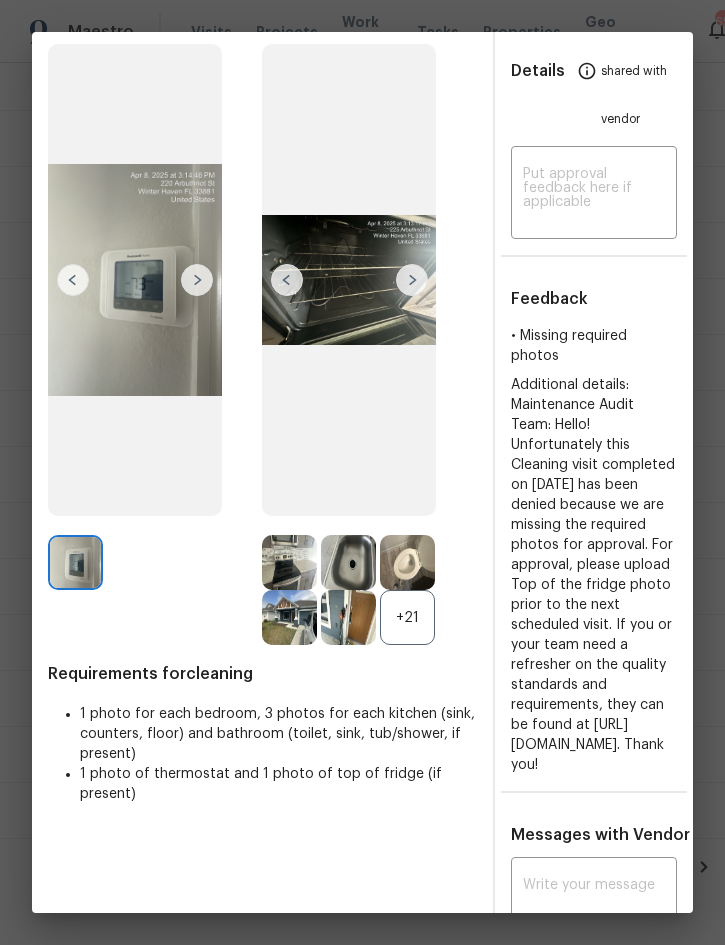 click at bounding box center (412, 280) 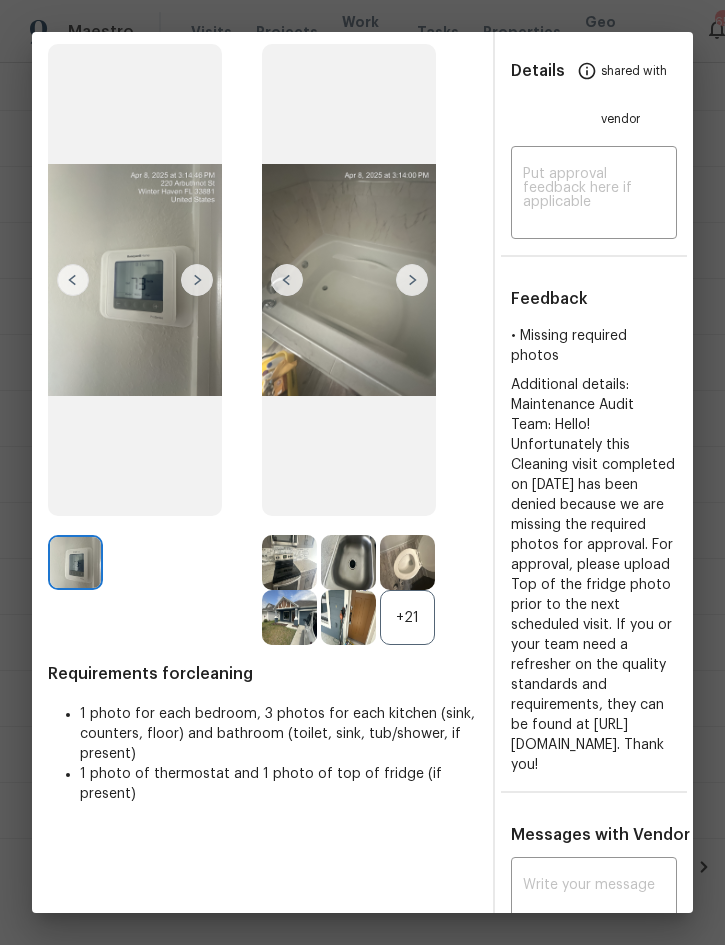 click at bounding box center (412, 280) 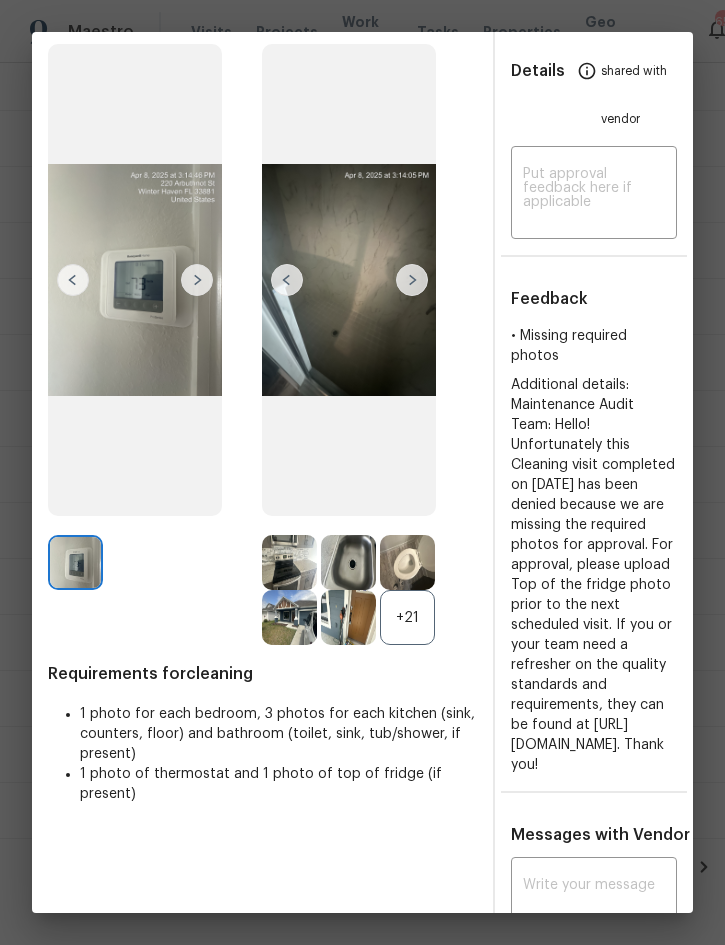 click at bounding box center (412, 280) 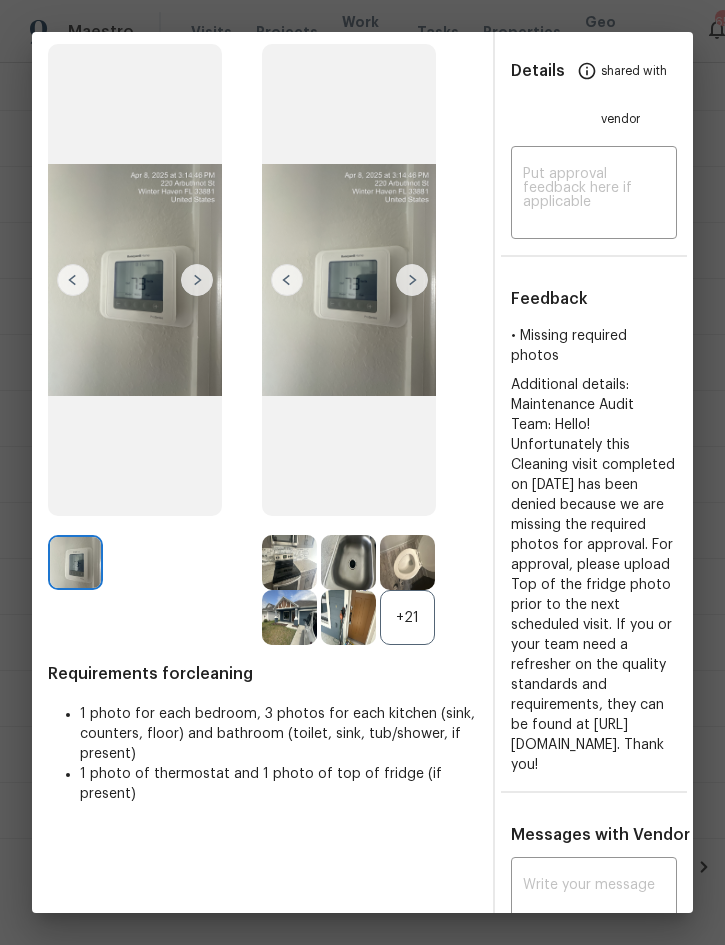 click at bounding box center [412, 280] 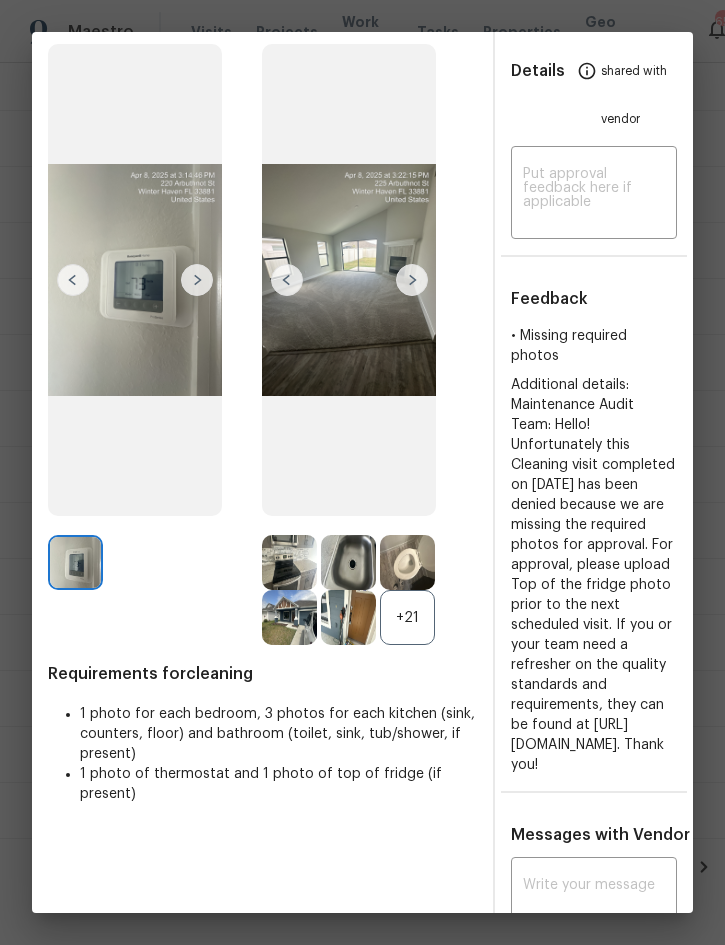 click at bounding box center [412, 280] 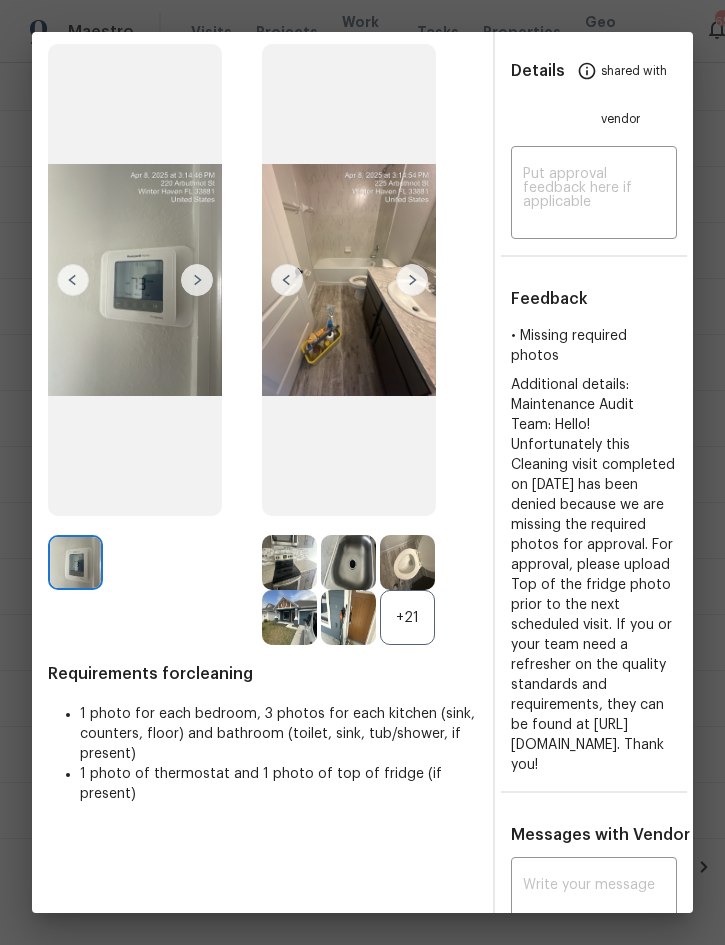click at bounding box center [412, 280] 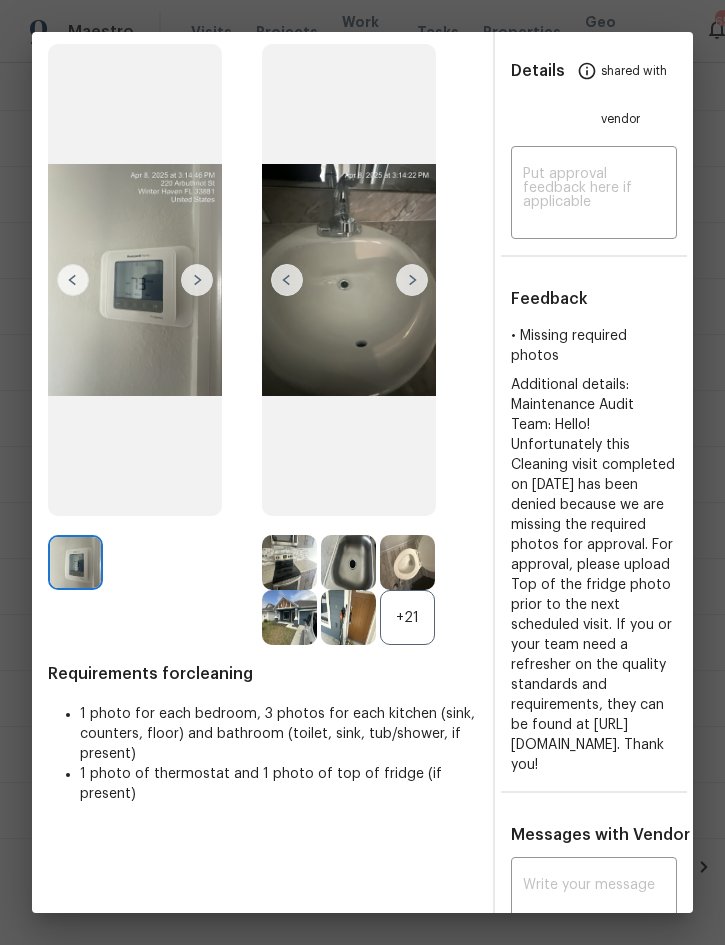 click at bounding box center (412, 280) 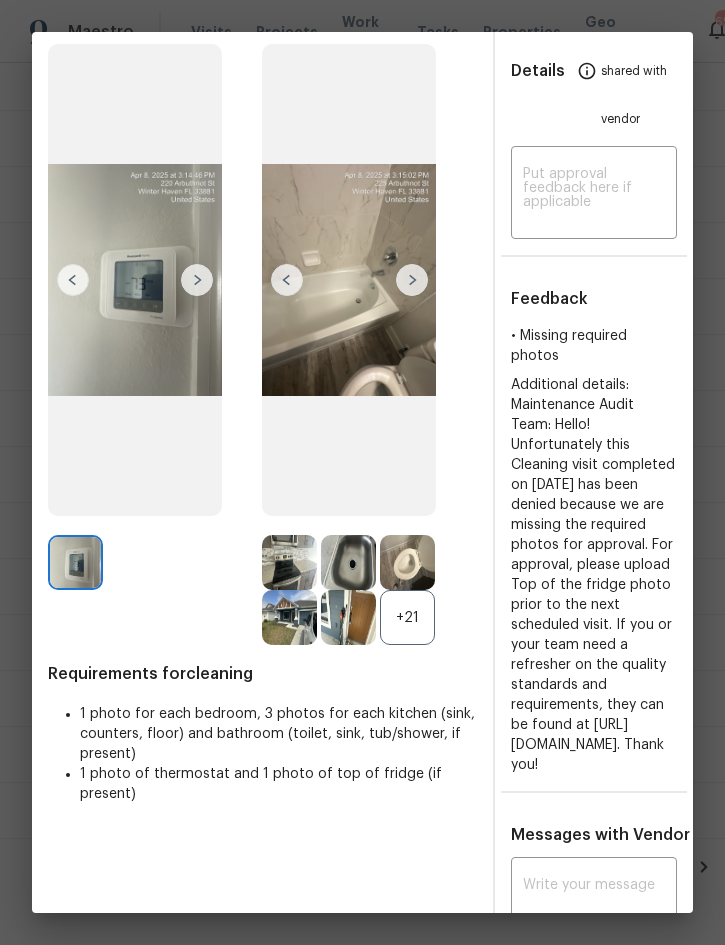 click at bounding box center [412, 280] 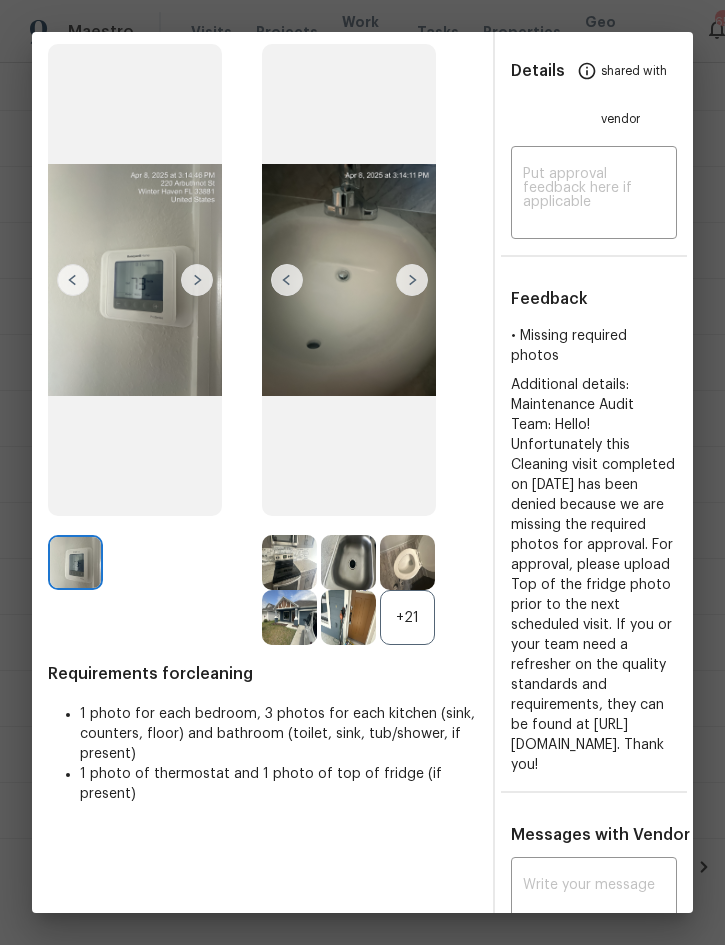 click at bounding box center (412, 280) 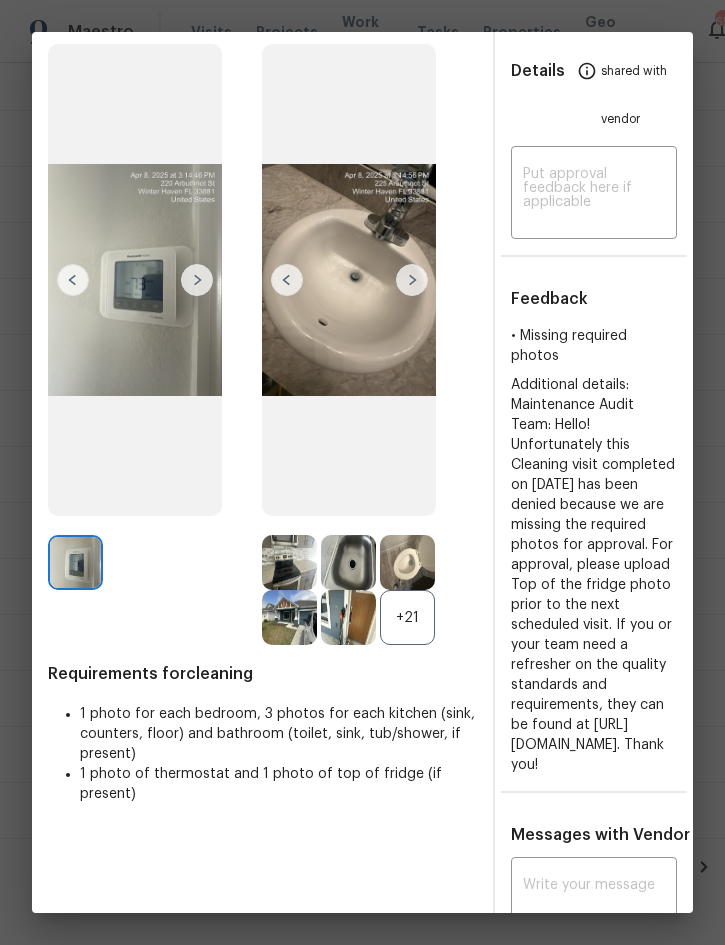 click at bounding box center (412, 280) 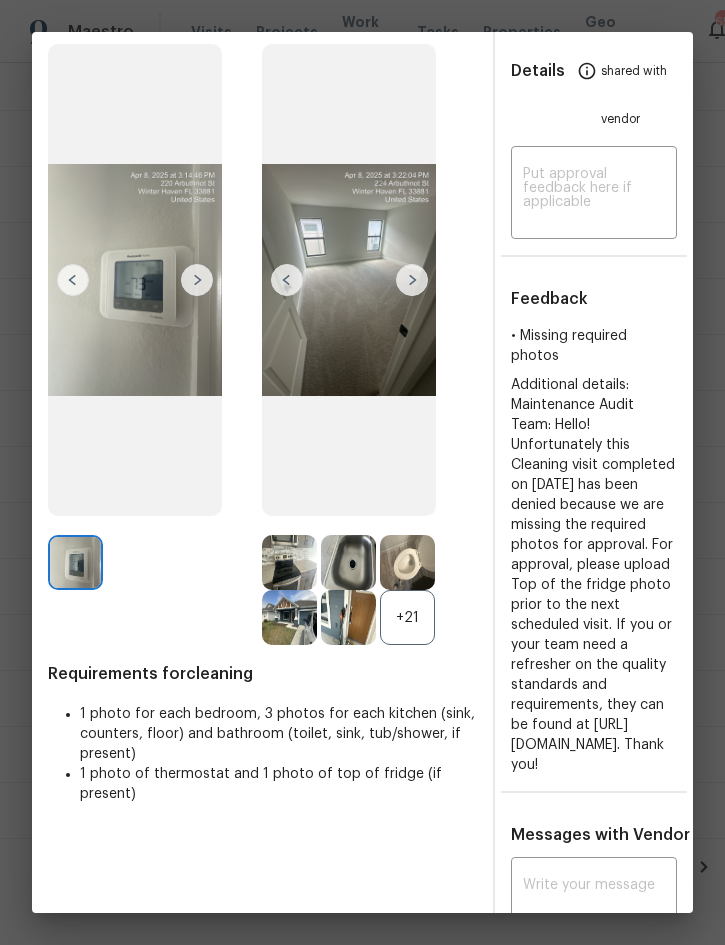 click at bounding box center (412, 280) 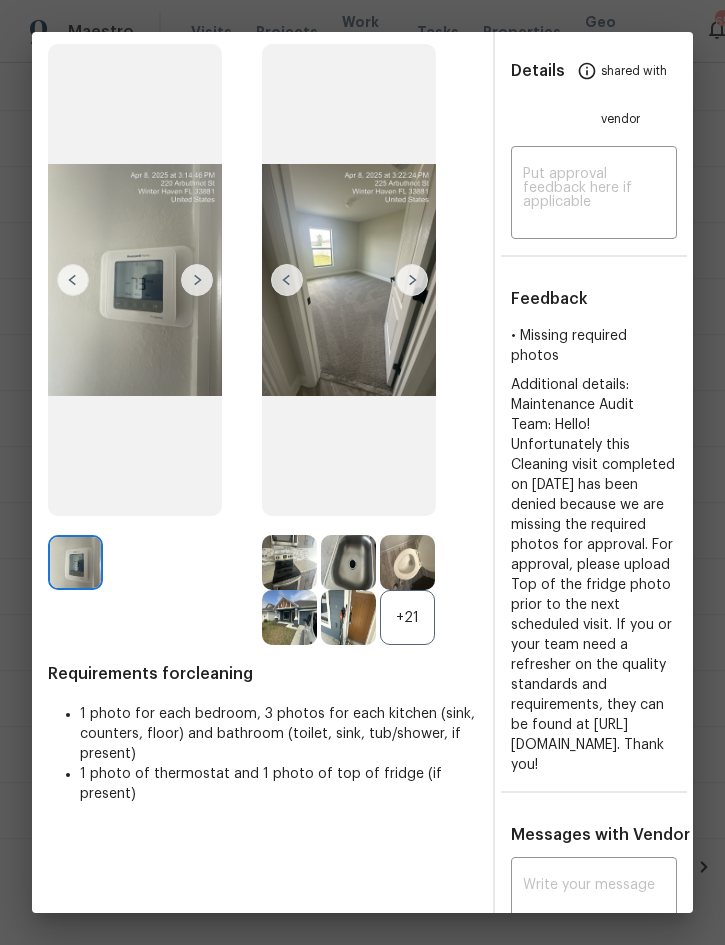 click at bounding box center (412, 280) 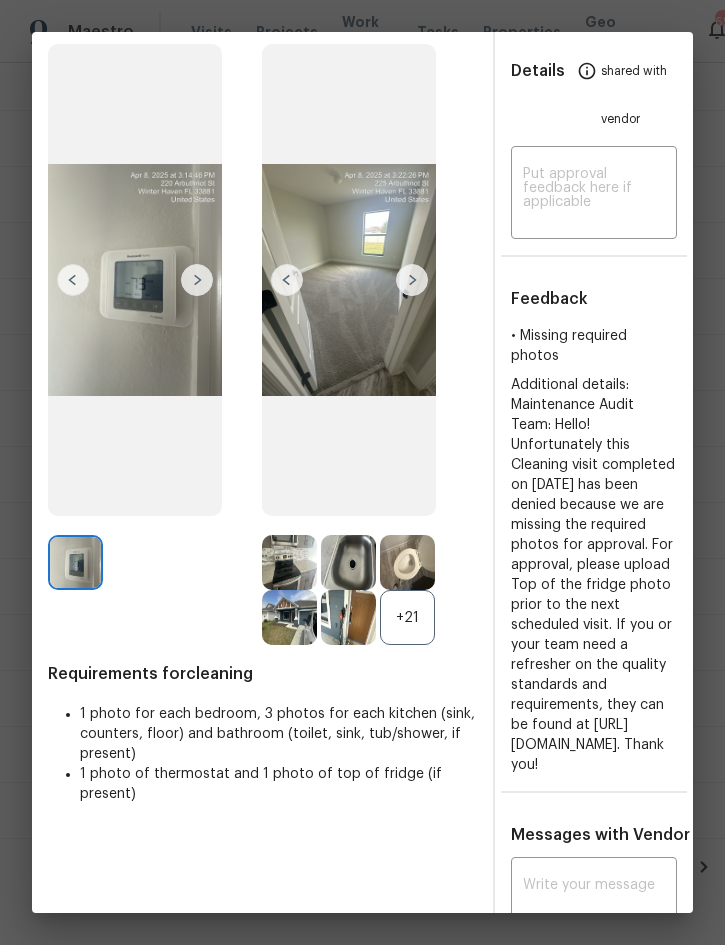 click at bounding box center (412, 280) 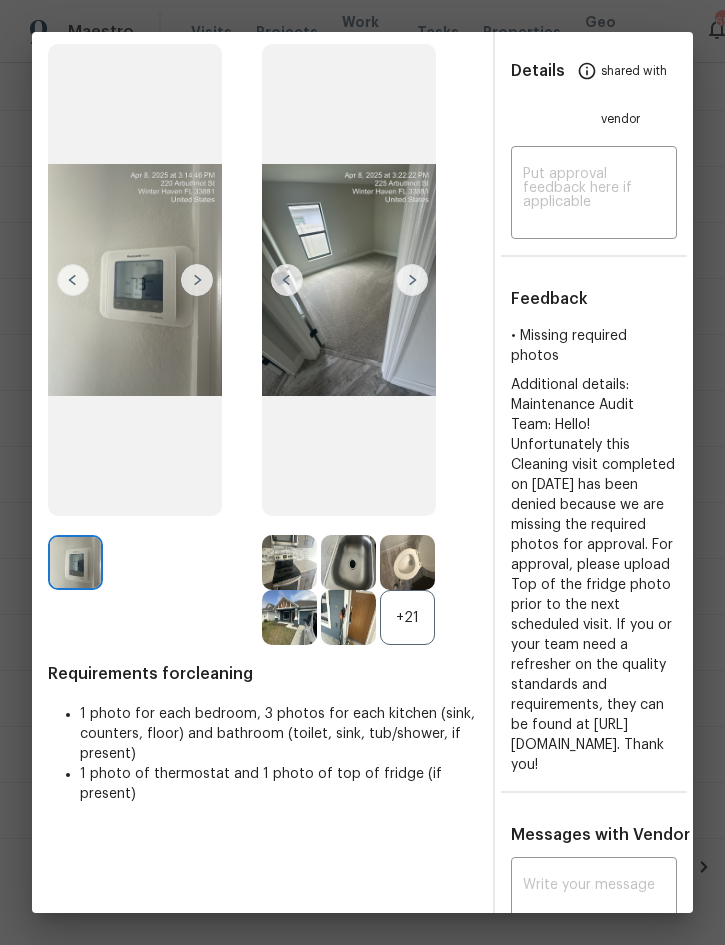 click at bounding box center [412, 280] 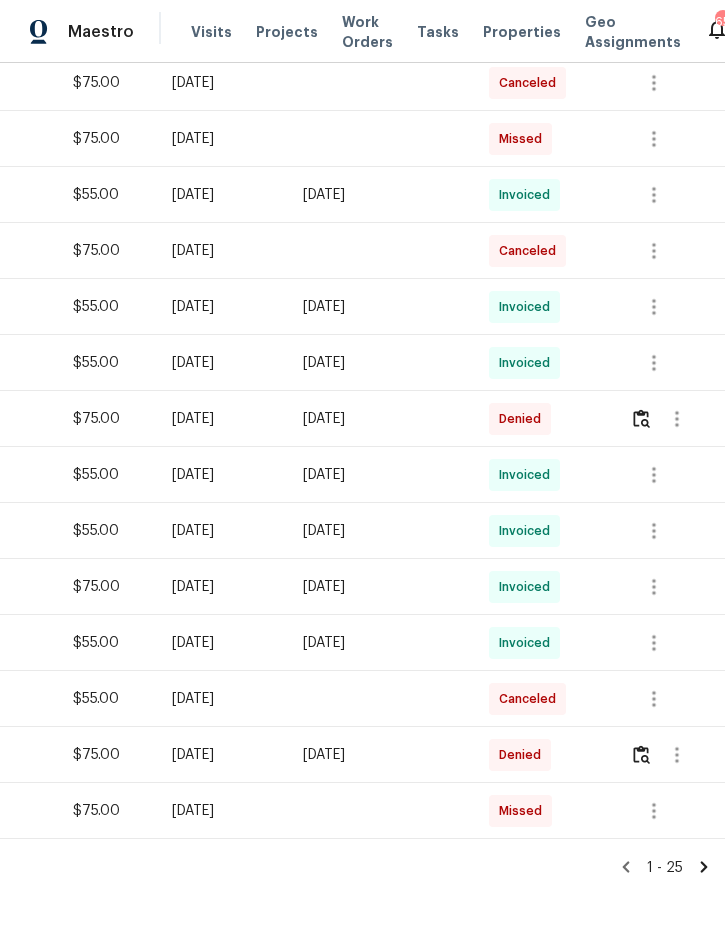 click 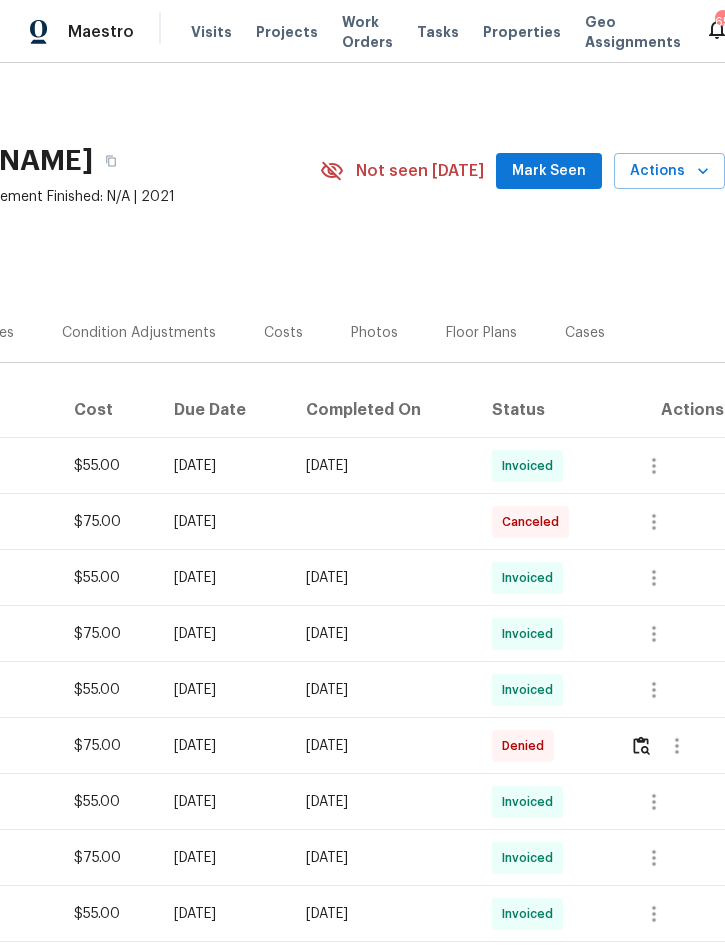 scroll, scrollTop: 0, scrollLeft: 405, axis: horizontal 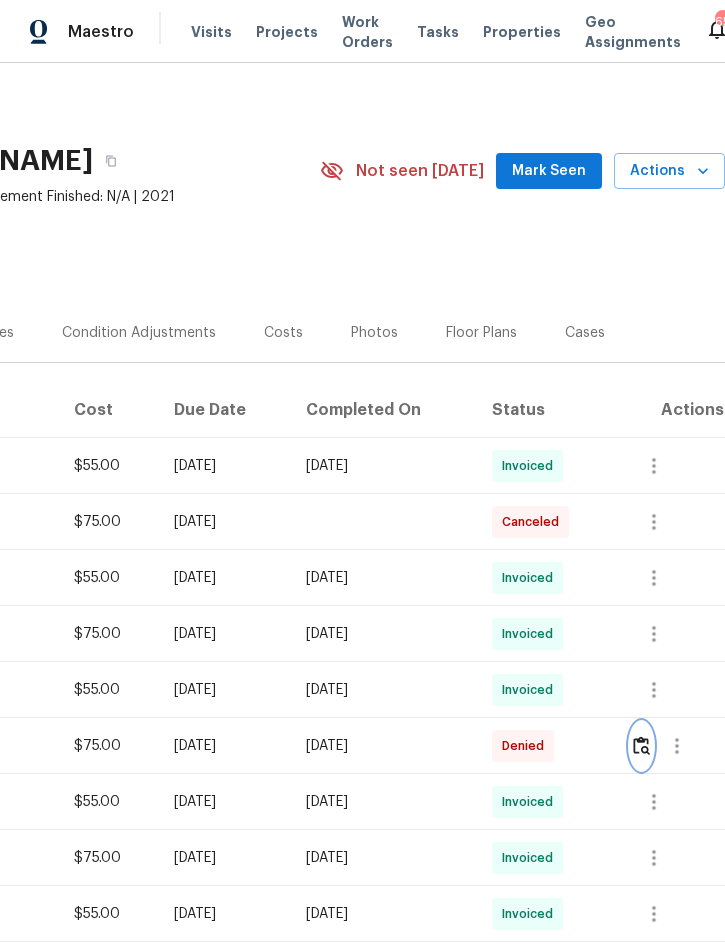 click at bounding box center [641, 745] 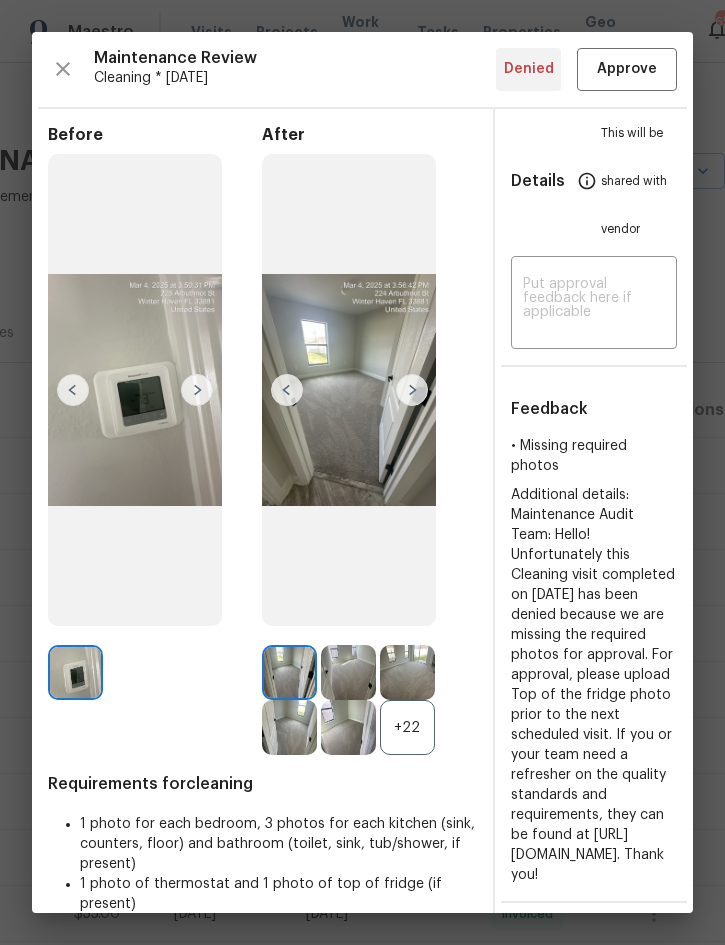 click at bounding box center [412, 390] 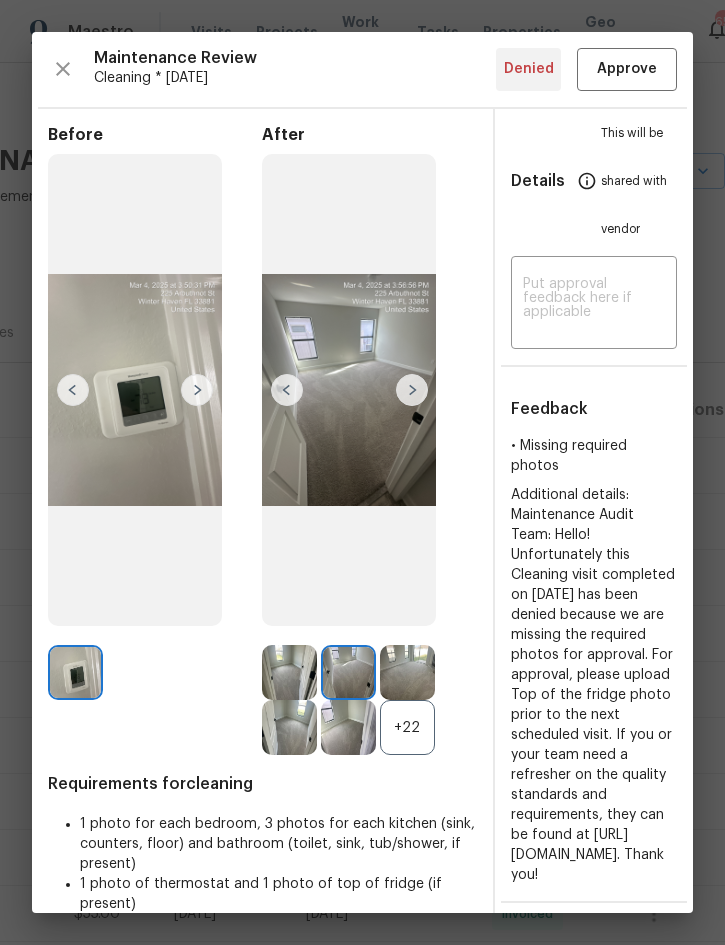 click at bounding box center [412, 390] 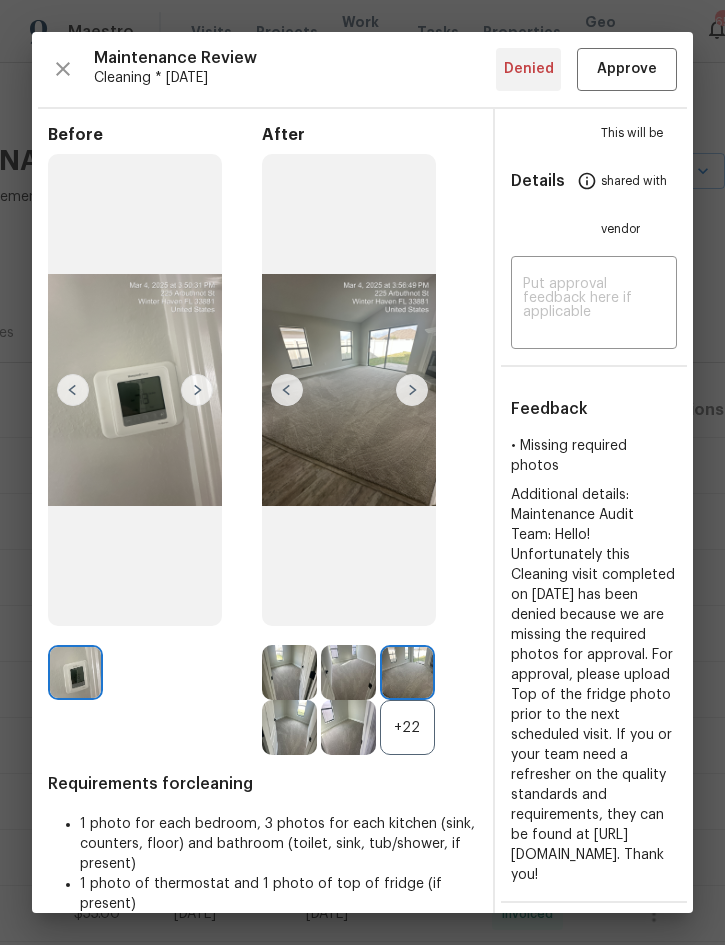 click at bounding box center (412, 390) 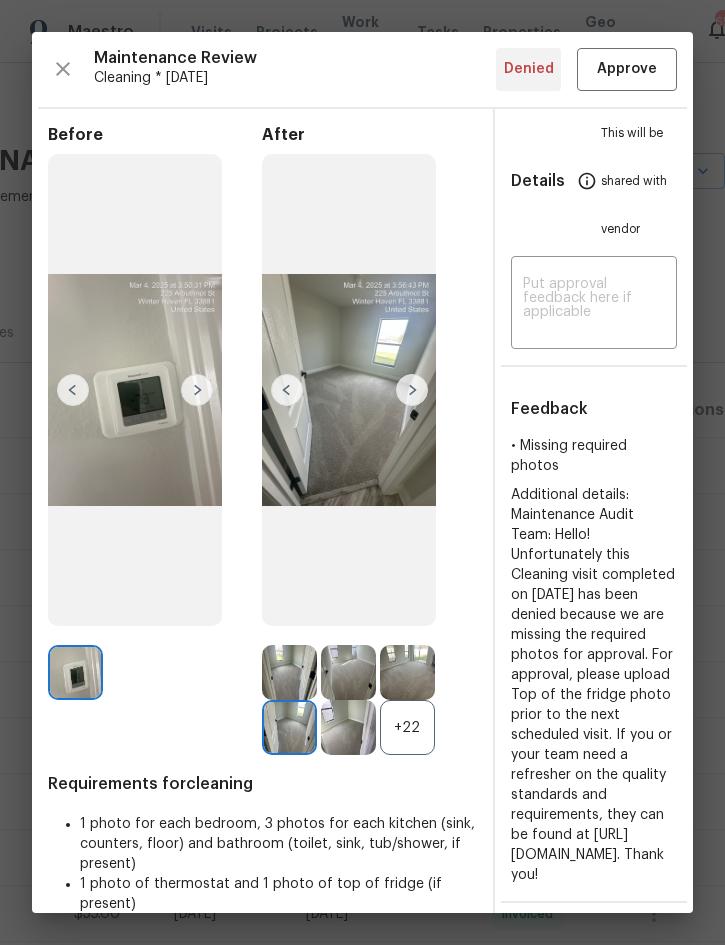 click at bounding box center (412, 390) 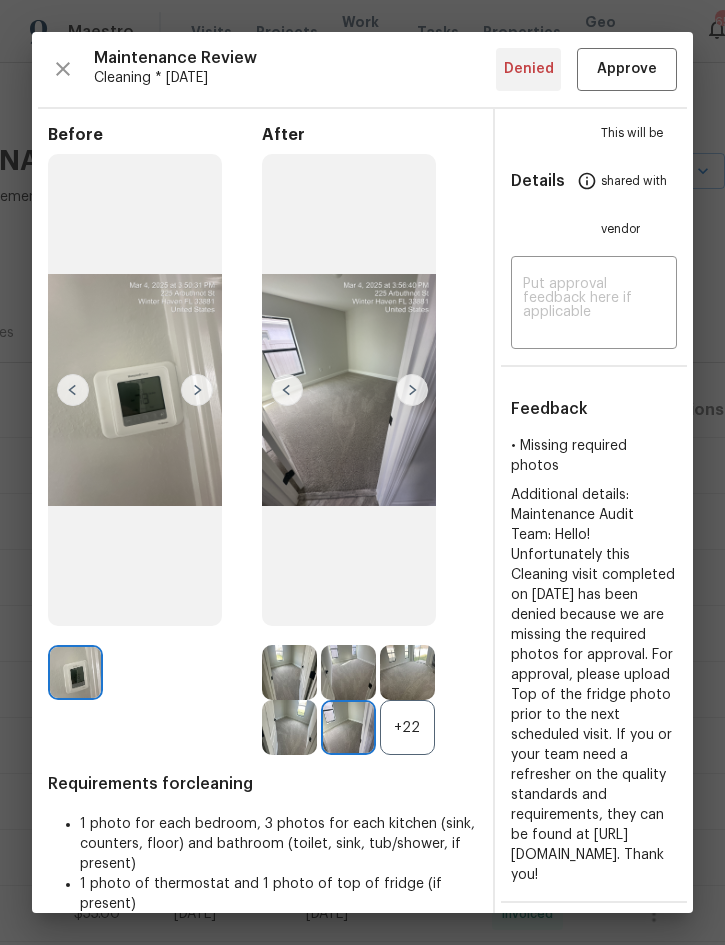 click at bounding box center (412, 390) 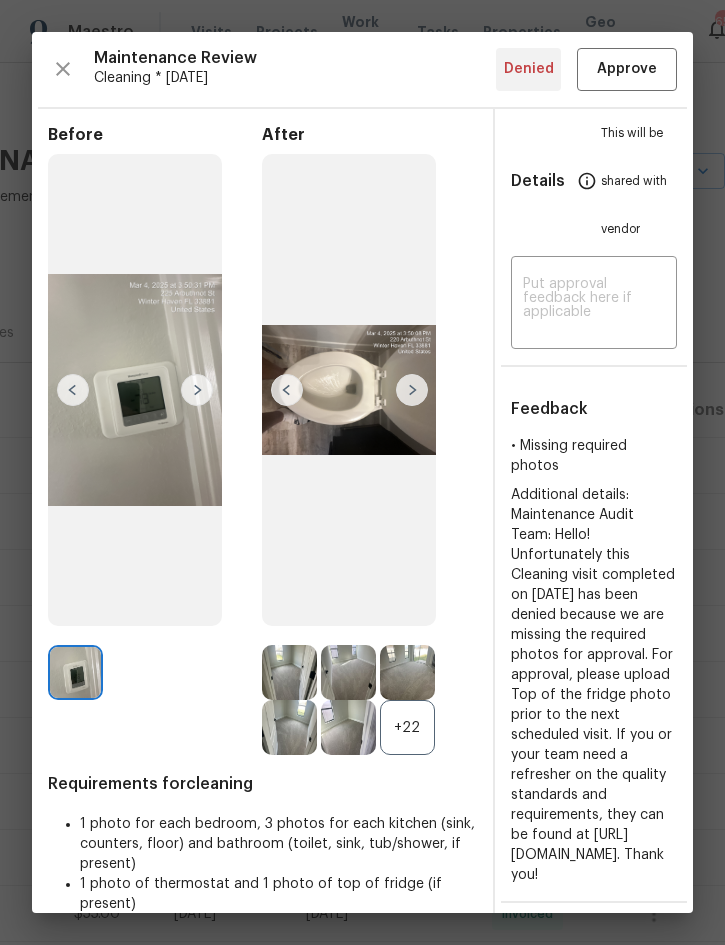 click at bounding box center (412, 390) 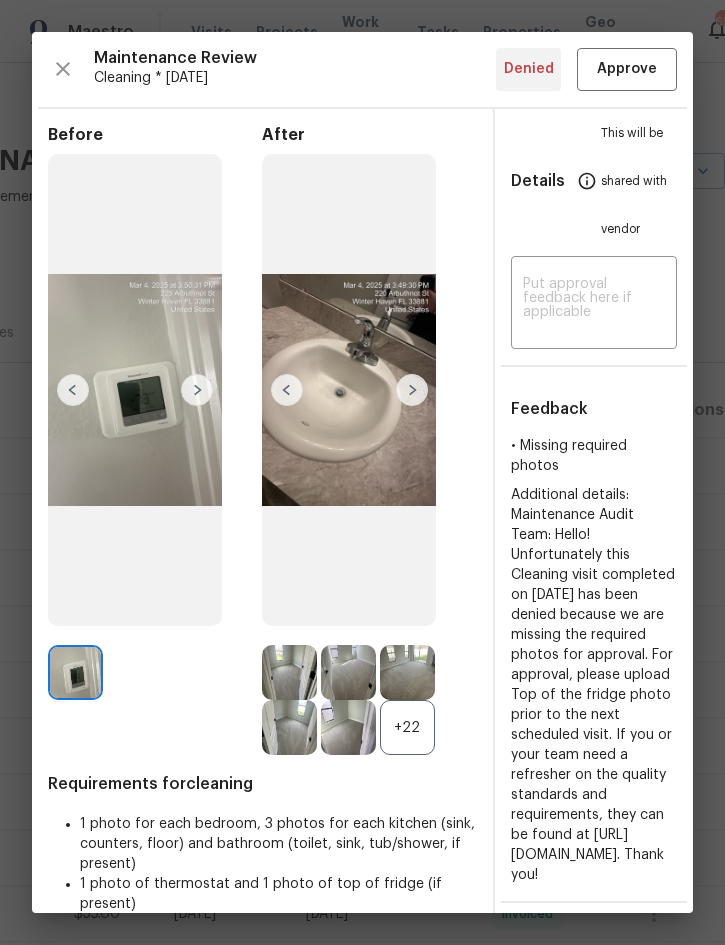 click at bounding box center [412, 390] 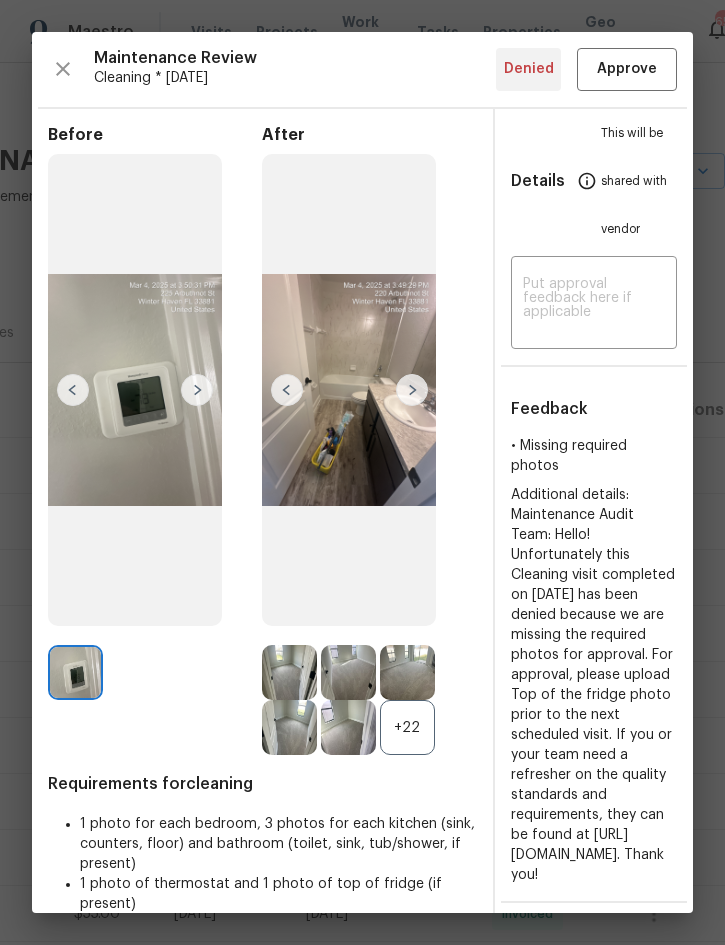 click at bounding box center [412, 390] 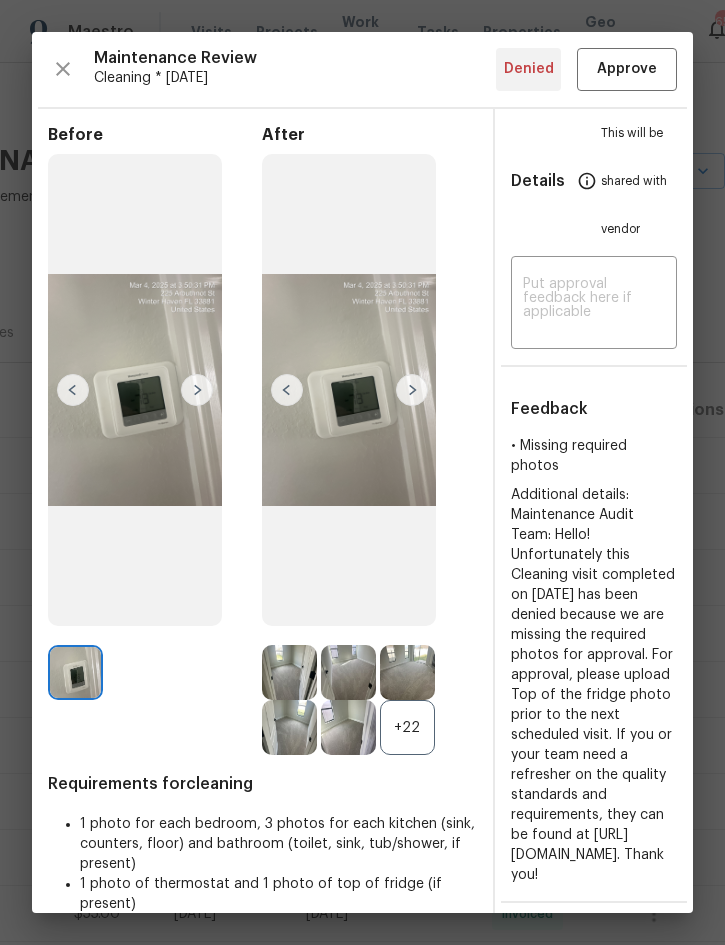 click at bounding box center [412, 390] 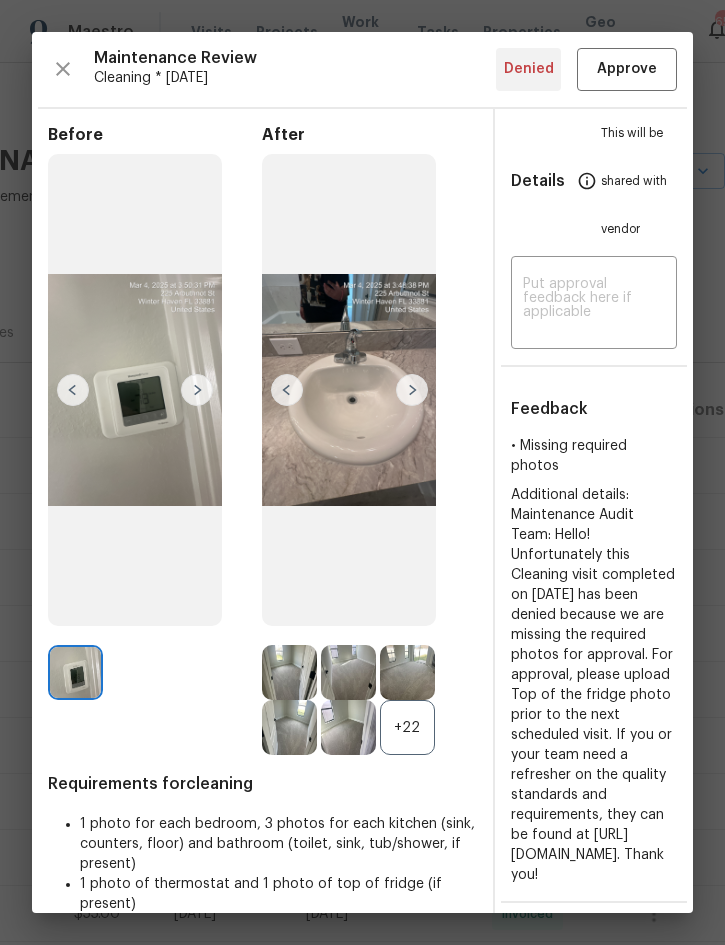 scroll, scrollTop: 0, scrollLeft: 0, axis: both 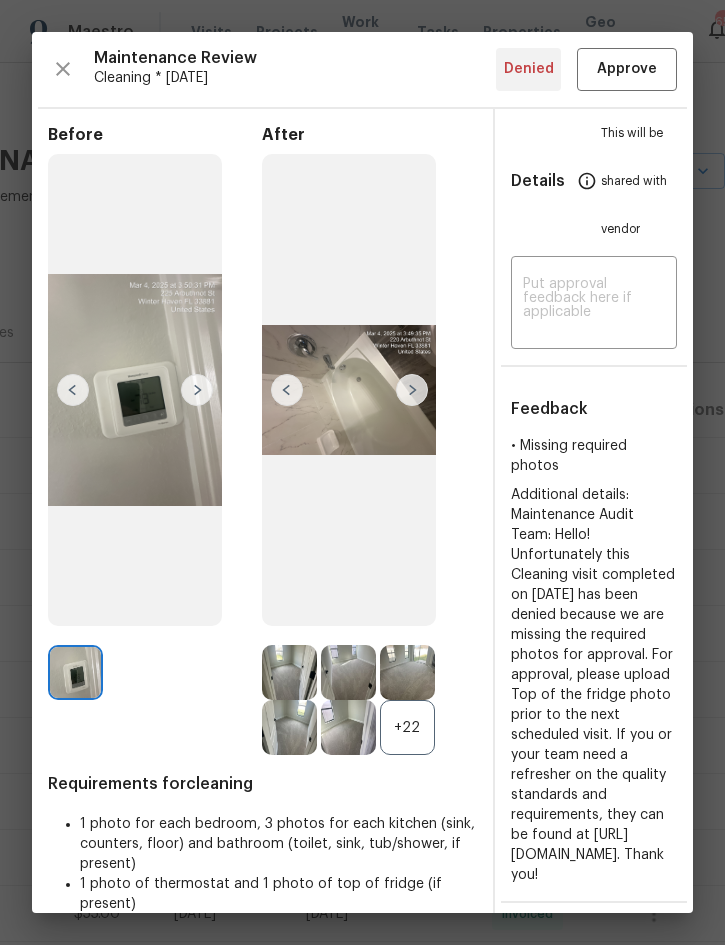 click at bounding box center (412, 390) 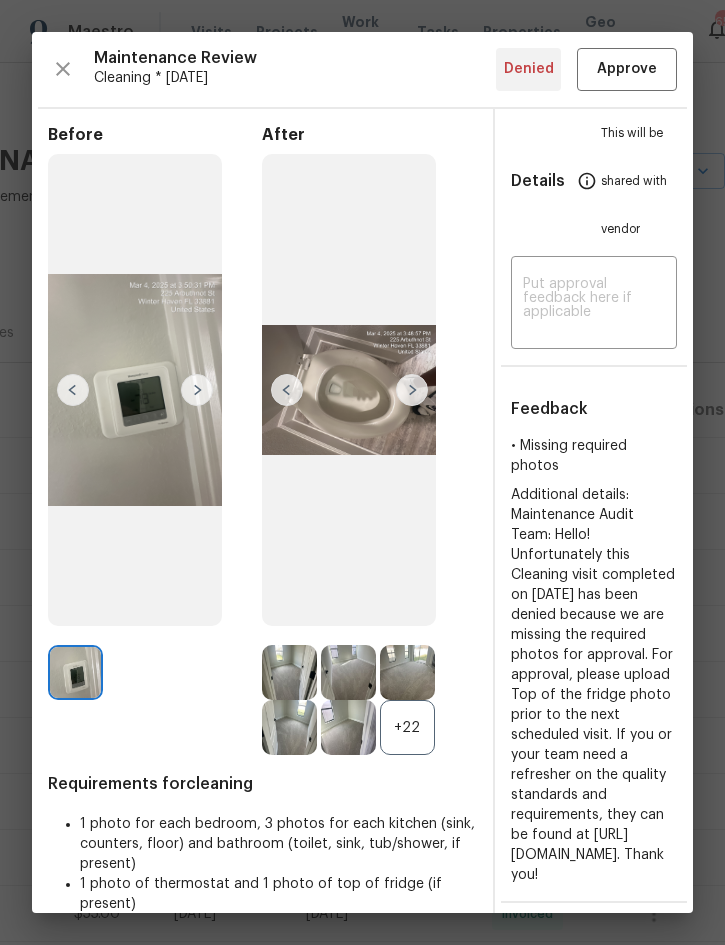 click at bounding box center (412, 390) 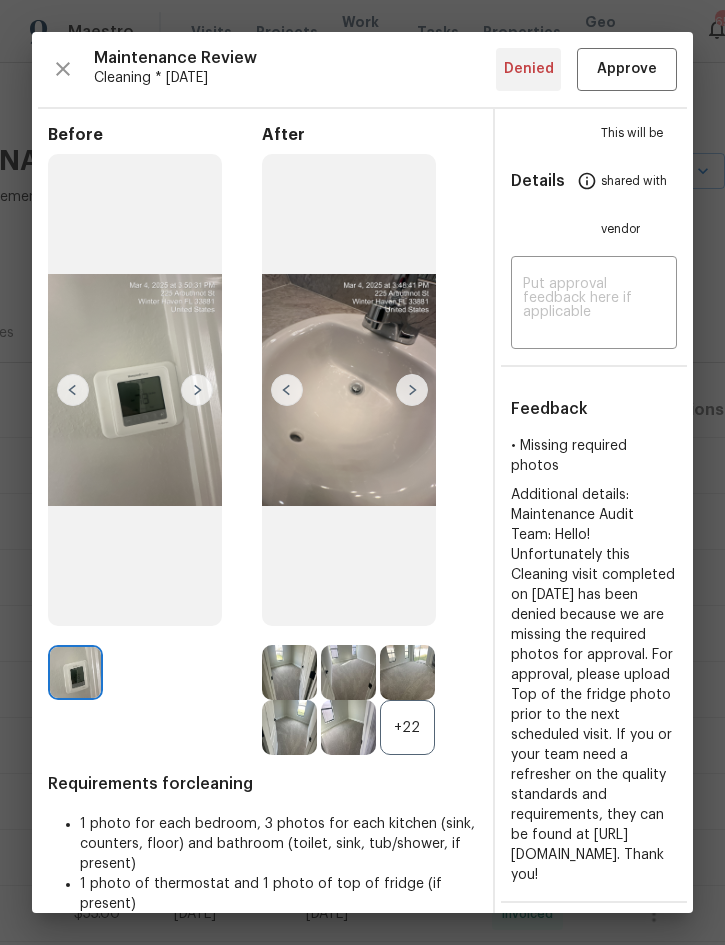 click at bounding box center (412, 390) 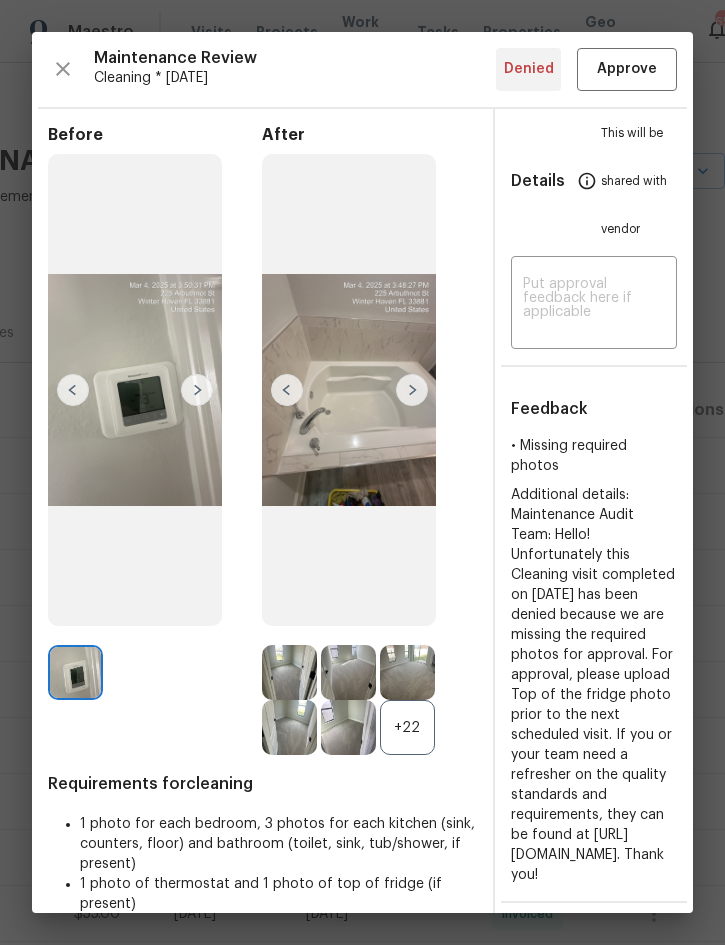 click at bounding box center [412, 390] 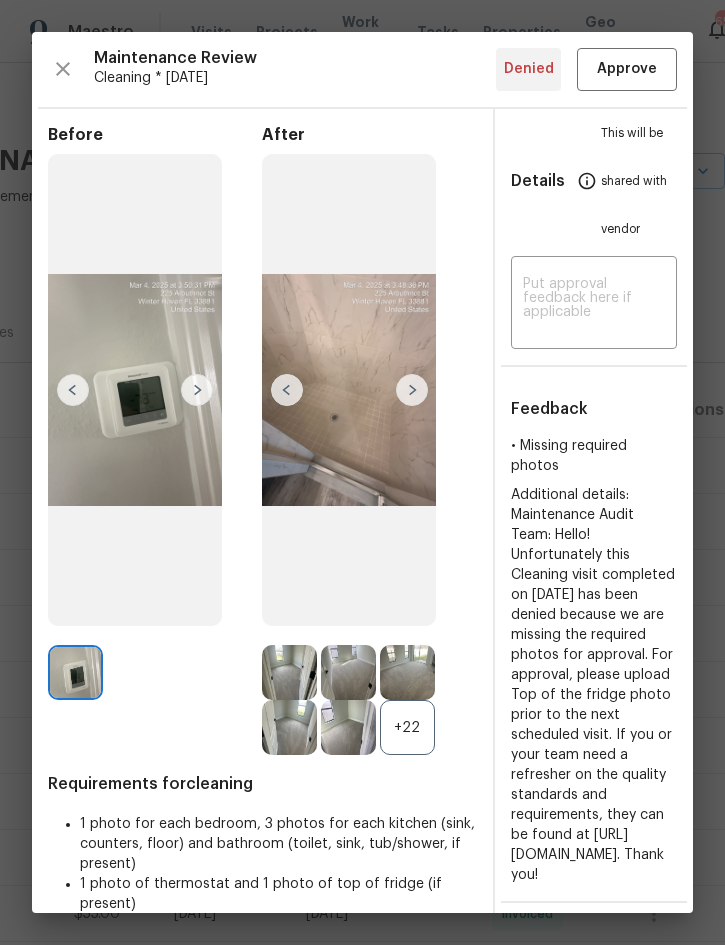 click at bounding box center (412, 390) 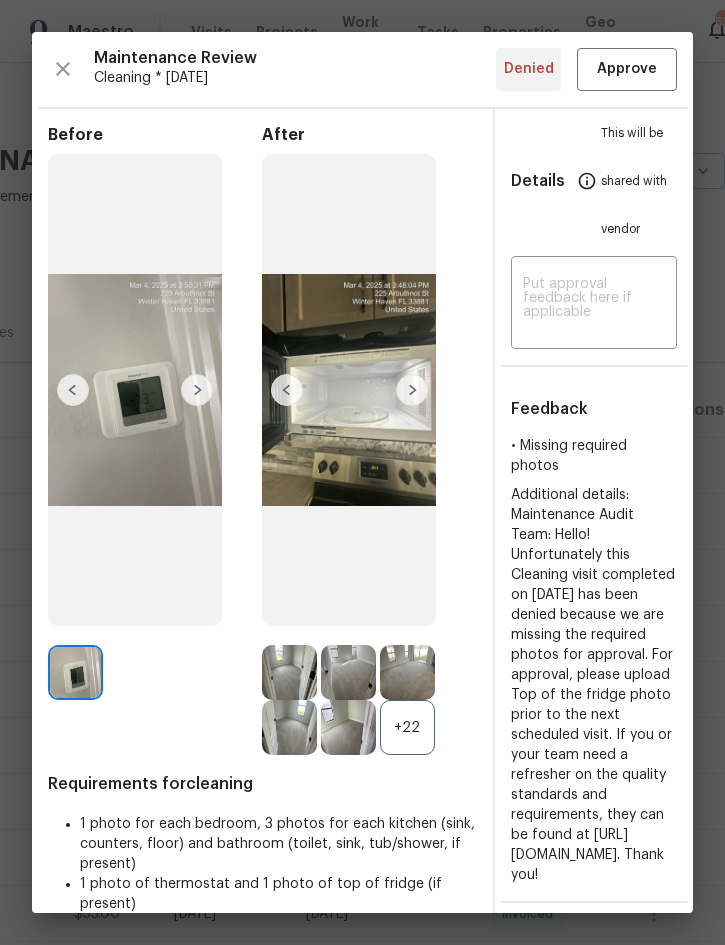 click at bounding box center (412, 390) 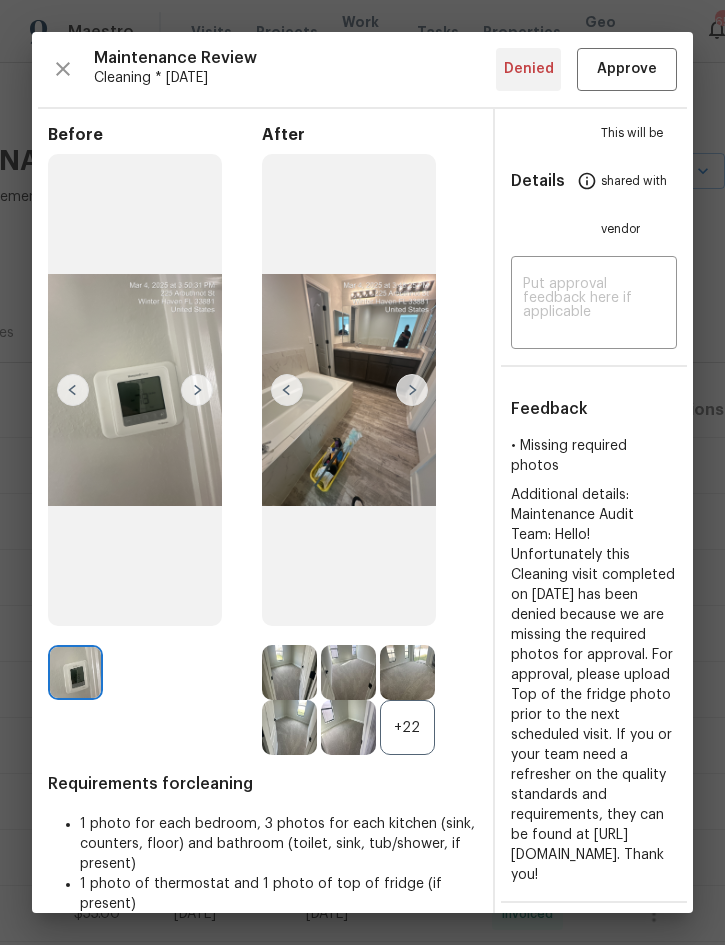 click at bounding box center [412, 390] 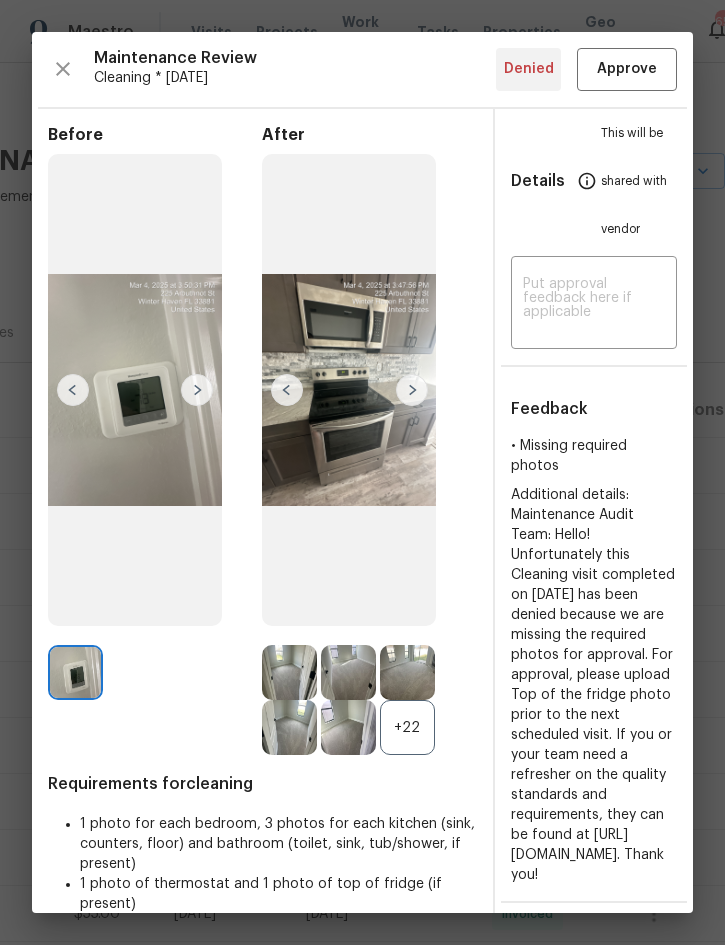 click at bounding box center [412, 390] 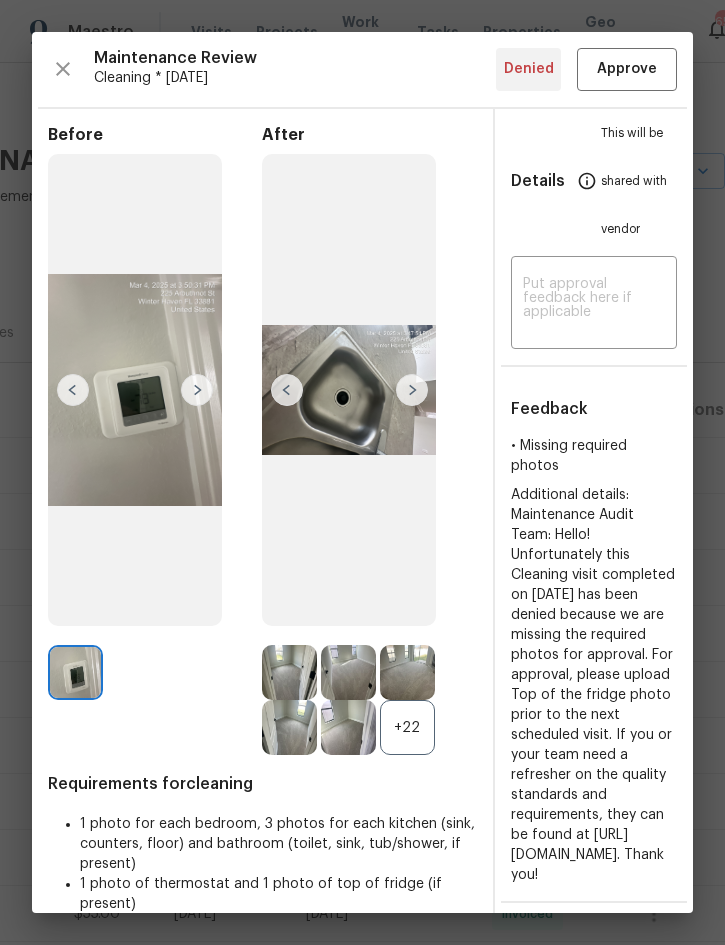 click at bounding box center (412, 390) 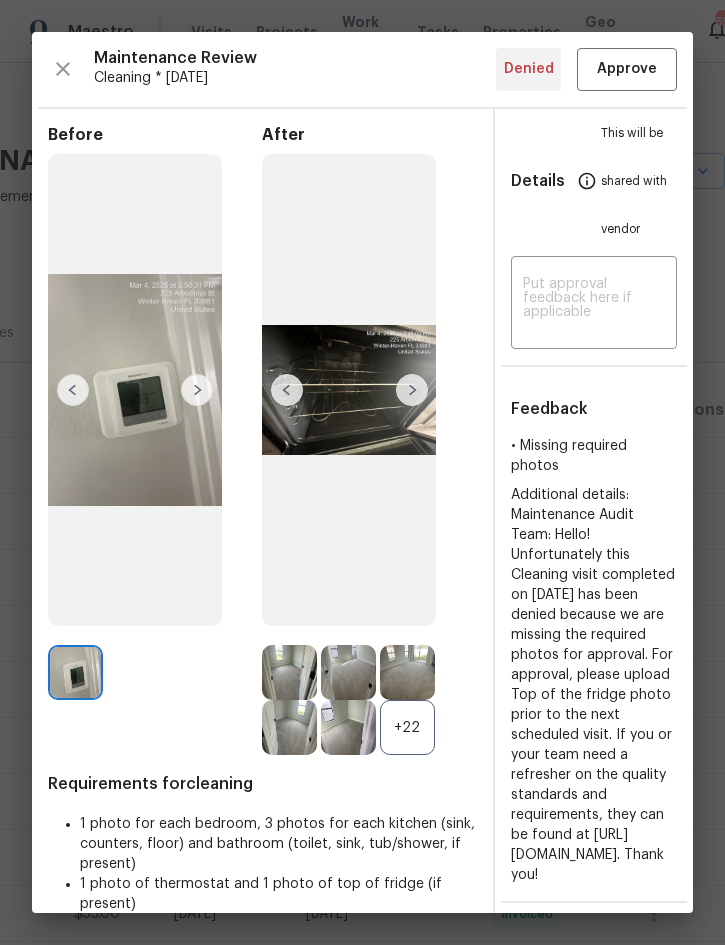 click at bounding box center [349, 390] 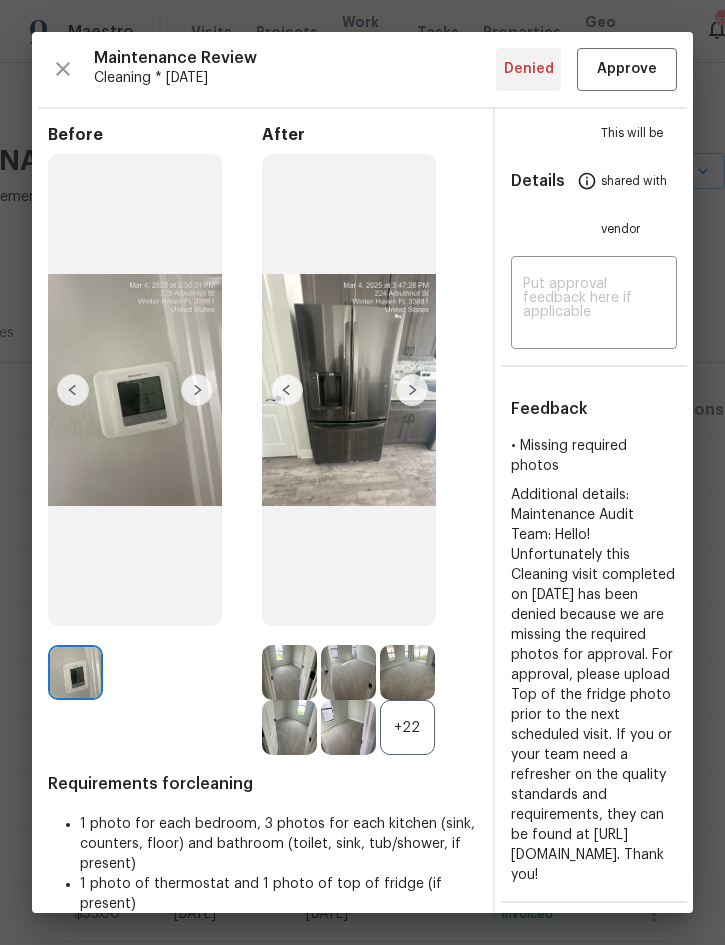 click at bounding box center [412, 390] 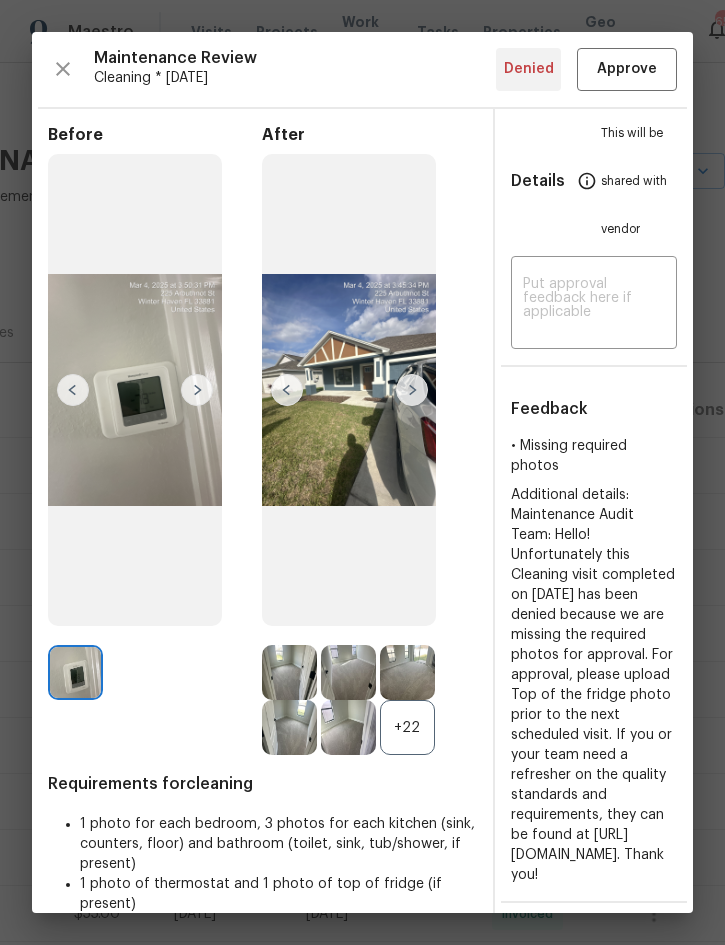 click at bounding box center [412, 390] 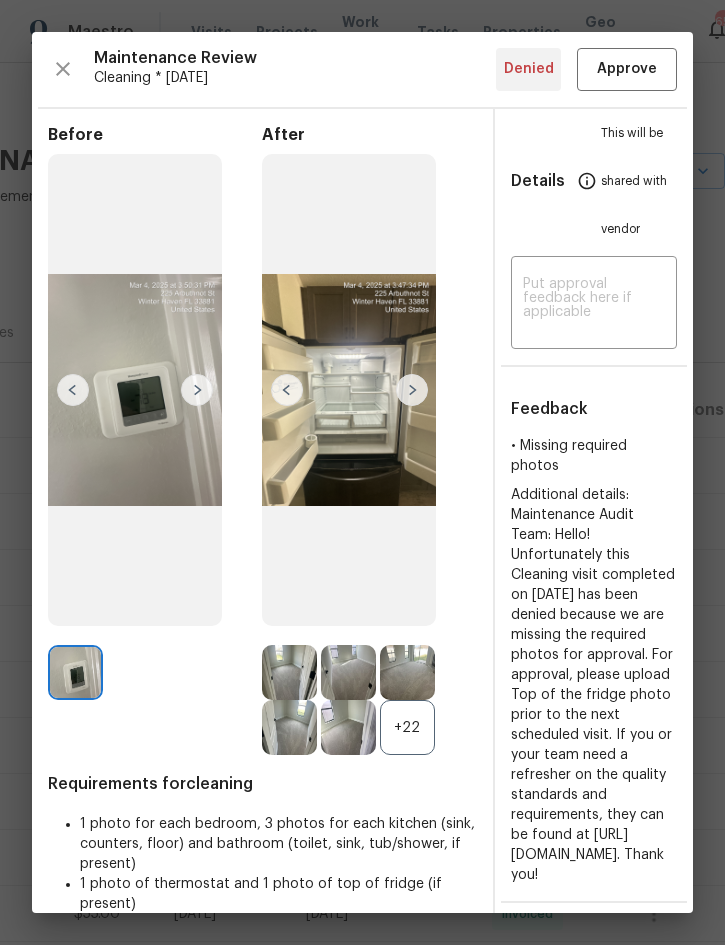 click at bounding box center [412, 390] 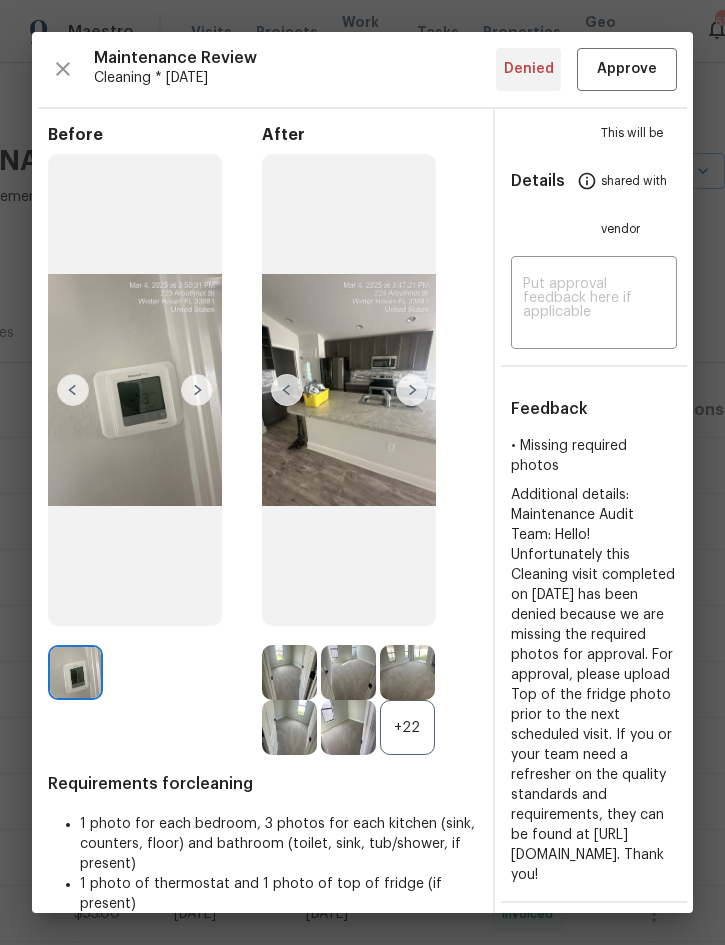click at bounding box center [412, 390] 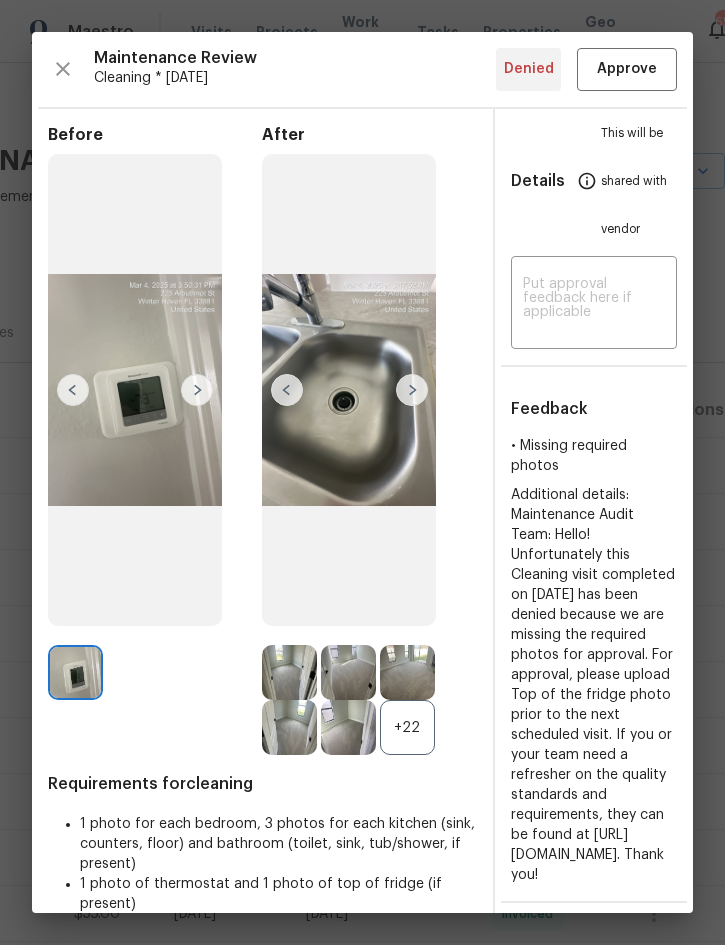 click at bounding box center (412, 390) 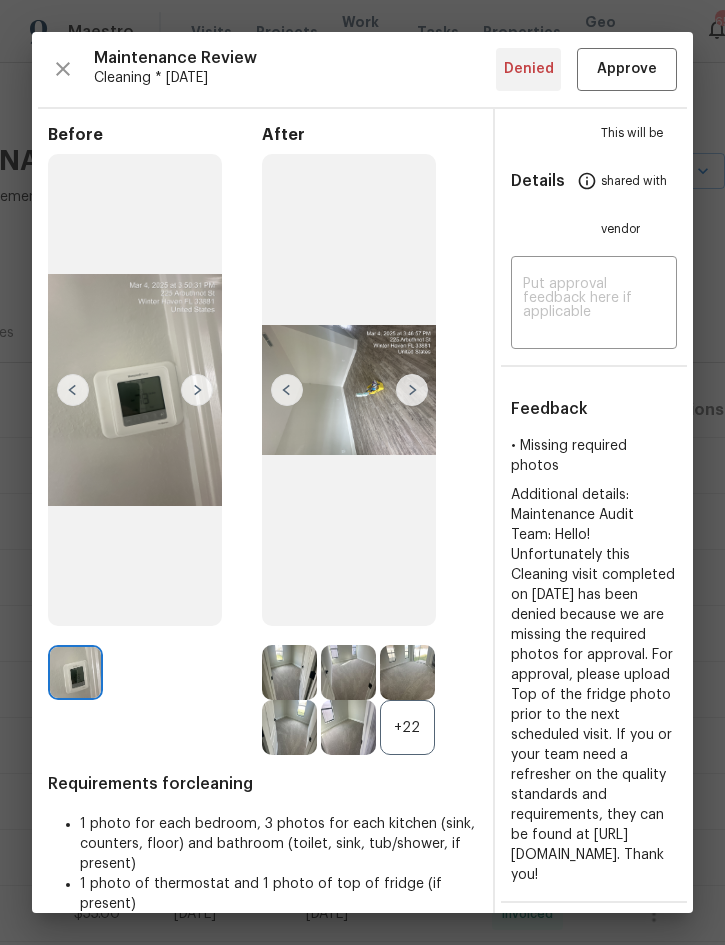 click at bounding box center [412, 390] 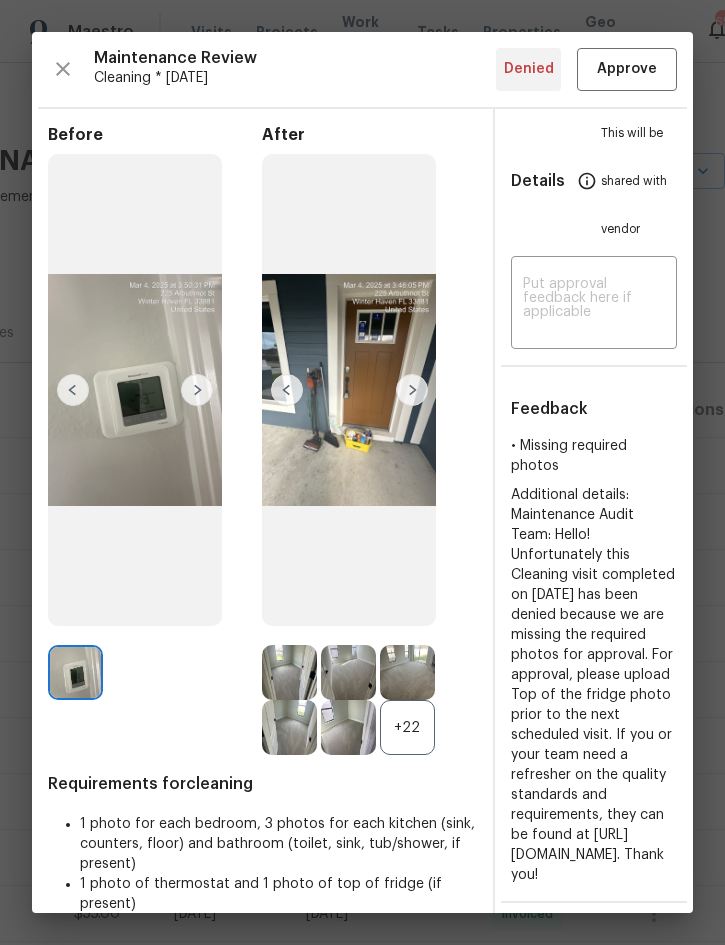 click at bounding box center [412, 390] 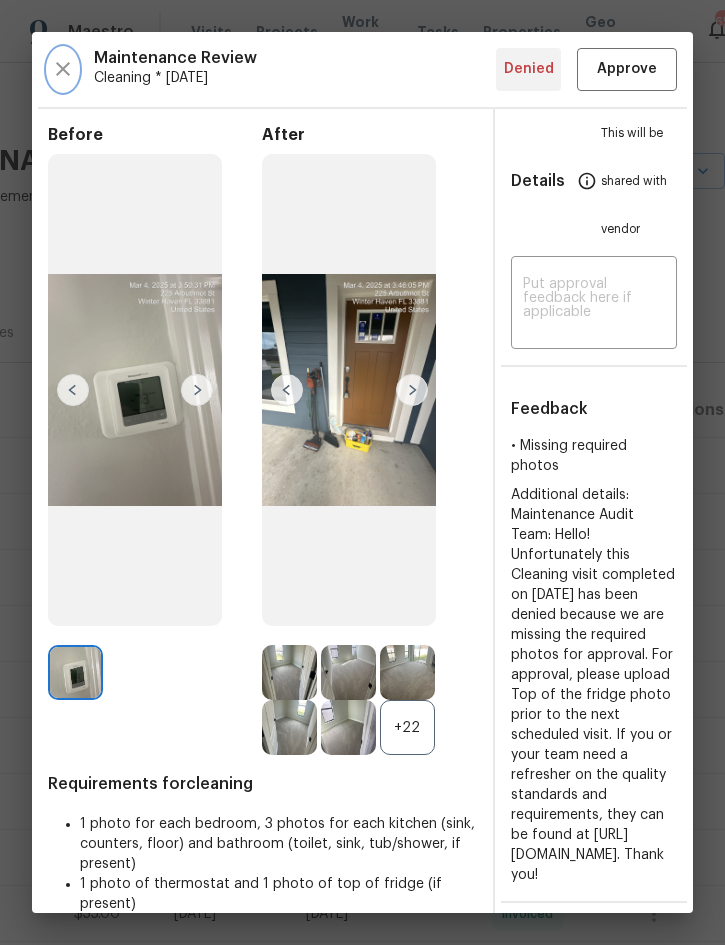 click at bounding box center [63, 69] 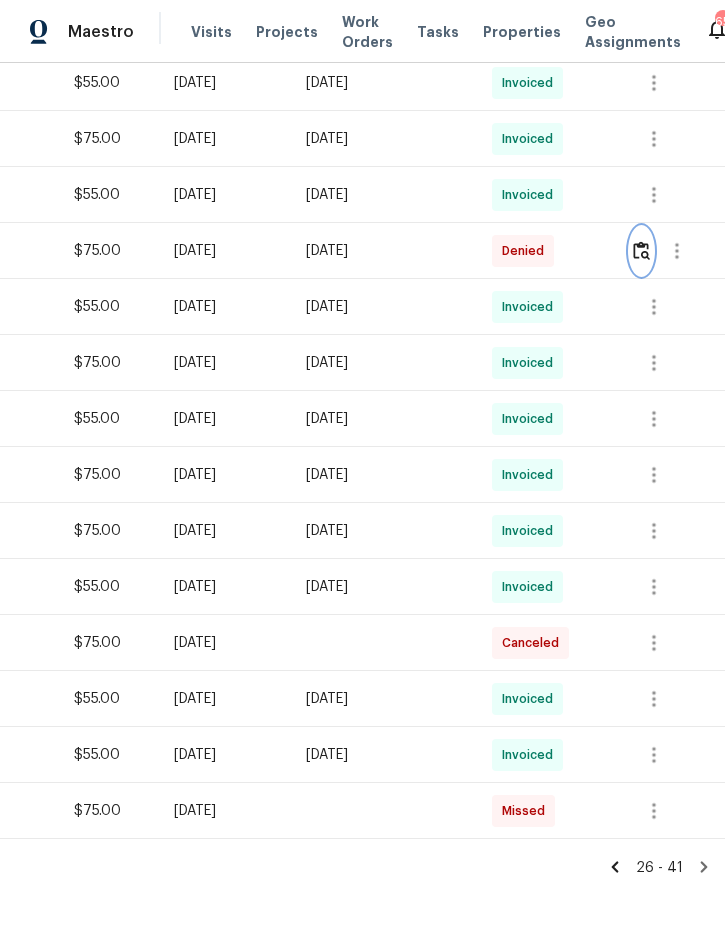 scroll, scrollTop: 495, scrollLeft: 405, axis: both 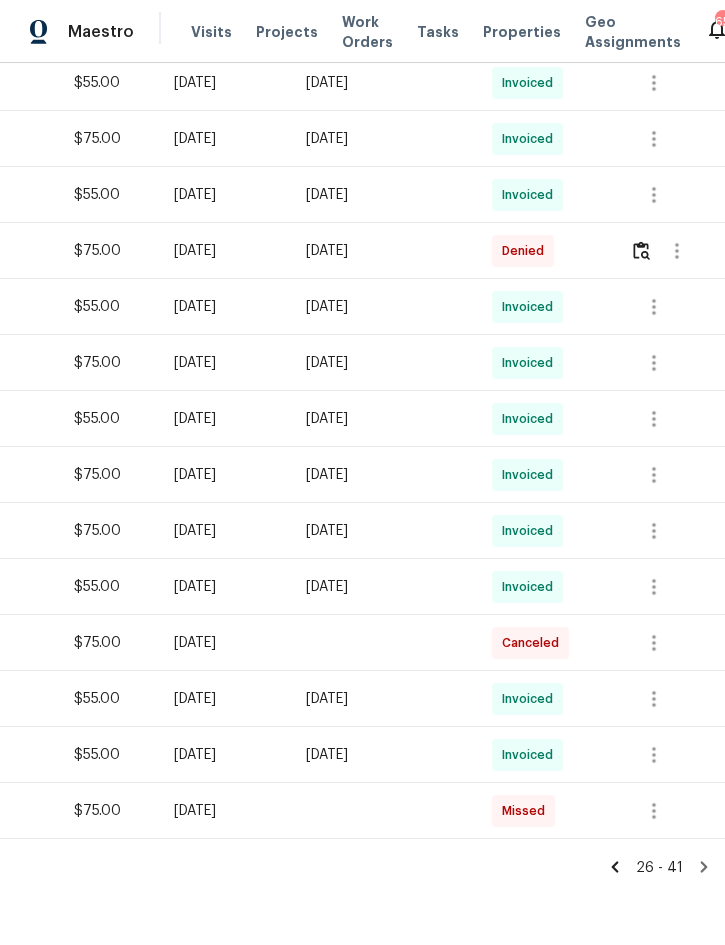 click 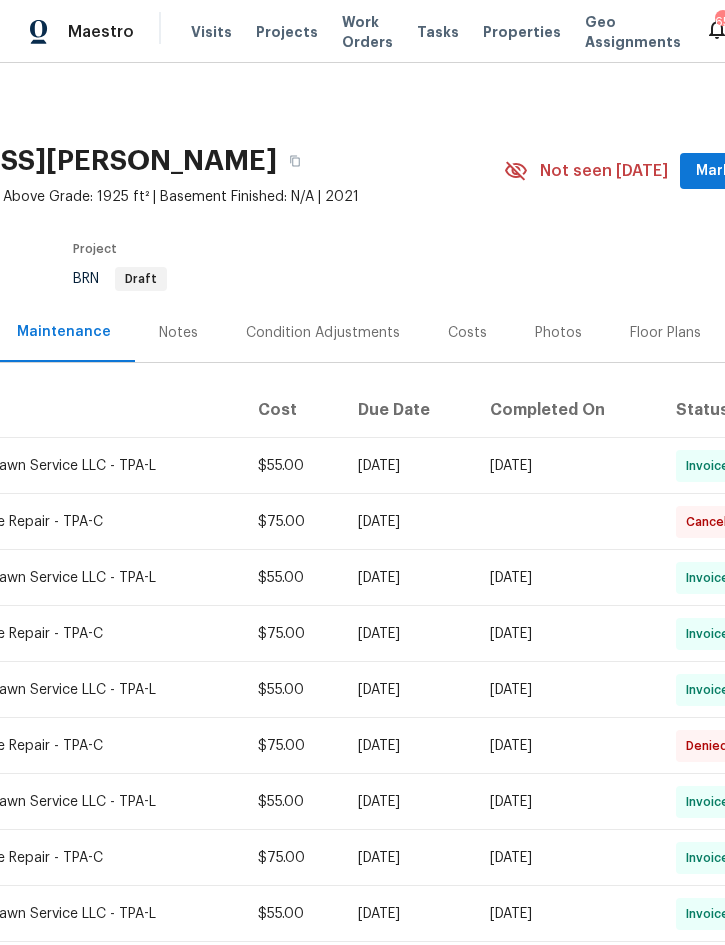 scroll, scrollTop: 0, scrollLeft: 221, axis: horizontal 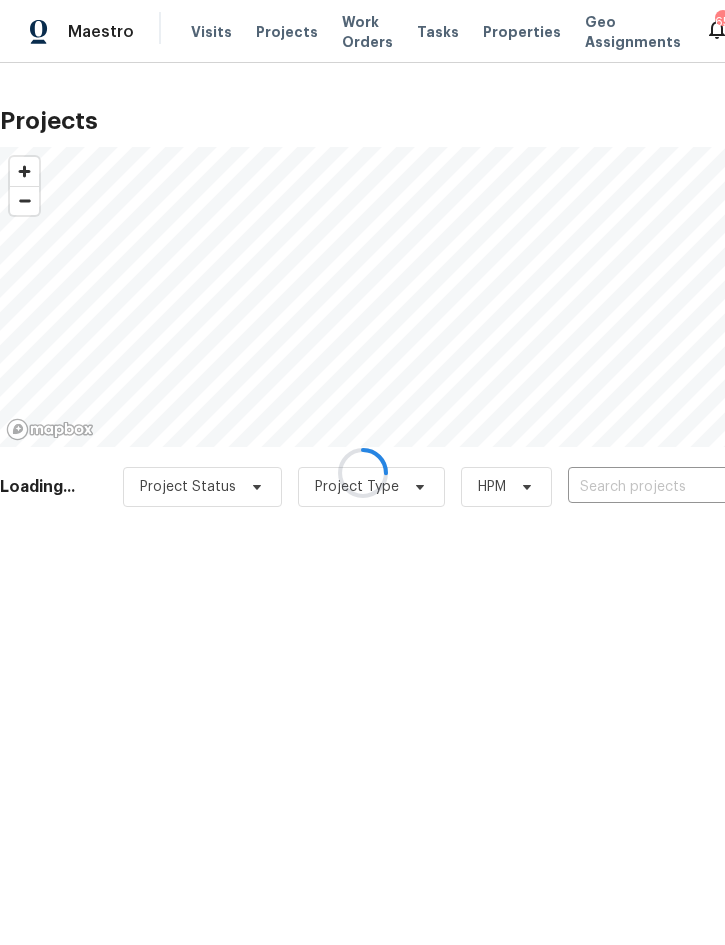 click at bounding box center [682, 487] 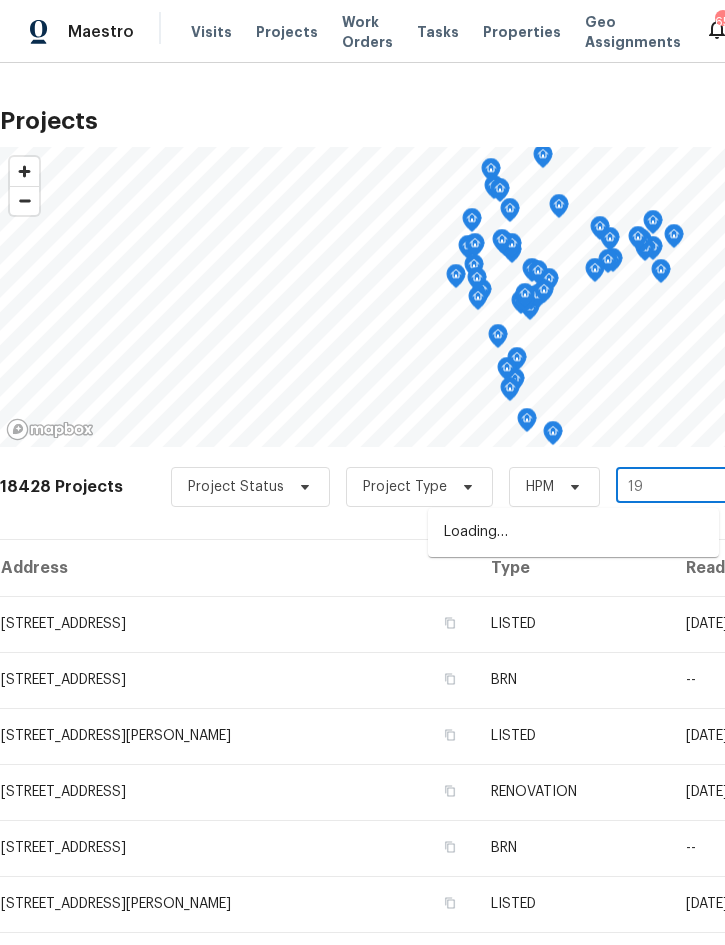 type on "1" 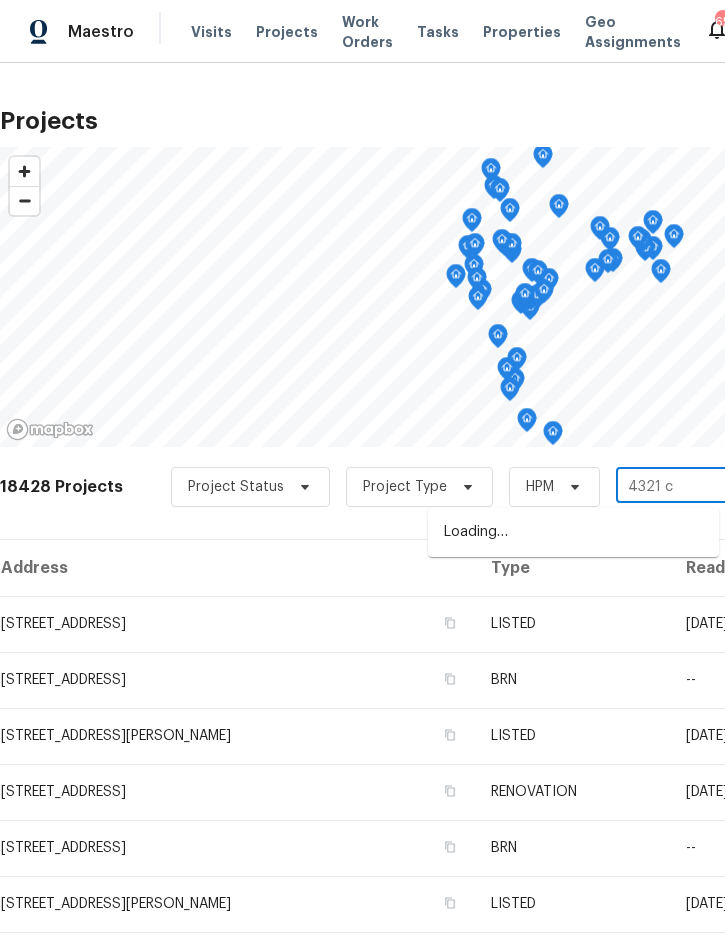 type on "4321 ca" 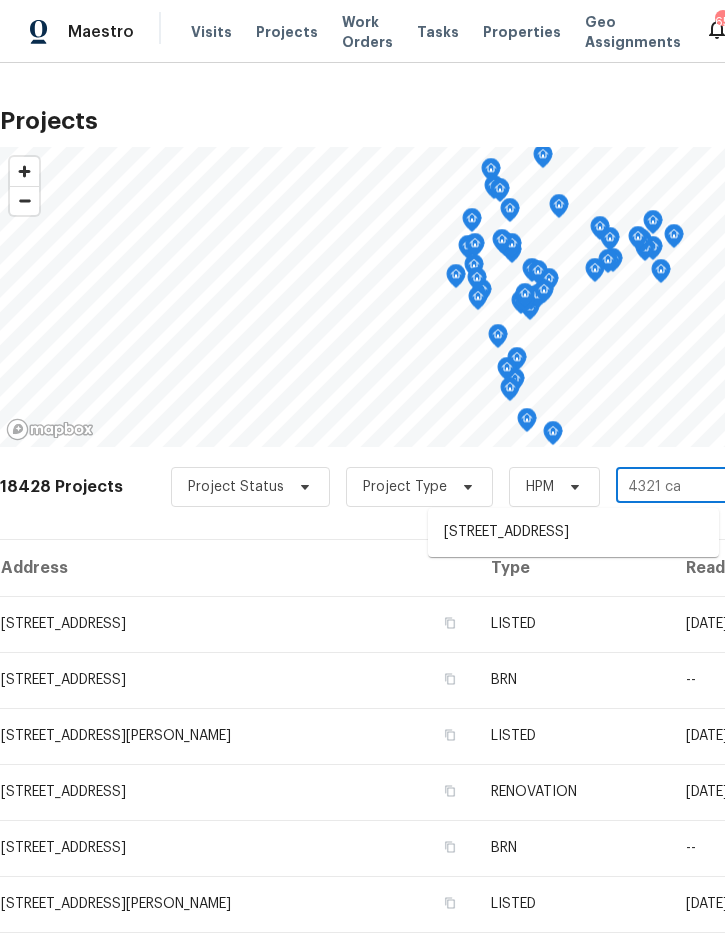click on "[STREET_ADDRESS]" at bounding box center (573, 532) 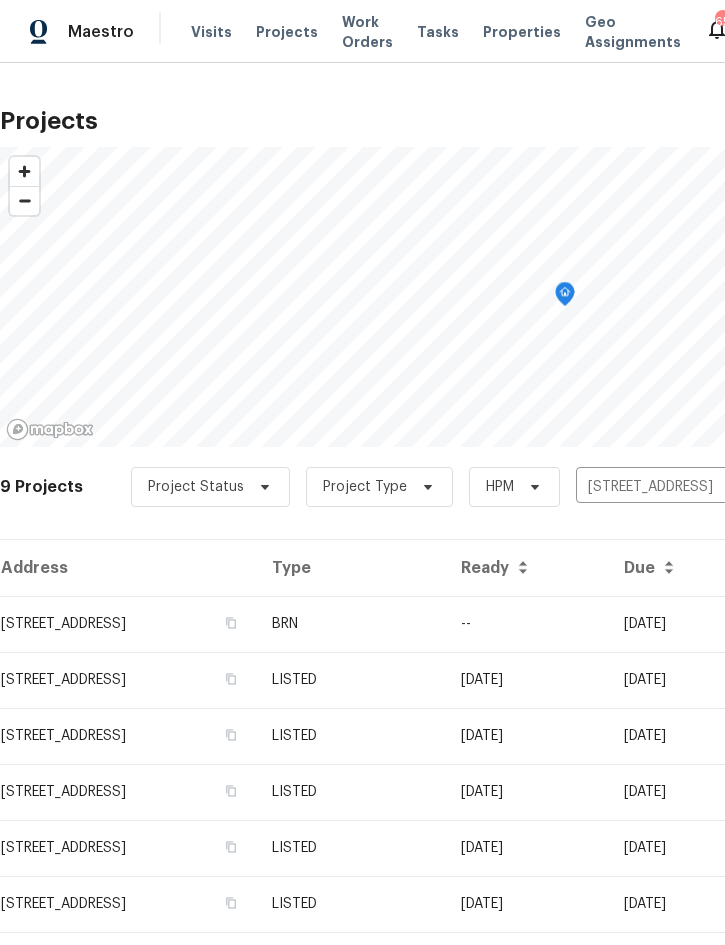 click on "BRN" at bounding box center [350, 624] 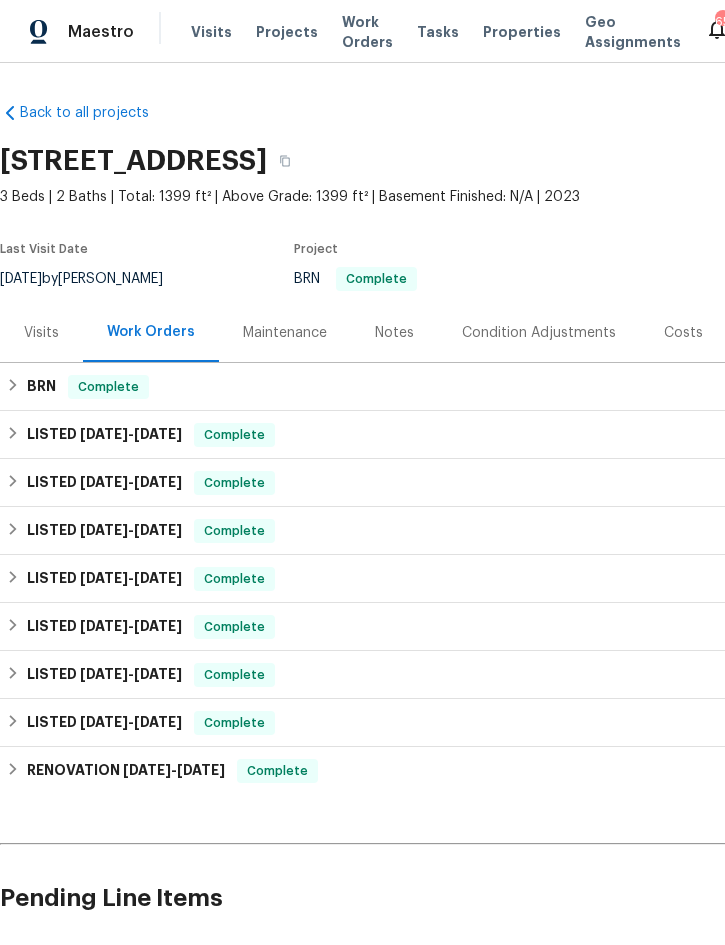 click on "Maintenance" at bounding box center (285, 333) 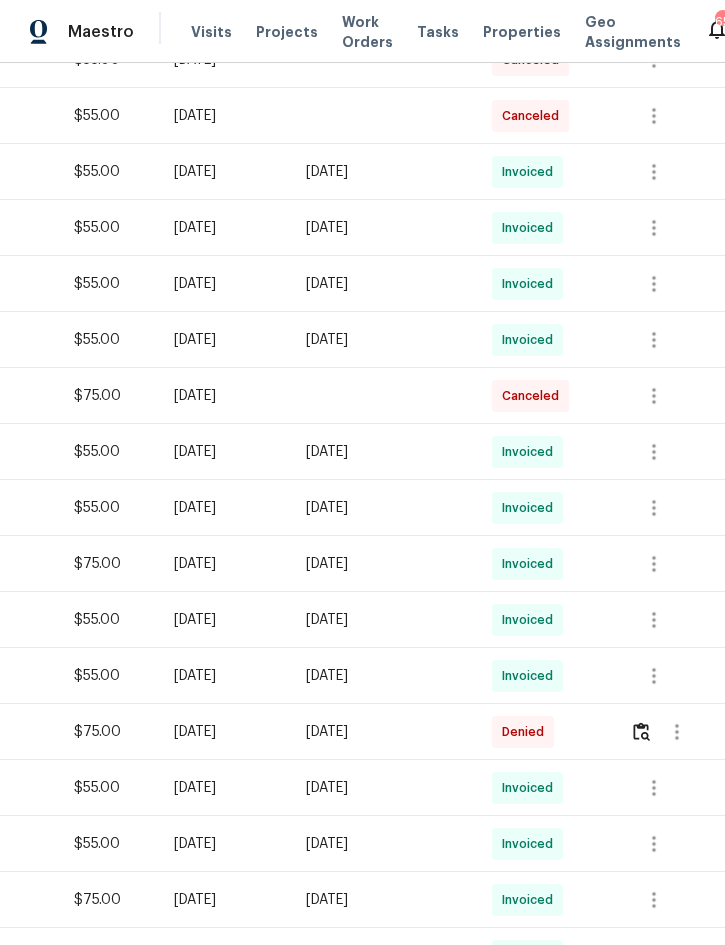 scroll, scrollTop: 404, scrollLeft: 405, axis: both 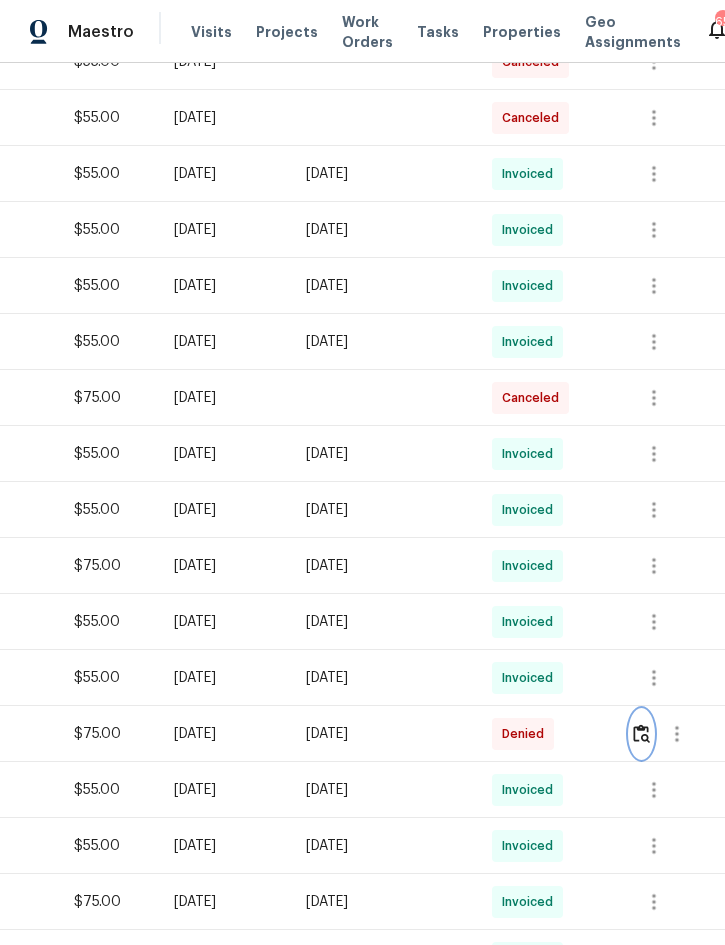 click at bounding box center (641, 733) 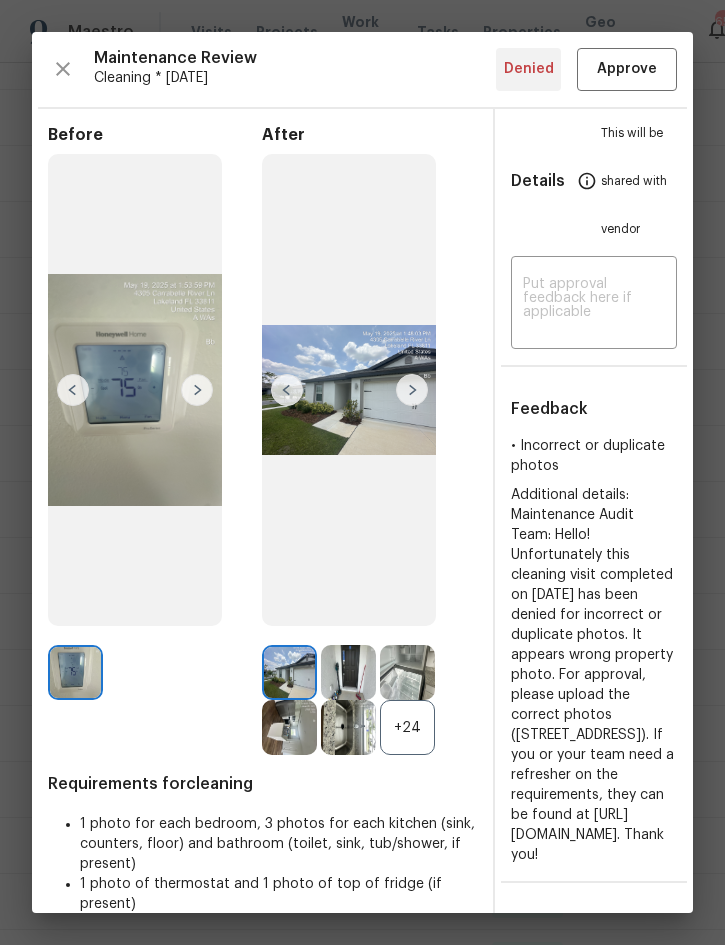 click at bounding box center (412, 390) 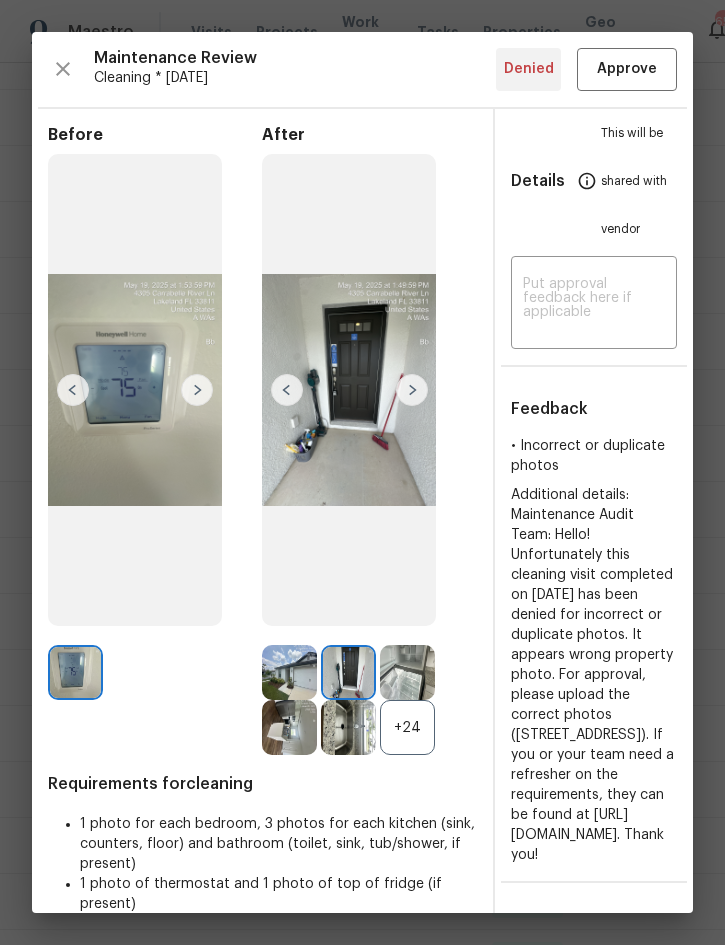 click at bounding box center (412, 390) 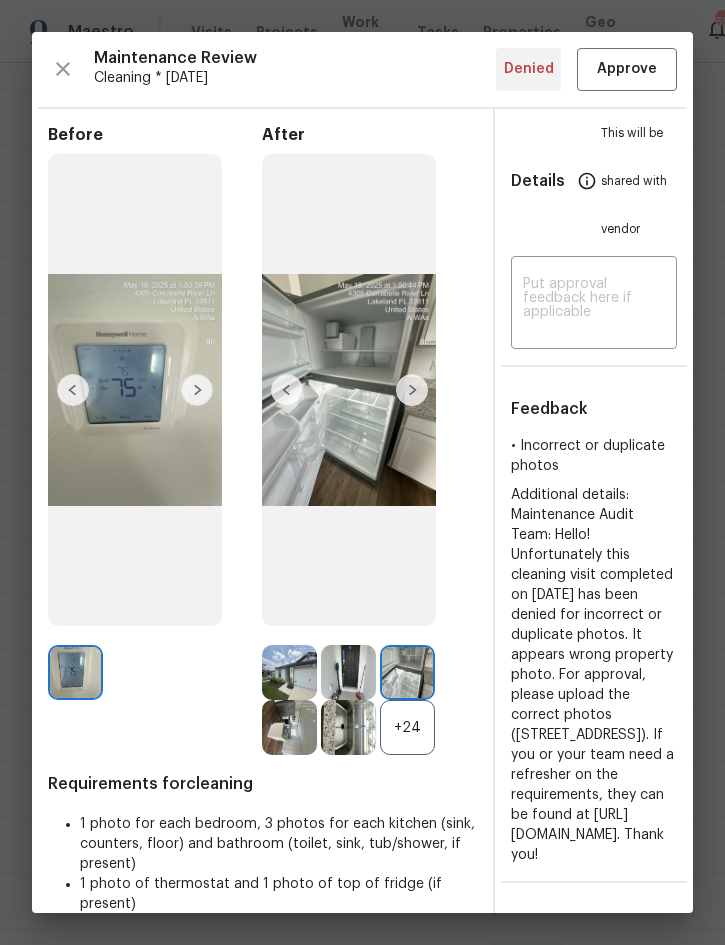click at bounding box center [412, 390] 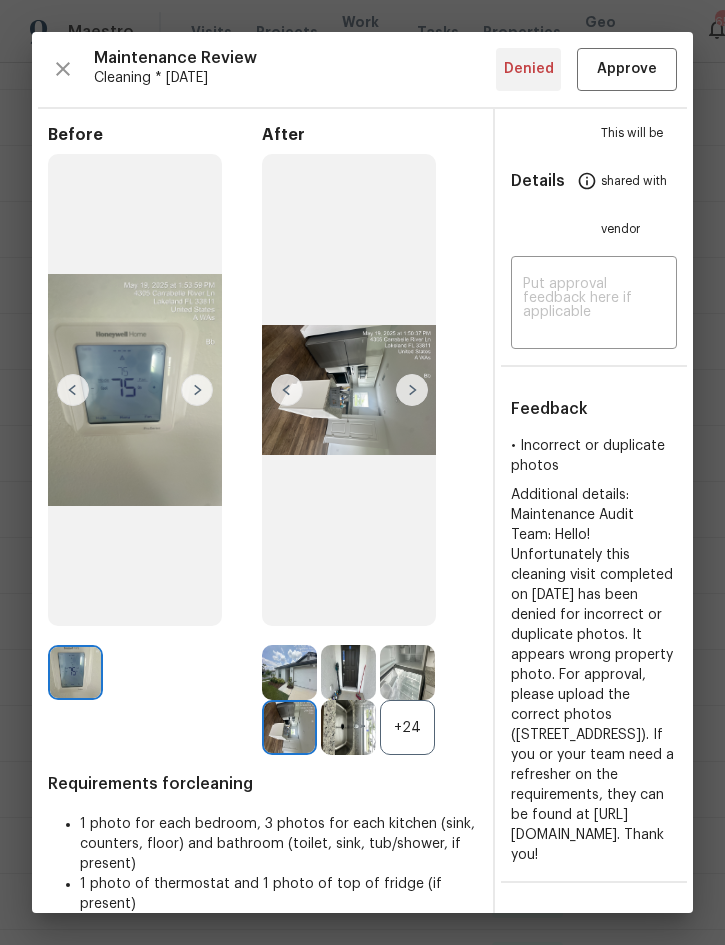 click at bounding box center [412, 390] 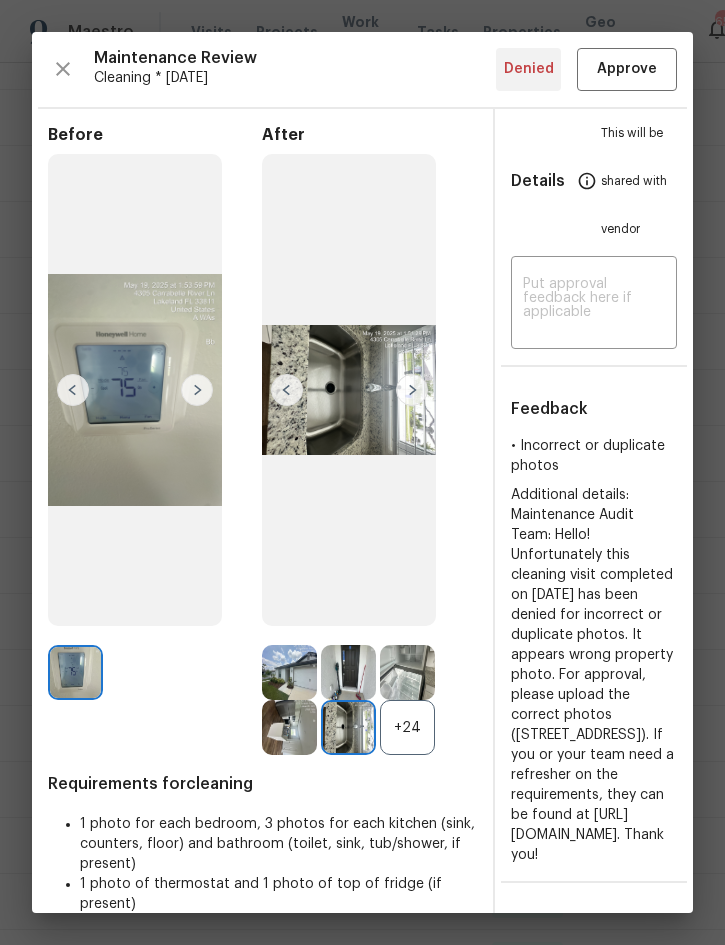 click at bounding box center [412, 390] 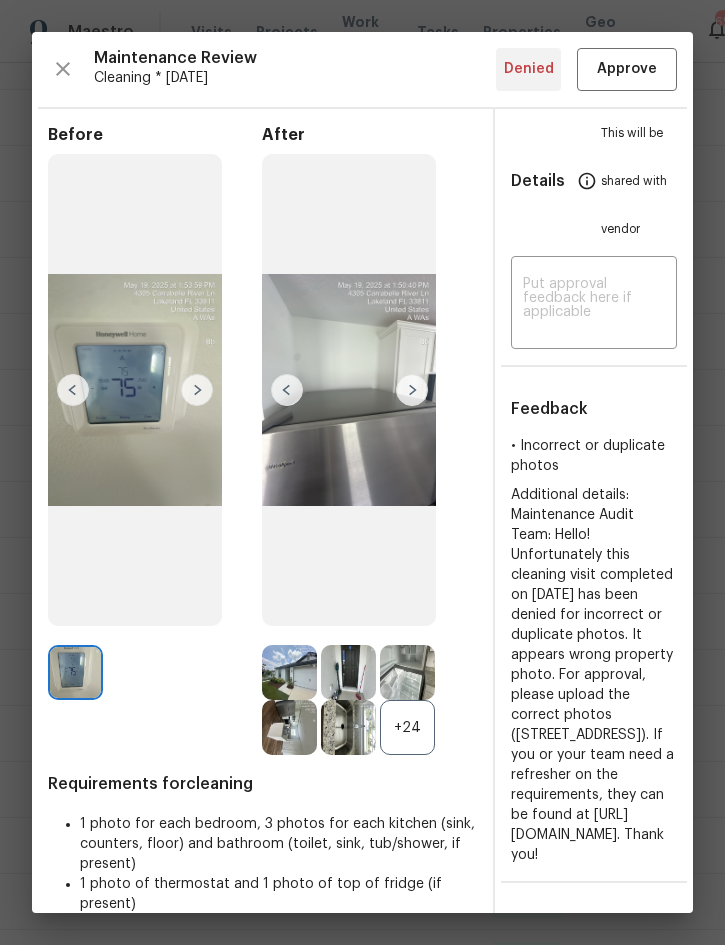 click at bounding box center (412, 390) 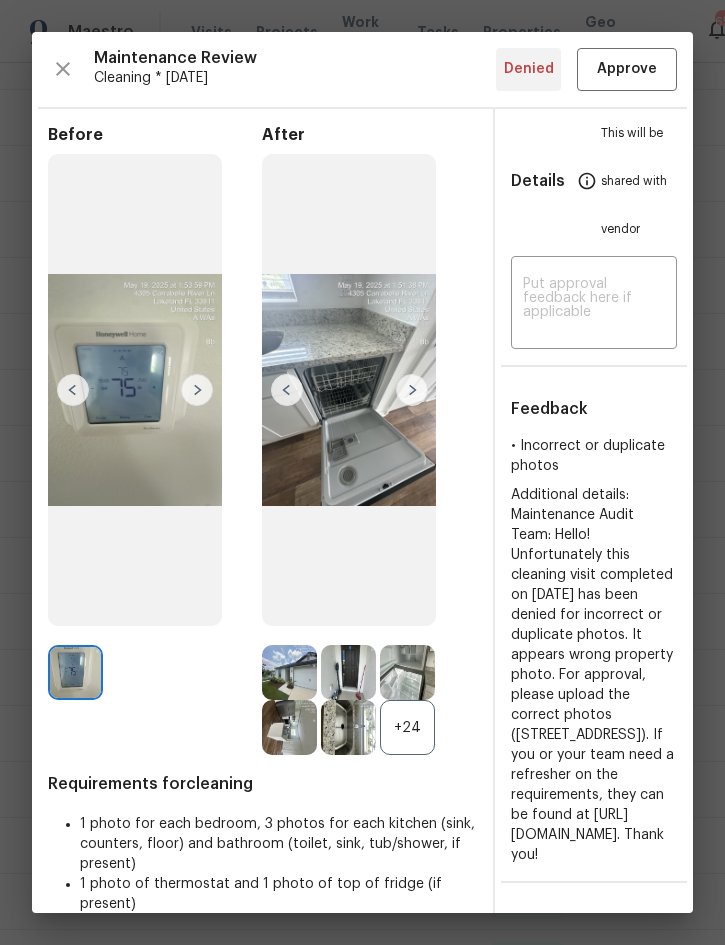 click at bounding box center (412, 390) 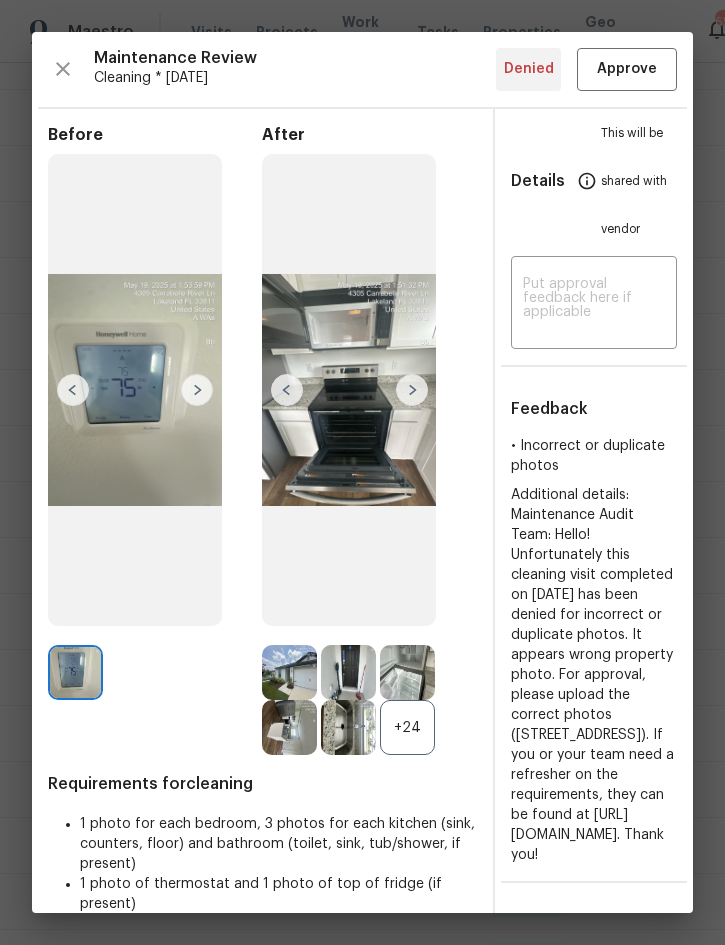 click at bounding box center [412, 390] 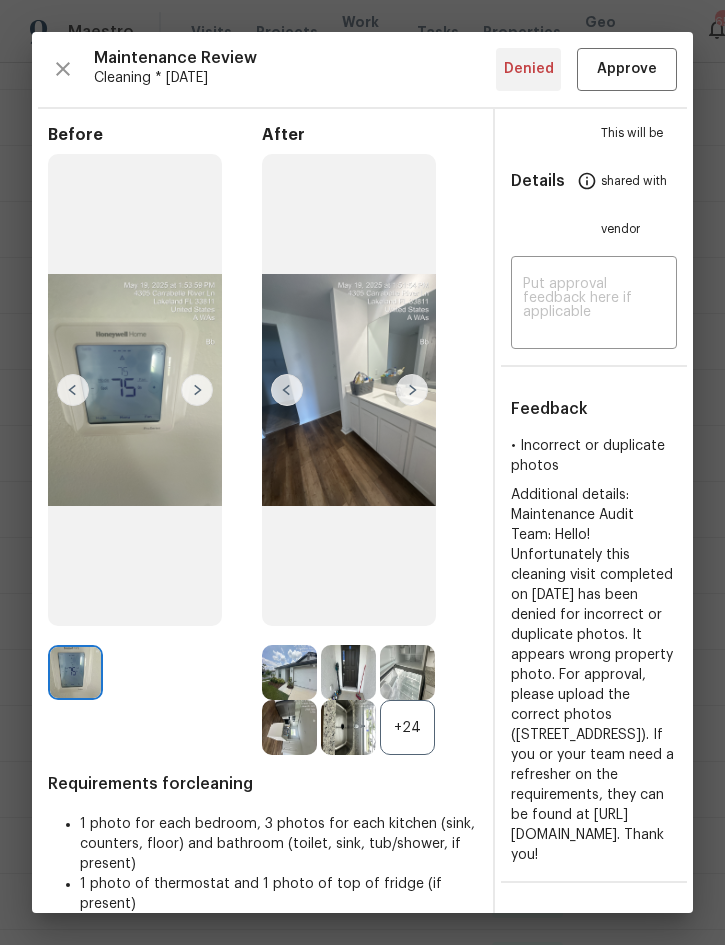 click at bounding box center [412, 390] 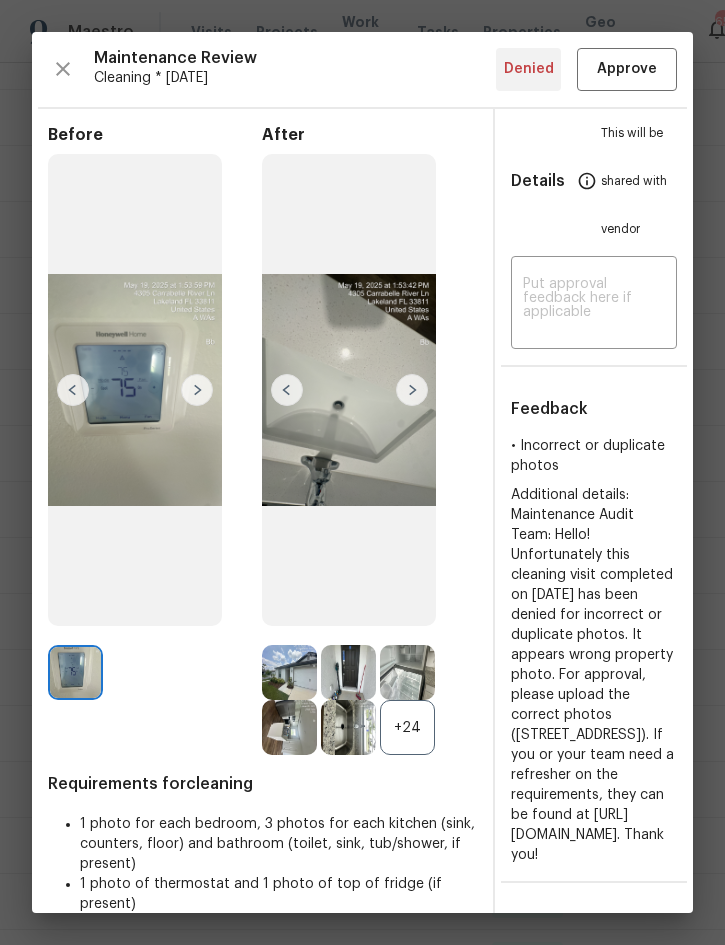 click at bounding box center [412, 390] 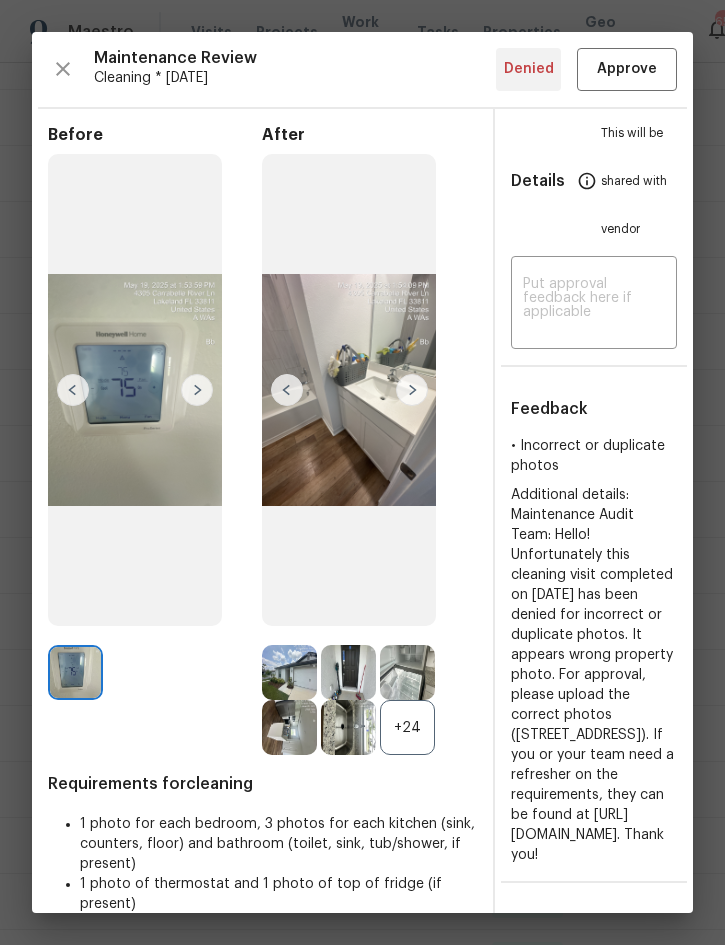 click at bounding box center [412, 390] 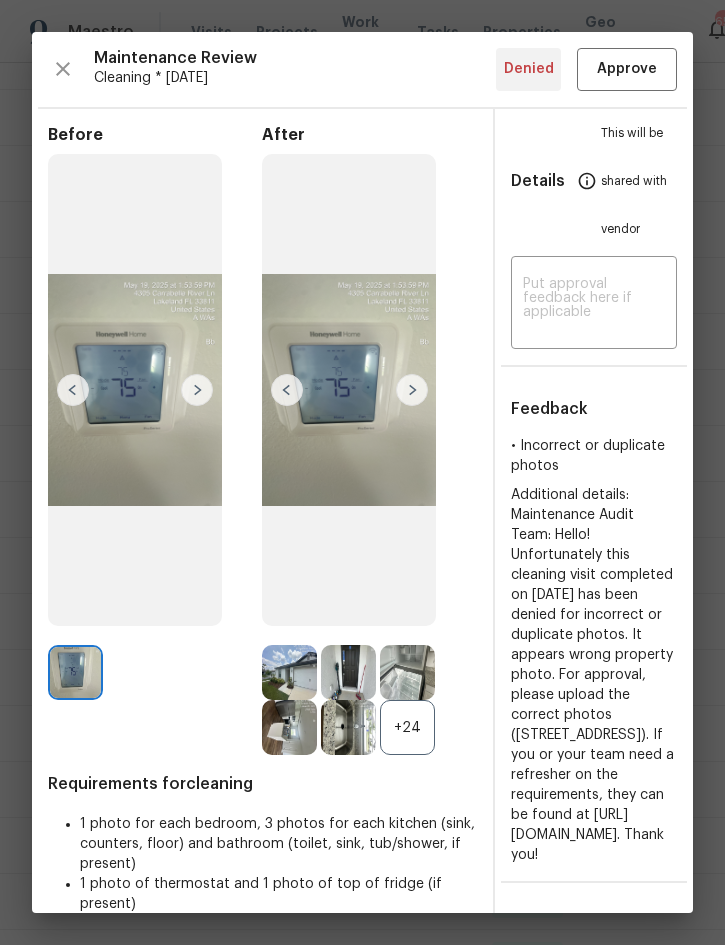 click at bounding box center [412, 390] 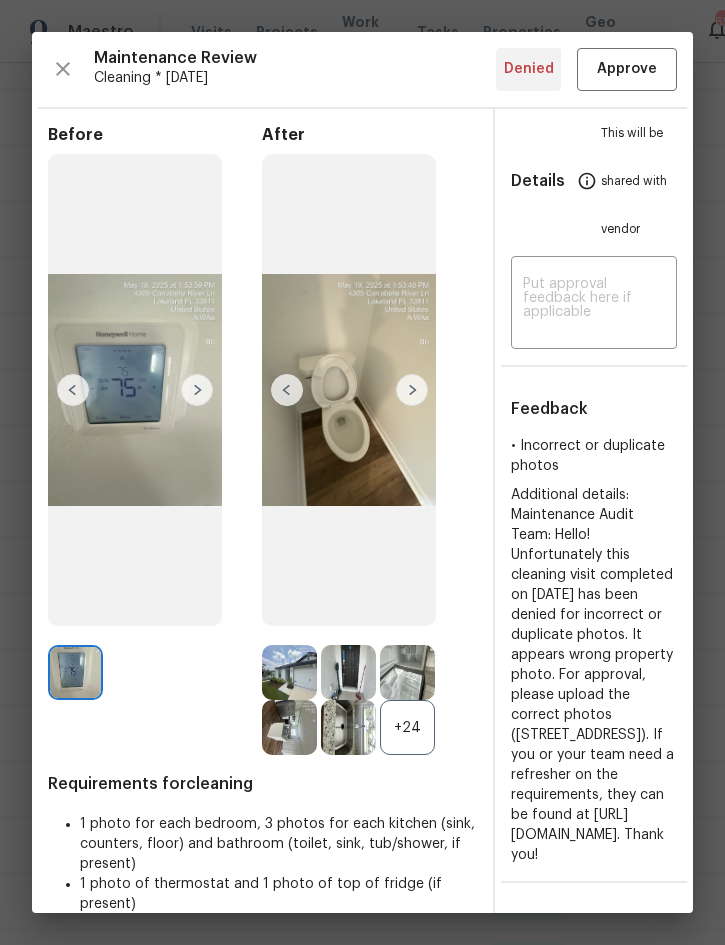 click at bounding box center (412, 390) 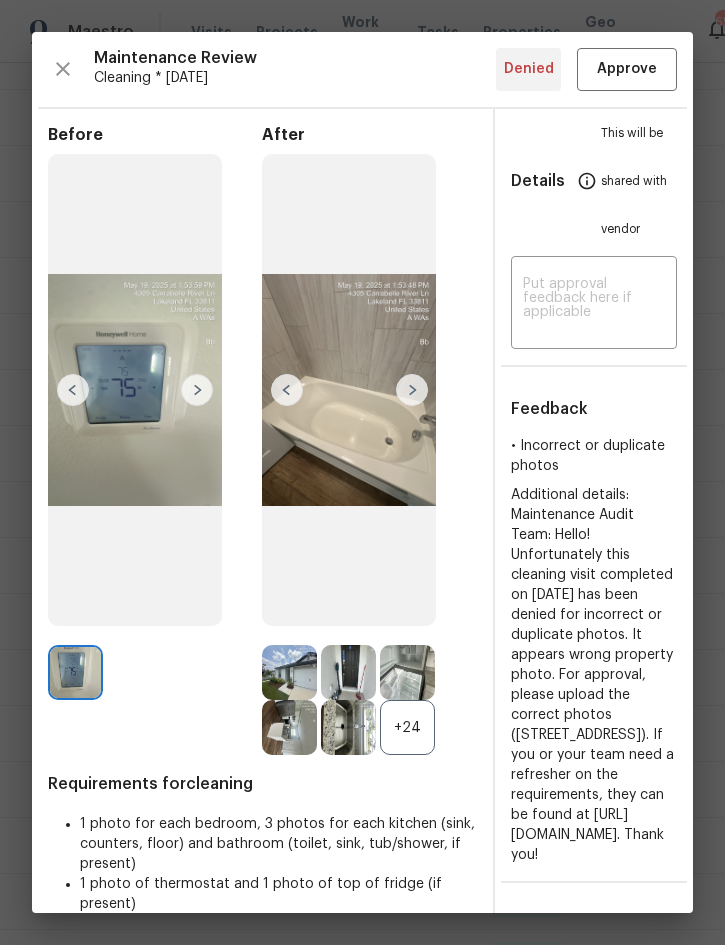 click at bounding box center [412, 390] 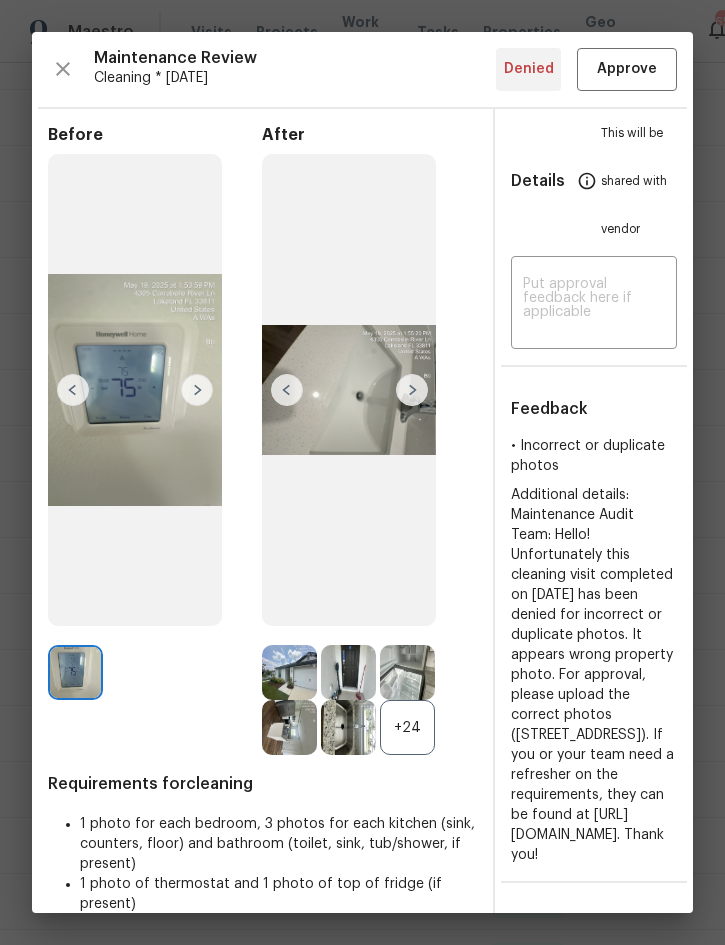 click at bounding box center [412, 390] 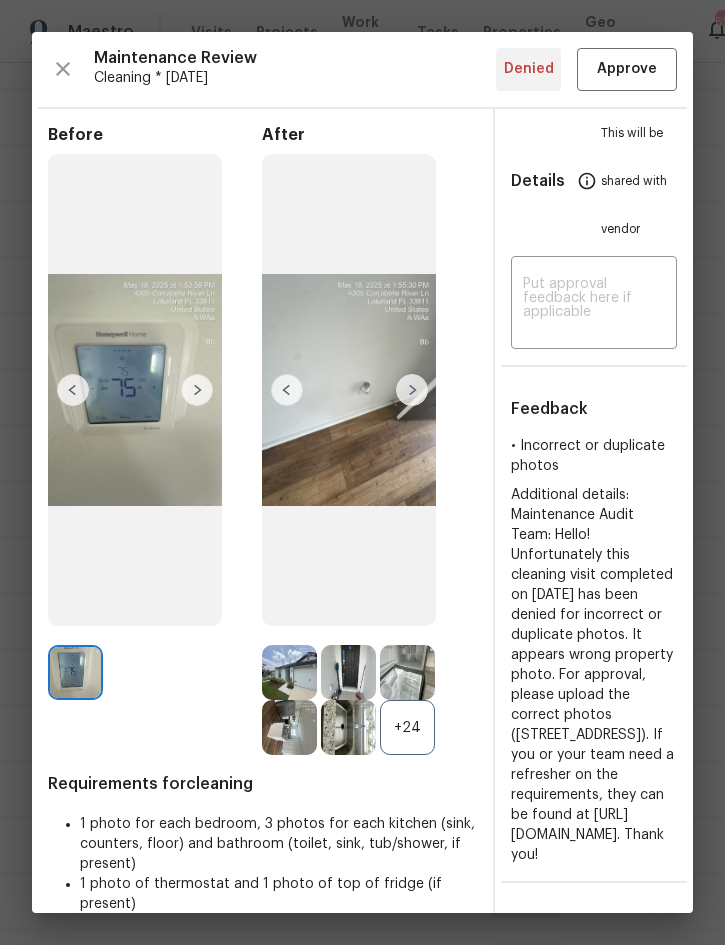 click at bounding box center [412, 390] 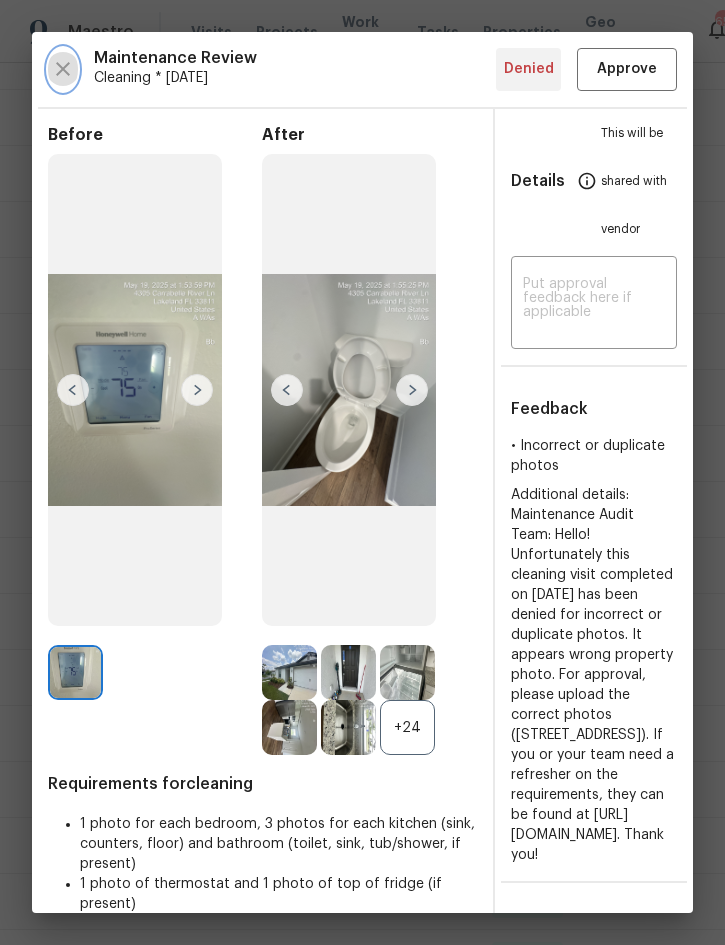 click 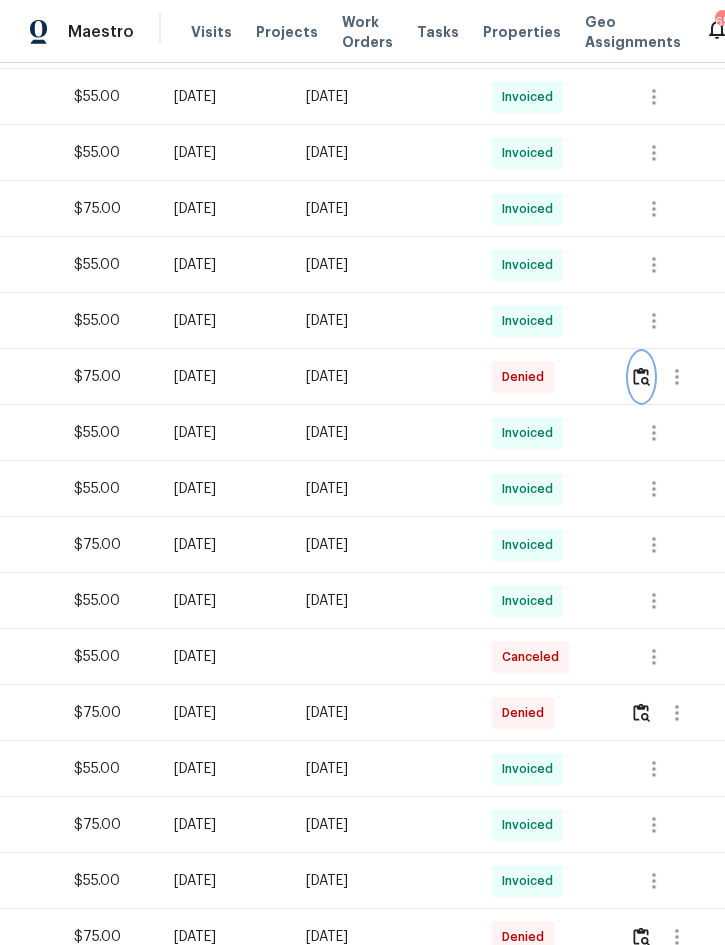 scroll, scrollTop: 762, scrollLeft: 405, axis: both 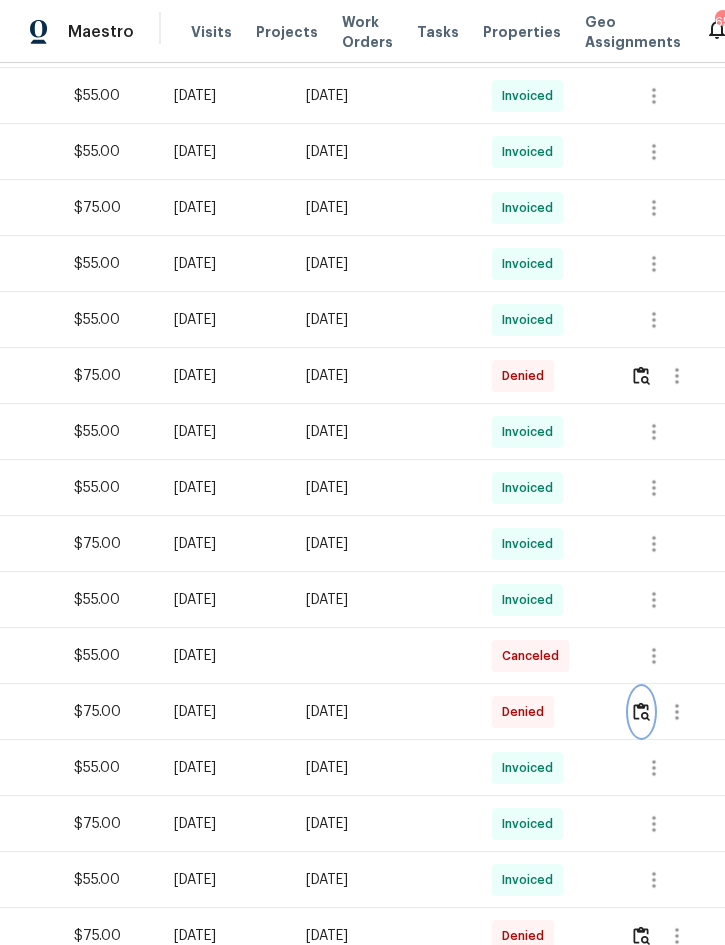 click at bounding box center (641, 711) 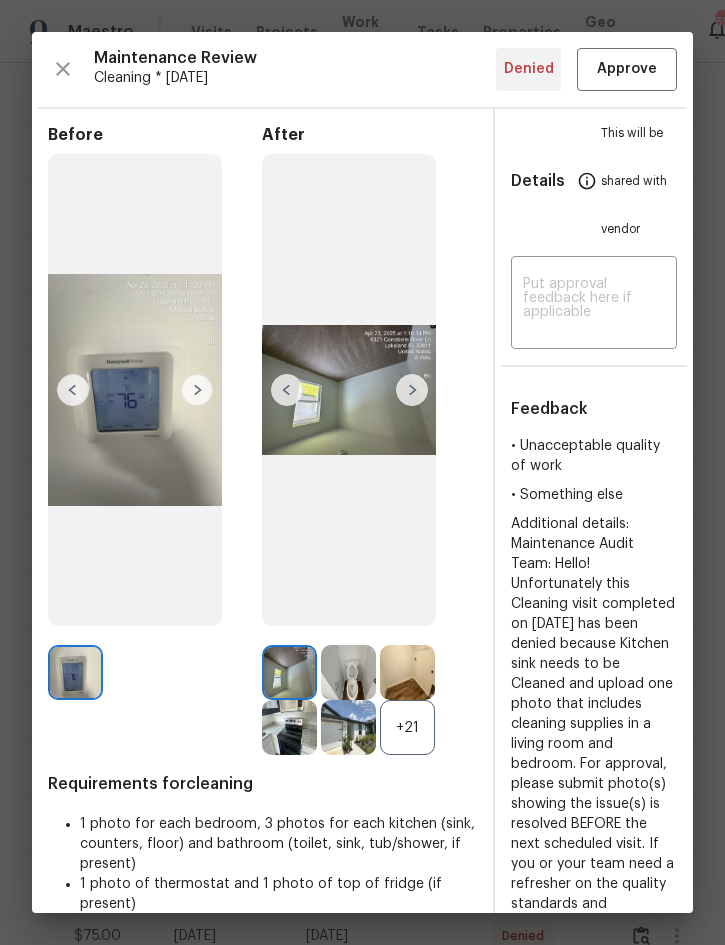 click at bounding box center (412, 390) 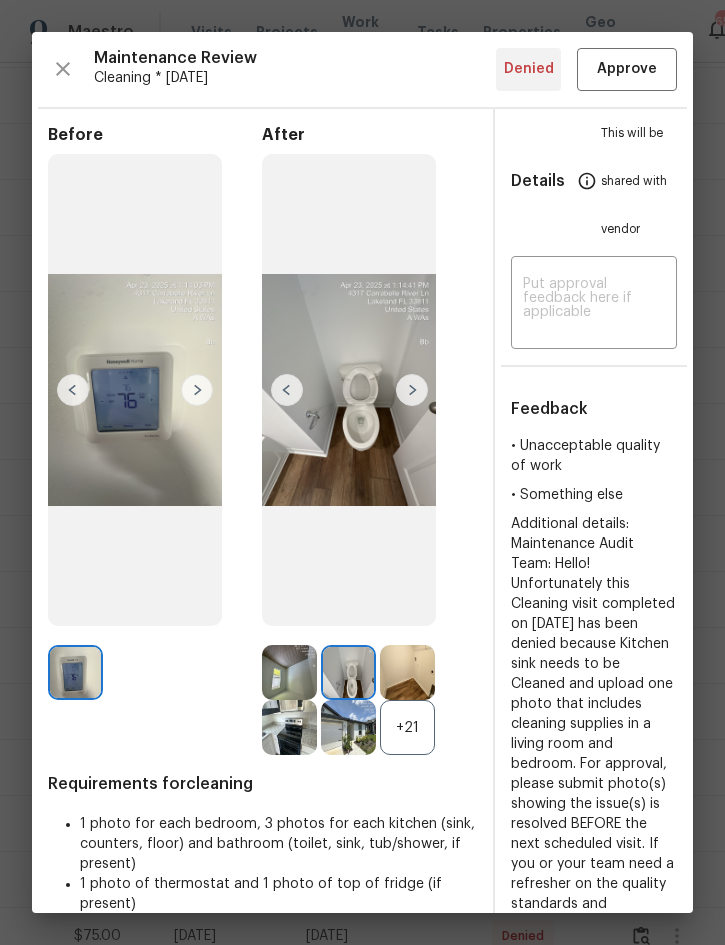 click at bounding box center (412, 390) 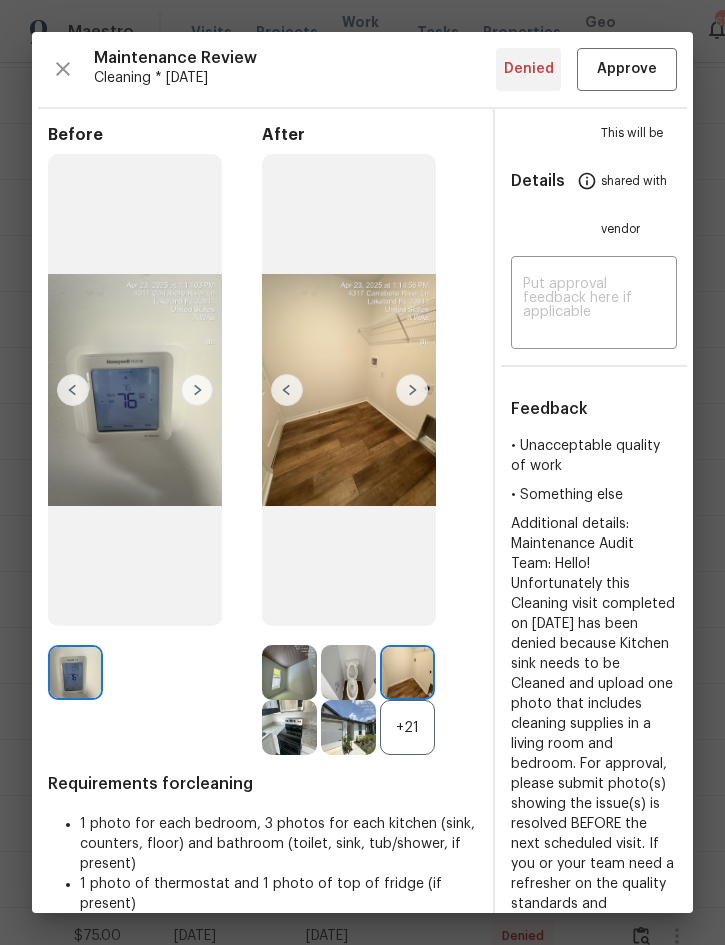 click at bounding box center [412, 390] 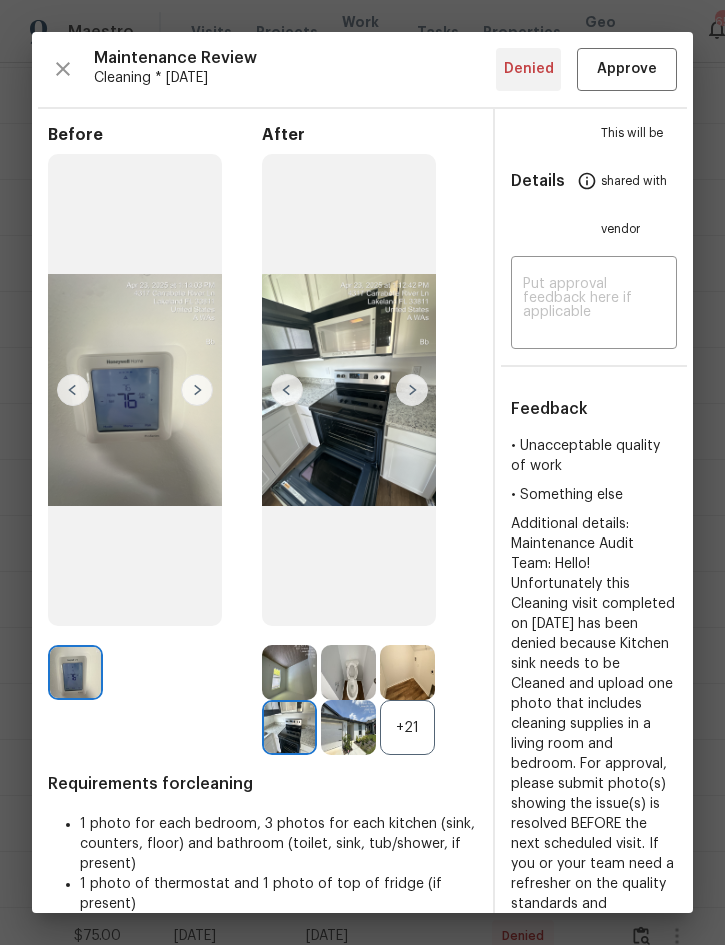 click at bounding box center (412, 390) 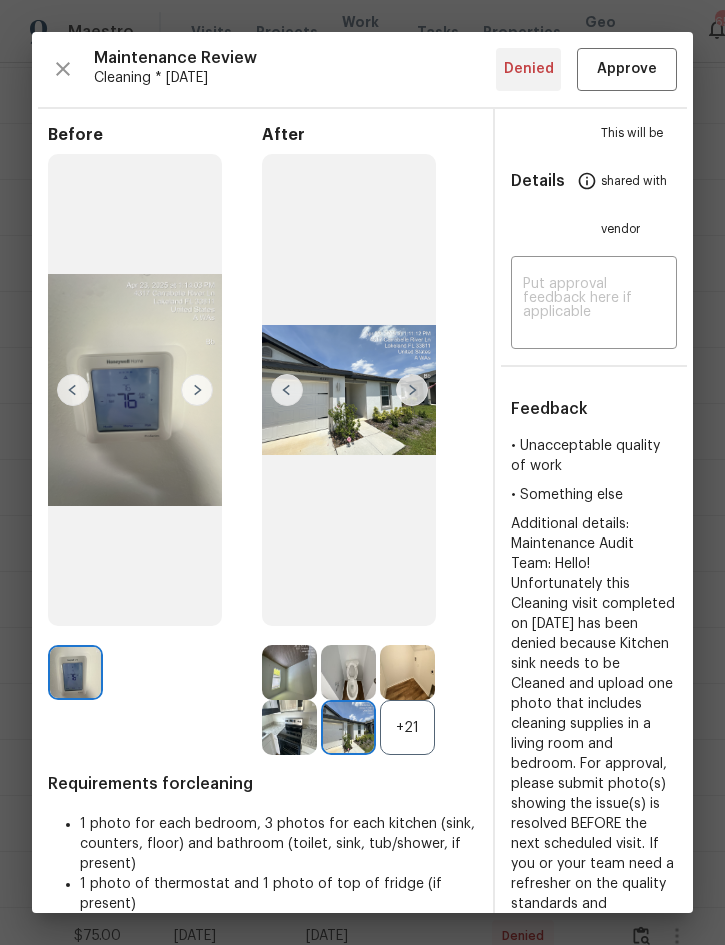 click at bounding box center (412, 390) 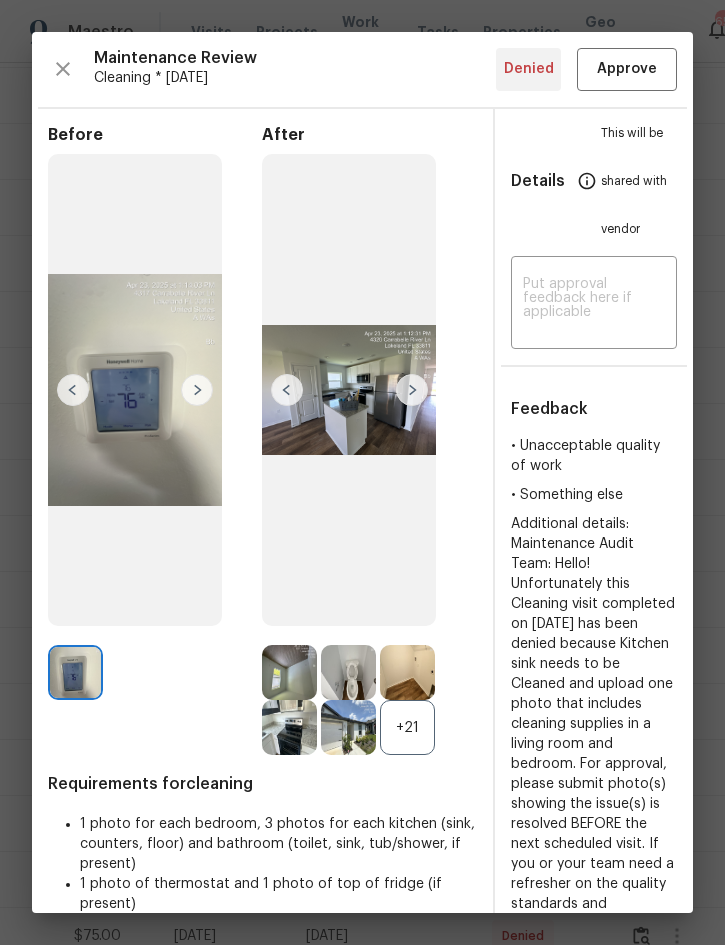 click at bounding box center [412, 390] 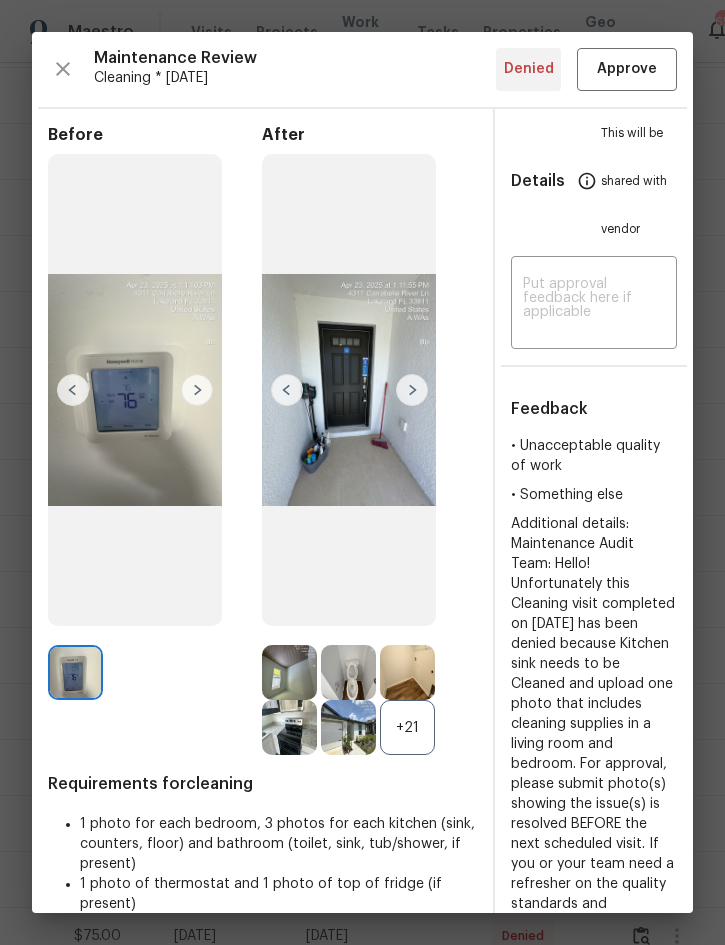 click at bounding box center [412, 390] 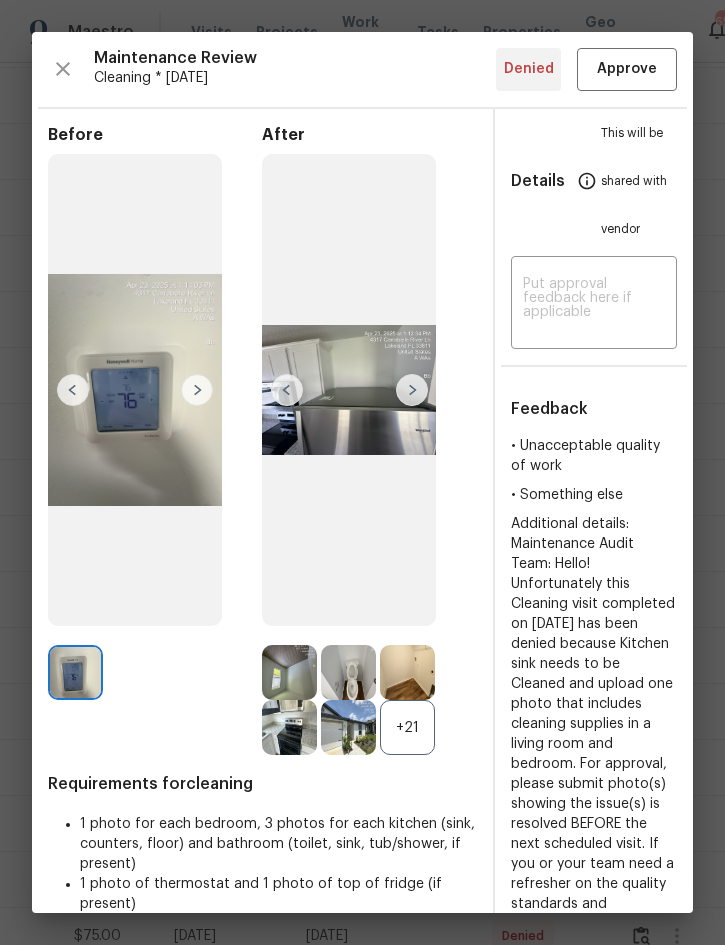 click at bounding box center [412, 390] 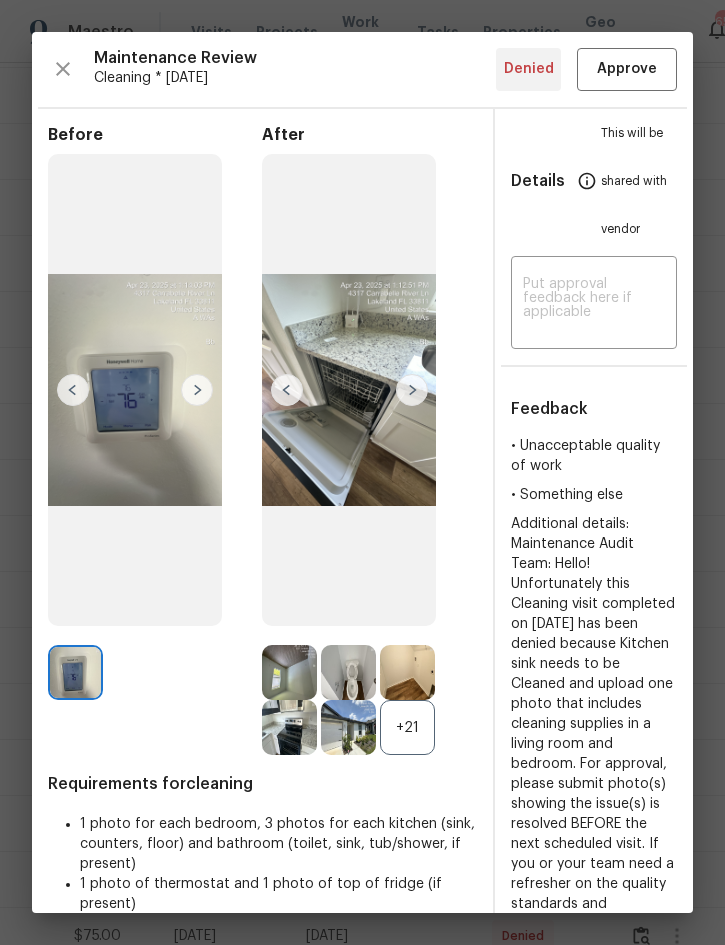 click at bounding box center [412, 390] 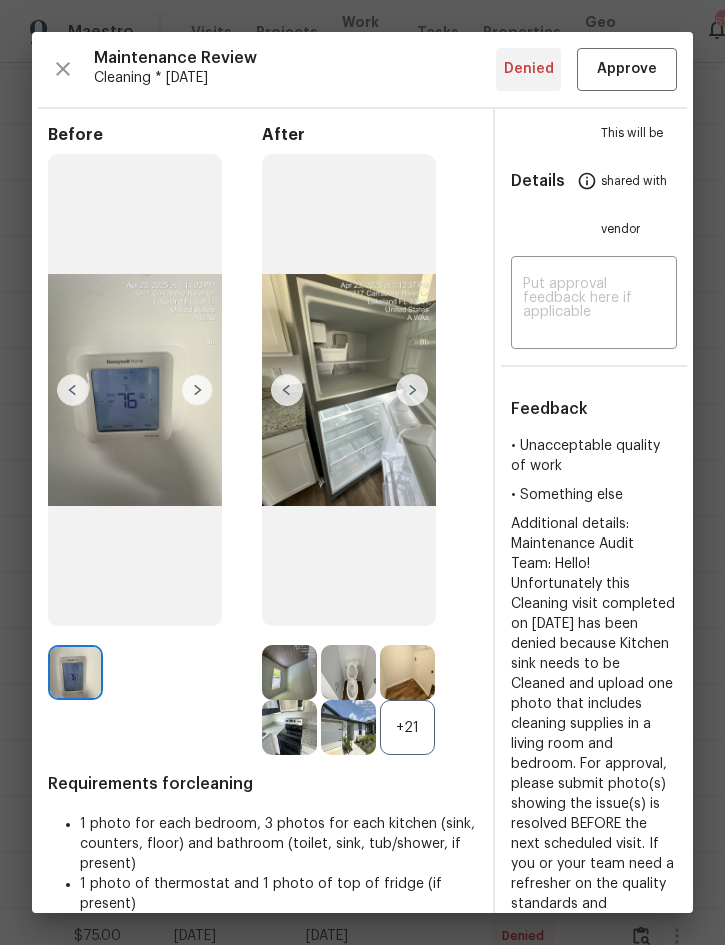 click at bounding box center [412, 390] 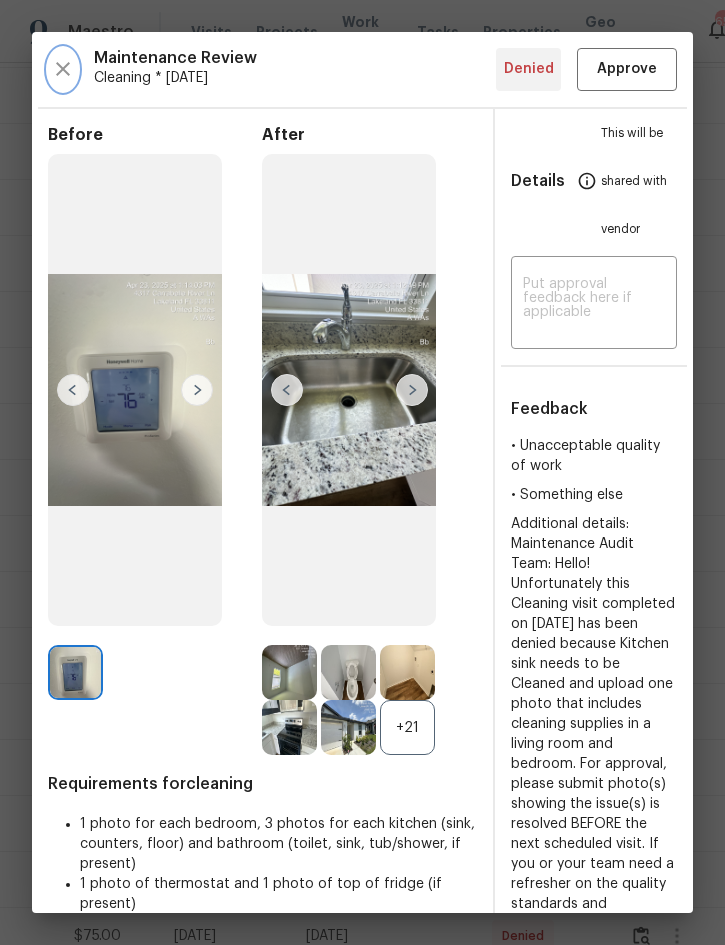 click 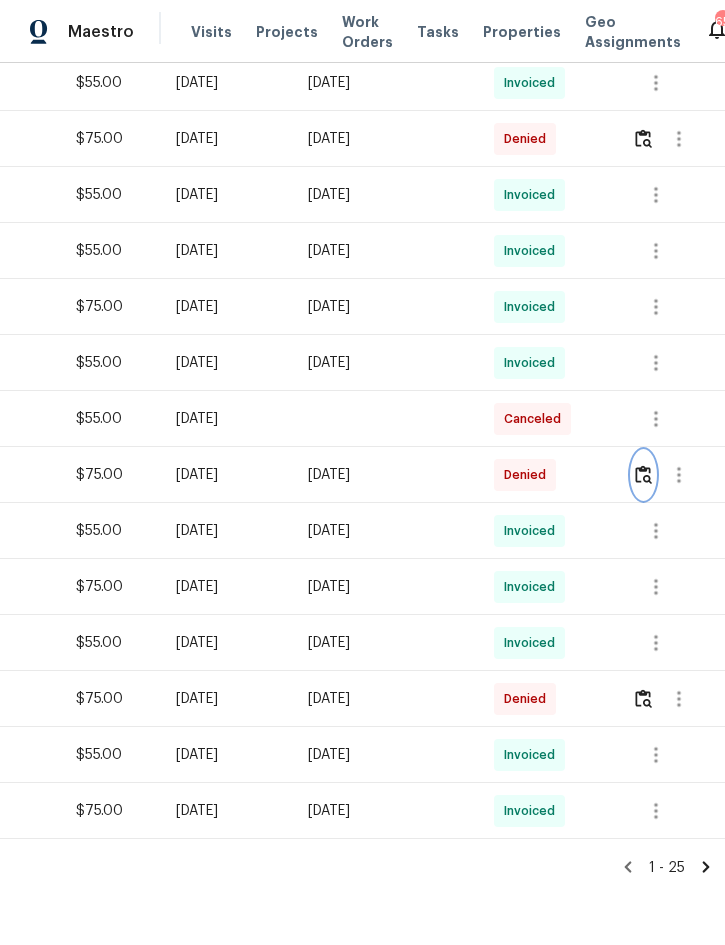 scroll, scrollTop: 999, scrollLeft: 405, axis: both 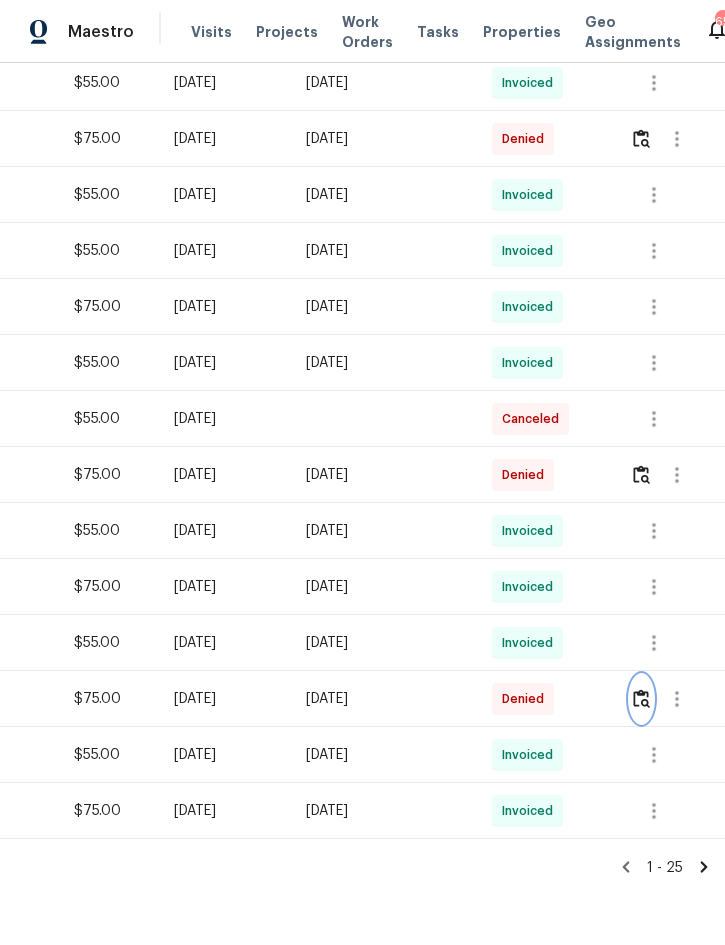 click at bounding box center (641, 698) 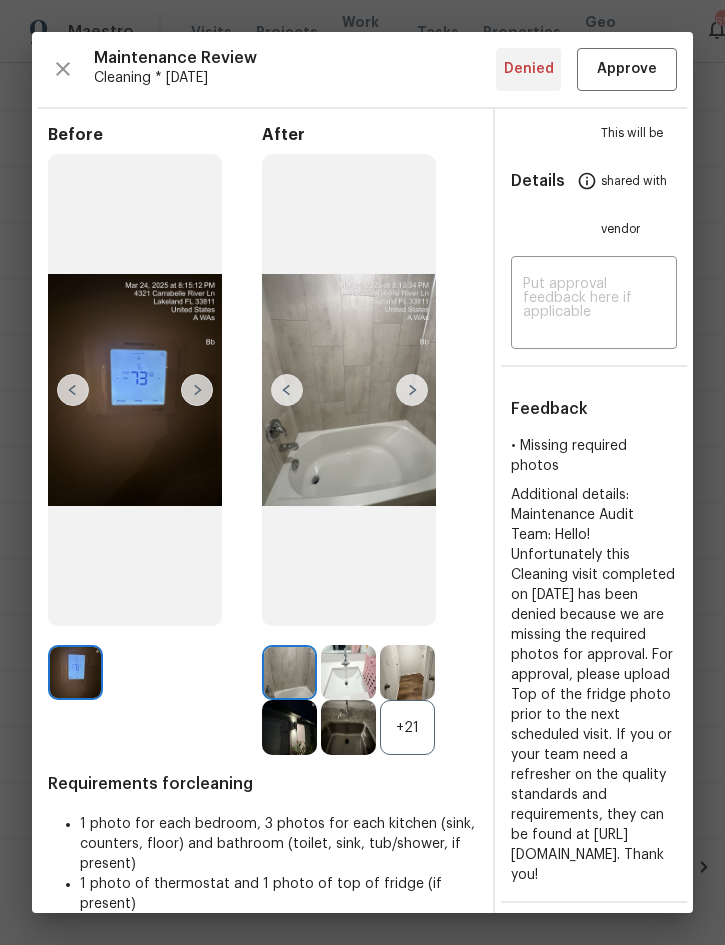 click at bounding box center [412, 390] 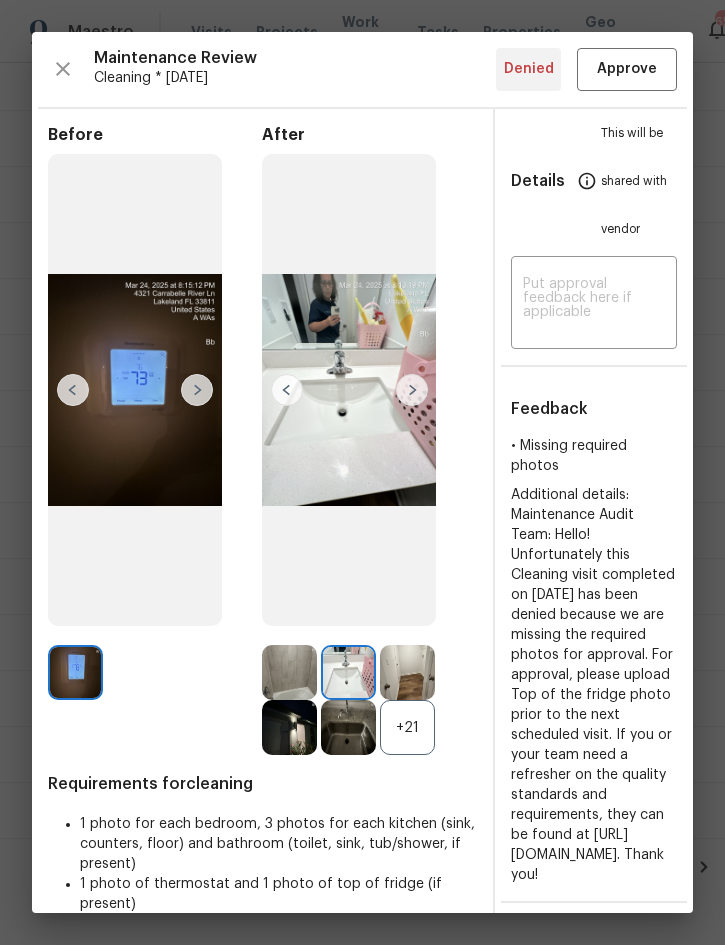 click at bounding box center (412, 390) 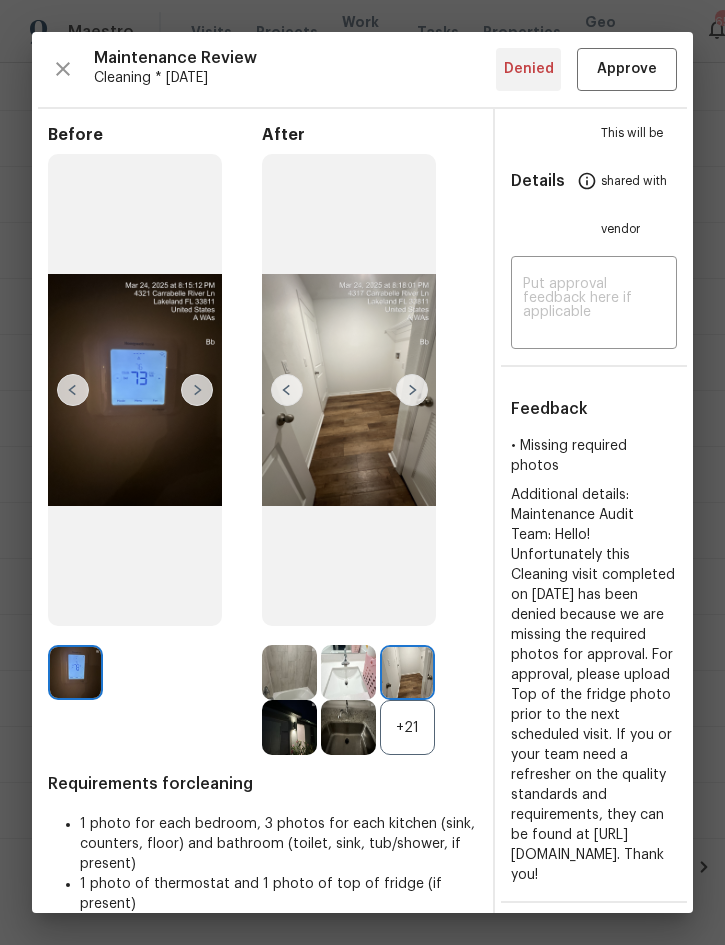 click at bounding box center [412, 390] 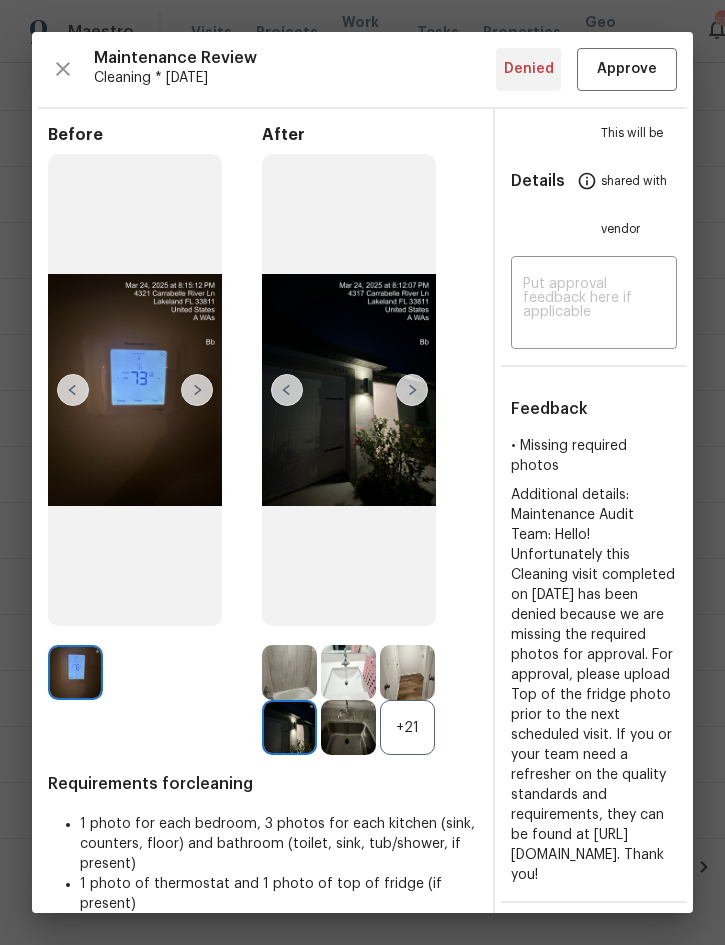 click at bounding box center [412, 390] 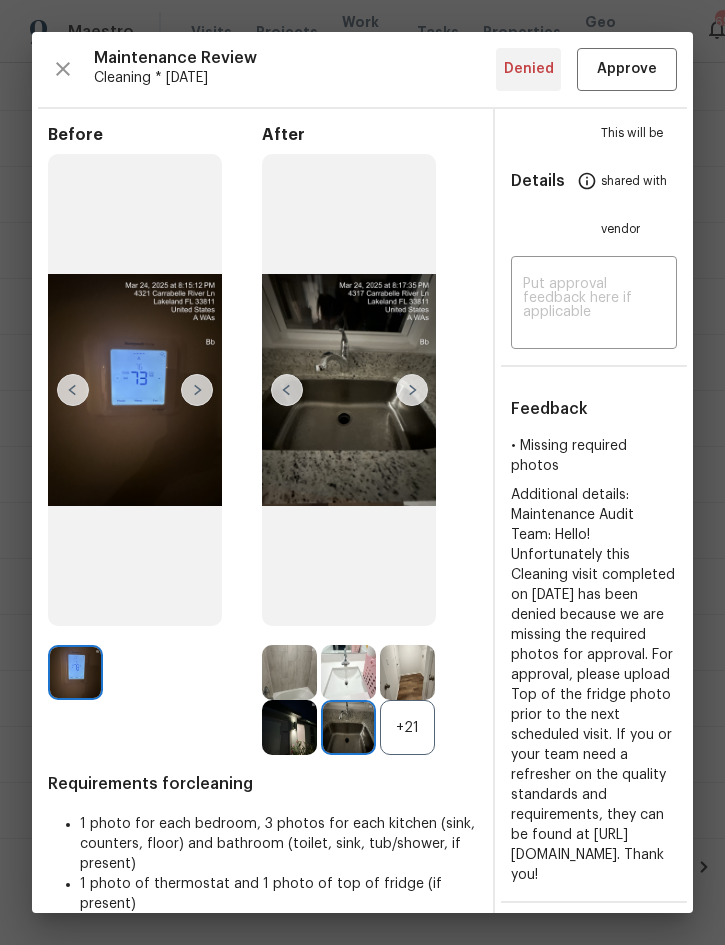 click at bounding box center (412, 390) 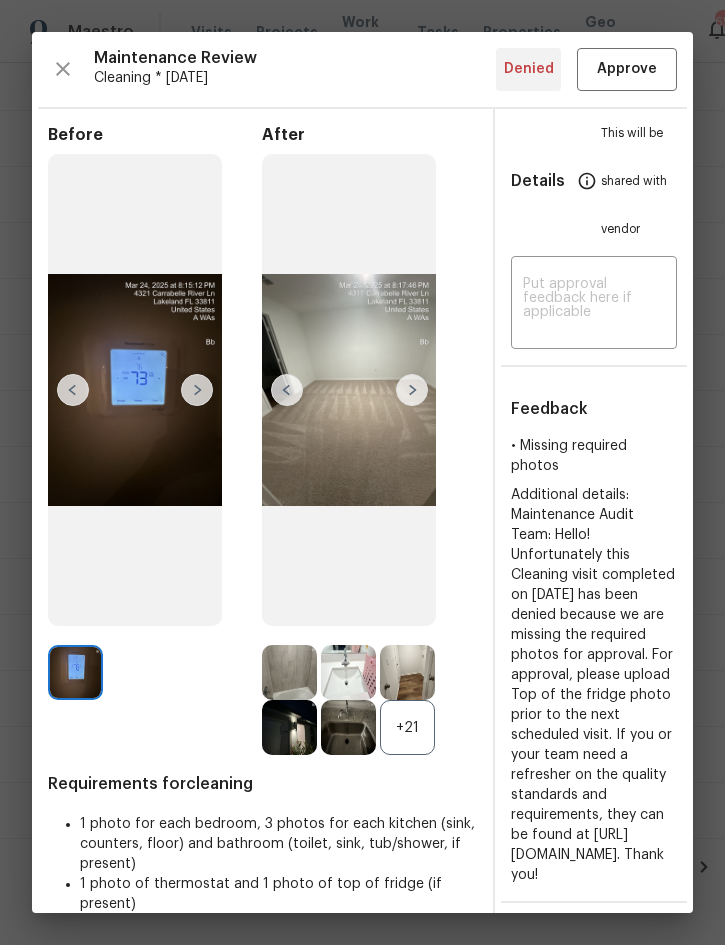 click at bounding box center [412, 390] 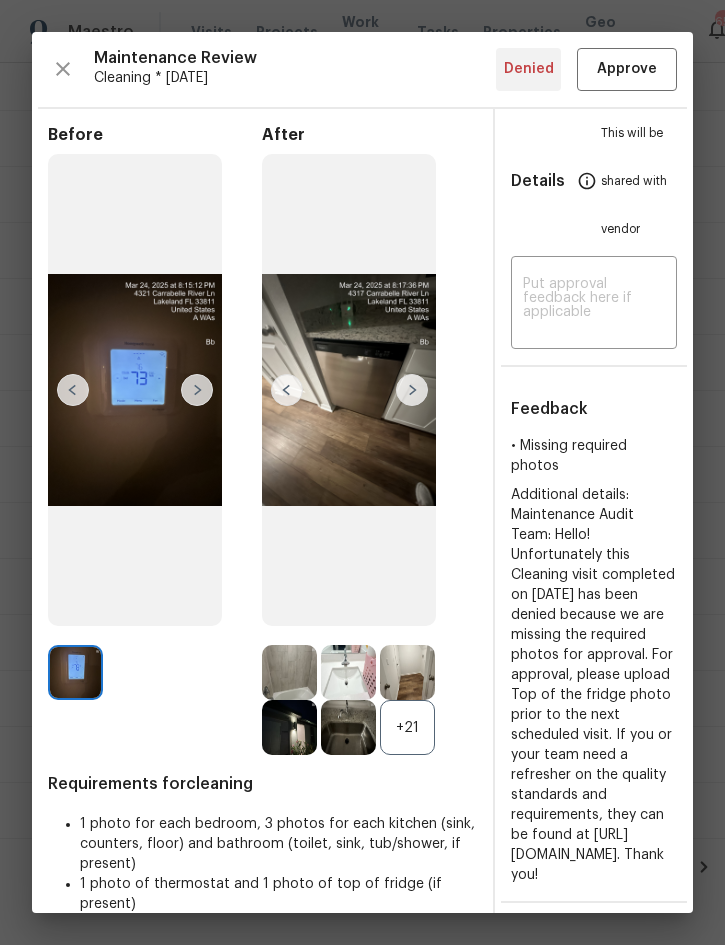 click at bounding box center (412, 390) 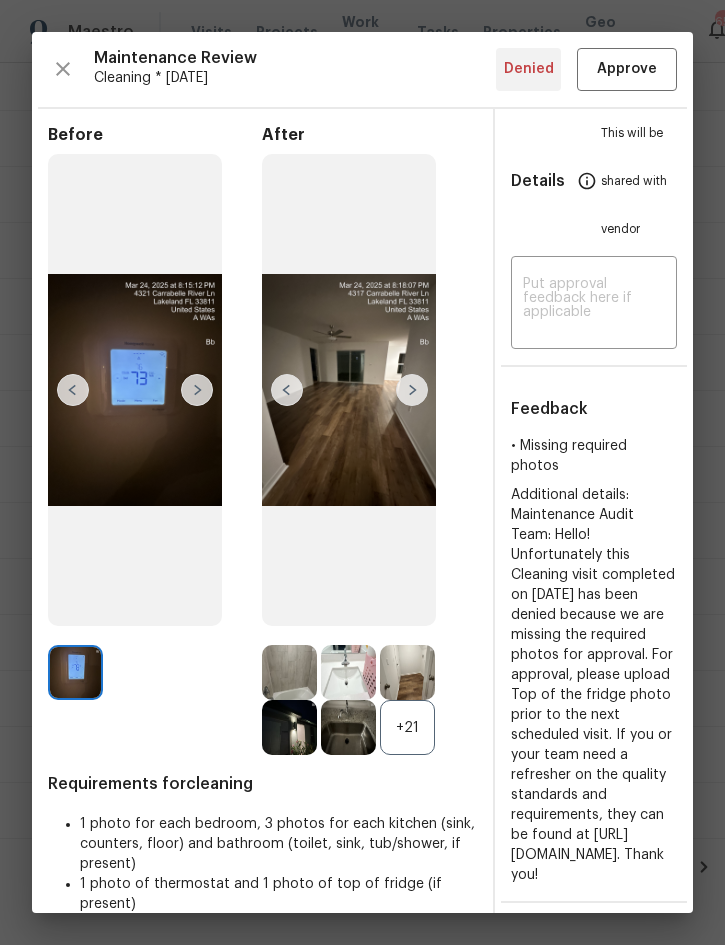 click at bounding box center [412, 390] 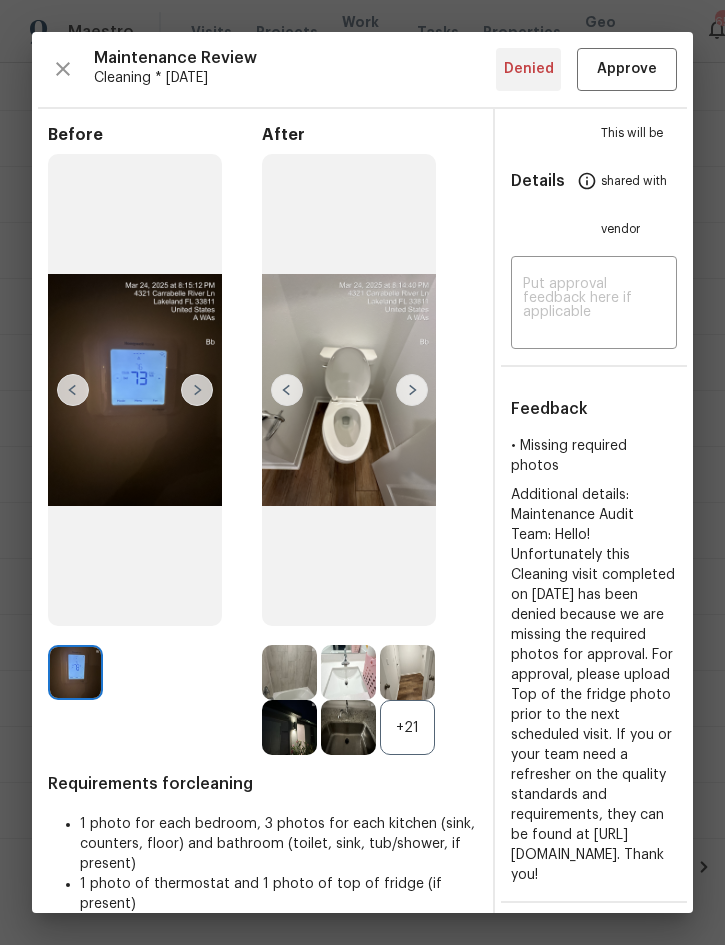 click at bounding box center (412, 390) 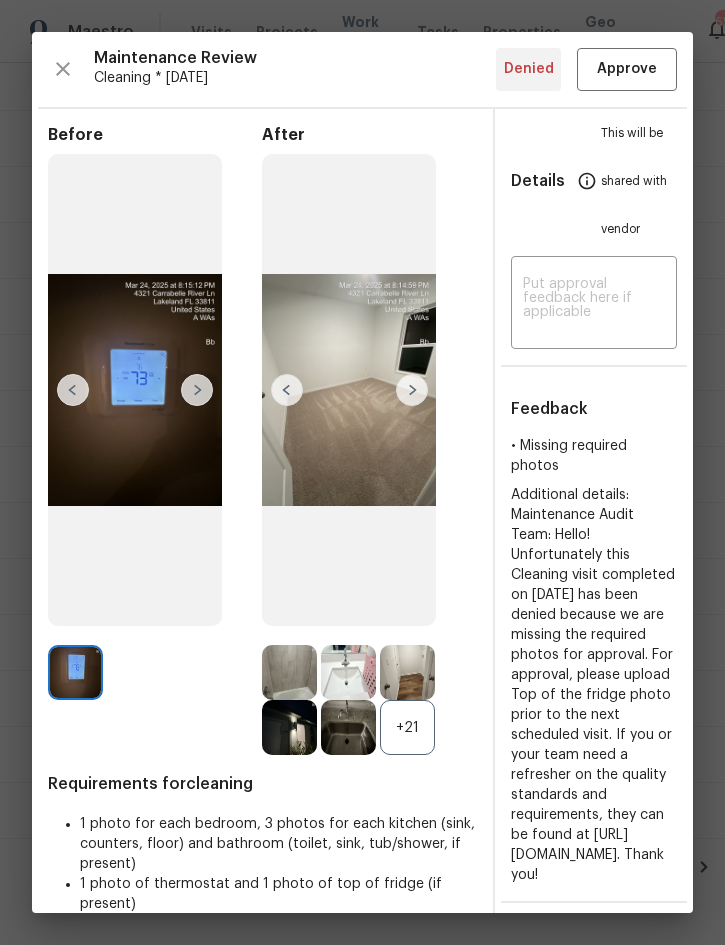 click at bounding box center [412, 390] 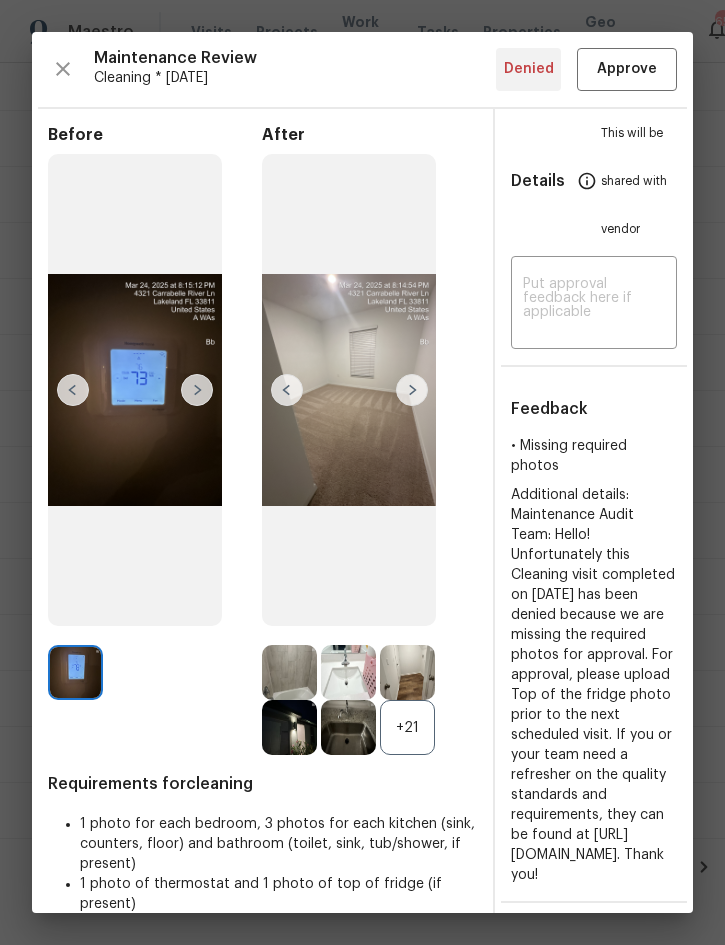 click at bounding box center [412, 390] 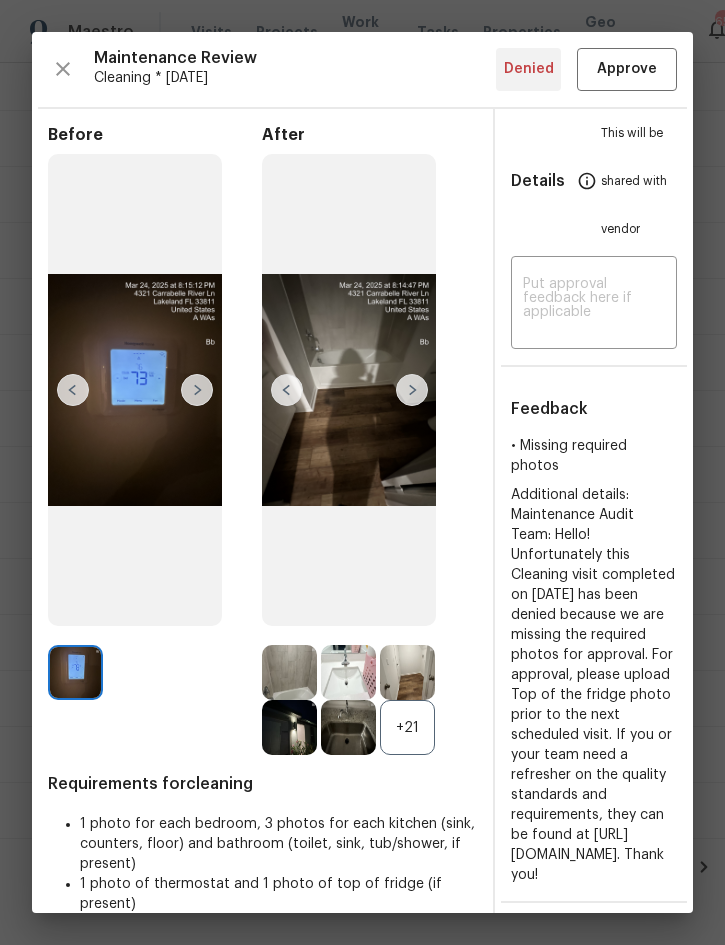 click at bounding box center [412, 390] 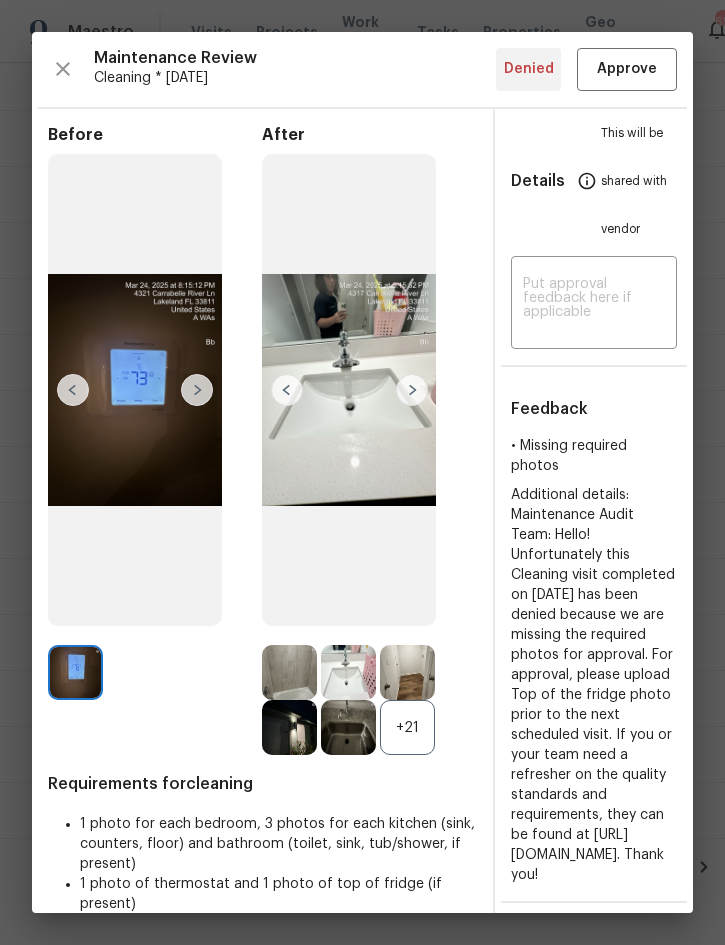 click at bounding box center (412, 390) 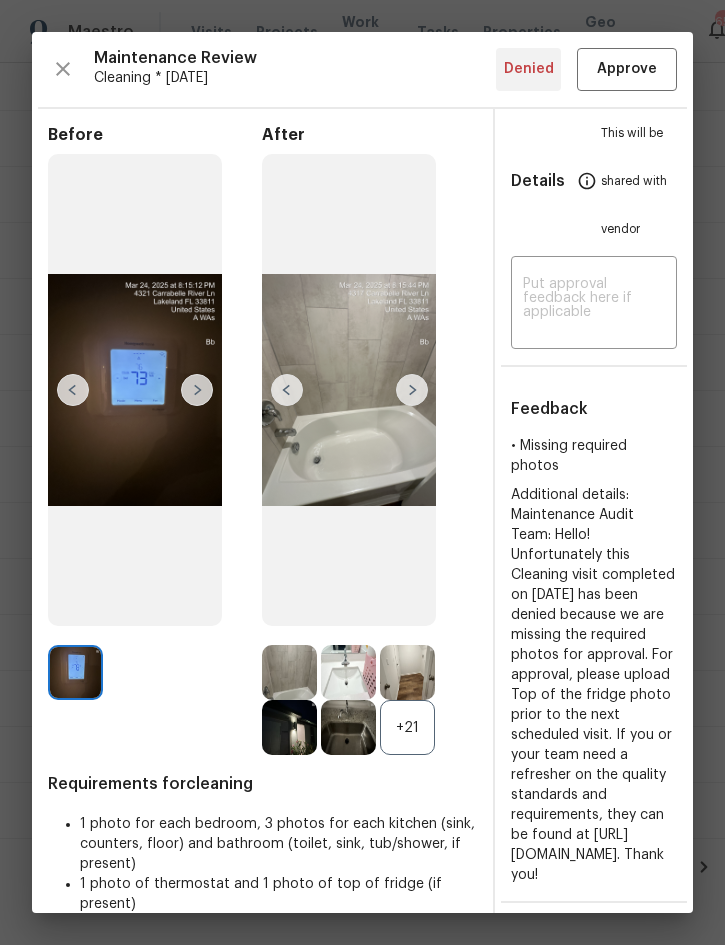 click at bounding box center (412, 390) 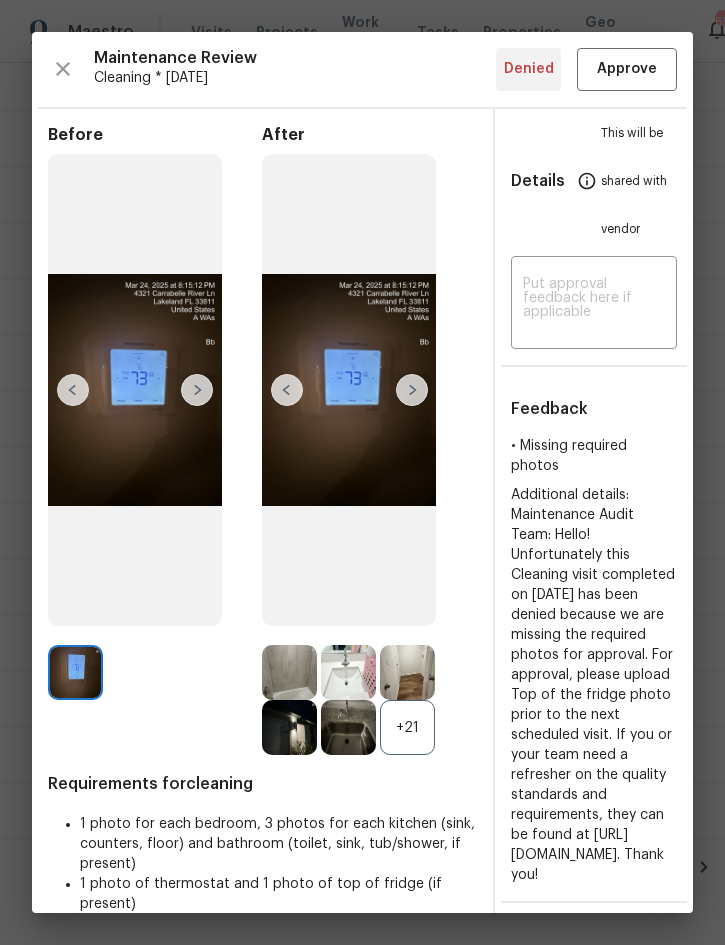 click at bounding box center (412, 390) 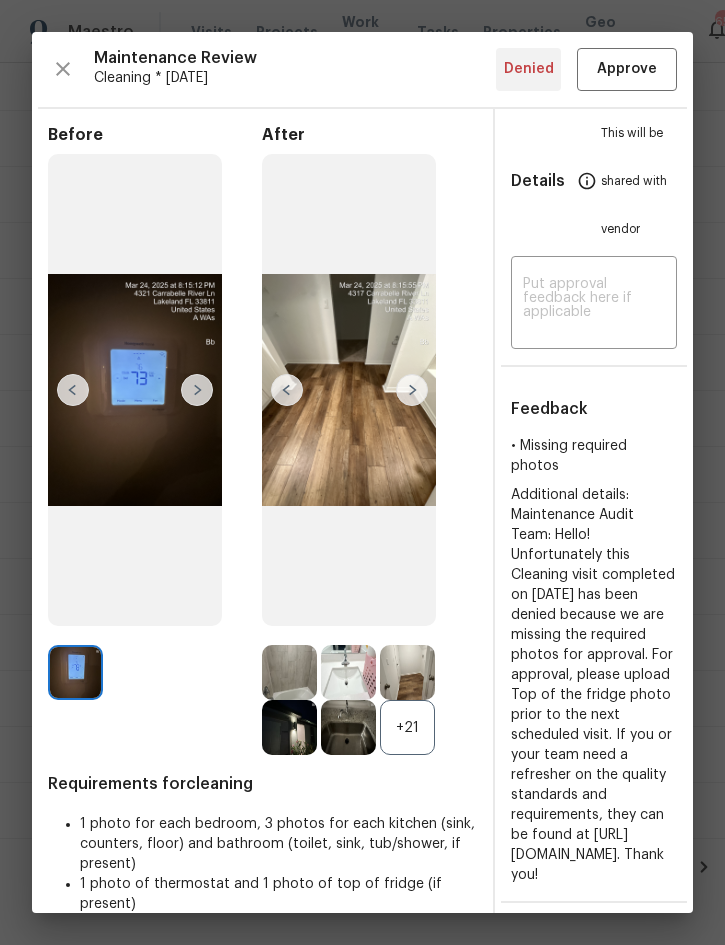 click at bounding box center [412, 390] 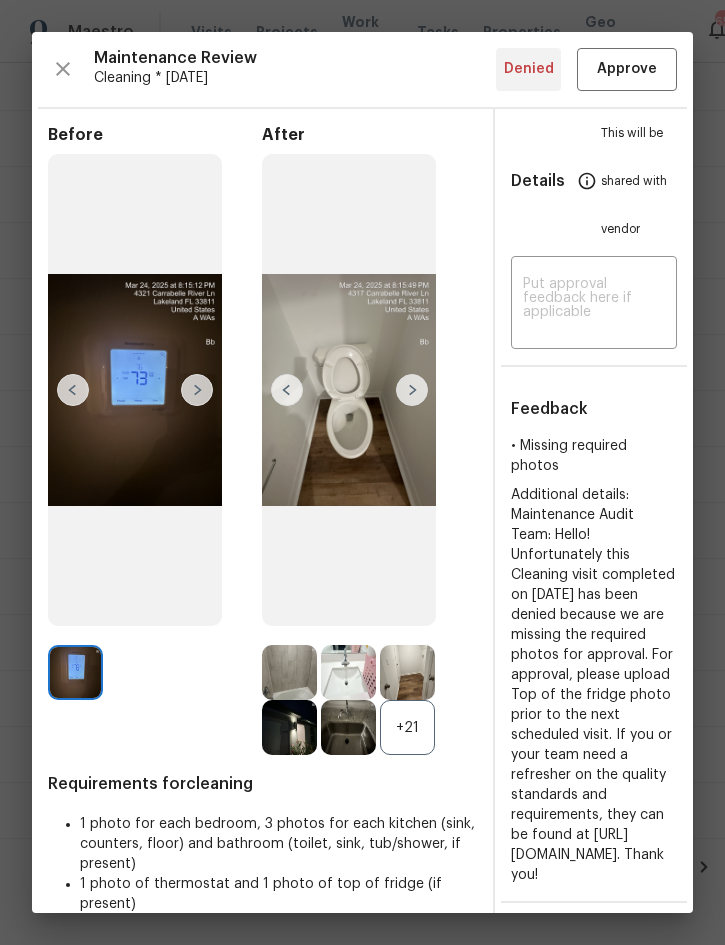 click at bounding box center [412, 390] 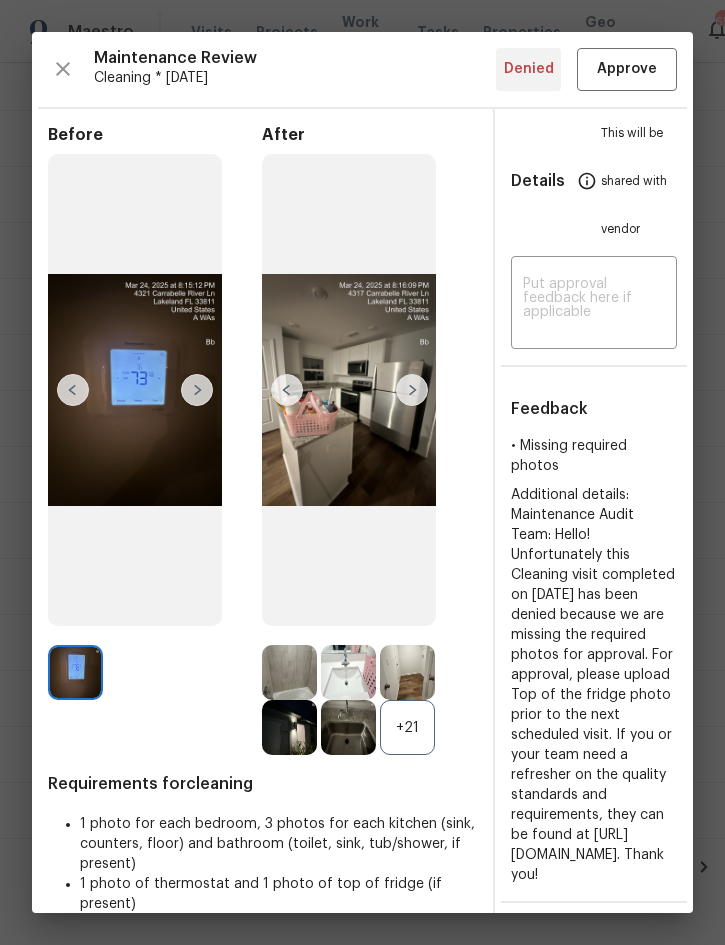 click at bounding box center (412, 390) 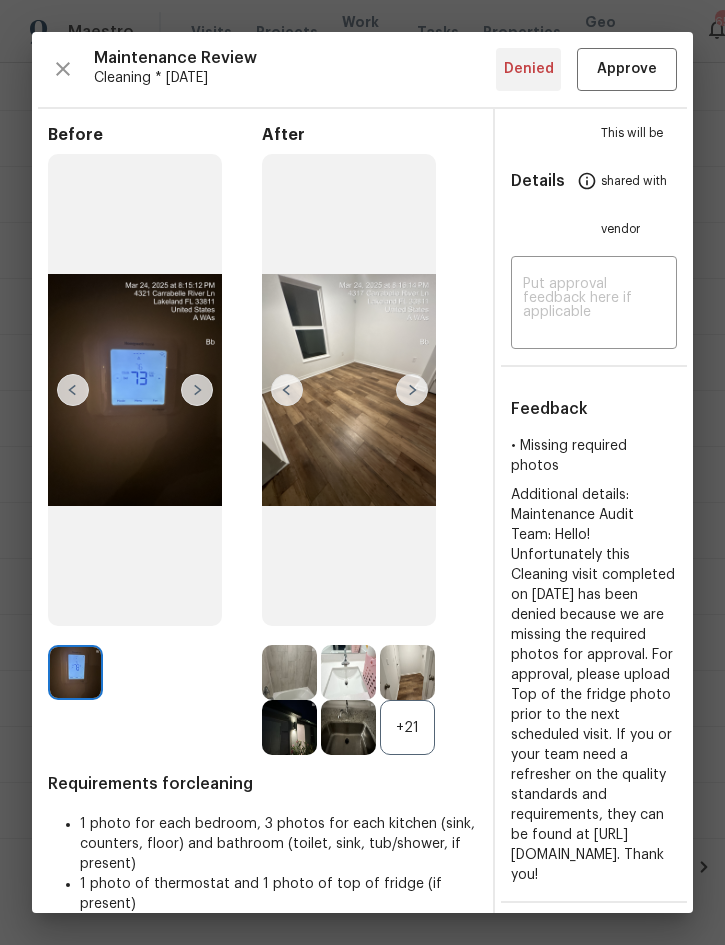 click at bounding box center (412, 390) 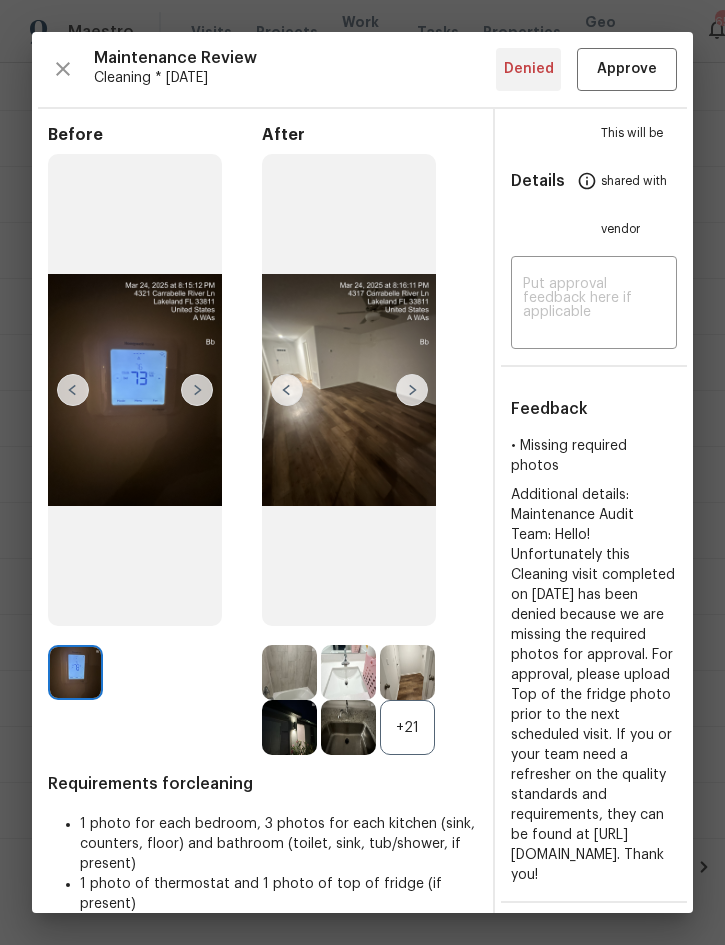 click at bounding box center [412, 390] 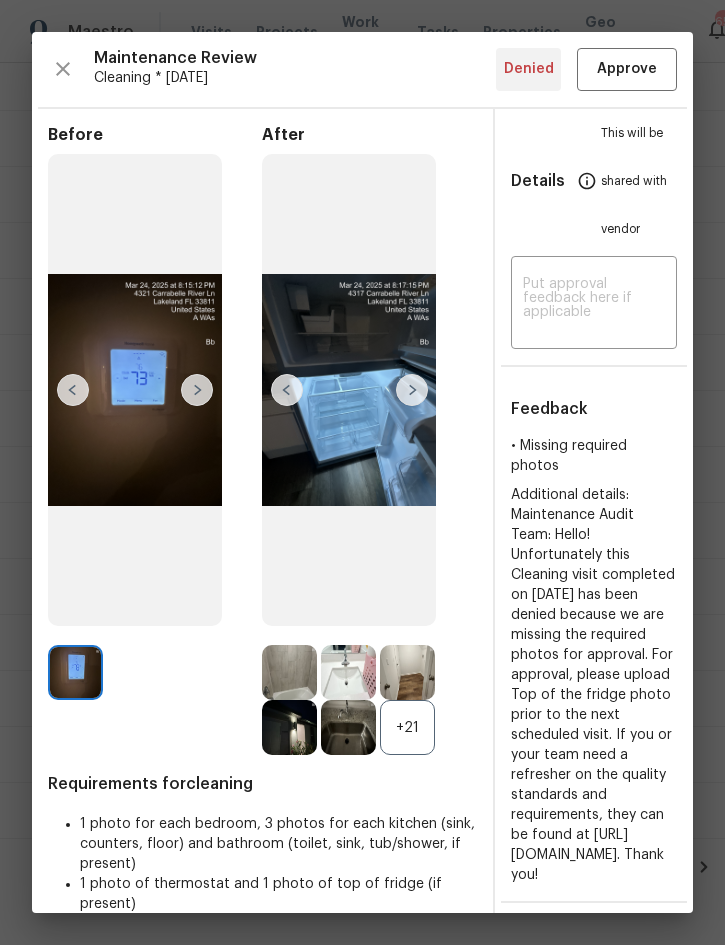 click at bounding box center (412, 390) 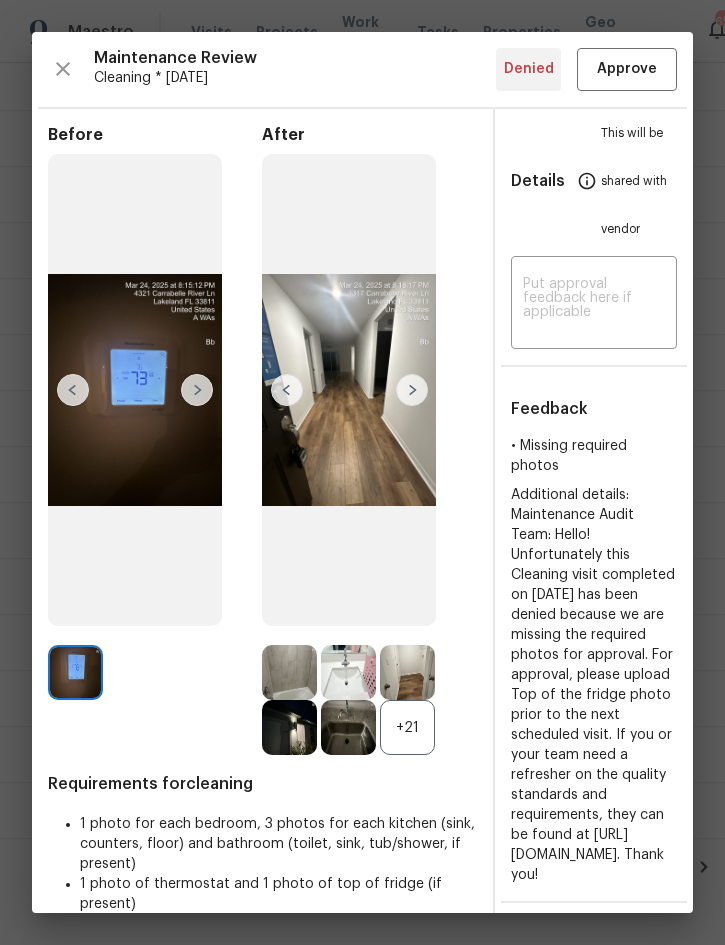 click at bounding box center (412, 390) 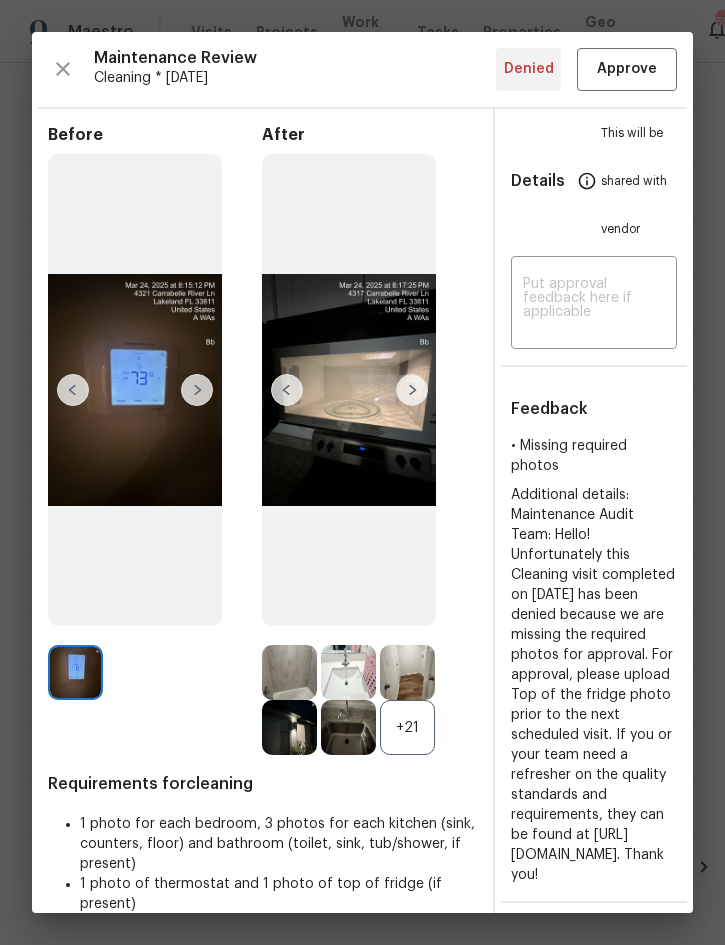 click at bounding box center (412, 390) 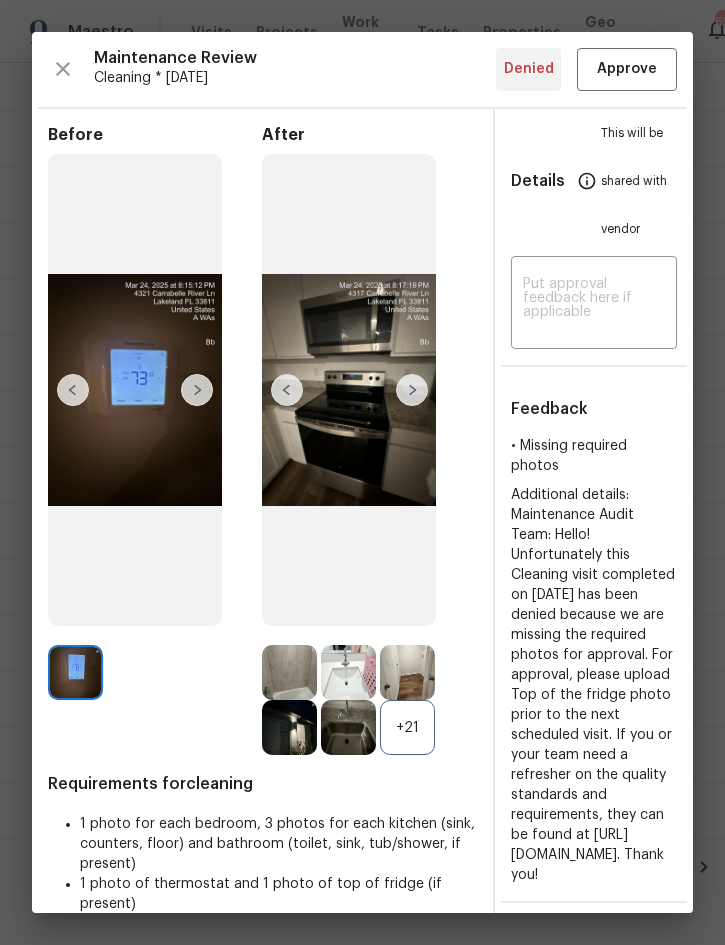 click at bounding box center [412, 390] 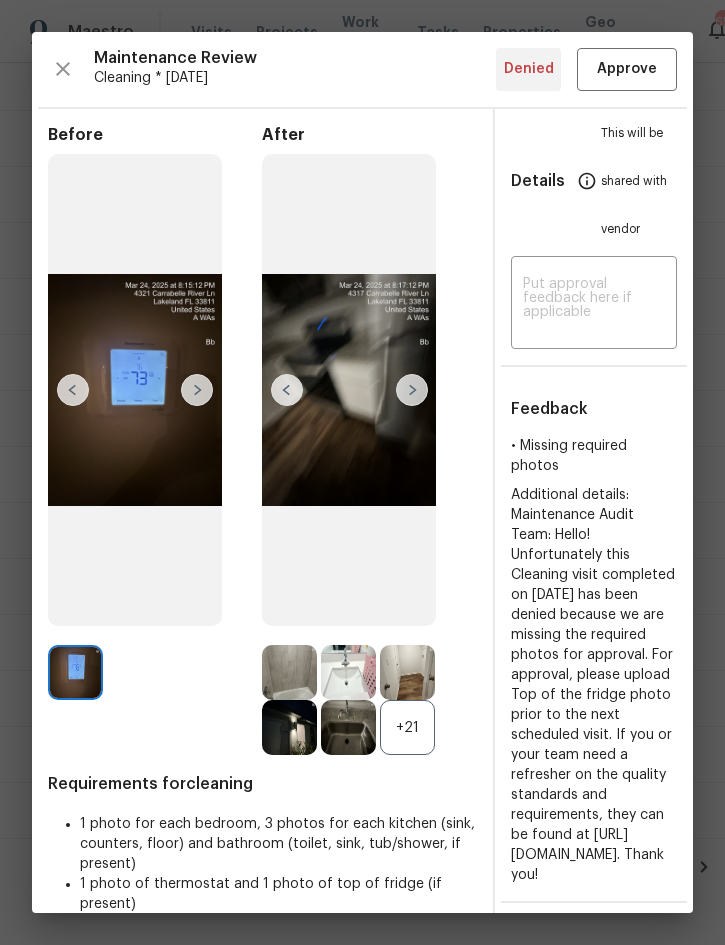 click at bounding box center (412, 390) 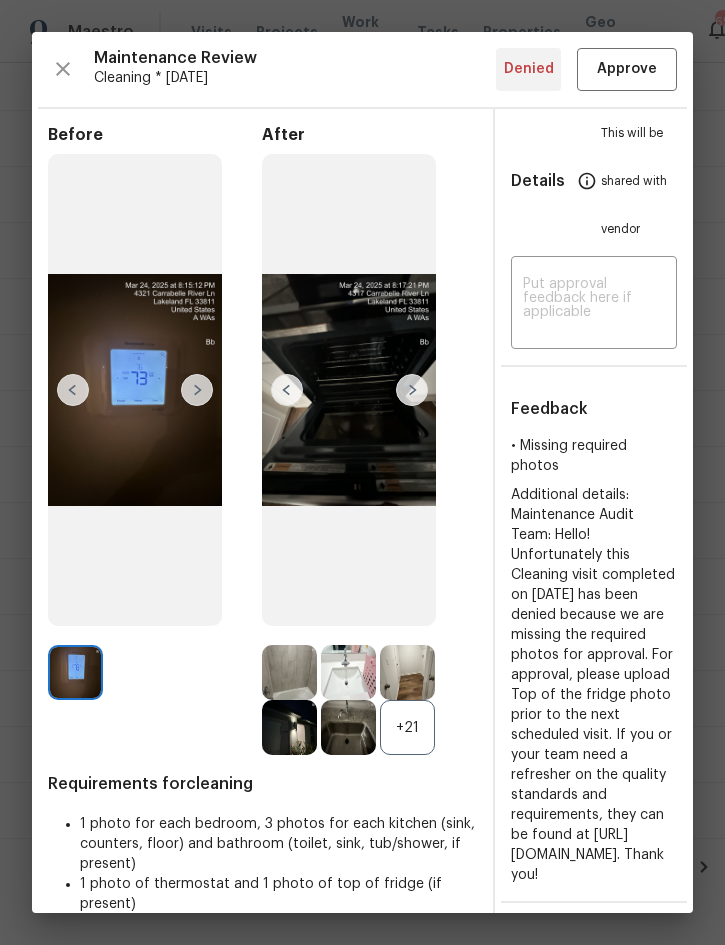 click at bounding box center (412, 390) 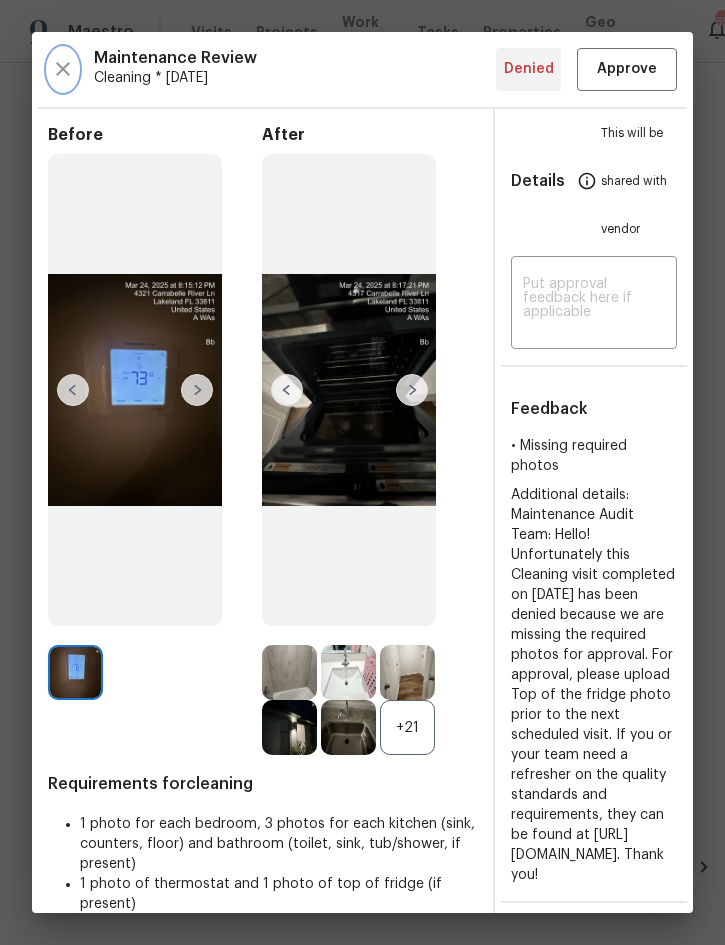 click 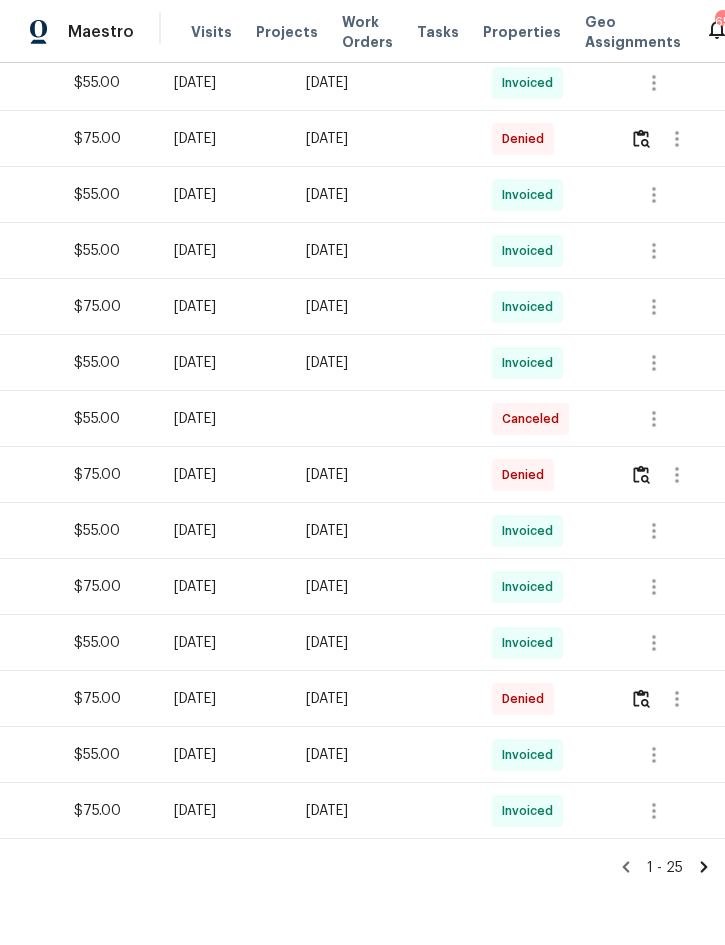 click 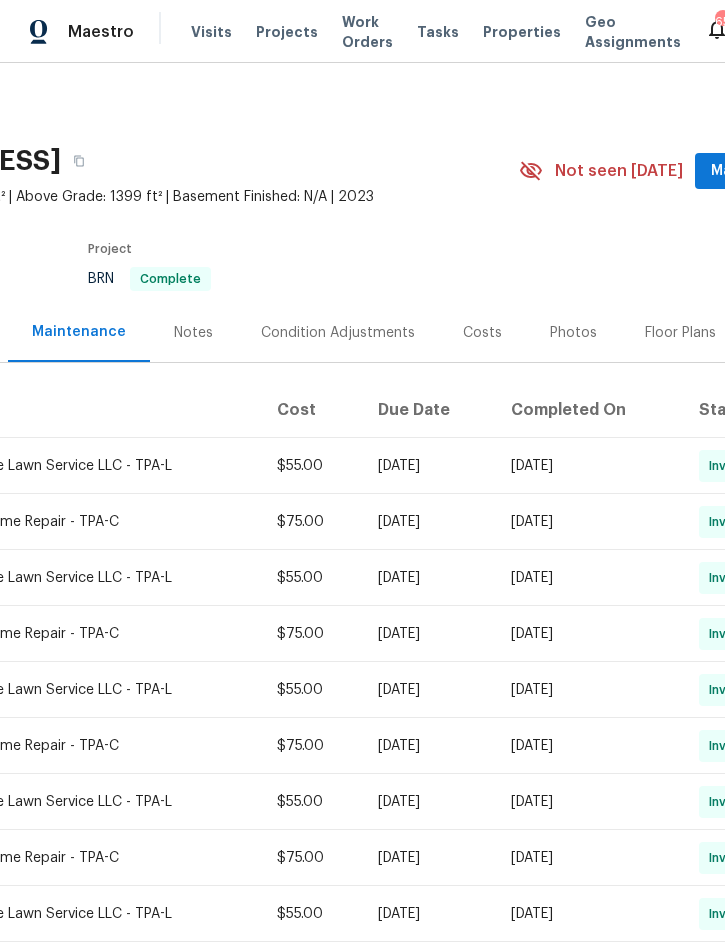 scroll, scrollTop: 0, scrollLeft: 203, axis: horizontal 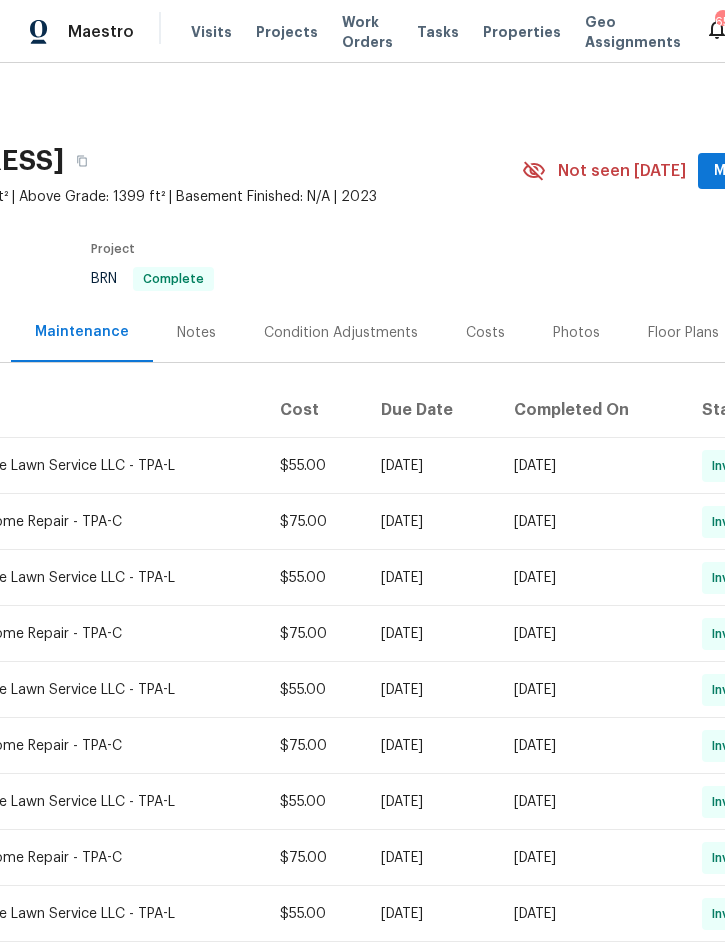 click on "Projects" at bounding box center [287, 32] 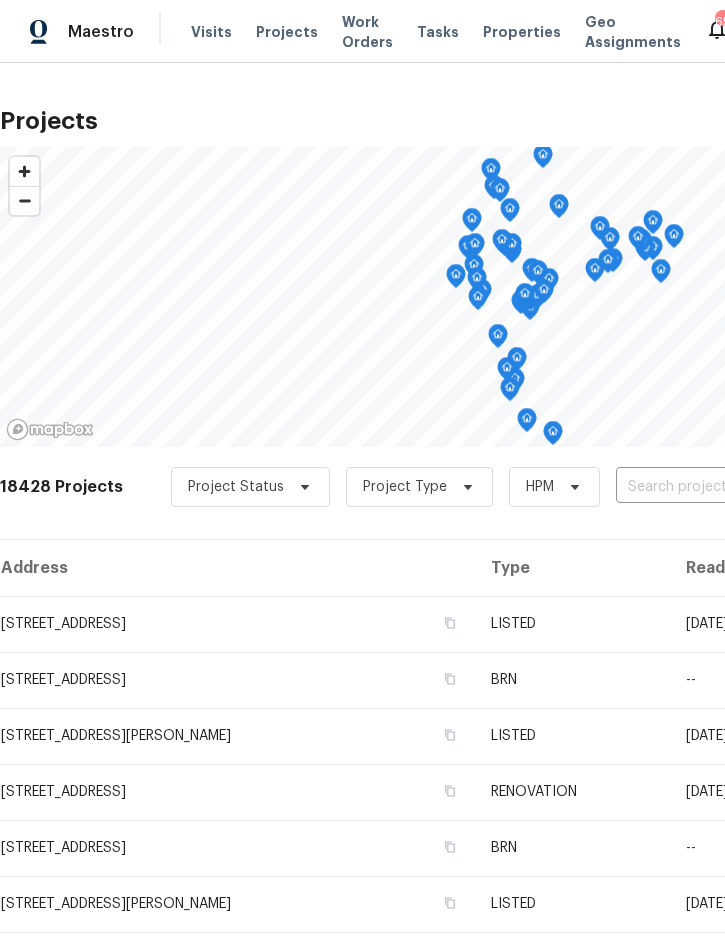 click at bounding box center [730, 487] 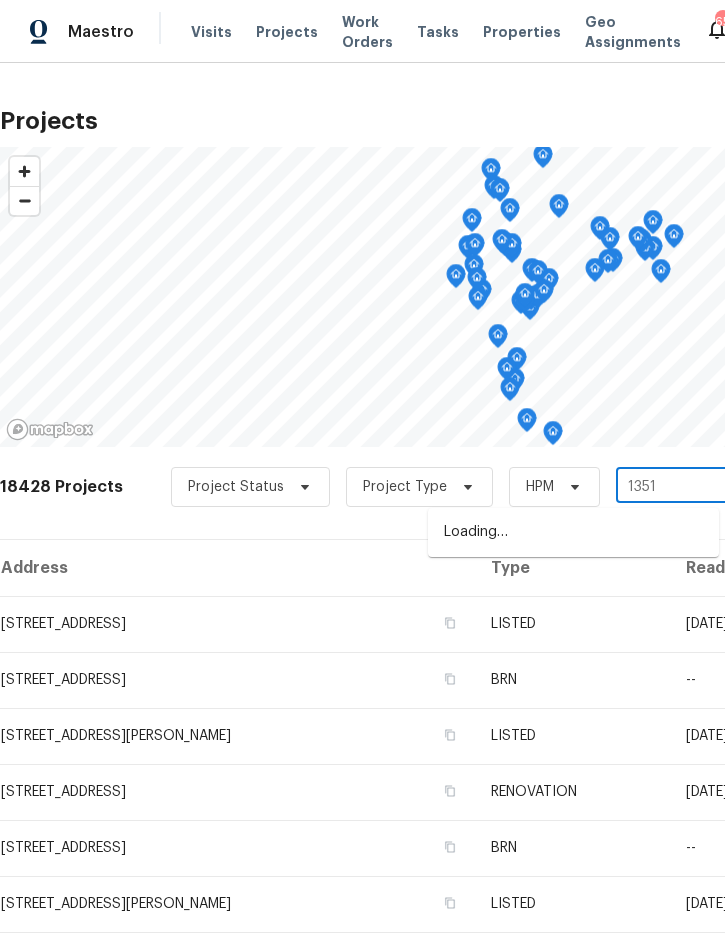 type on "13516" 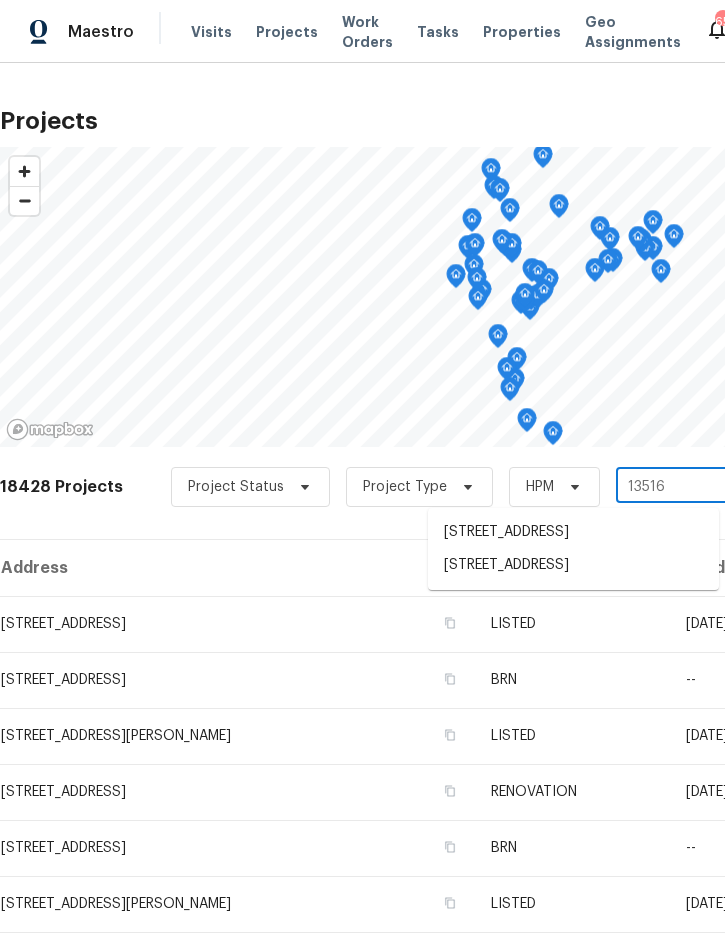 click on "[STREET_ADDRESS]" at bounding box center (573, 565) 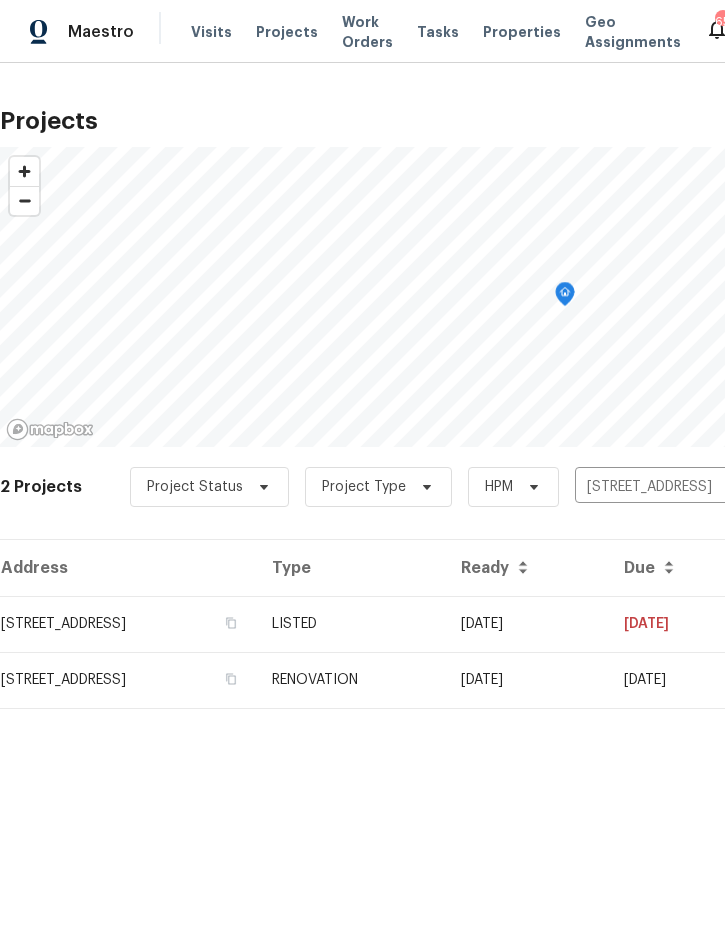 click on "LISTED" at bounding box center (350, 624) 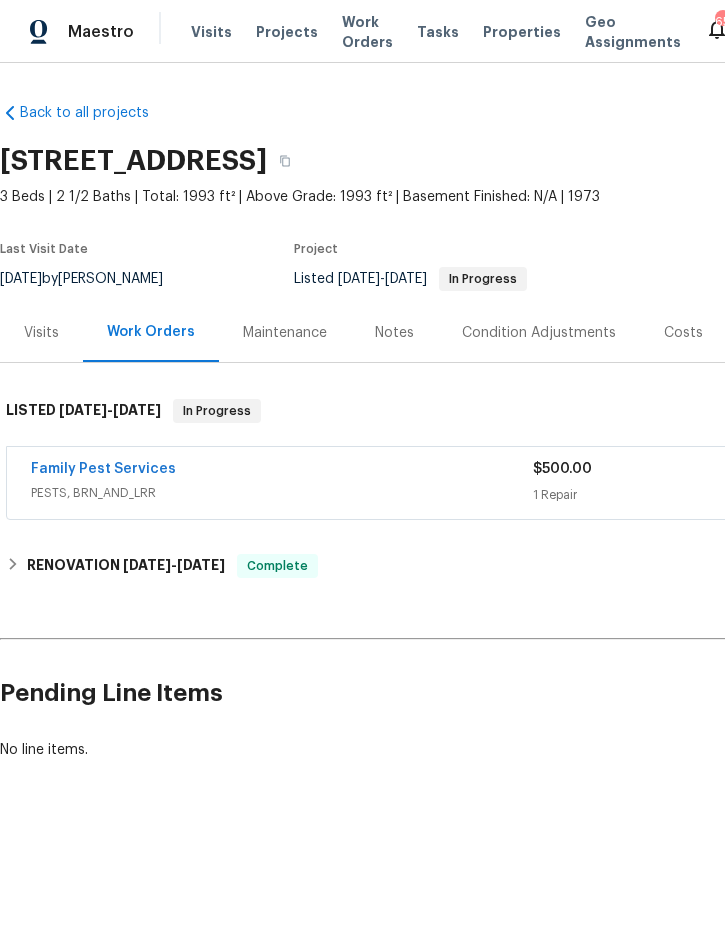 click on "Maintenance" at bounding box center [285, 333] 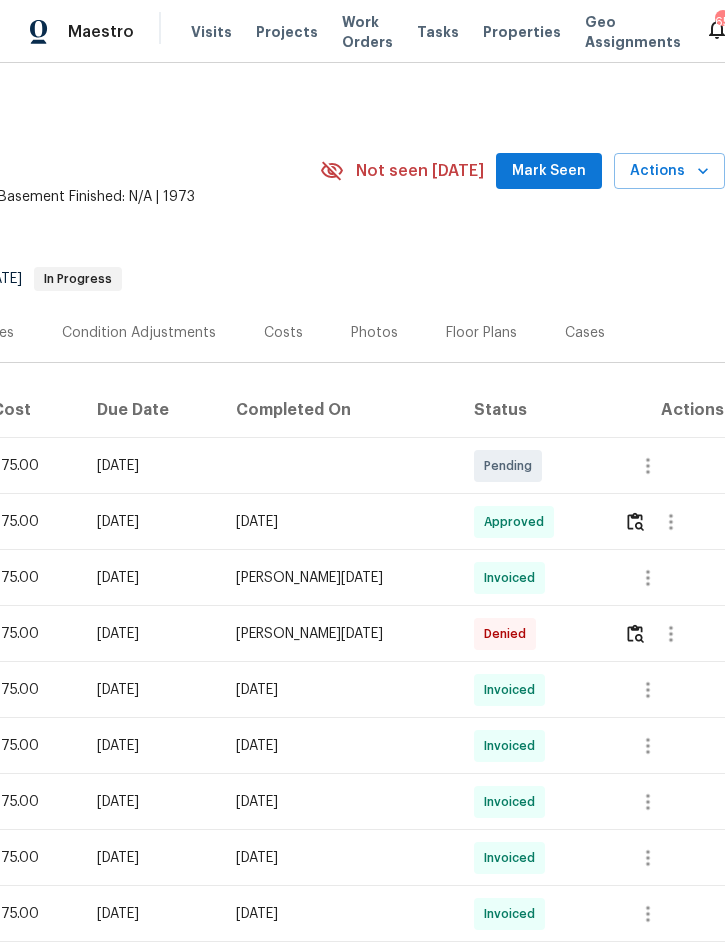 scroll, scrollTop: 0, scrollLeft: 405, axis: horizontal 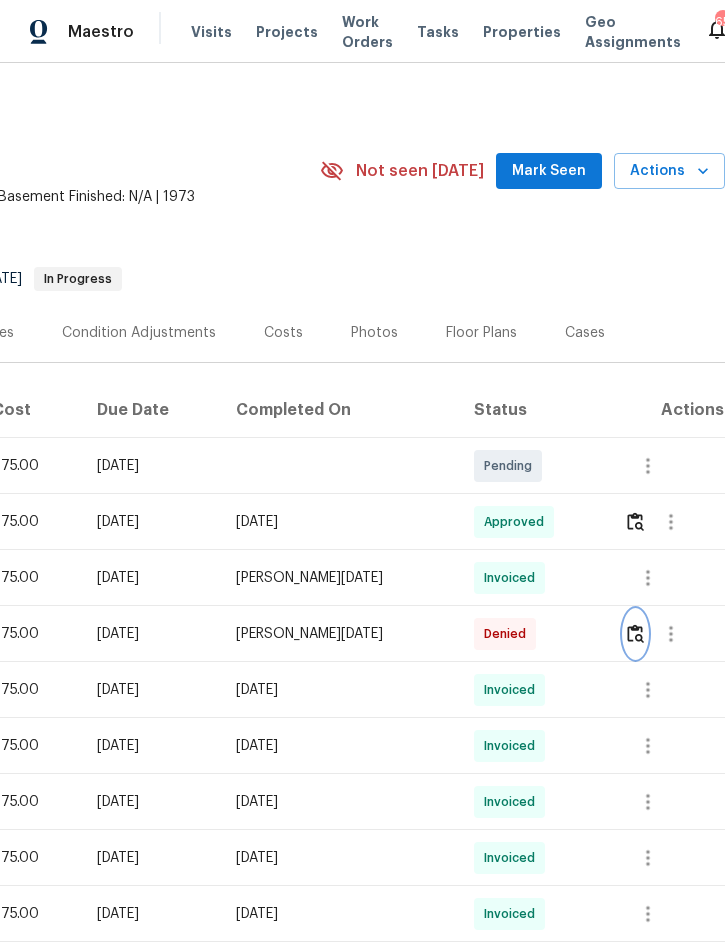 click at bounding box center (635, 633) 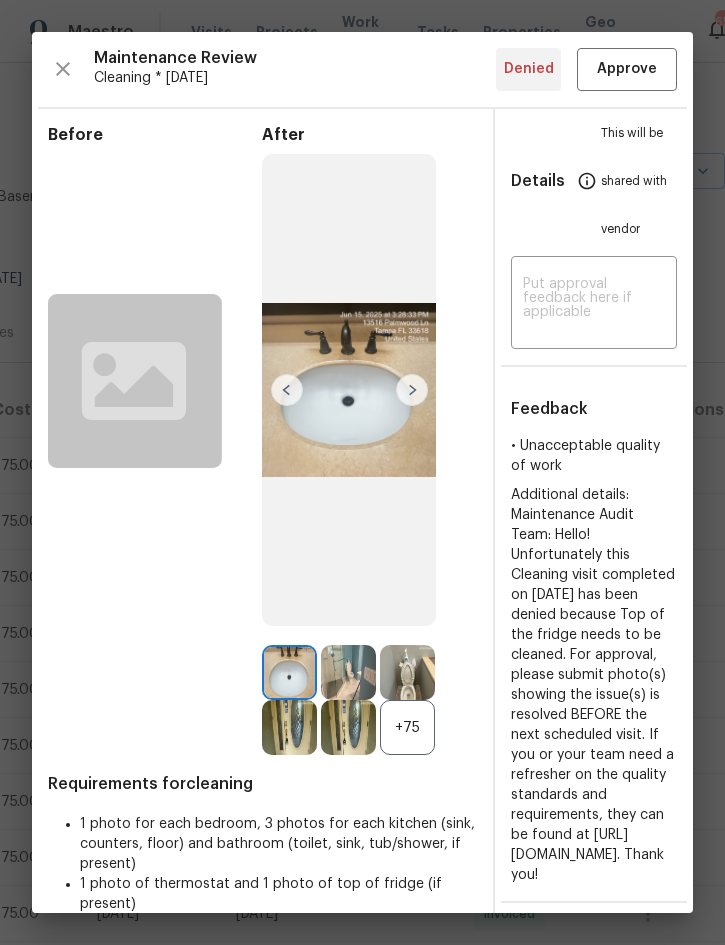 click at bounding box center [412, 390] 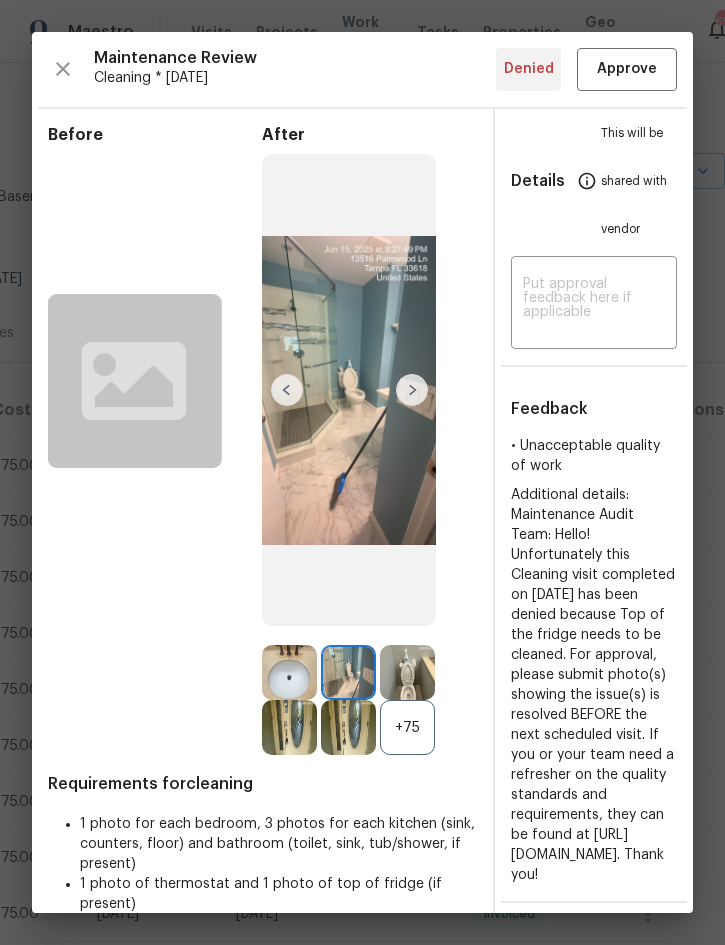 click at bounding box center [412, 390] 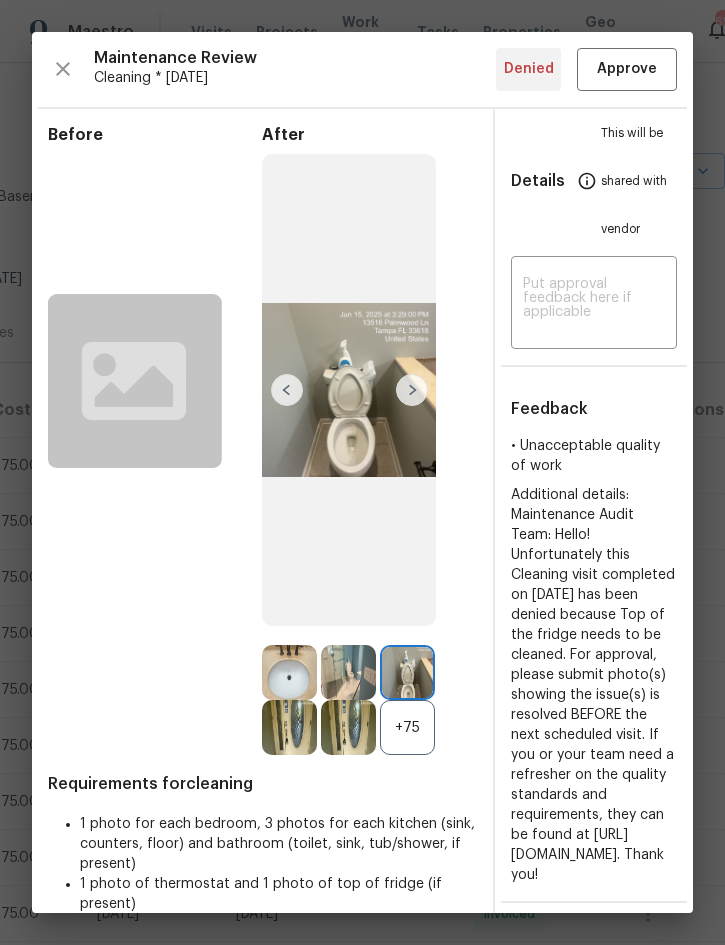 click at bounding box center (412, 390) 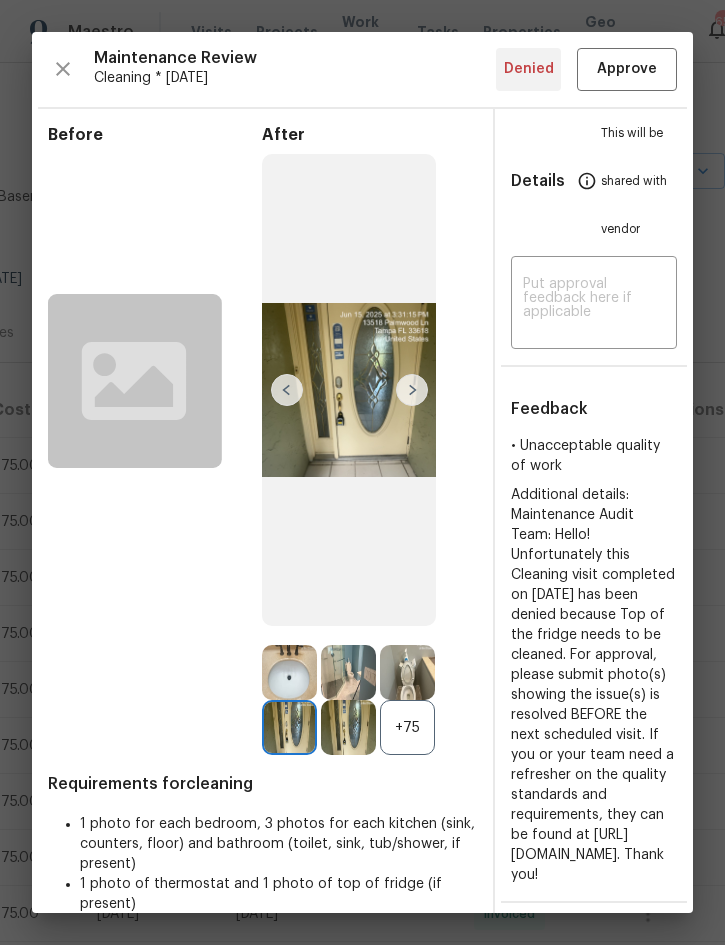 click at bounding box center (412, 390) 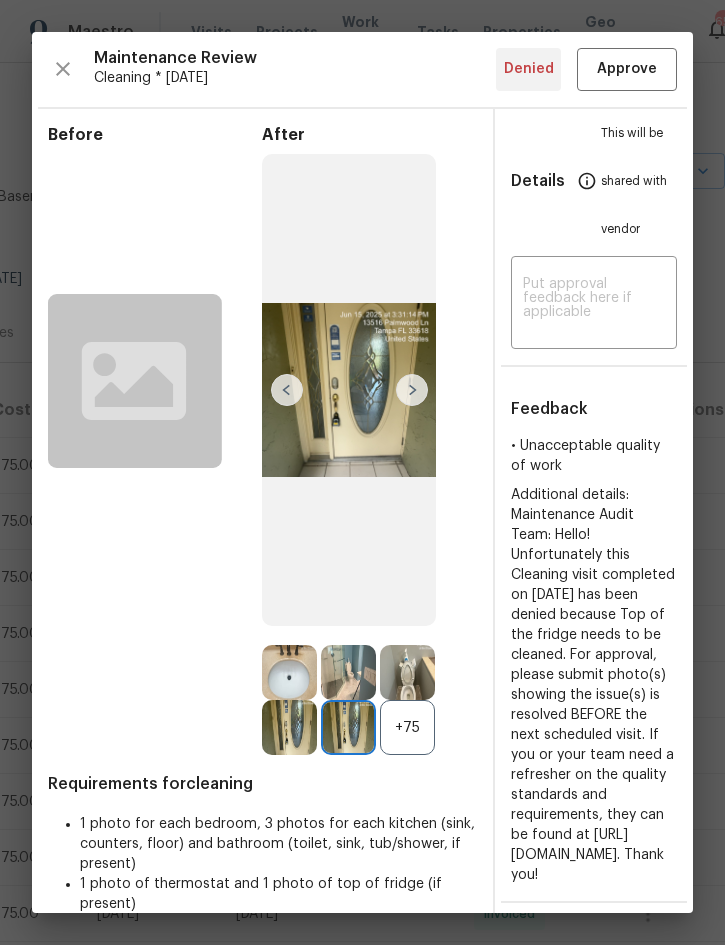 click at bounding box center (412, 390) 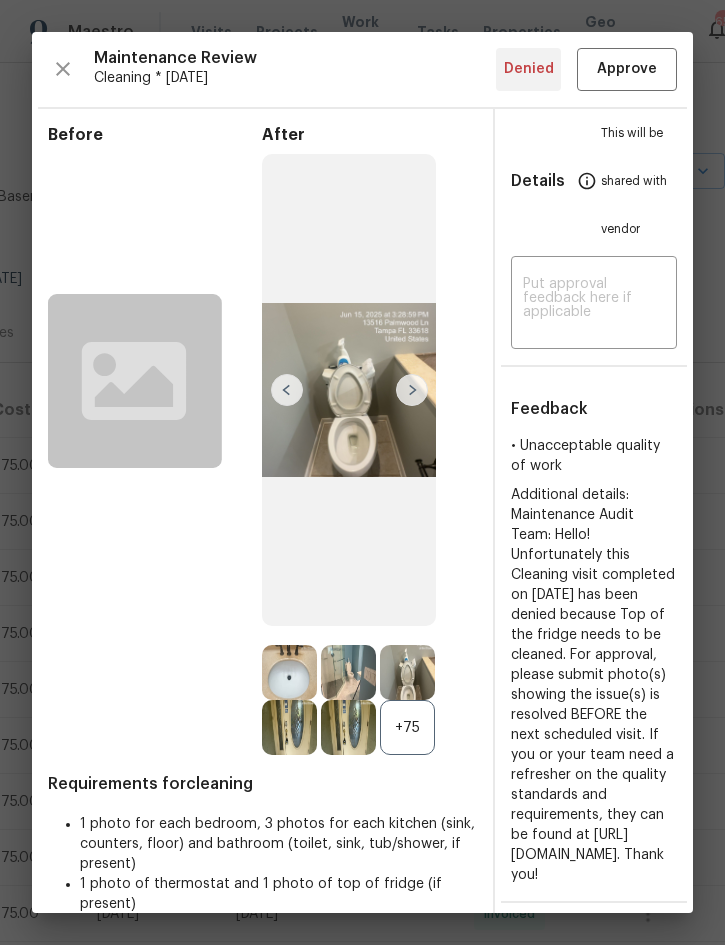 click at bounding box center [412, 390] 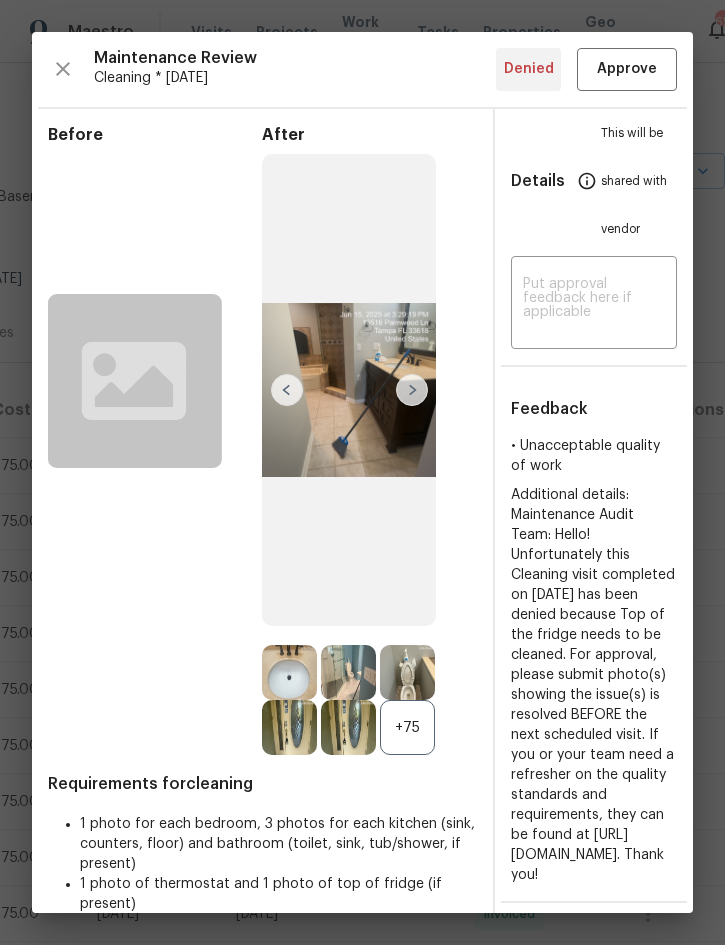 click at bounding box center (412, 390) 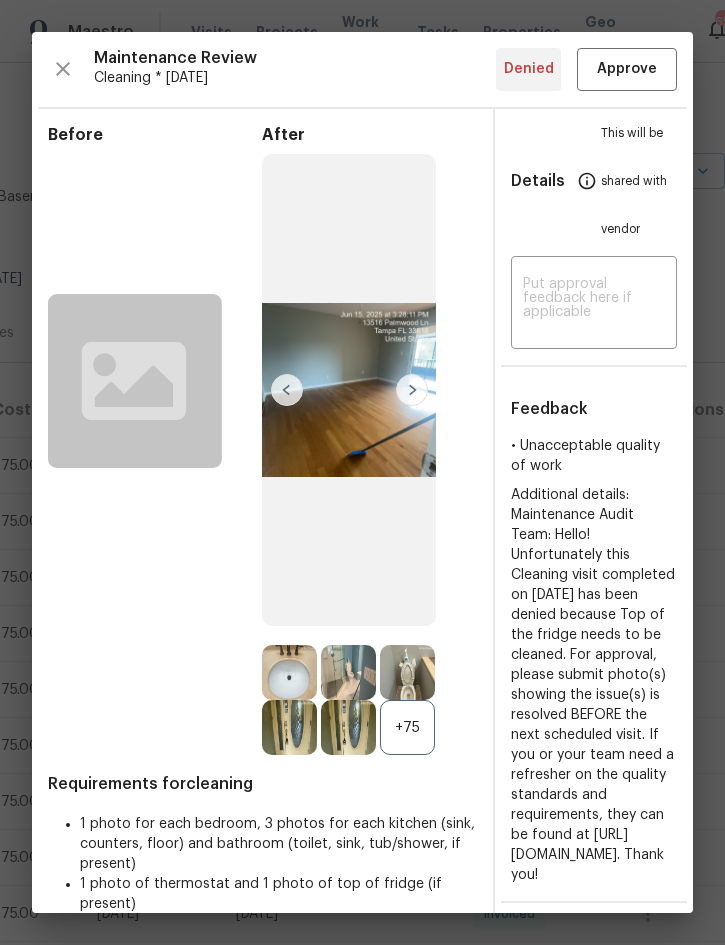 click at bounding box center [412, 390] 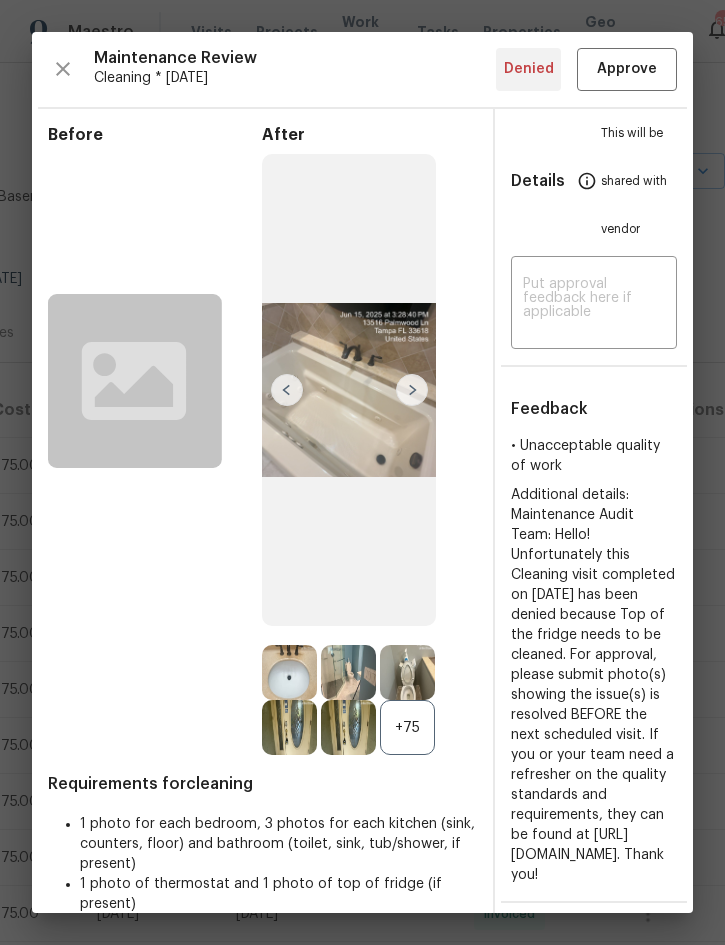 click at bounding box center [412, 390] 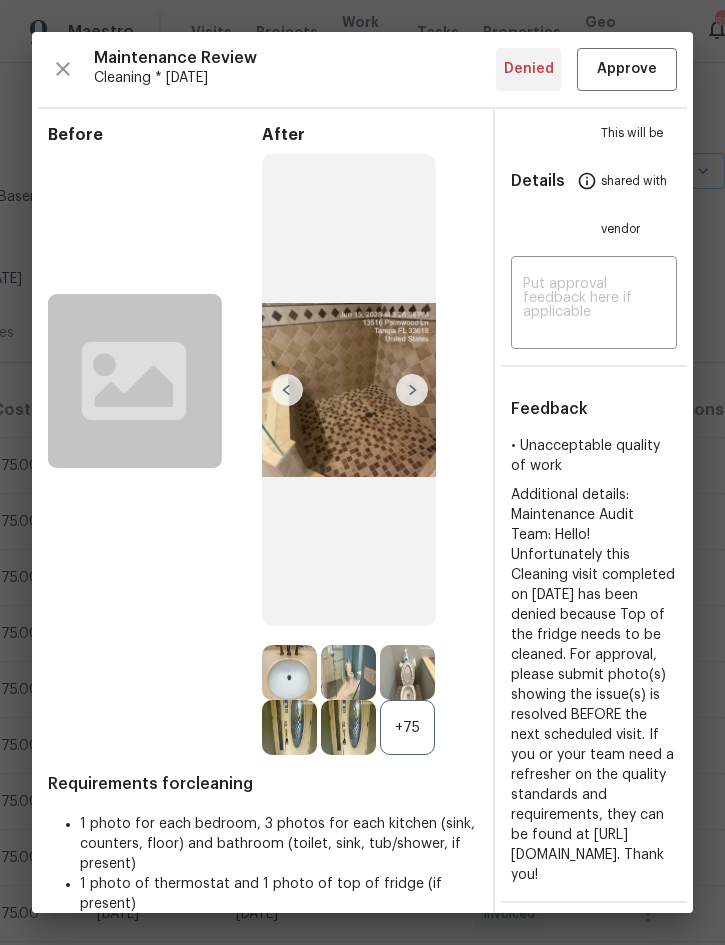 click at bounding box center (412, 390) 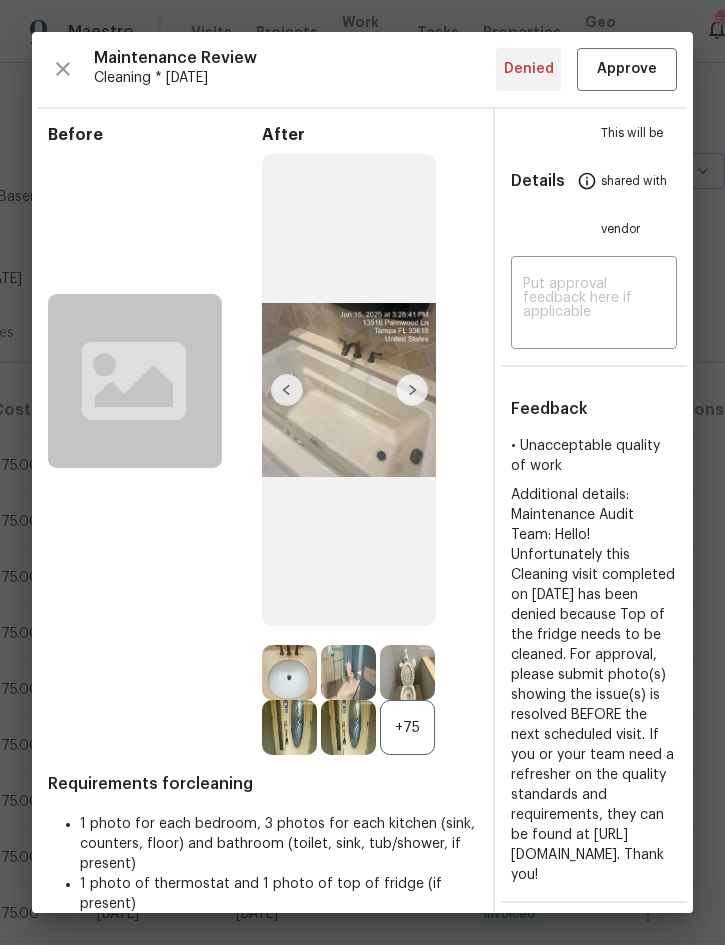 click at bounding box center (412, 390) 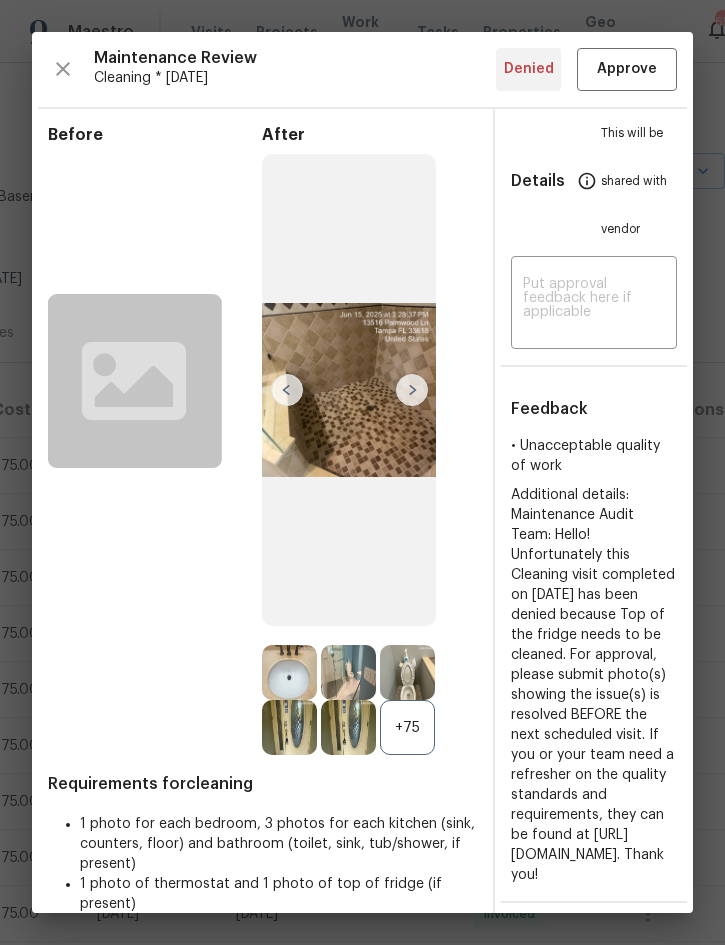 click at bounding box center (412, 390) 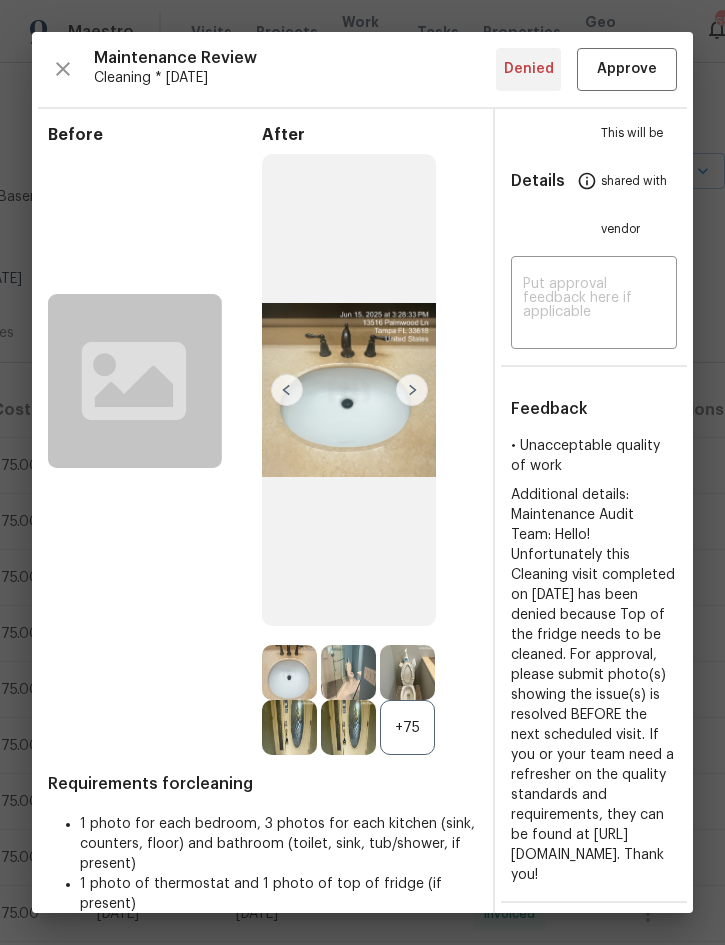 click at bounding box center (412, 390) 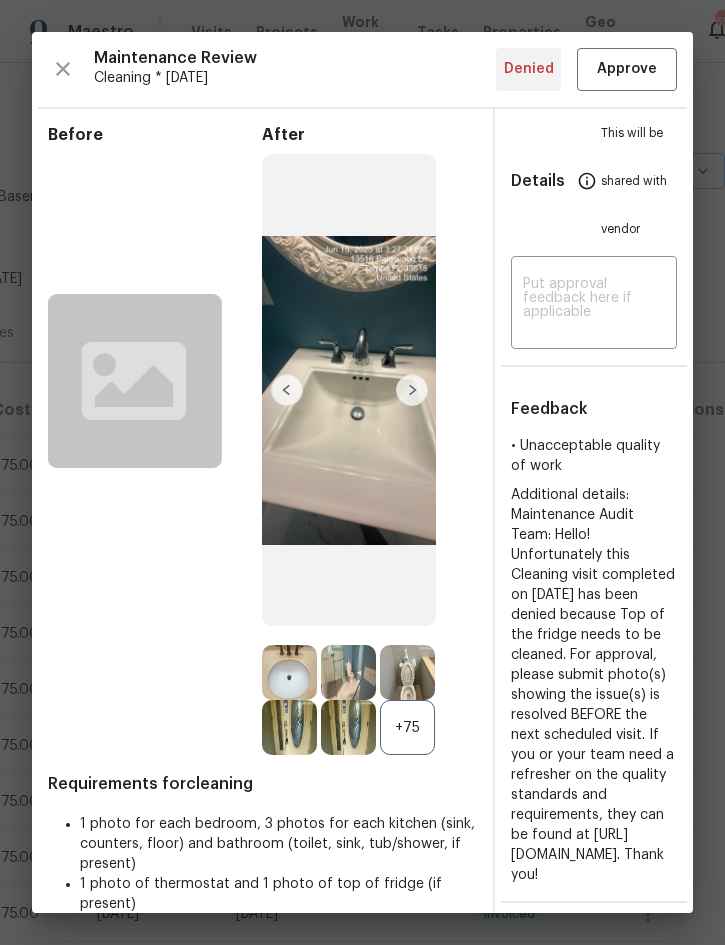 click at bounding box center [412, 390] 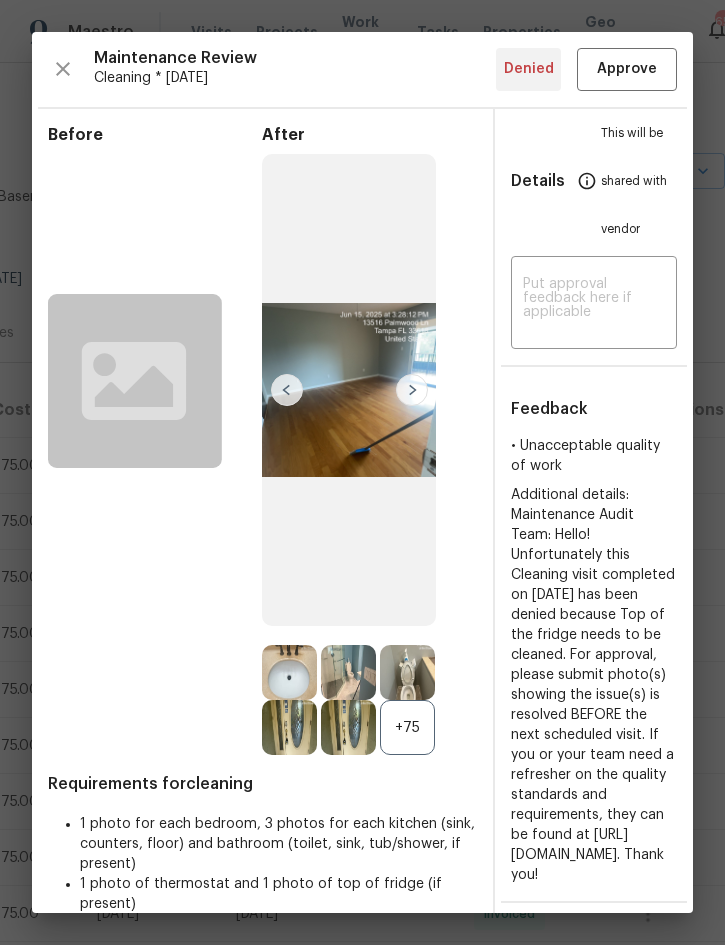 click at bounding box center [412, 390] 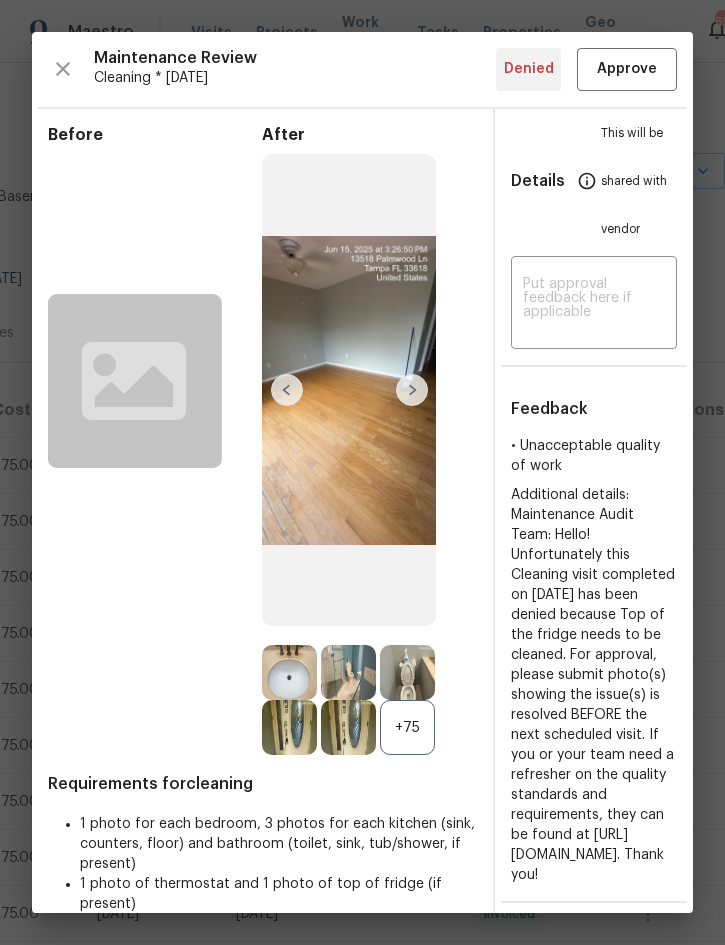 click at bounding box center [412, 390] 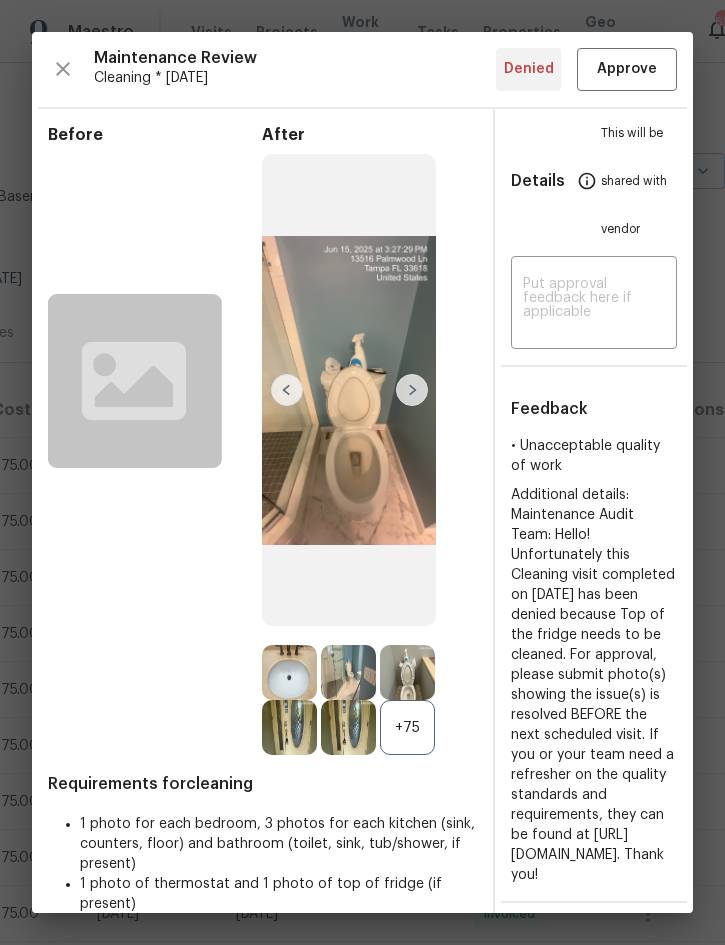 click at bounding box center (412, 390) 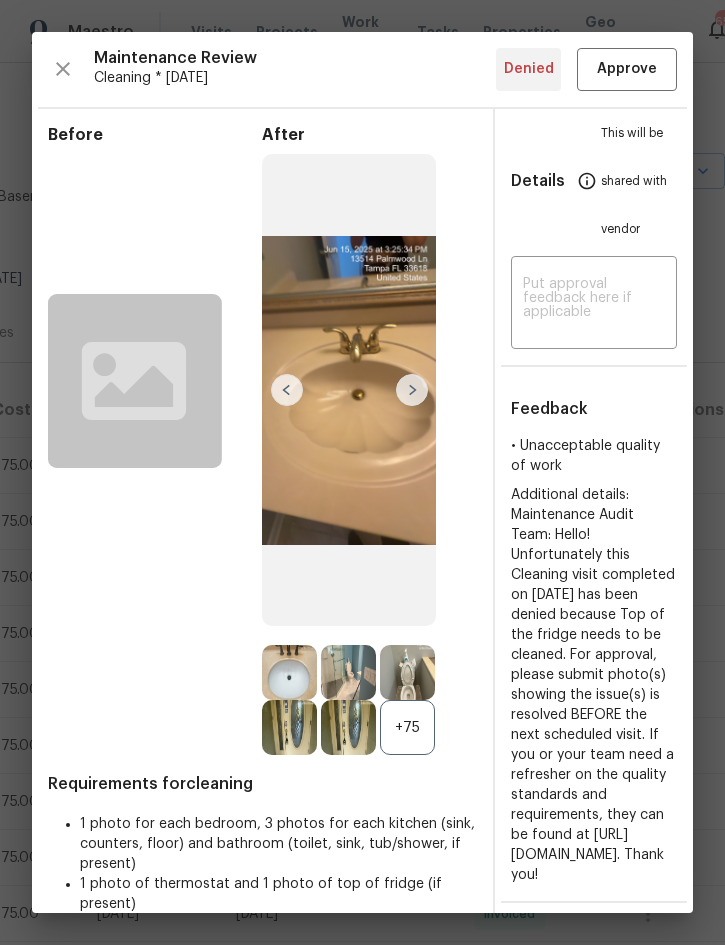 click at bounding box center (412, 390) 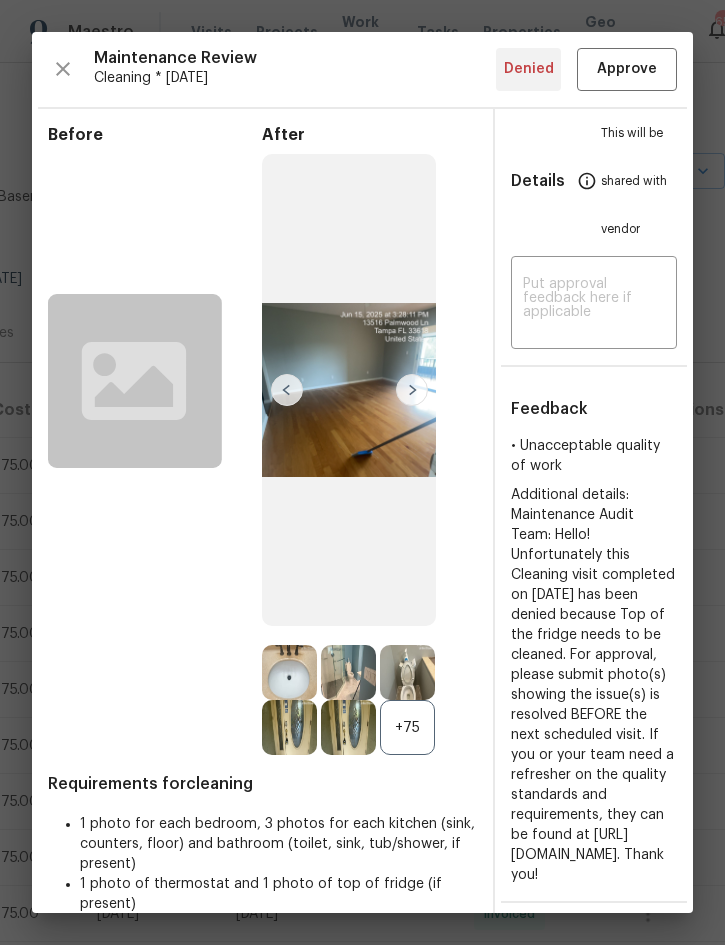 click at bounding box center (412, 390) 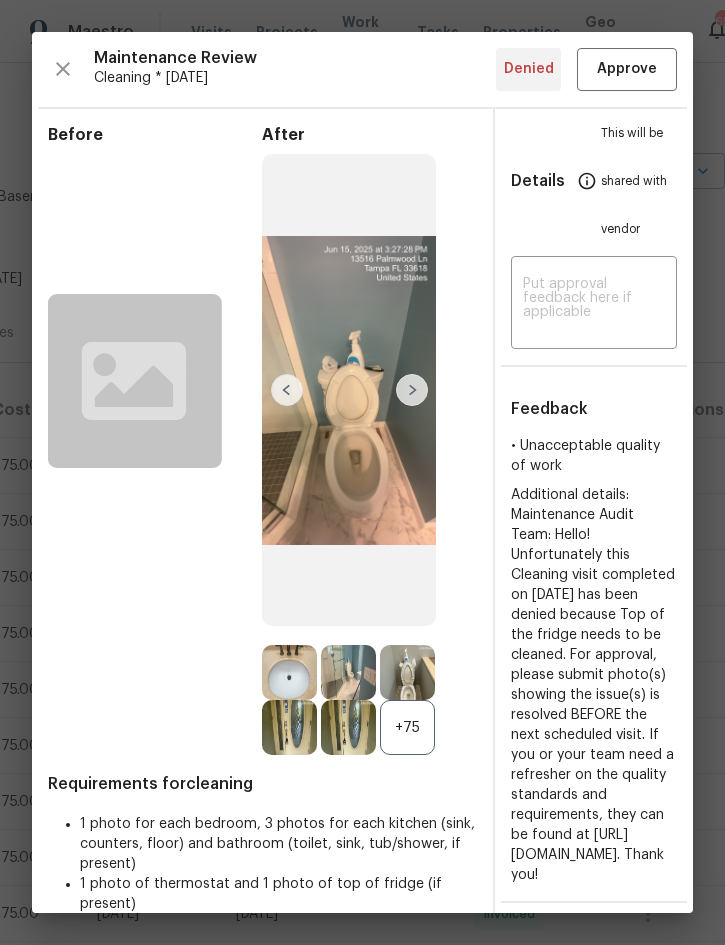click at bounding box center (412, 390) 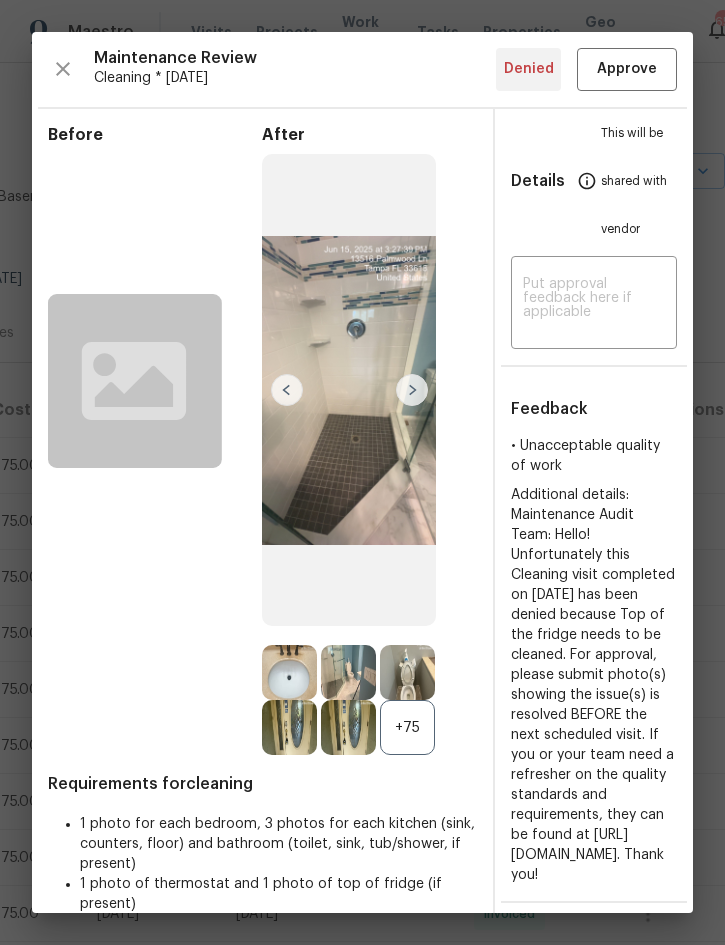 click at bounding box center (412, 390) 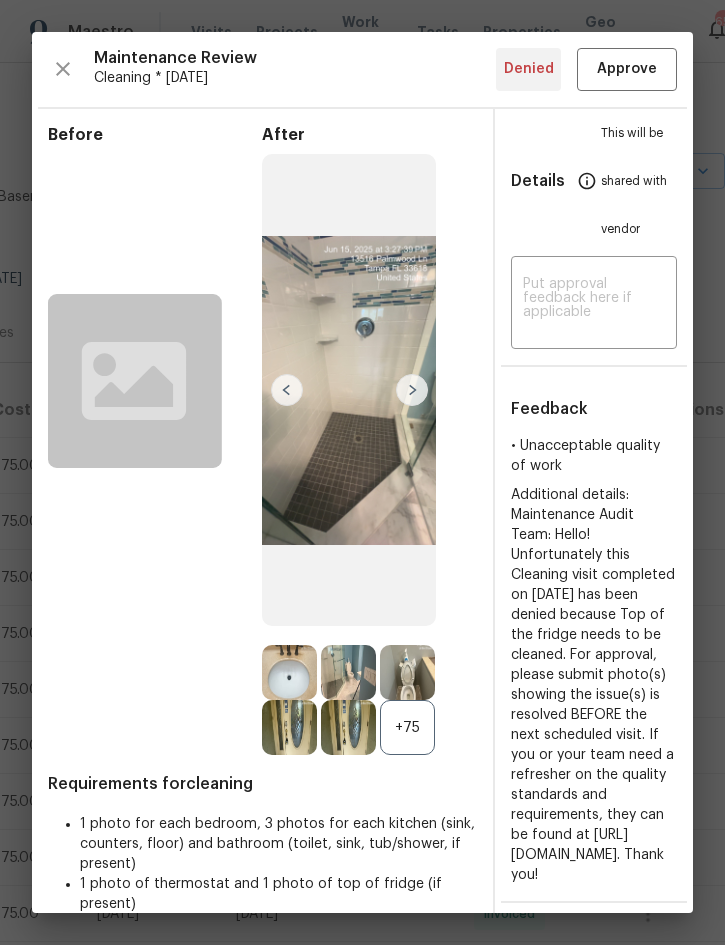 click at bounding box center [412, 390] 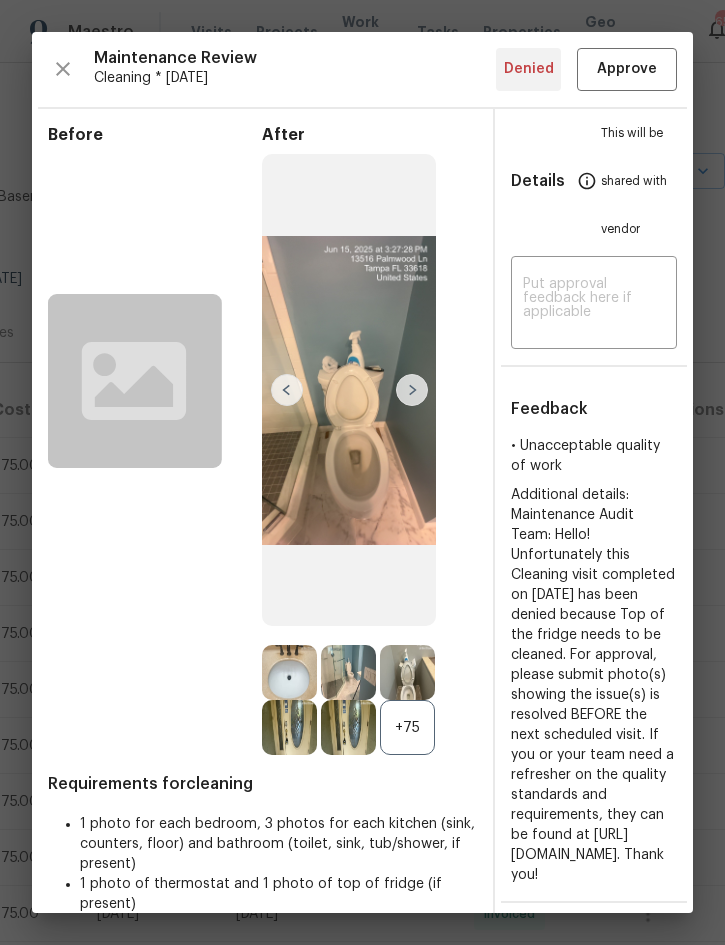 click at bounding box center [412, 390] 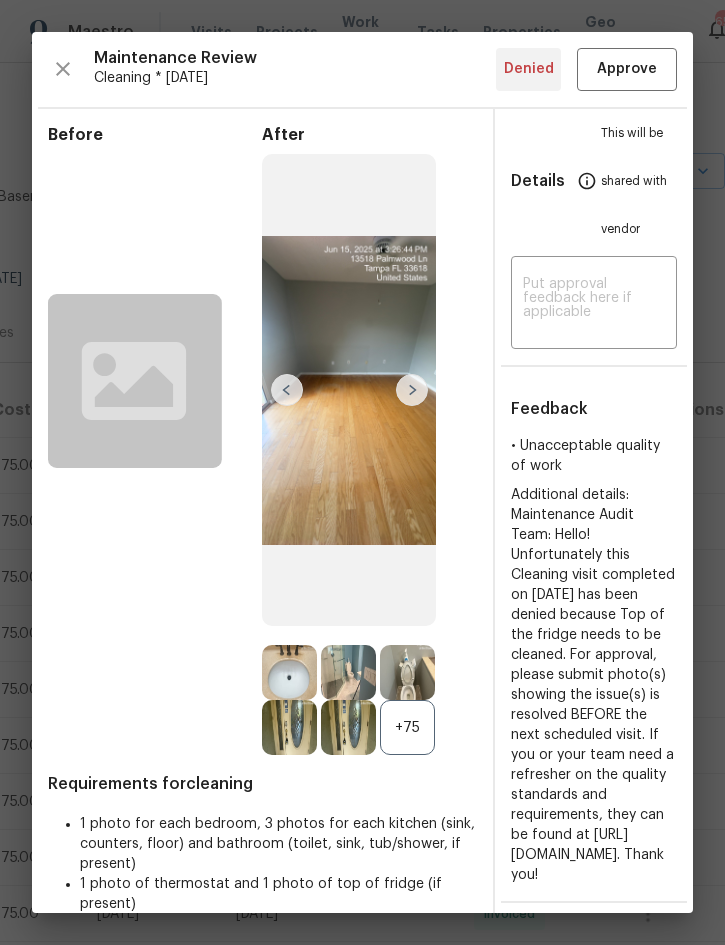 click at bounding box center (412, 390) 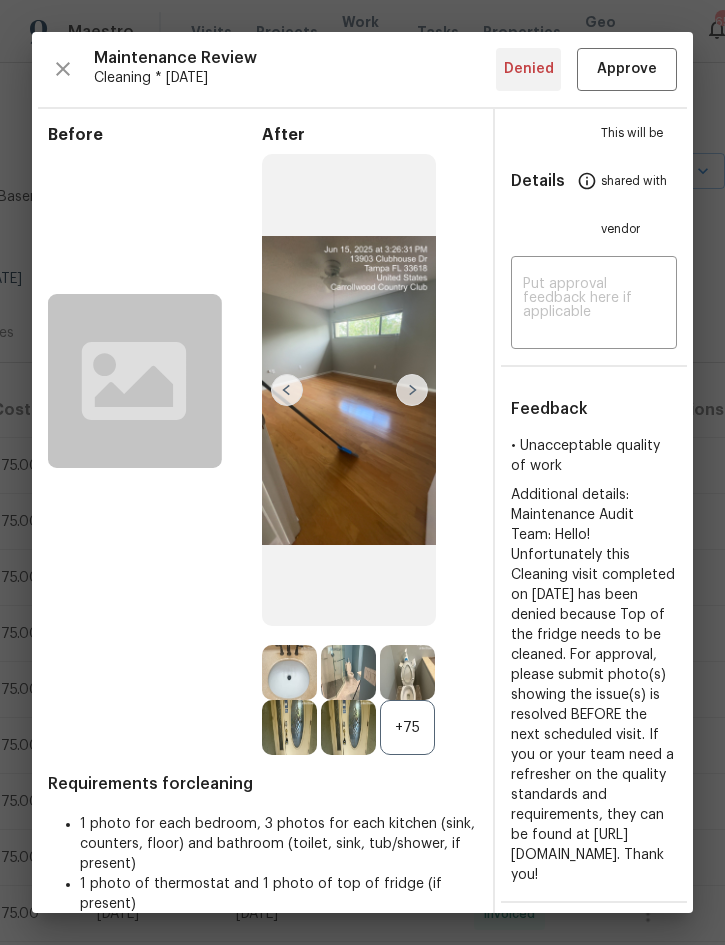 click at bounding box center (412, 390) 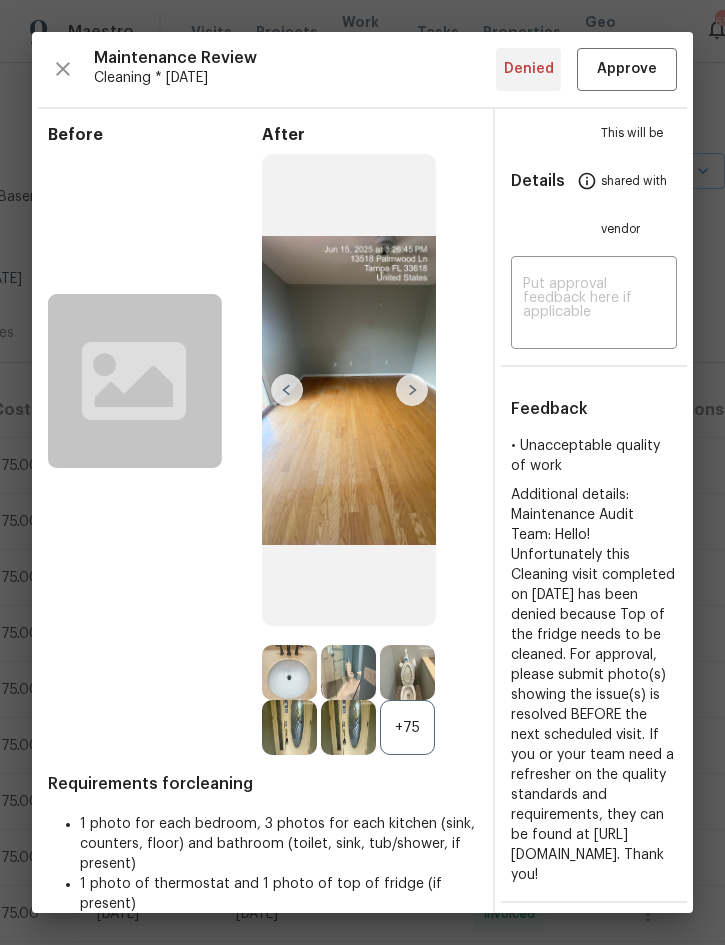 click at bounding box center (412, 390) 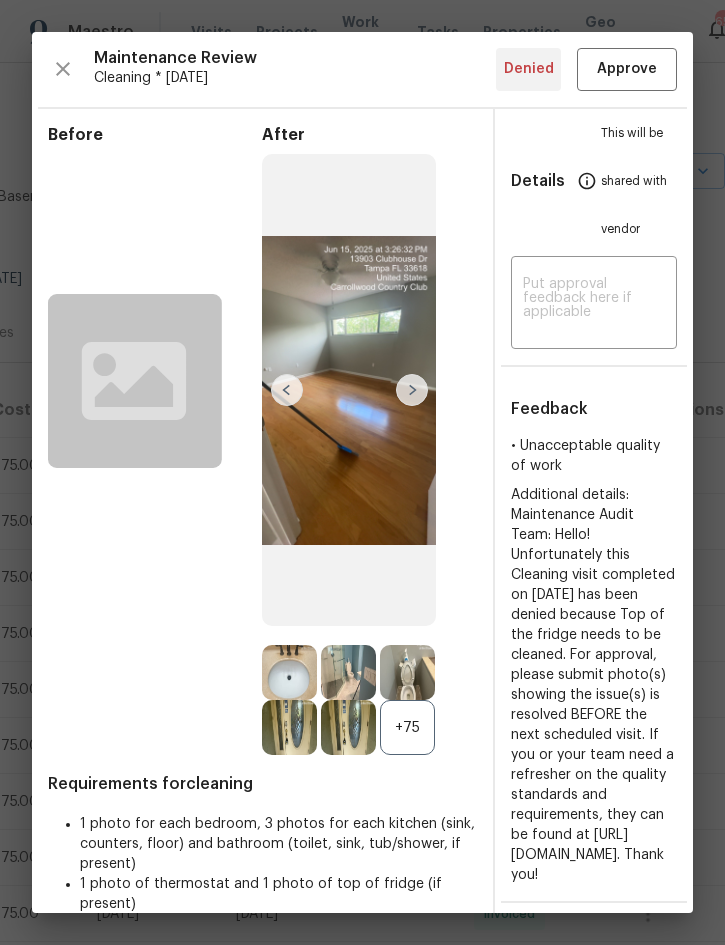 click at bounding box center [412, 390] 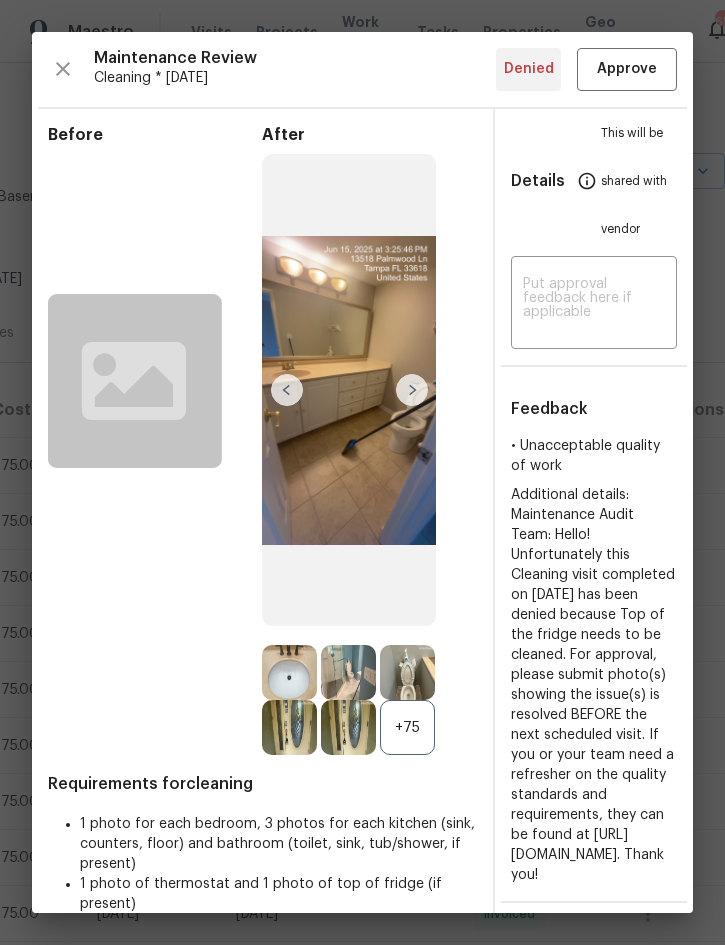 click at bounding box center [412, 390] 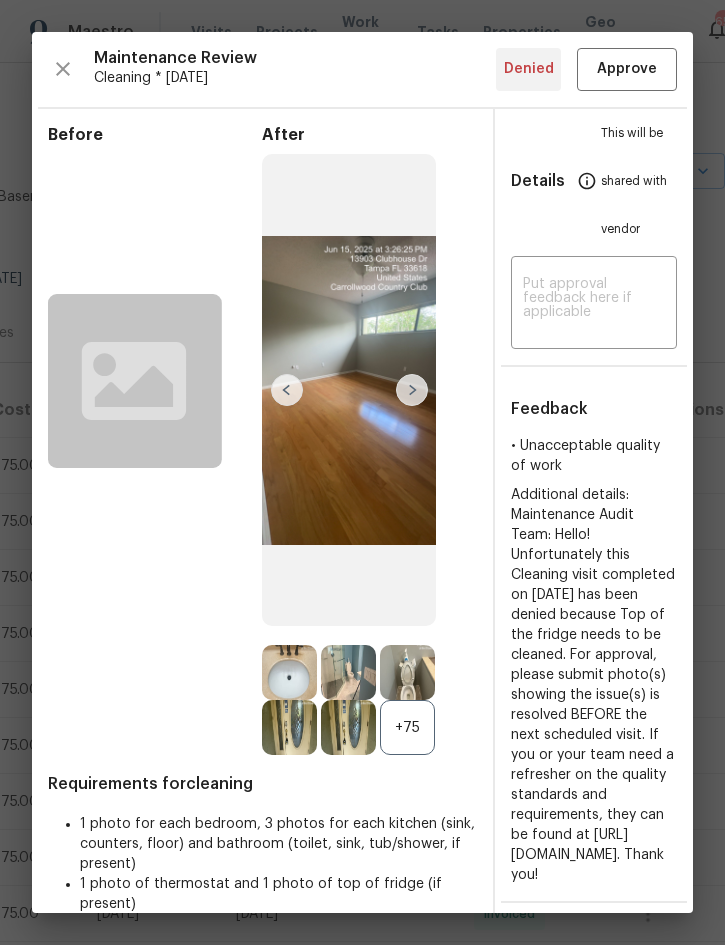 click at bounding box center (412, 390) 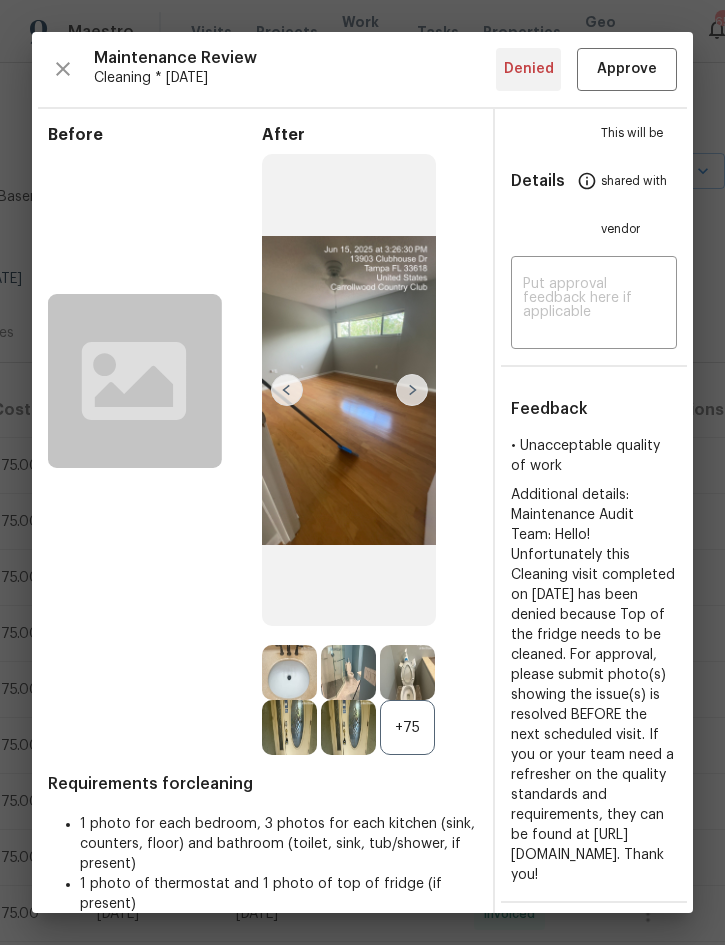 click at bounding box center [412, 390] 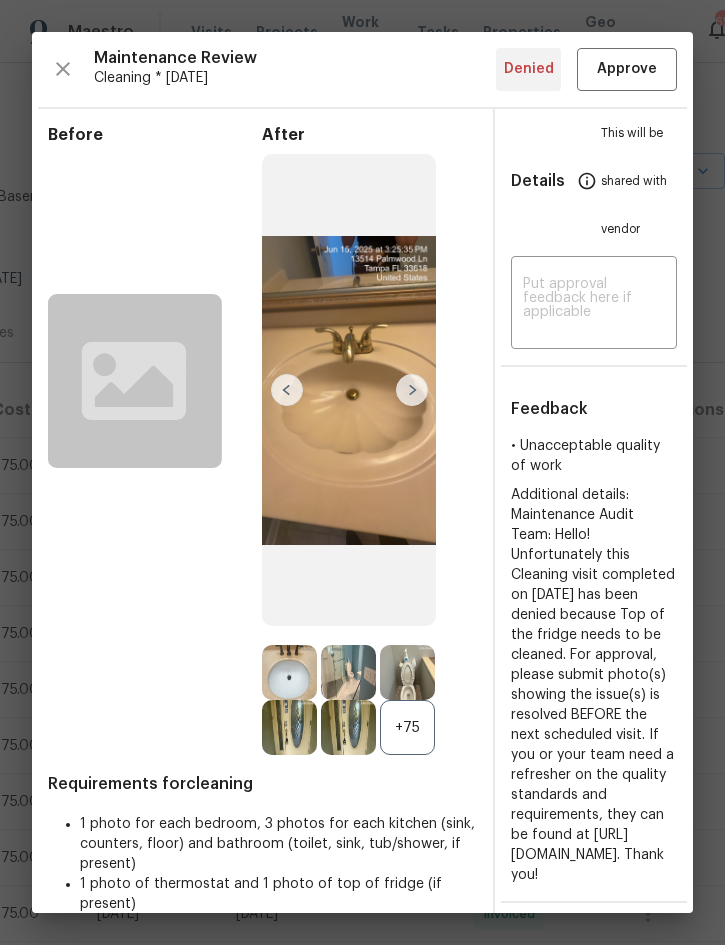click at bounding box center [412, 390] 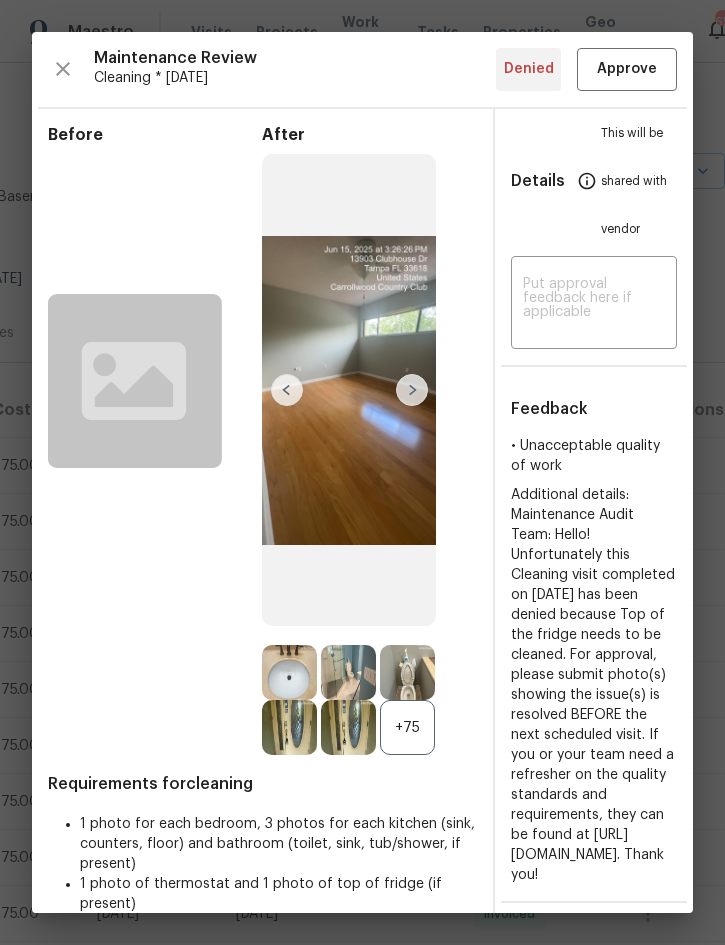 click at bounding box center [412, 390] 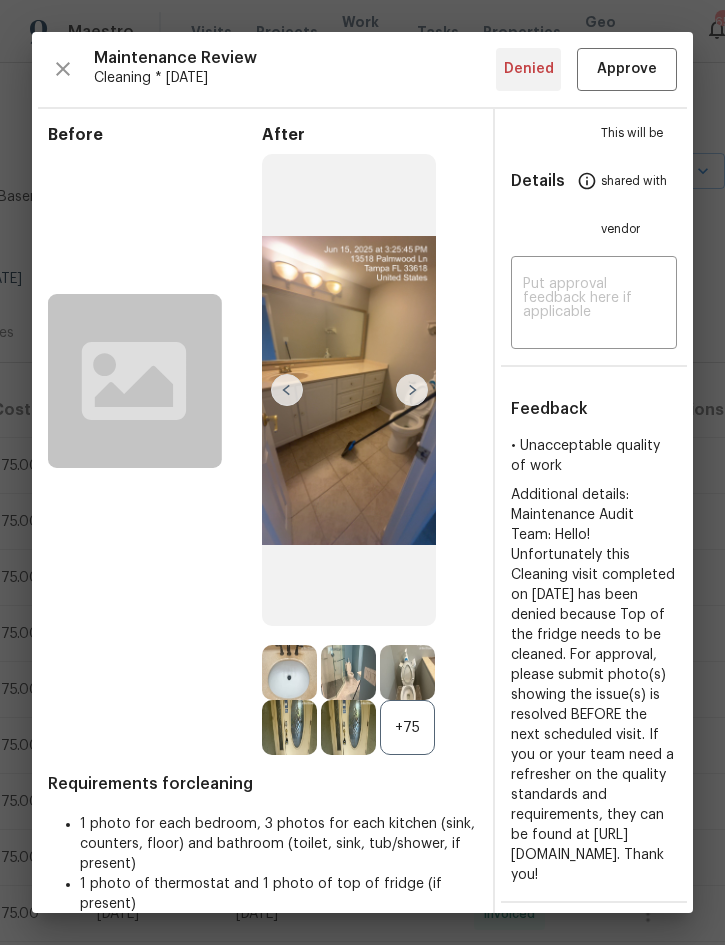 click at bounding box center (412, 390) 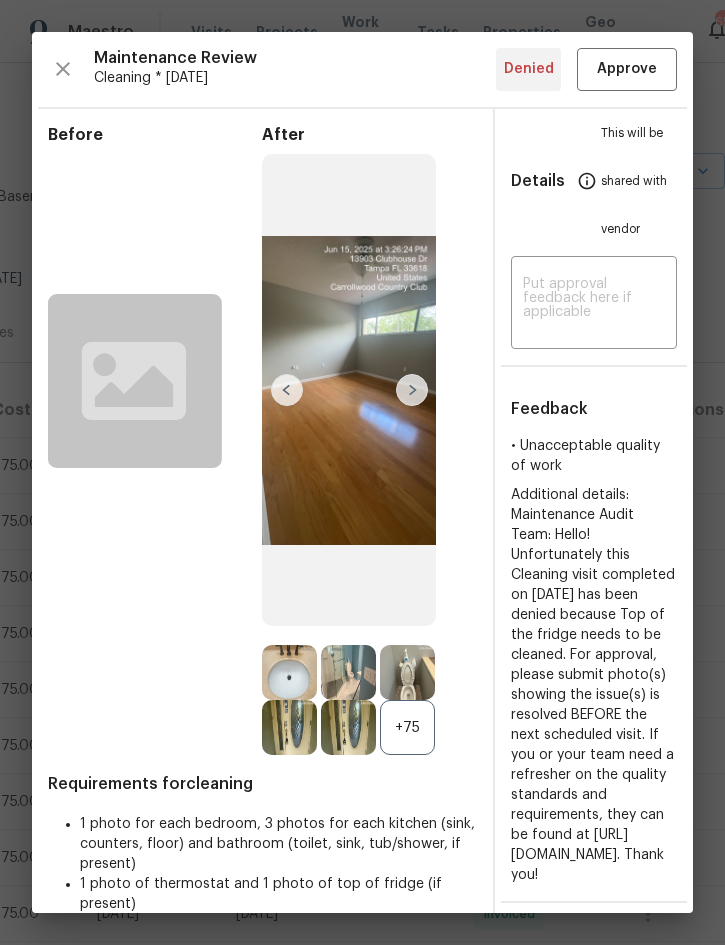 click at bounding box center (412, 390) 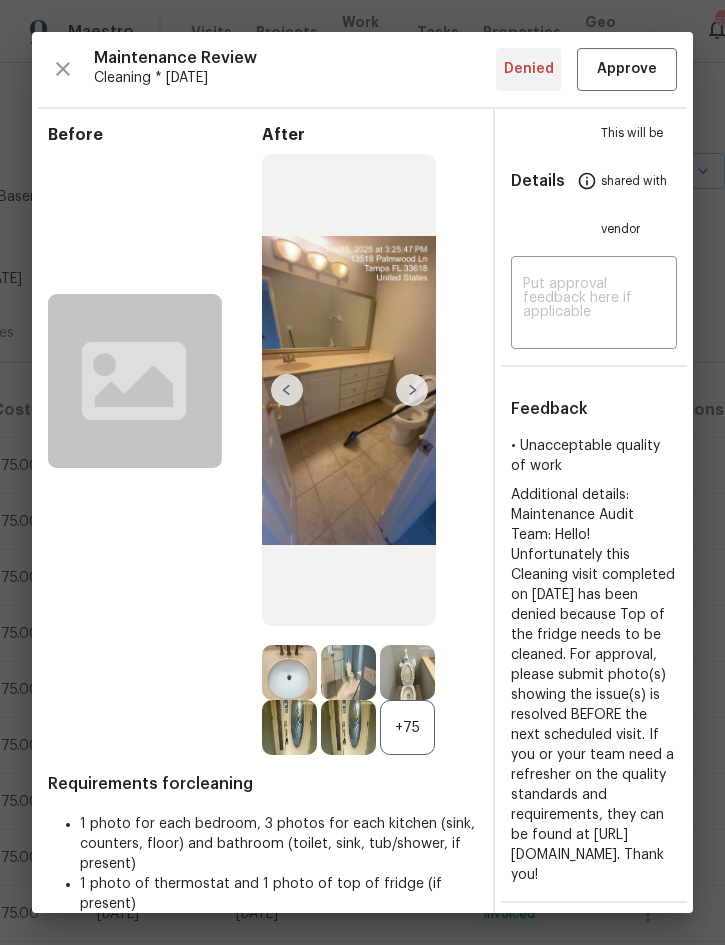 click at bounding box center (412, 390) 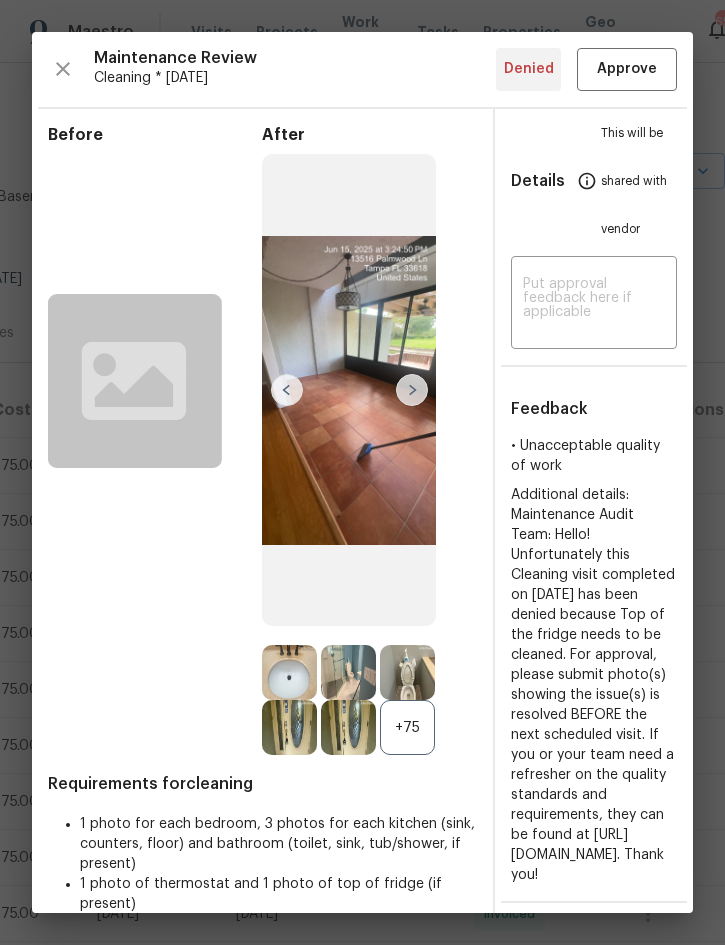 click at bounding box center [412, 390] 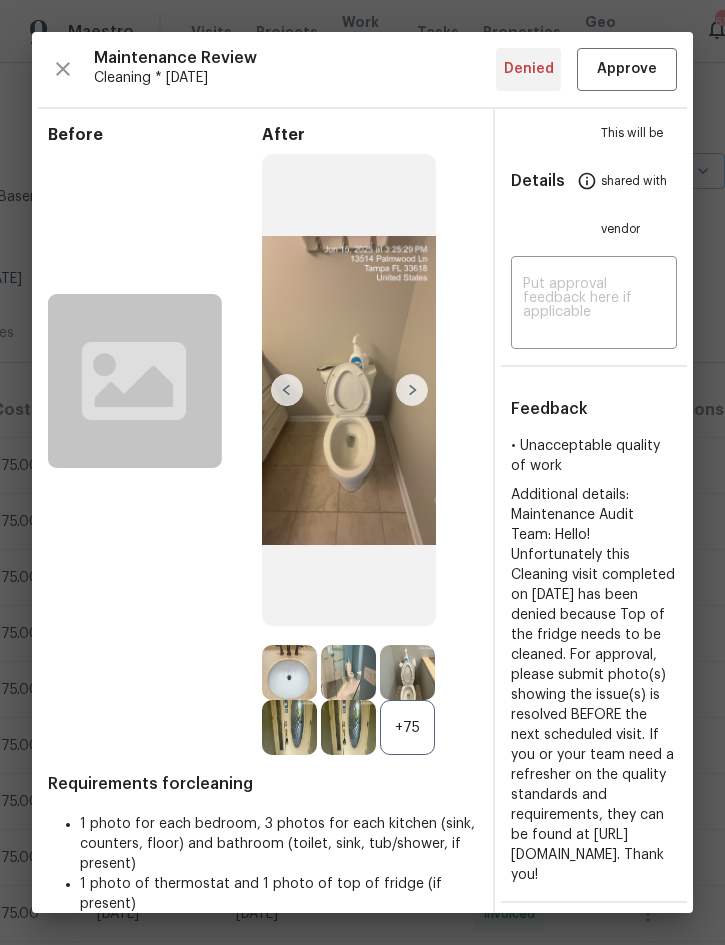 click at bounding box center [412, 390] 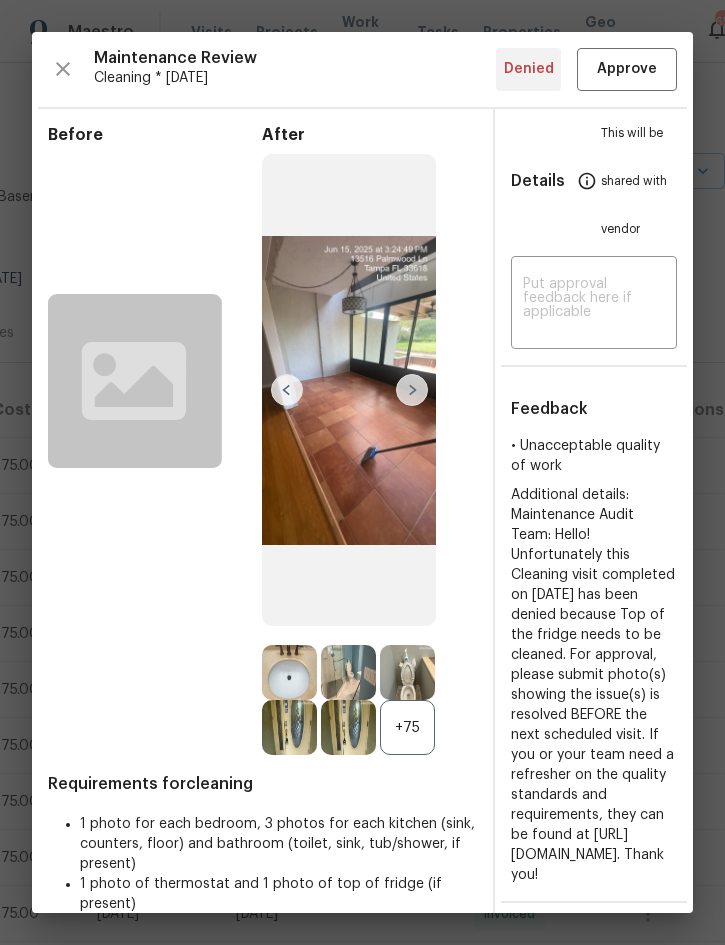 click at bounding box center (412, 390) 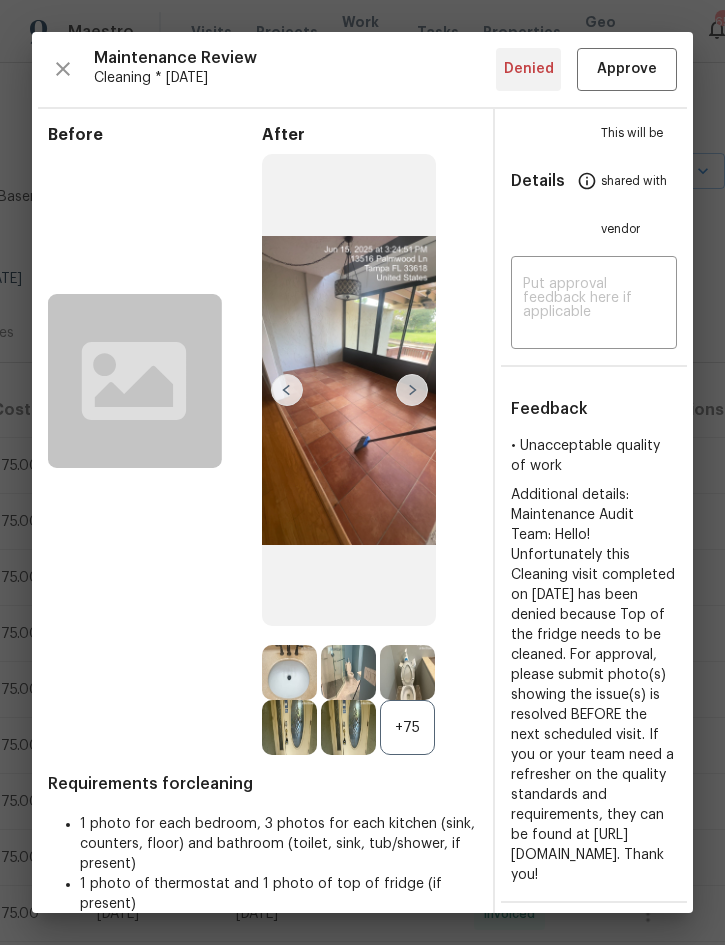 click at bounding box center (412, 390) 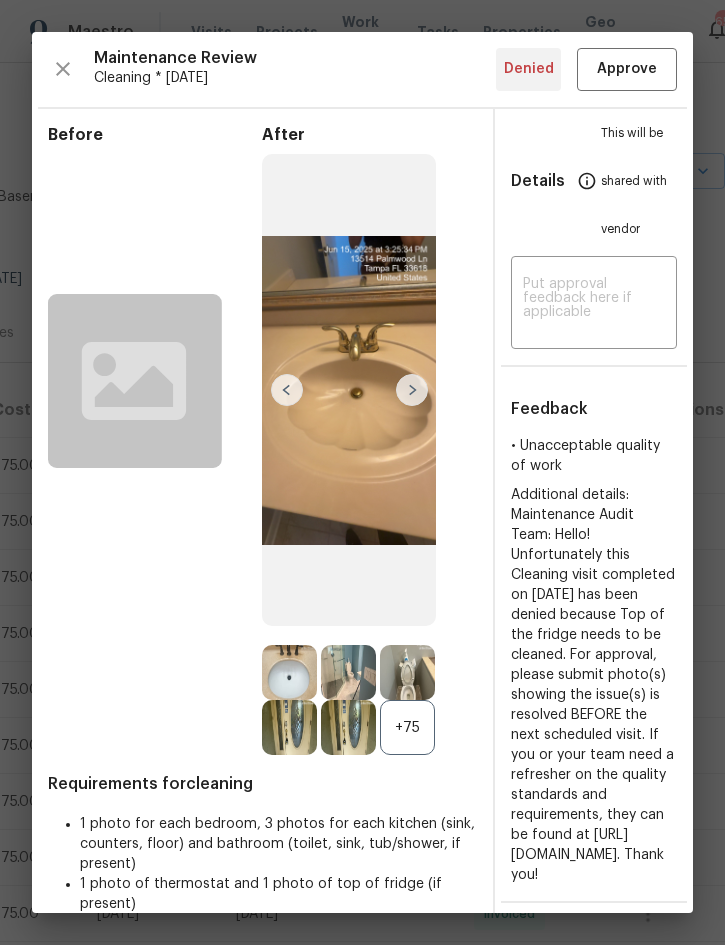 click at bounding box center [412, 390] 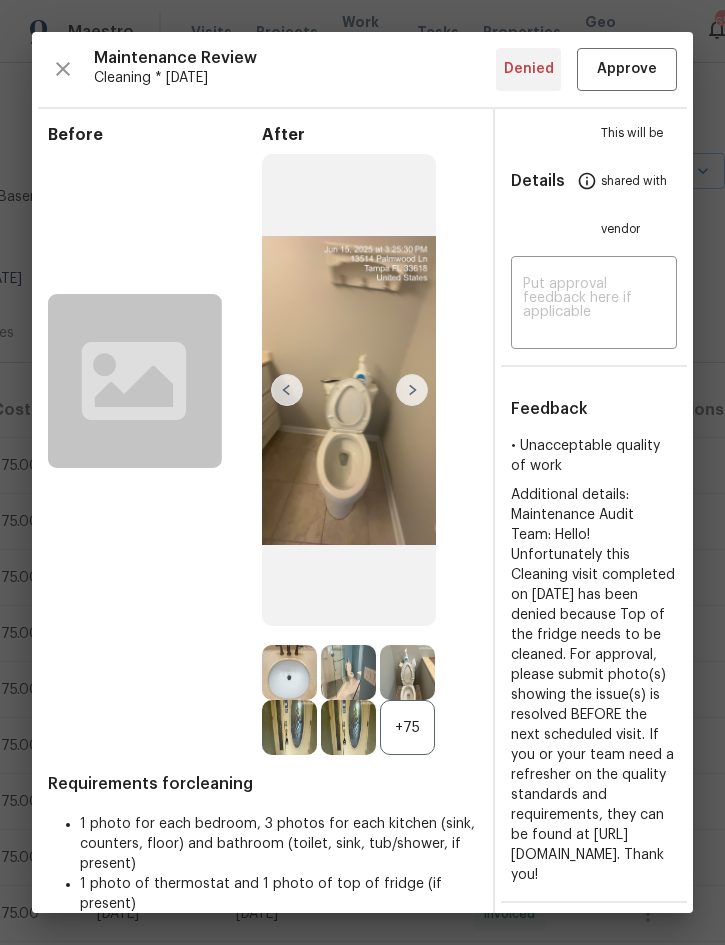 click at bounding box center [412, 390] 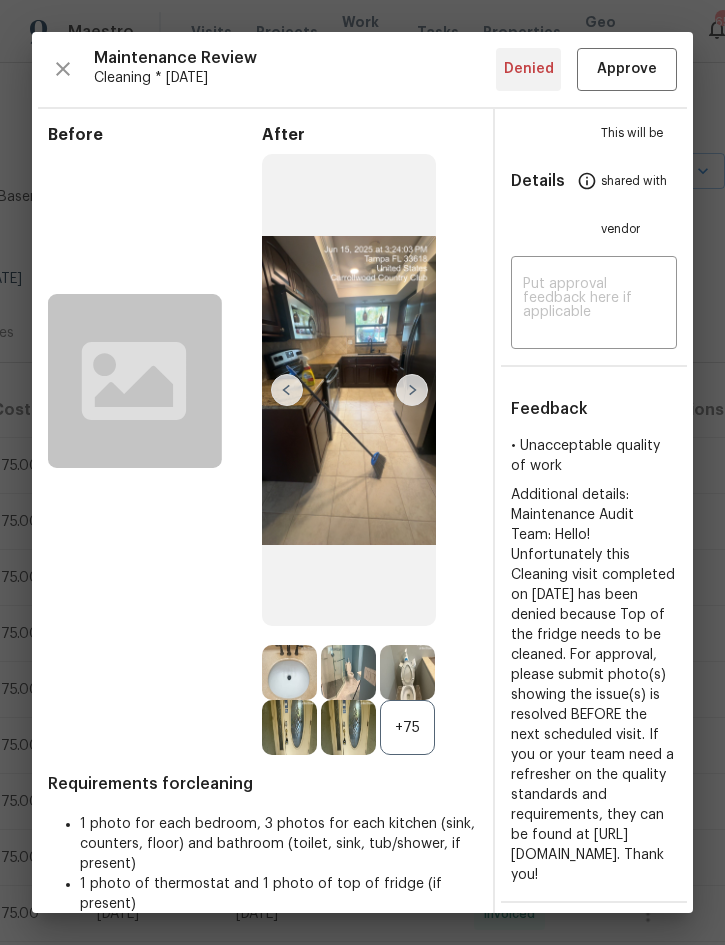 click at bounding box center [412, 390] 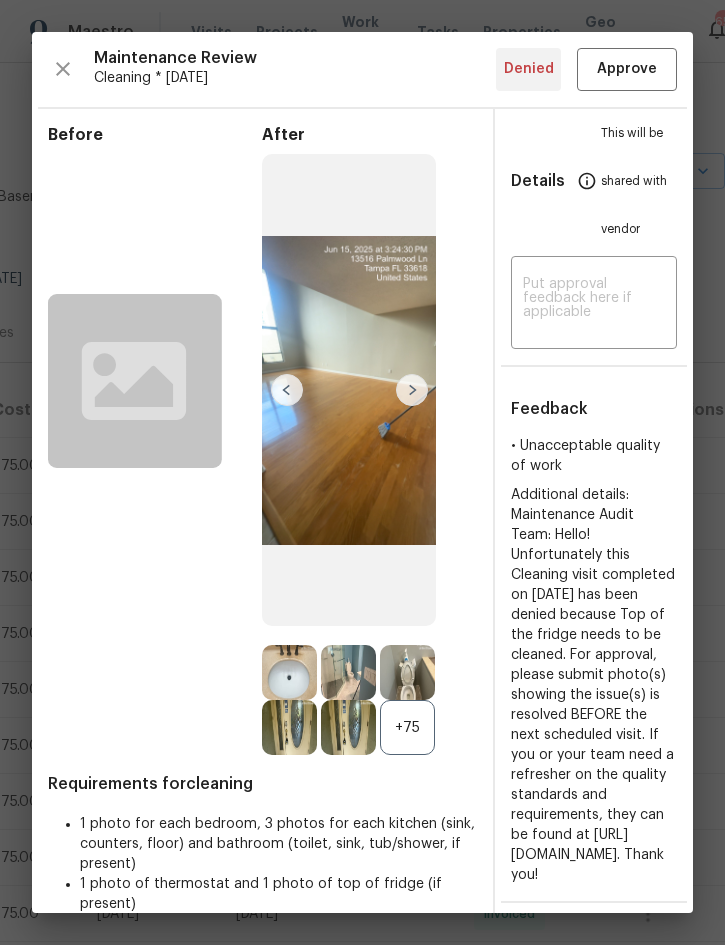 click at bounding box center [412, 390] 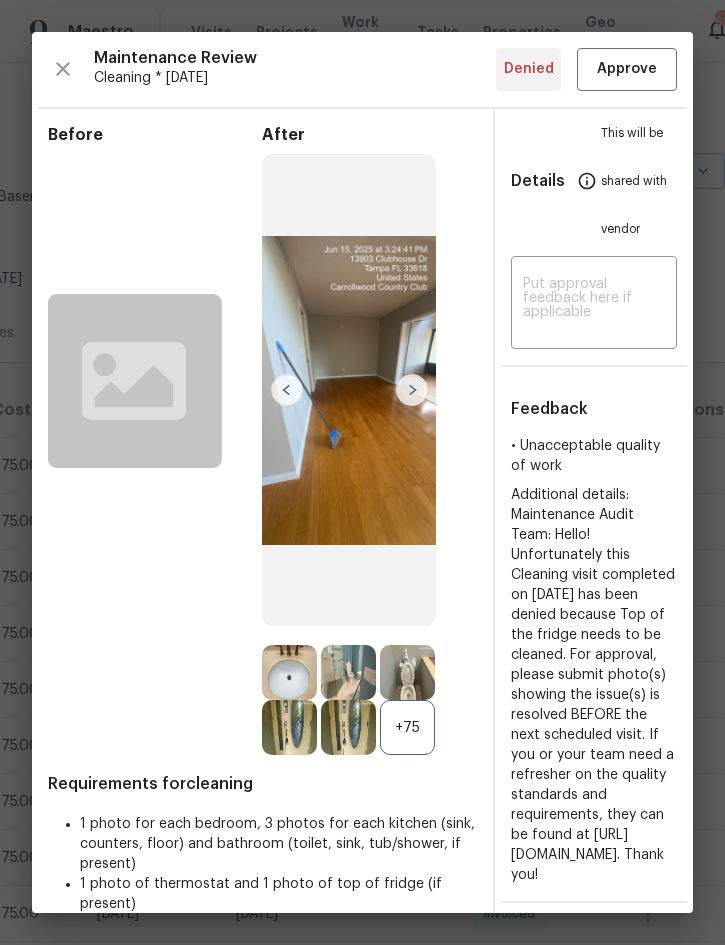 click at bounding box center [412, 390] 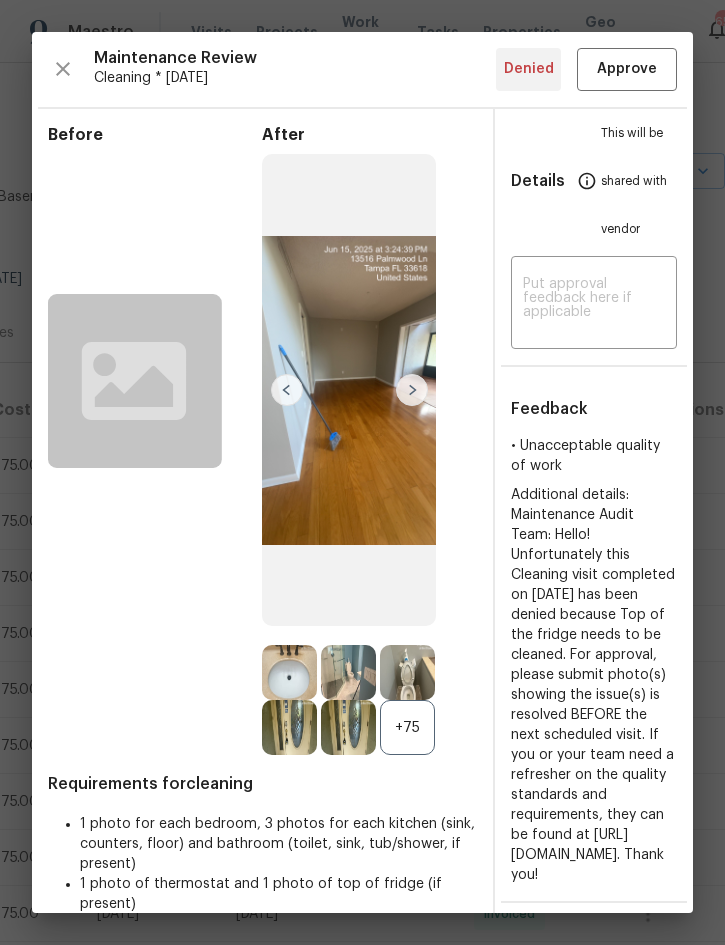 click at bounding box center (412, 390) 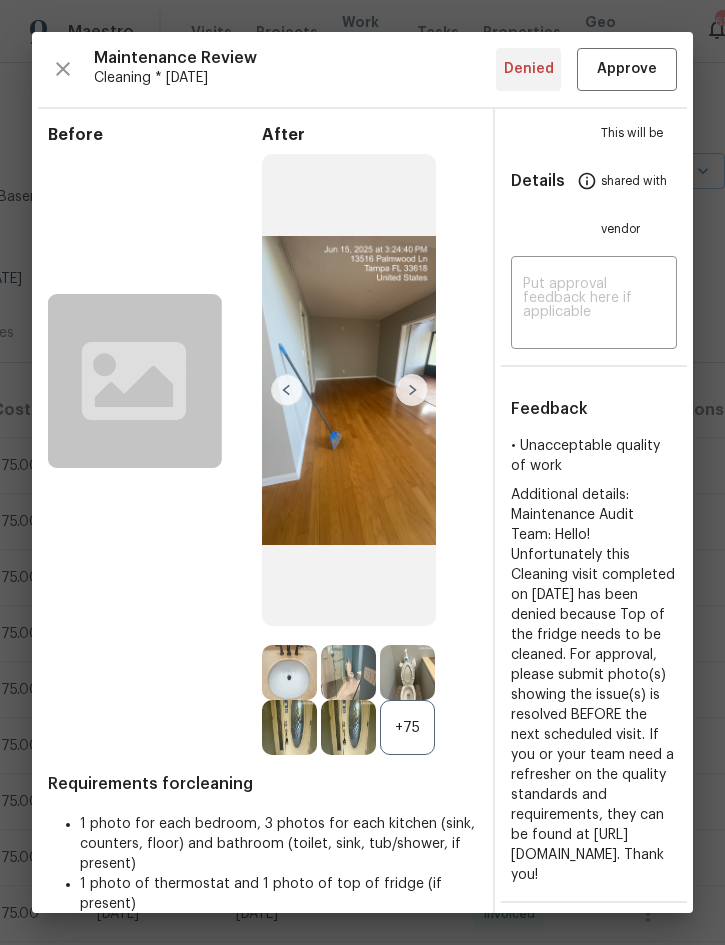click at bounding box center [412, 390] 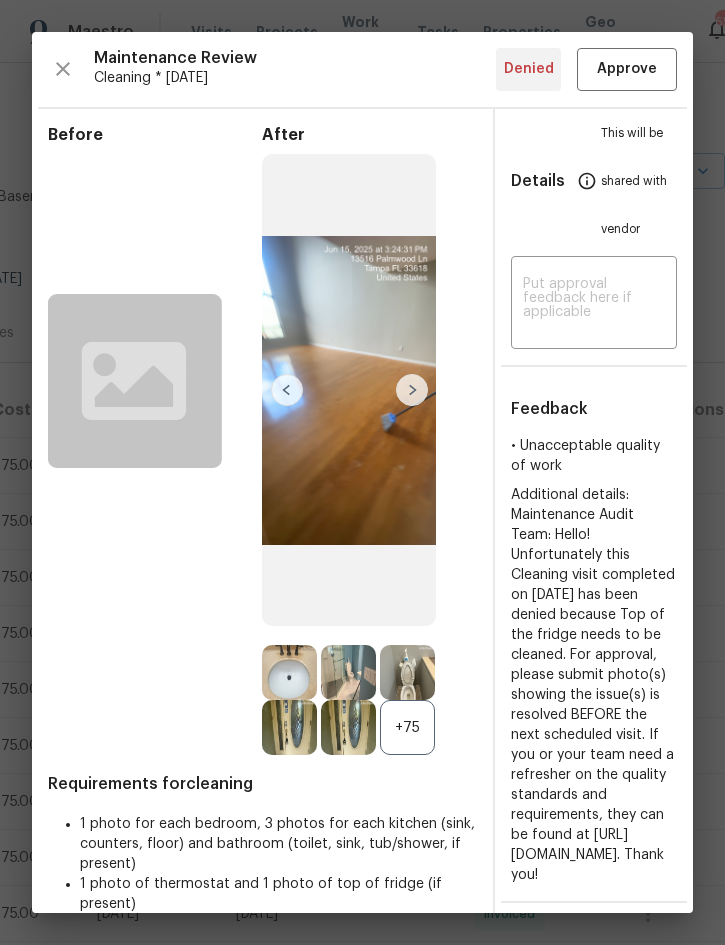 click at bounding box center [412, 390] 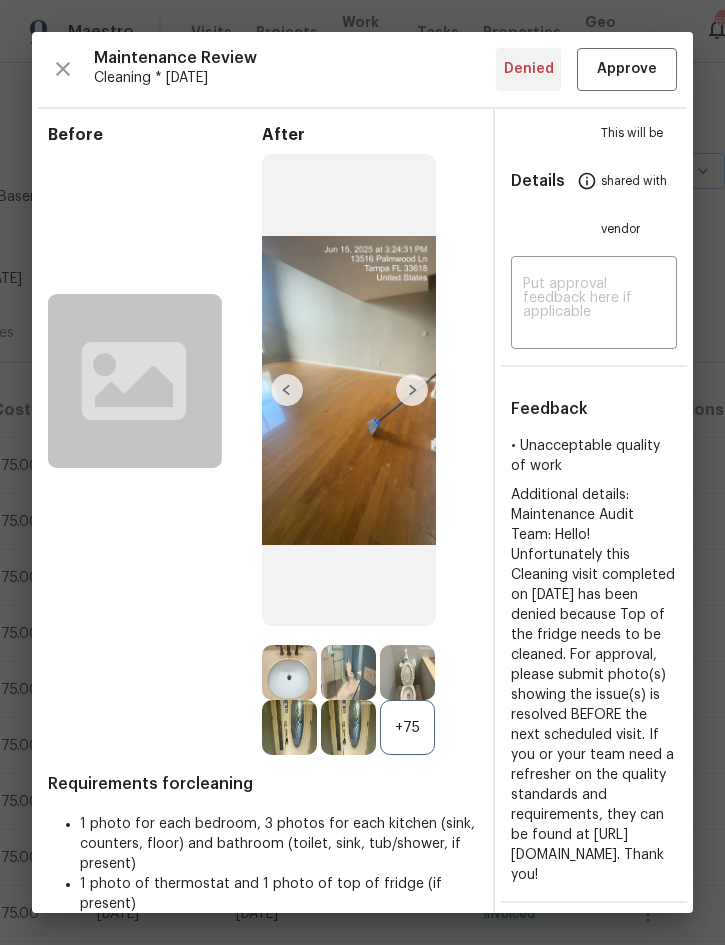 click at bounding box center [412, 390] 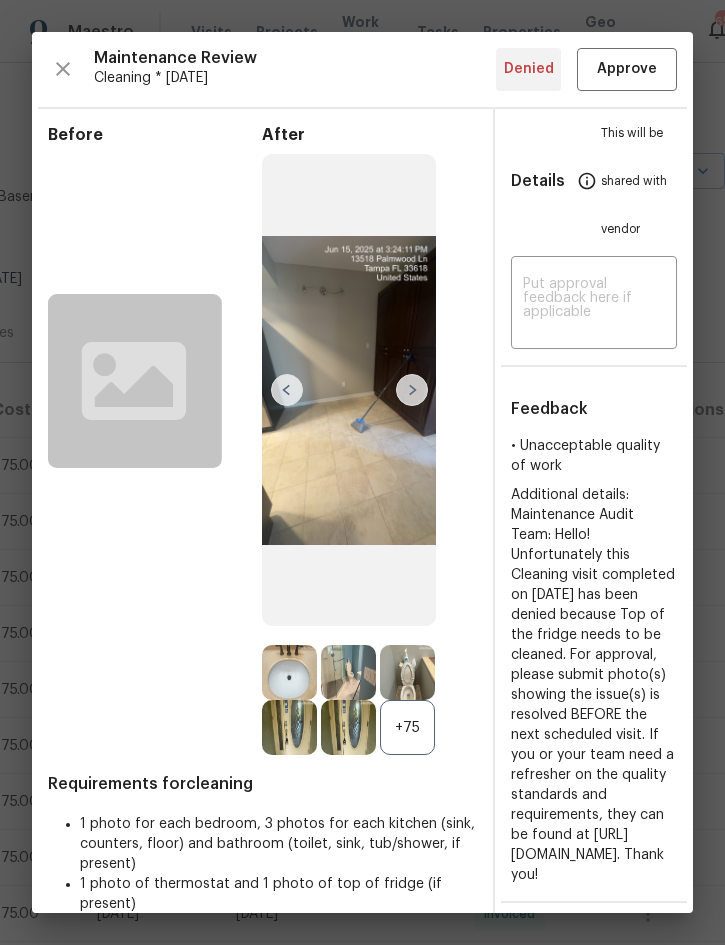 click at bounding box center [412, 390] 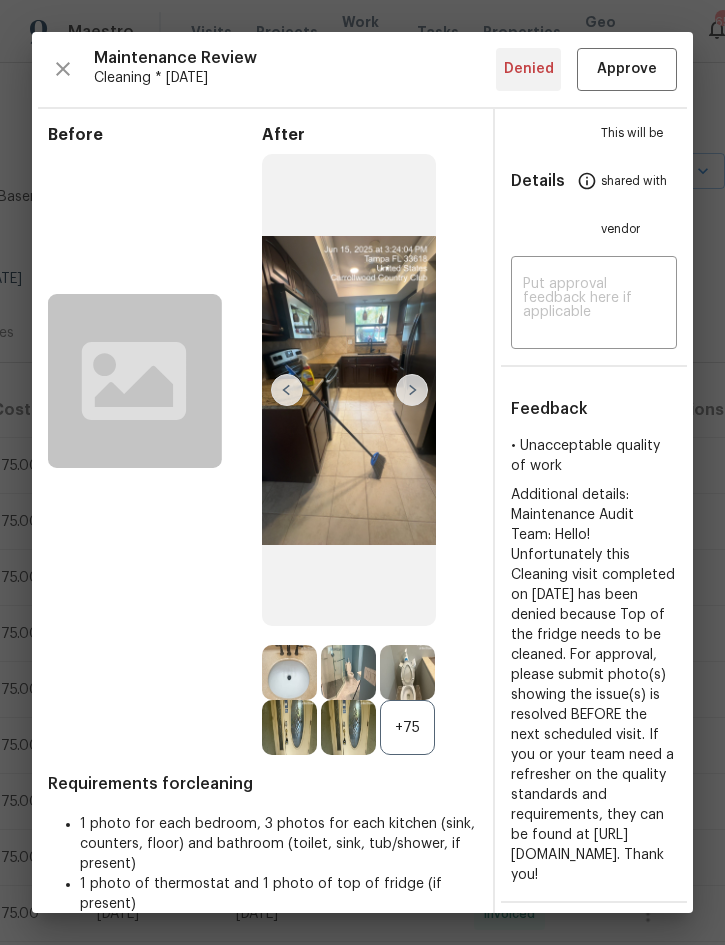 click at bounding box center (412, 390) 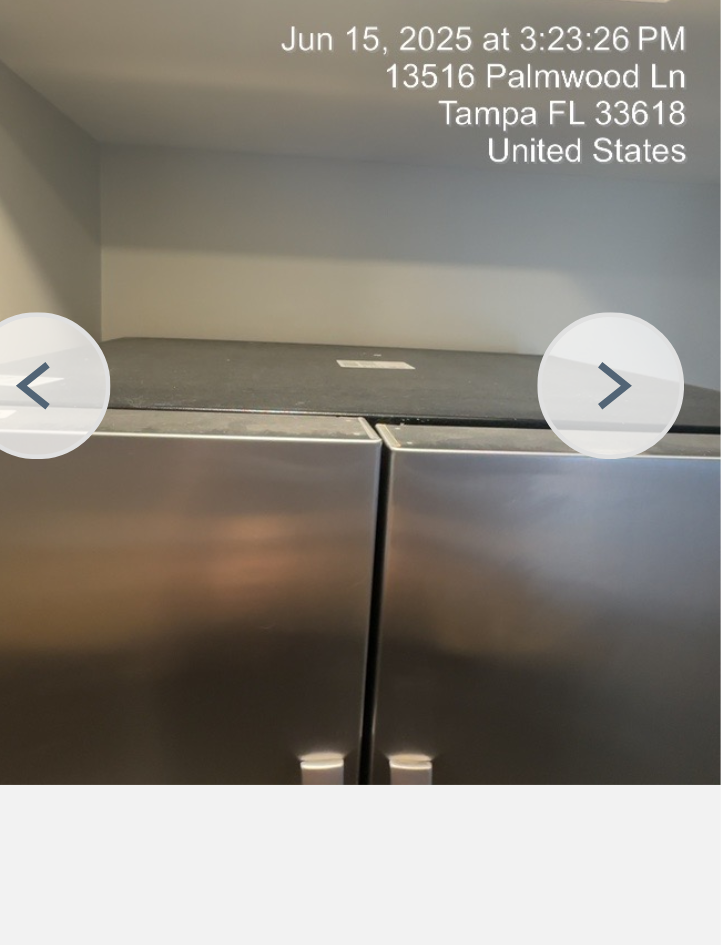 scroll, scrollTop: 0, scrollLeft: 1, axis: horizontal 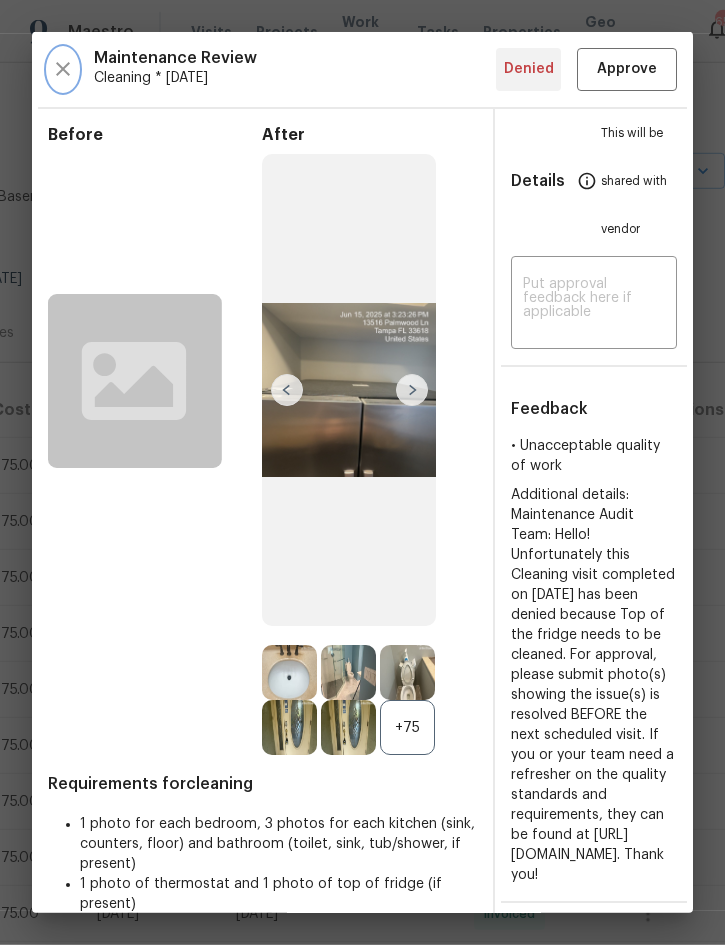 click 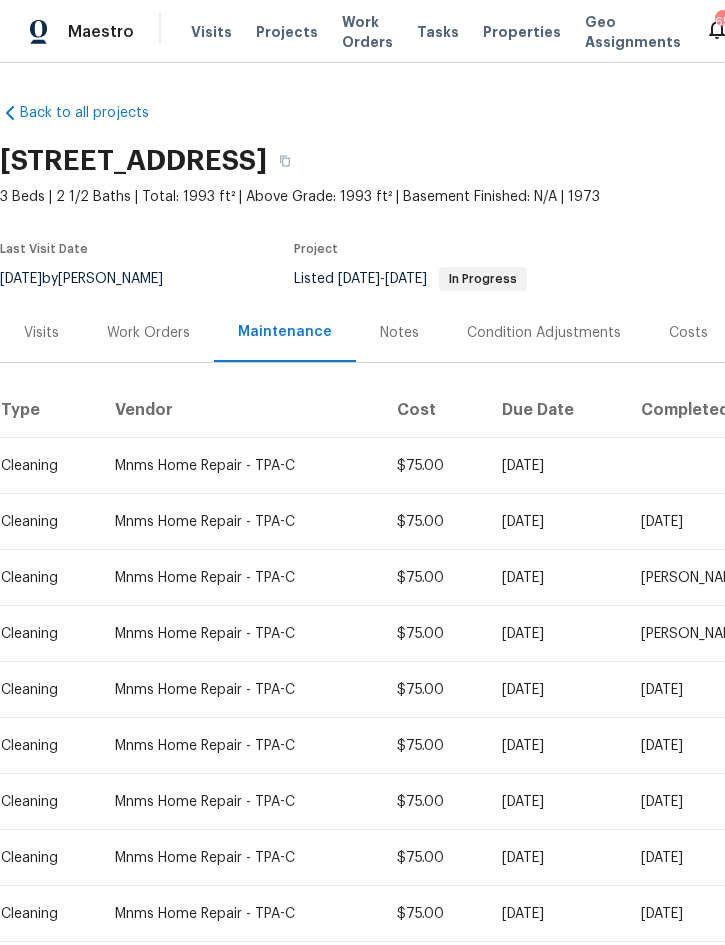 scroll, scrollTop: 0, scrollLeft: 0, axis: both 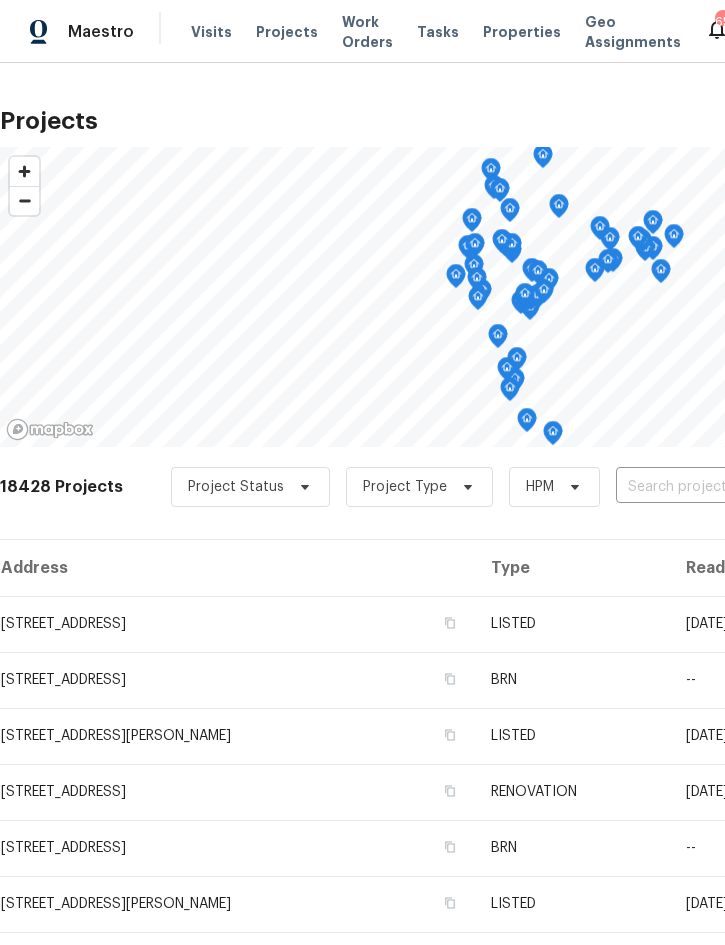 click at bounding box center [730, 487] 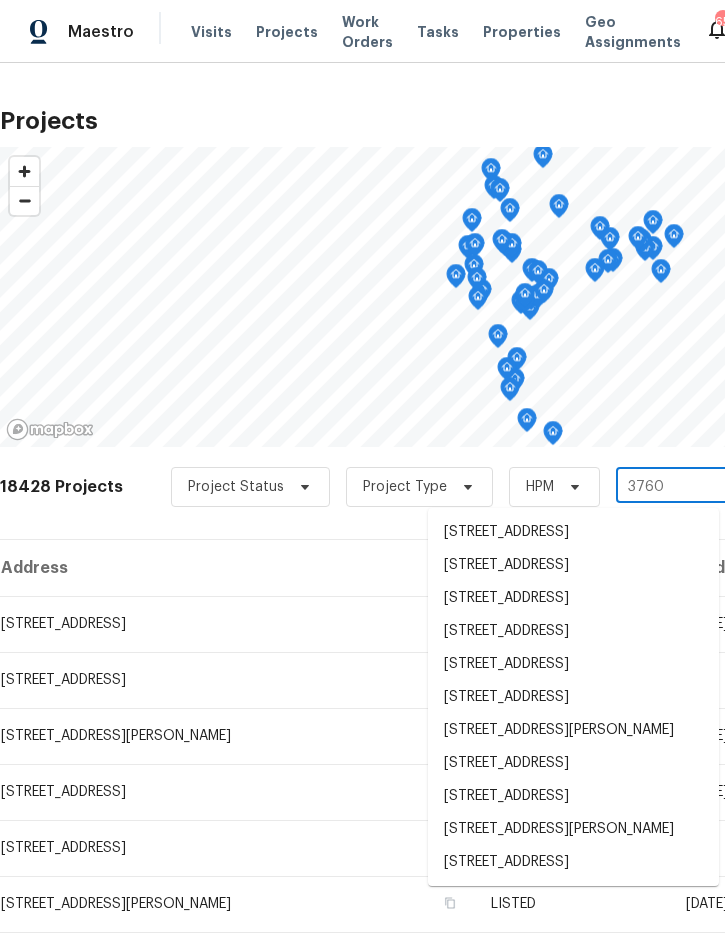 type on "37601" 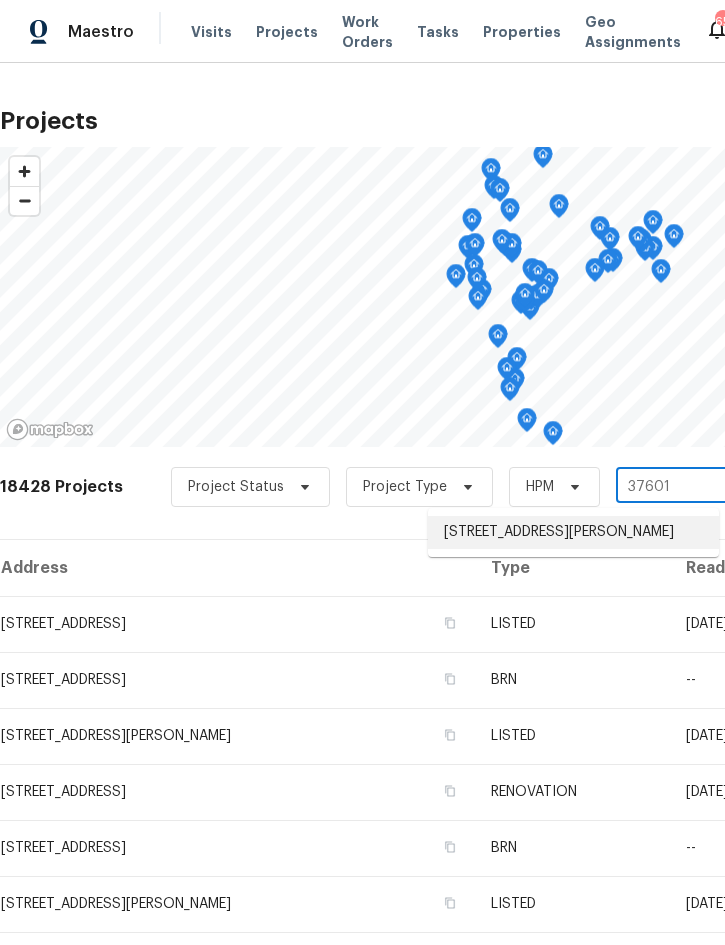click on "[STREET_ADDRESS][PERSON_NAME]" at bounding box center [573, 532] 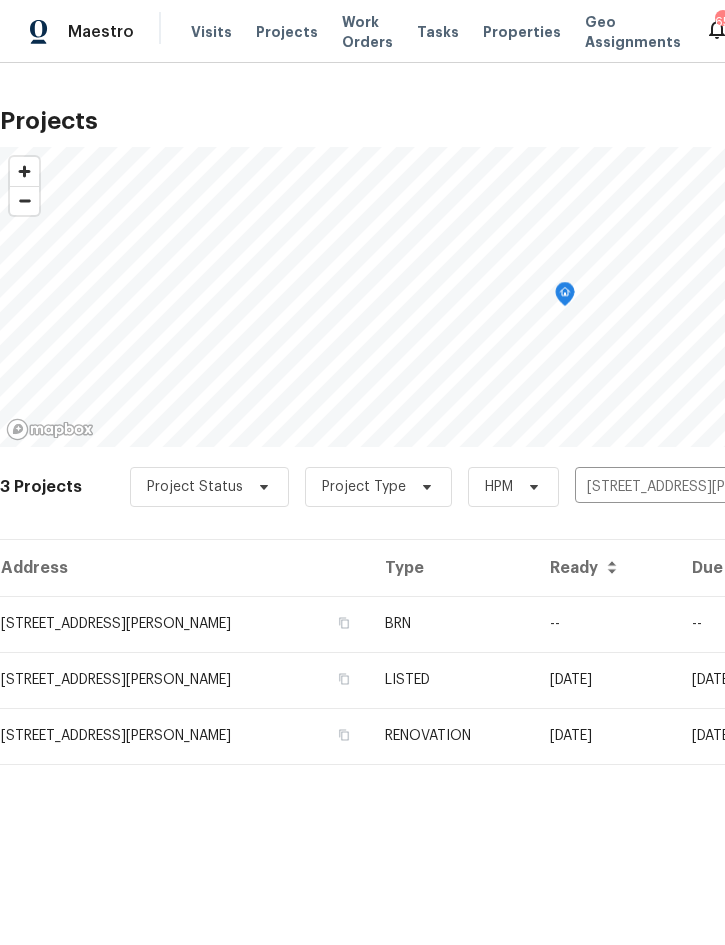 click on "[STREET_ADDRESS][PERSON_NAME]" at bounding box center (184, 624) 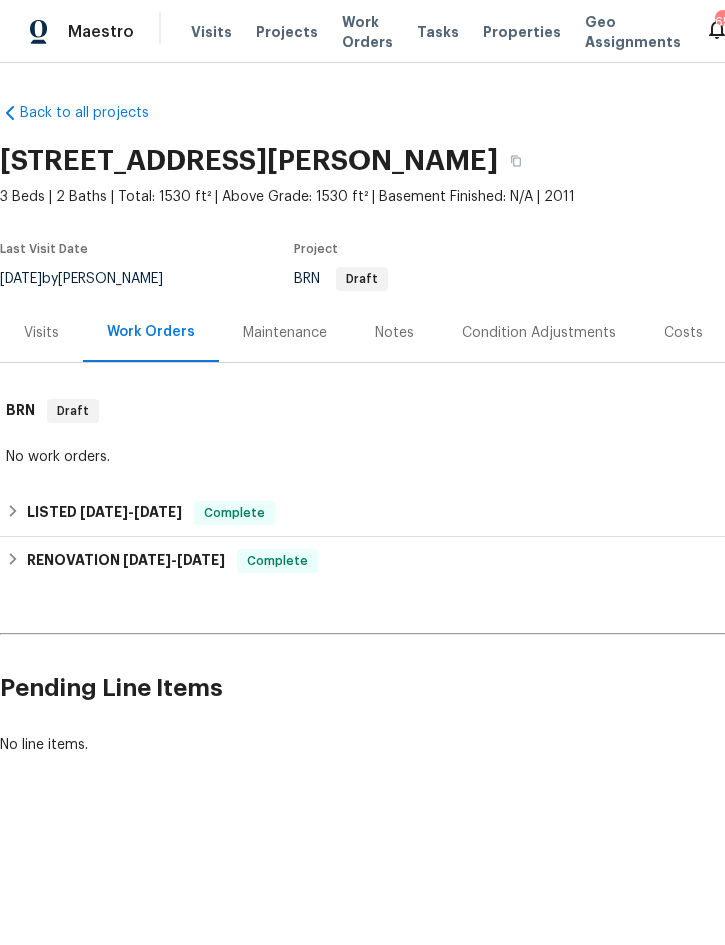 click on "Maintenance" at bounding box center [285, 333] 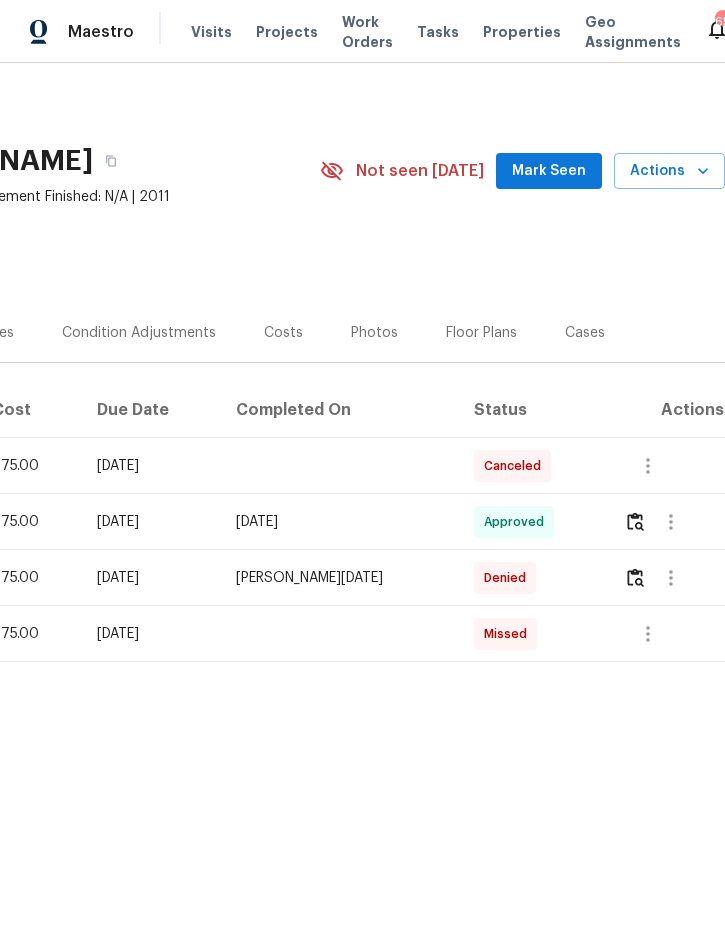 scroll, scrollTop: 0, scrollLeft: 405, axis: horizontal 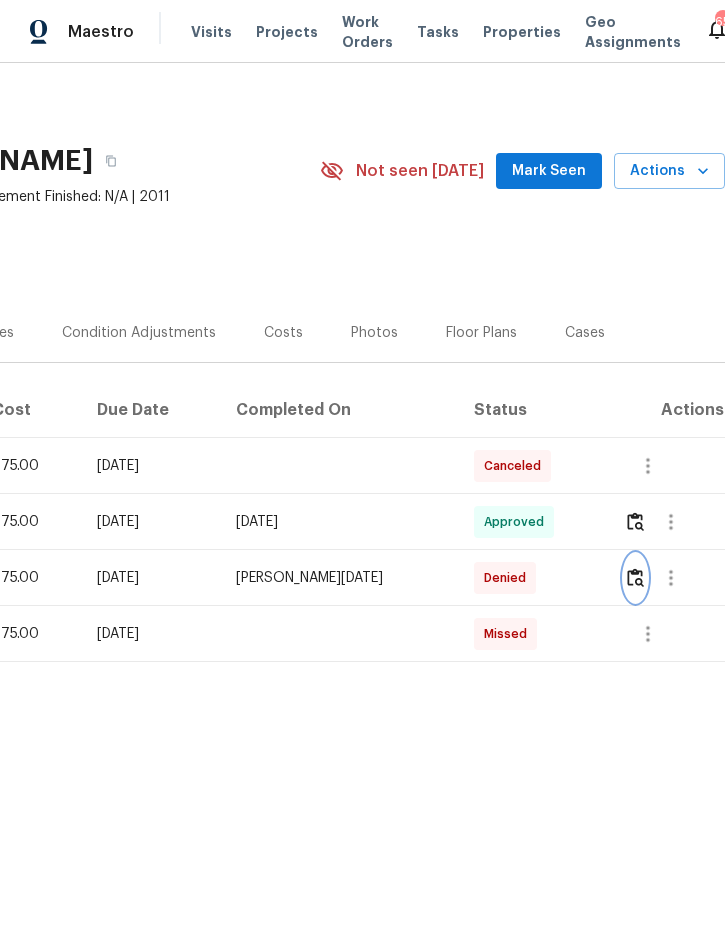click at bounding box center (635, 577) 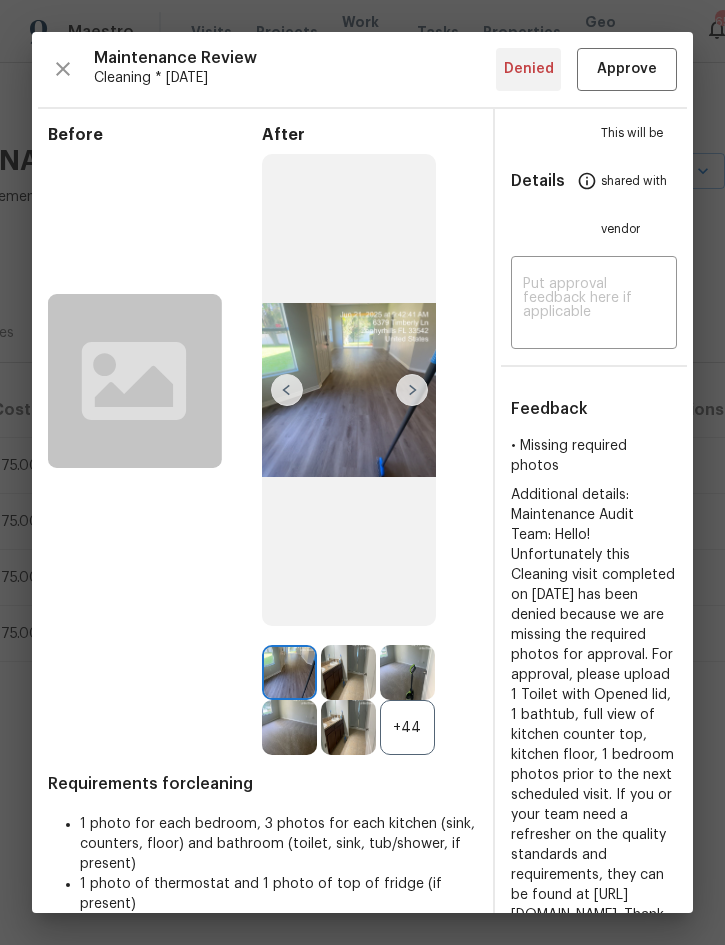 click on "• Missing required photos Additional details: Maintenance Audit Team: Hello! Unfortunately this Cleaning visit completed on [DATE] has been denied because we are missing the required photos for approval. For approval, please upload 1 Toilet with Opened lid, 1 bathtub, full view of kitchen counter top, kitchen floor, 1 bedroom photos prior to the next scheduled visit. If you or your team need a refresher on the quality standards and requirements, they can be found at [URL][DOMAIN_NAME]. Thank you!" at bounding box center [594, 690] 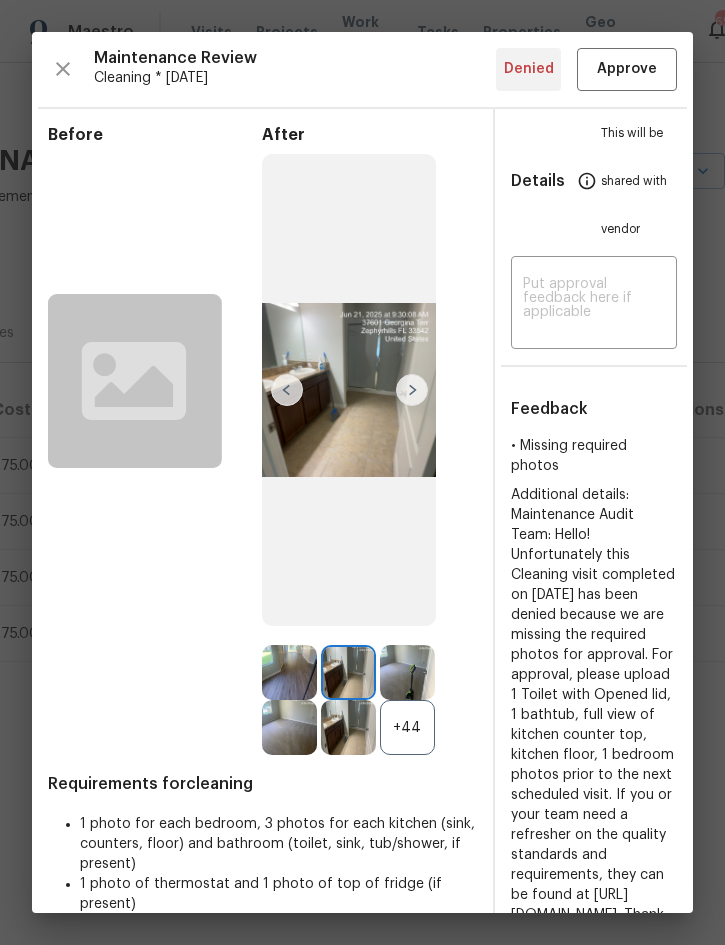 click at bounding box center [412, 390] 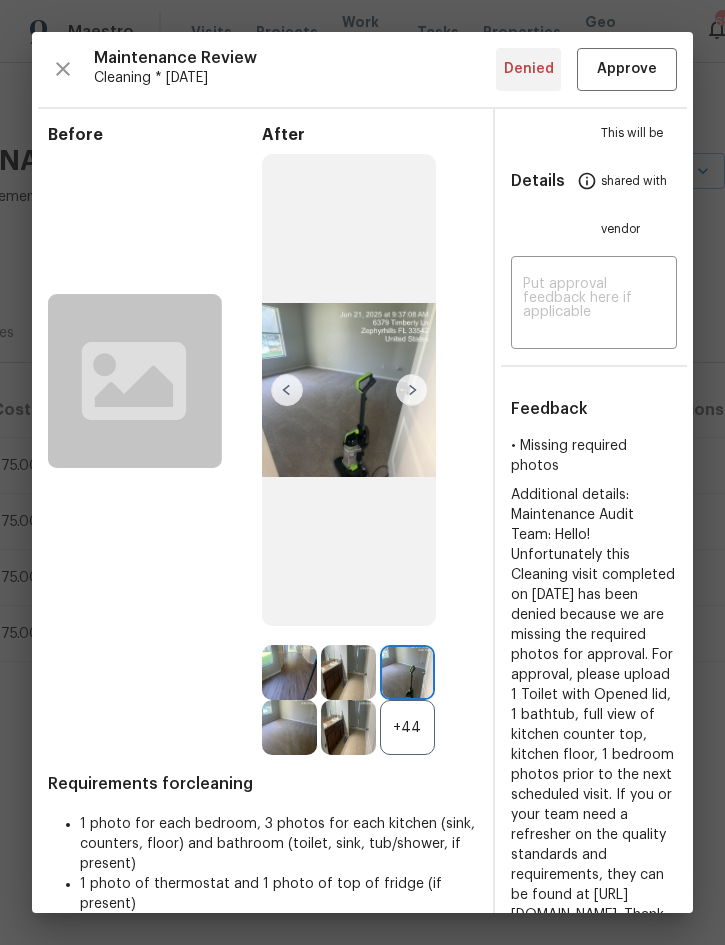 click at bounding box center [412, 390] 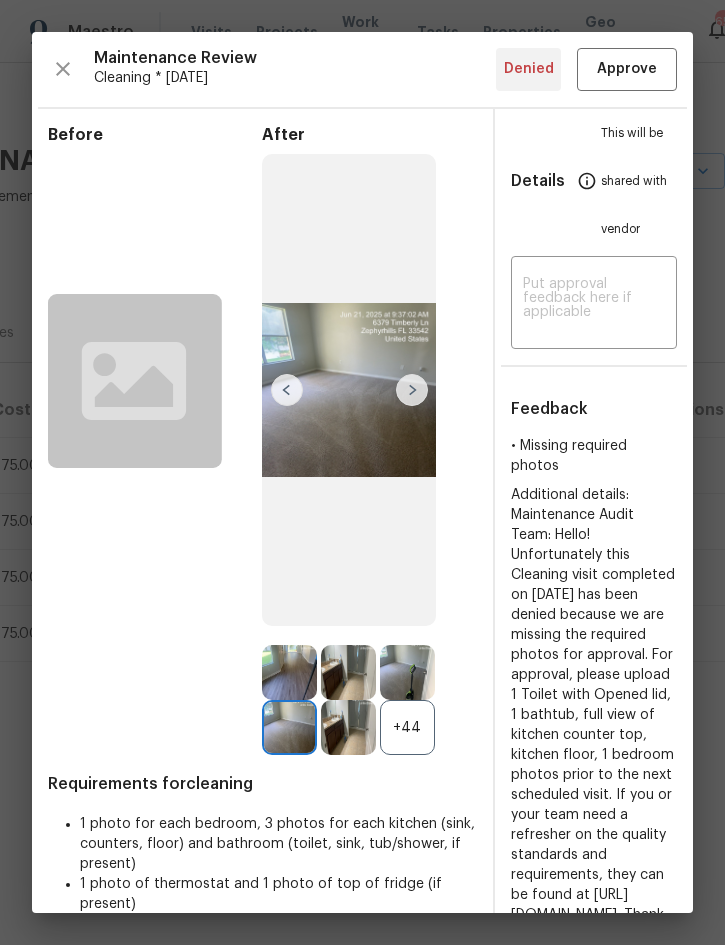 click at bounding box center (412, 390) 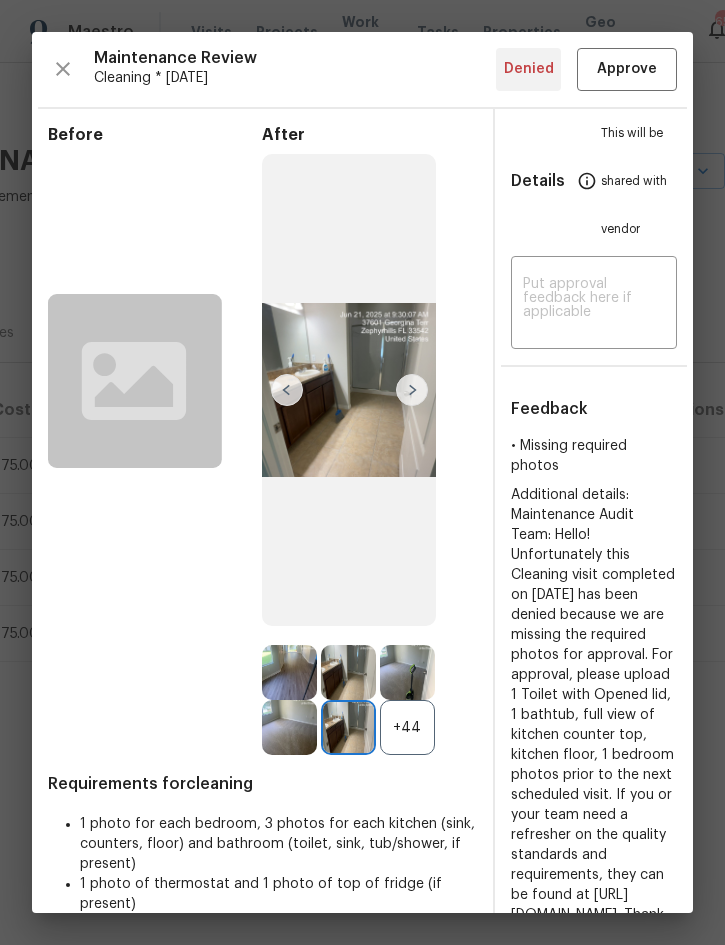 click at bounding box center (412, 390) 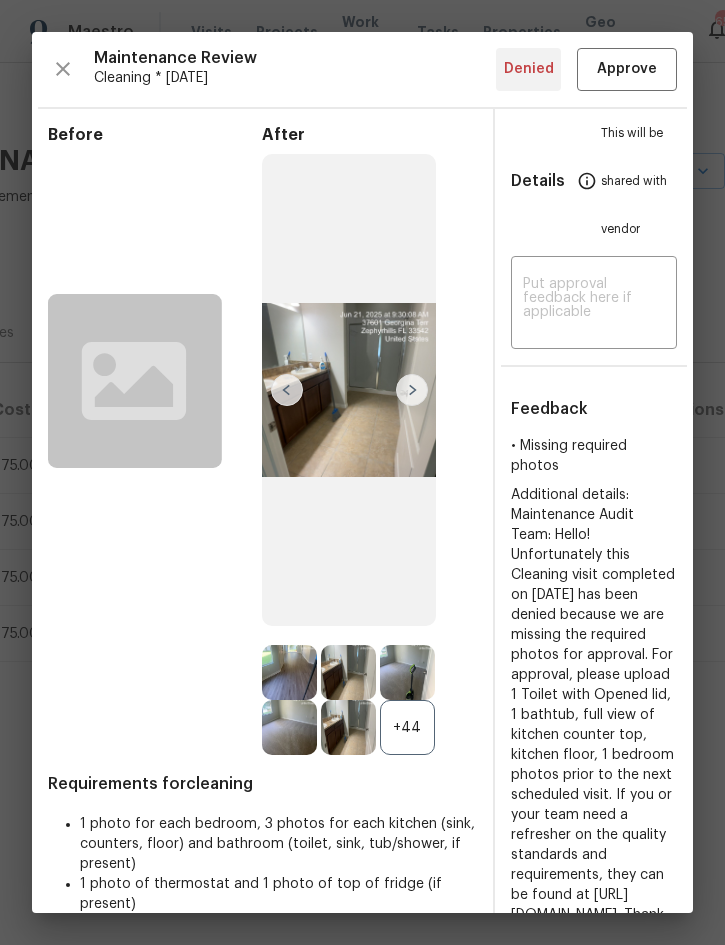 click at bounding box center (412, 390) 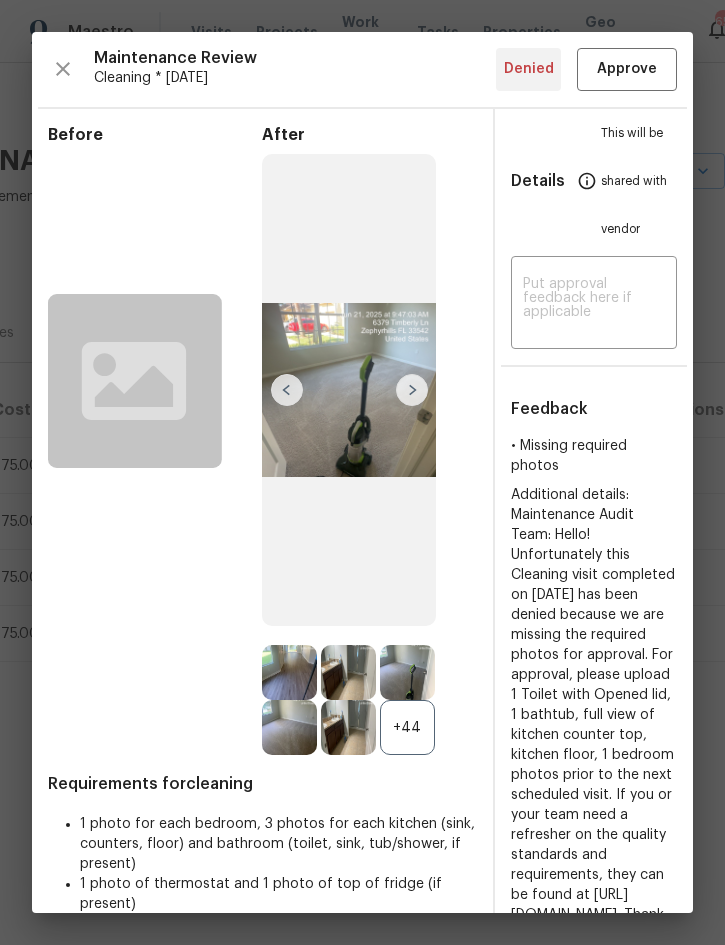 click at bounding box center (412, 390) 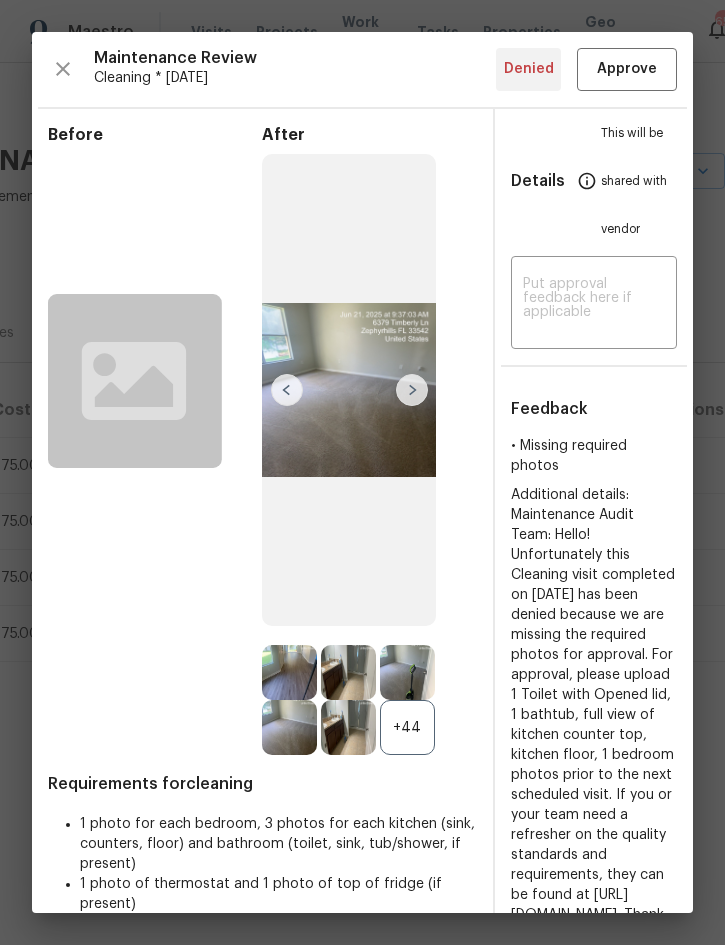 click at bounding box center [412, 390] 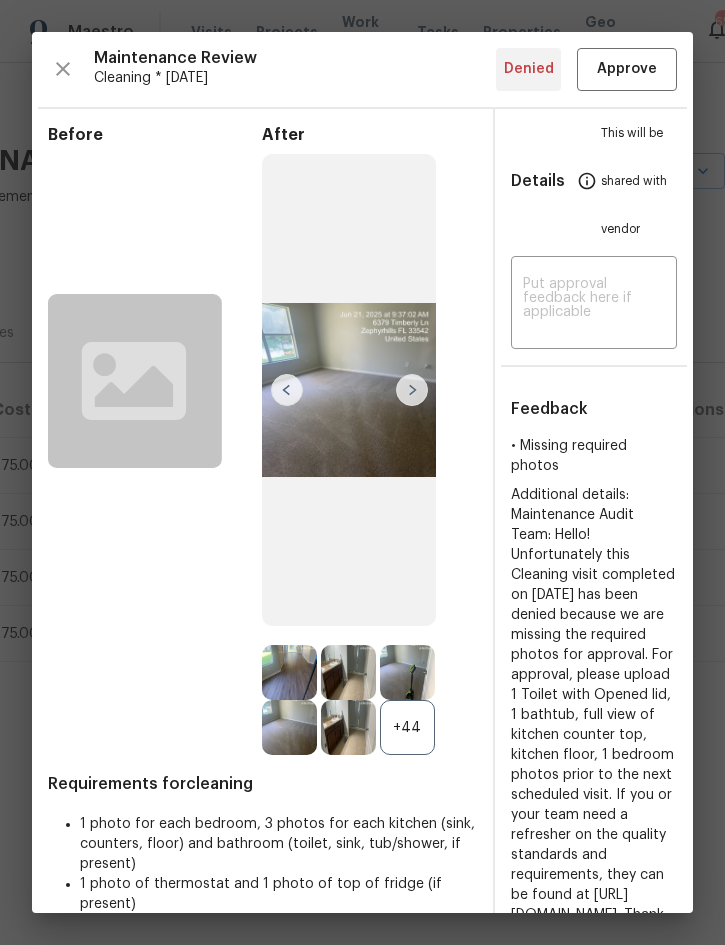 click at bounding box center (412, 390) 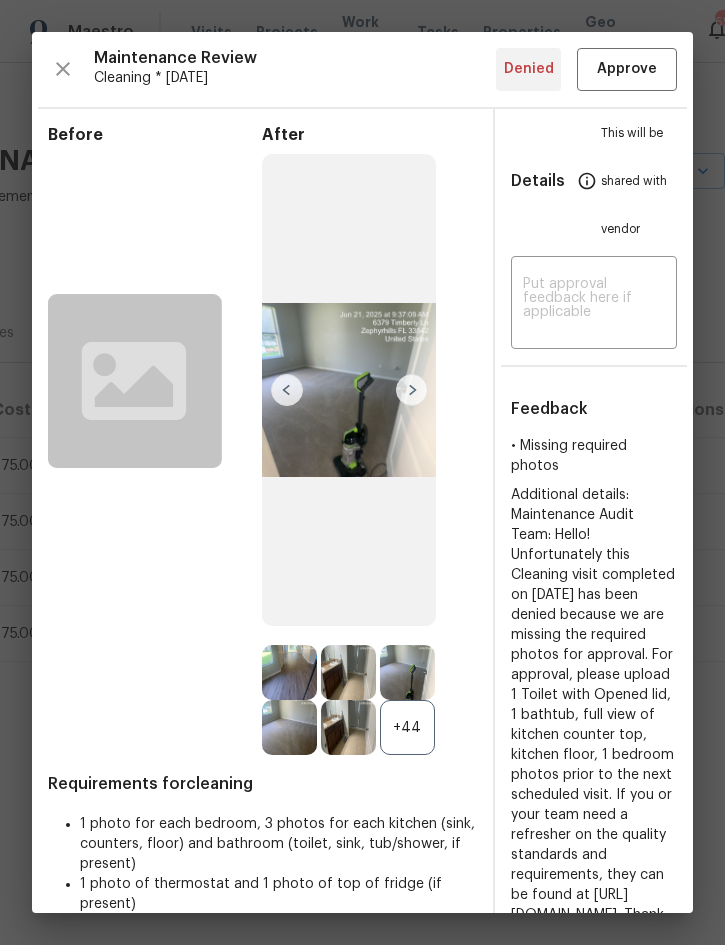click at bounding box center (412, 390) 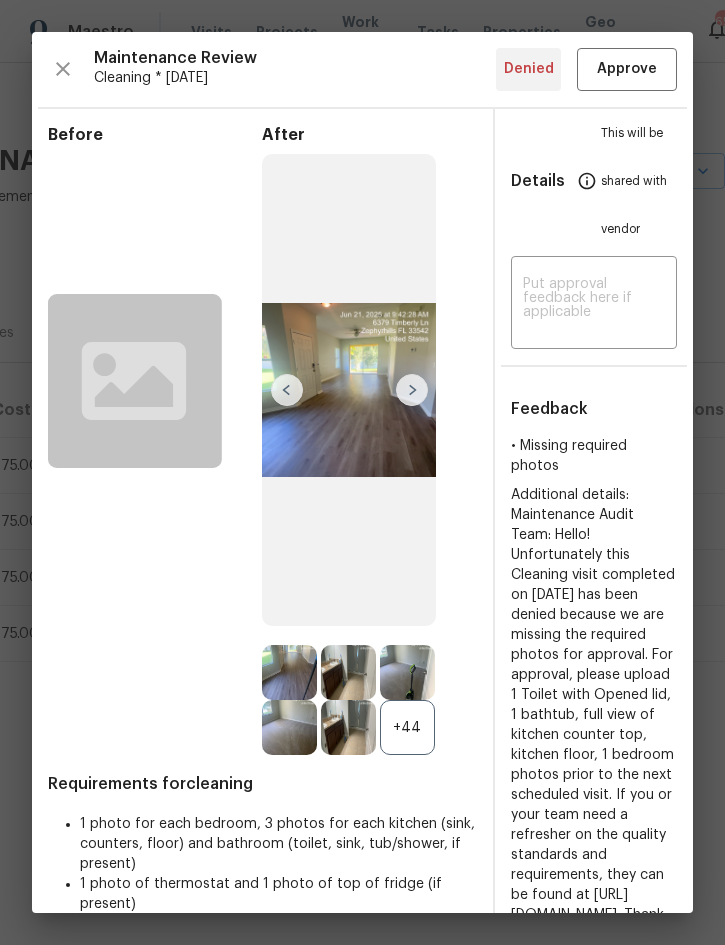 click at bounding box center (412, 390) 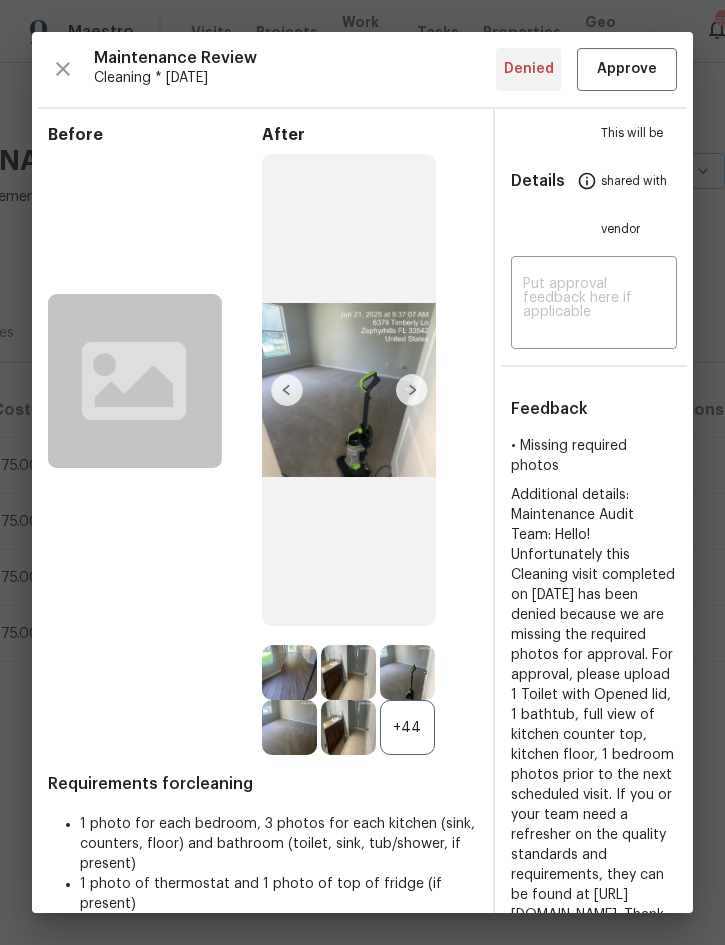 click at bounding box center (412, 390) 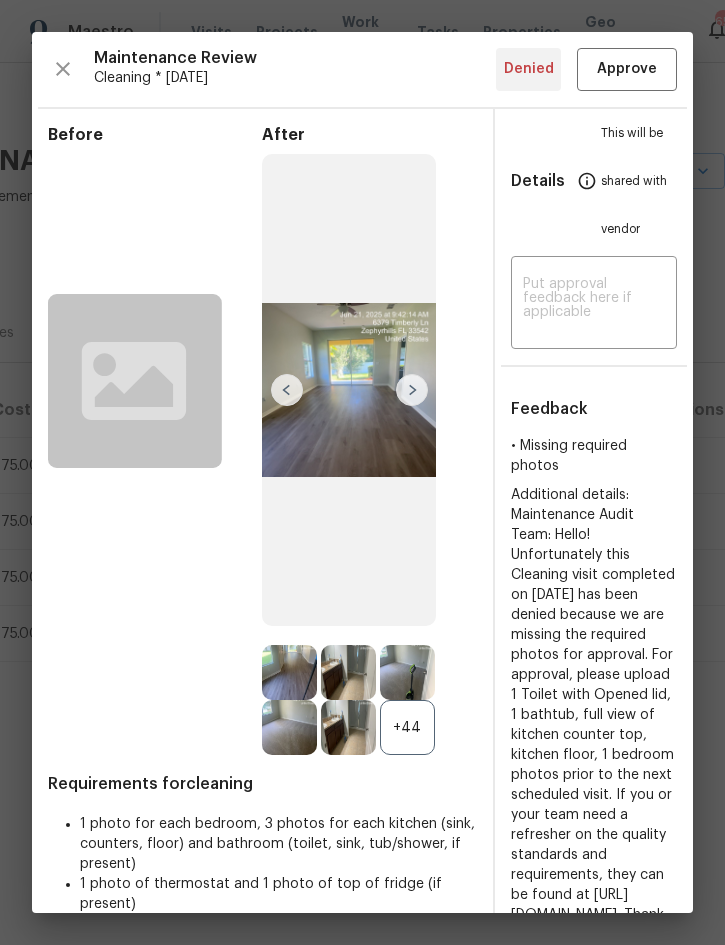 click at bounding box center (412, 390) 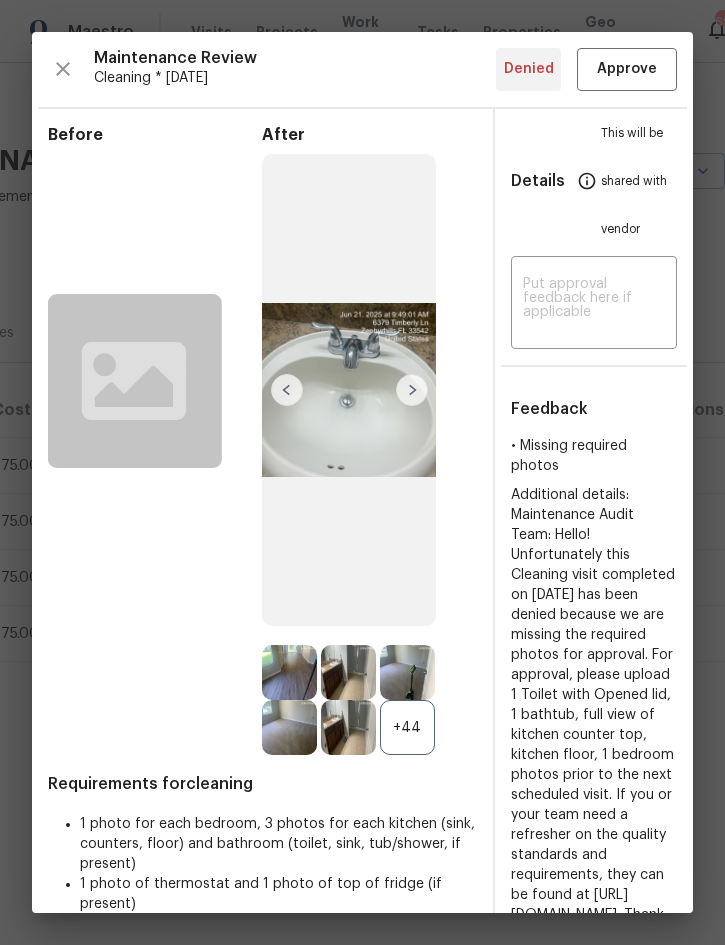 click at bounding box center [412, 390] 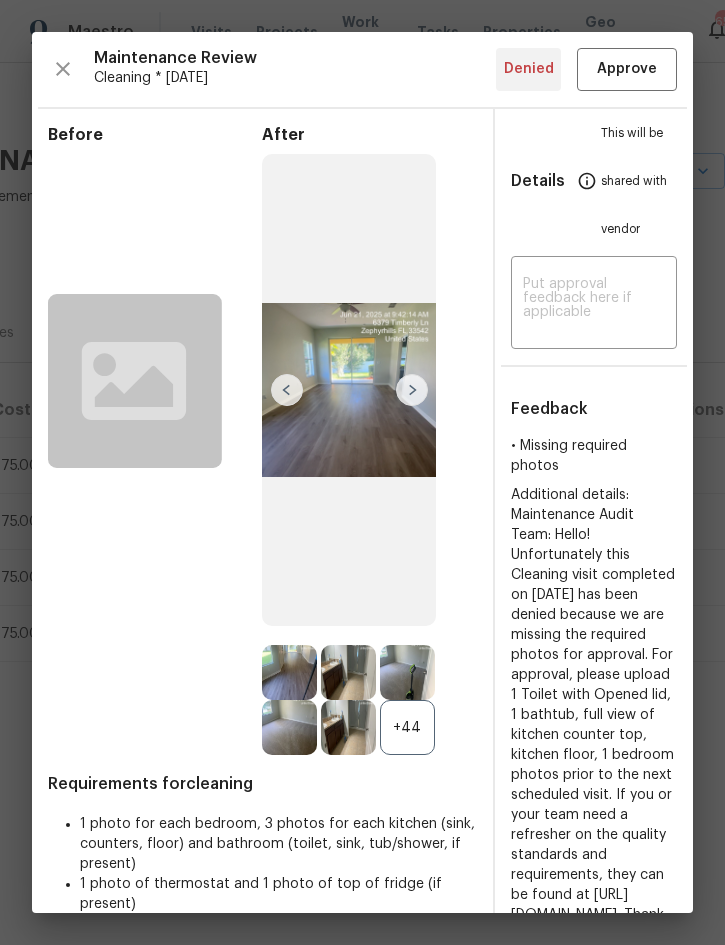 click at bounding box center (412, 390) 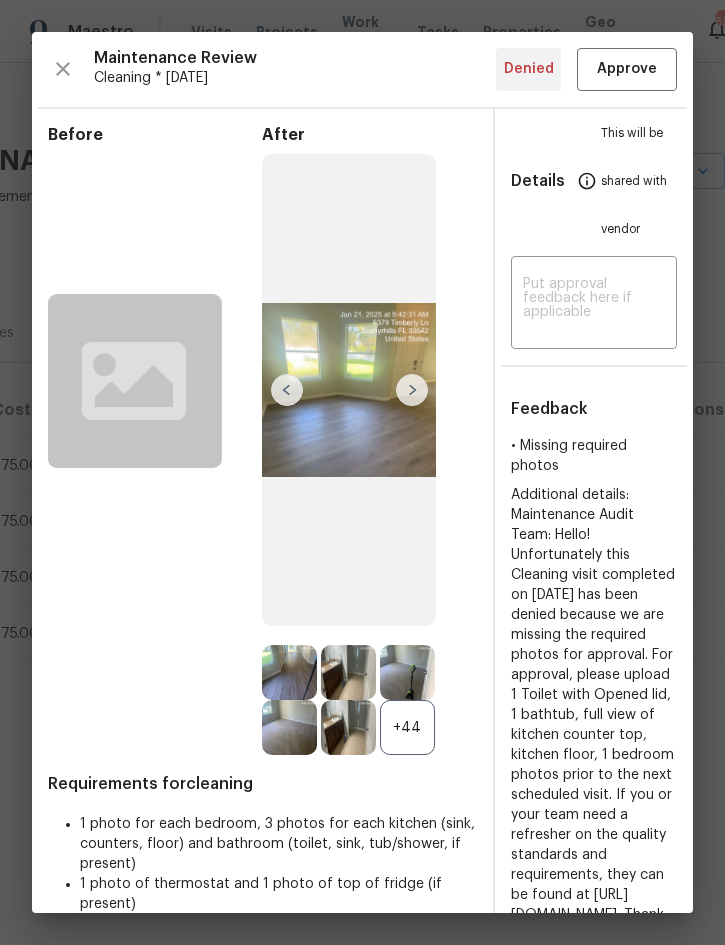 click at bounding box center [412, 390] 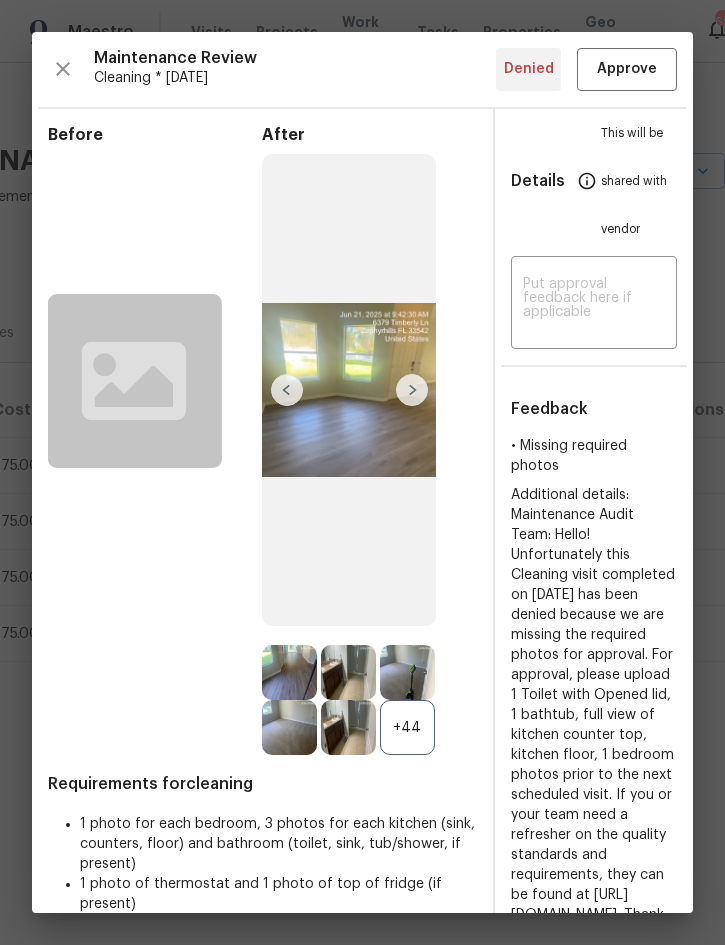 click at bounding box center (412, 390) 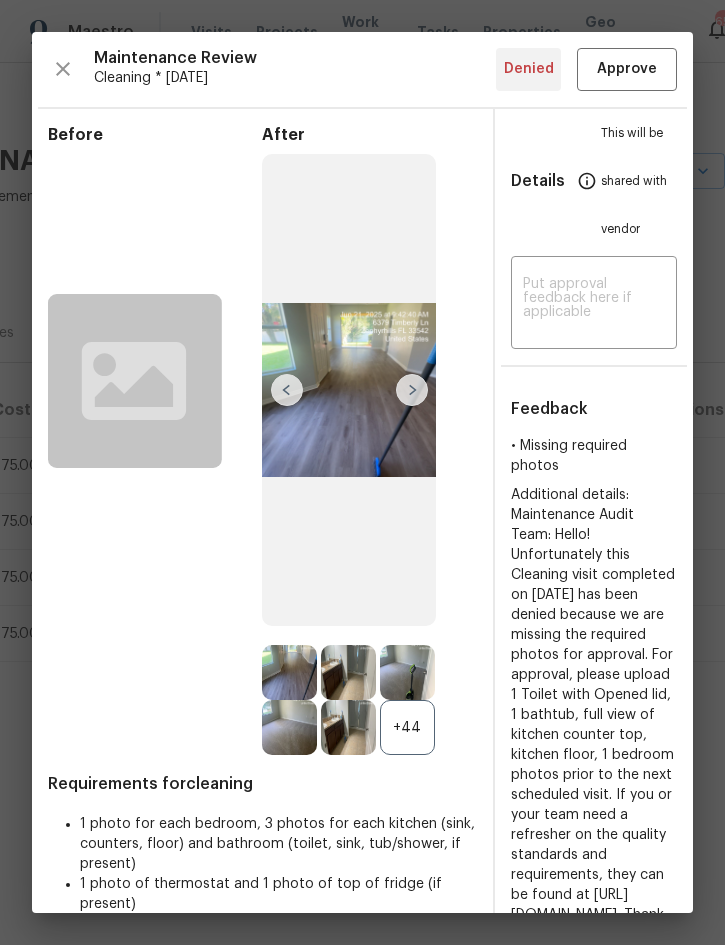 click at bounding box center (412, 390) 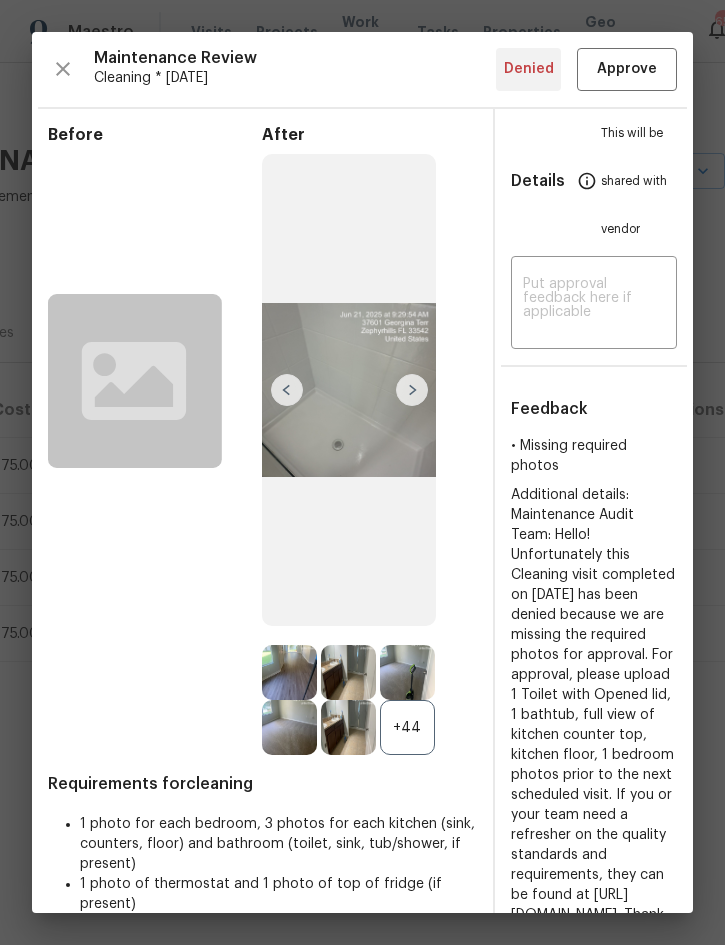 click at bounding box center [412, 390] 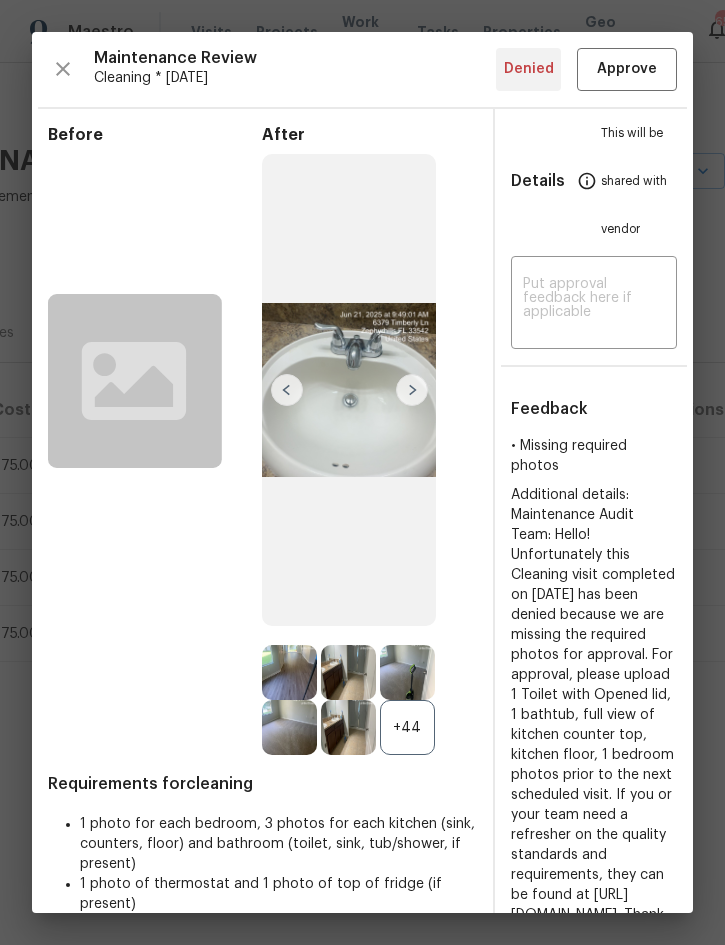 click at bounding box center [412, 390] 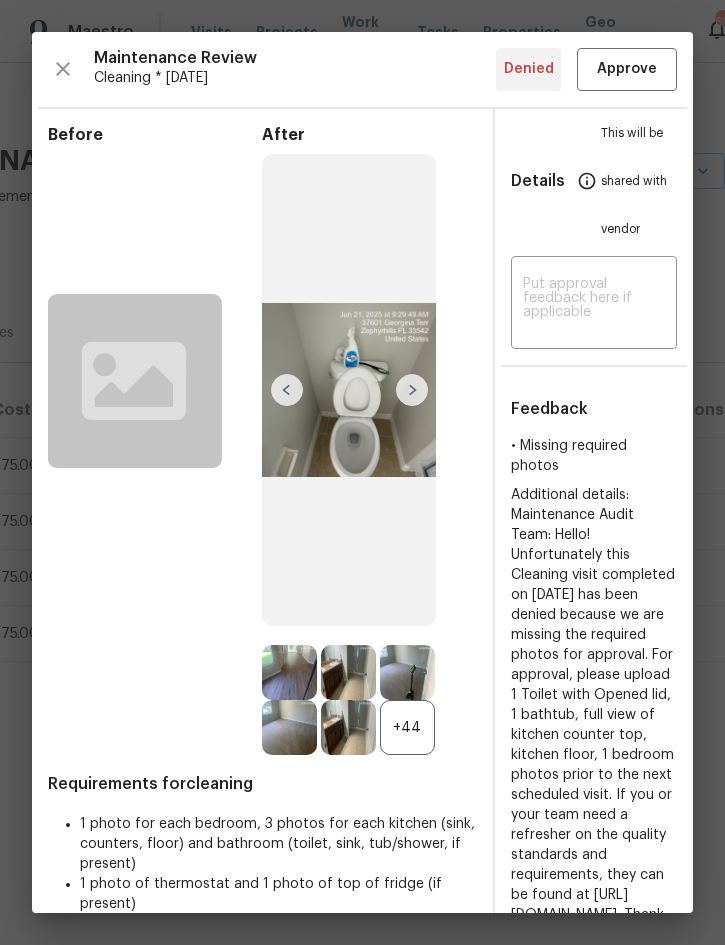 click at bounding box center (412, 390) 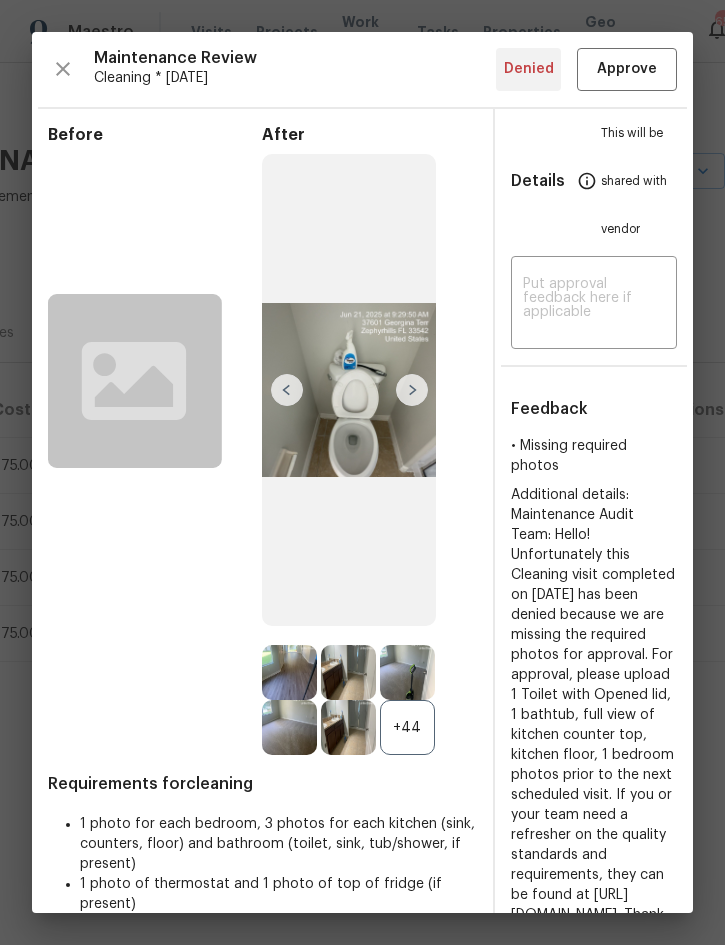 click at bounding box center (412, 390) 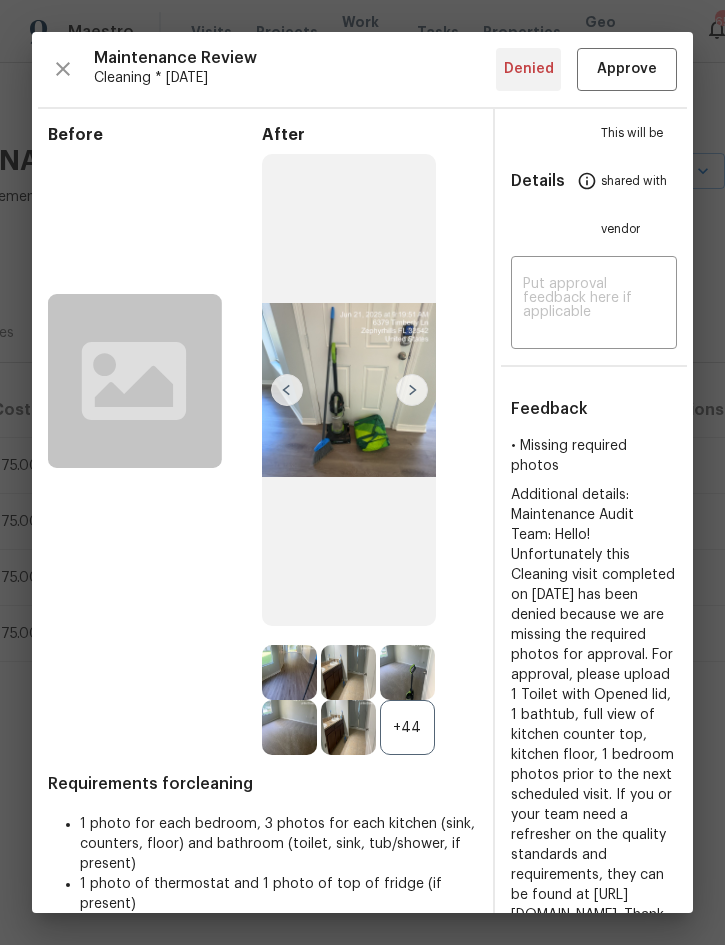 click at bounding box center [412, 390] 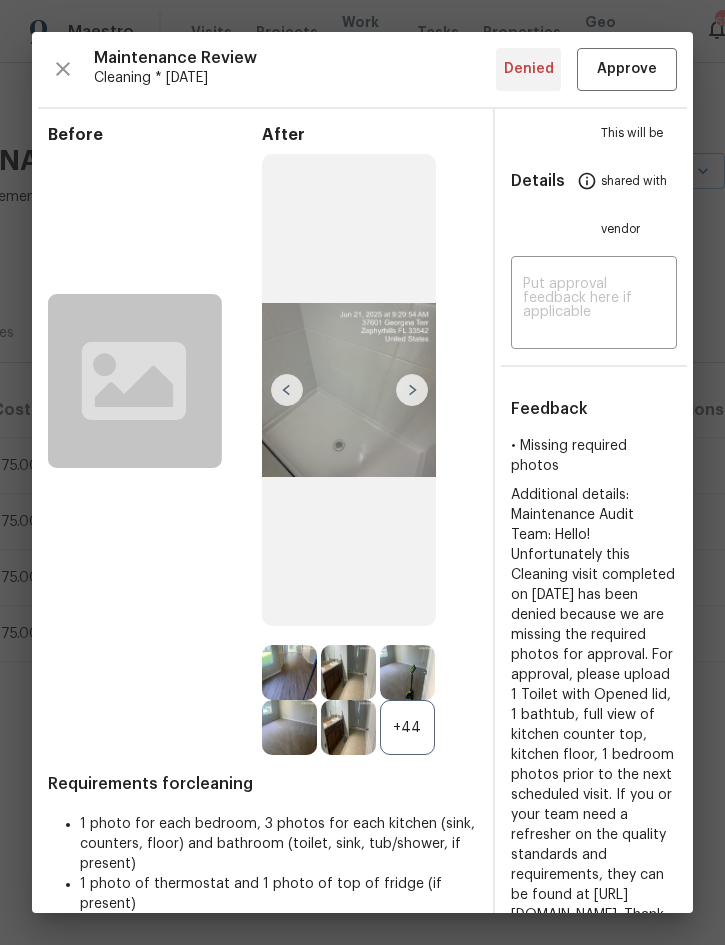 click at bounding box center [412, 390] 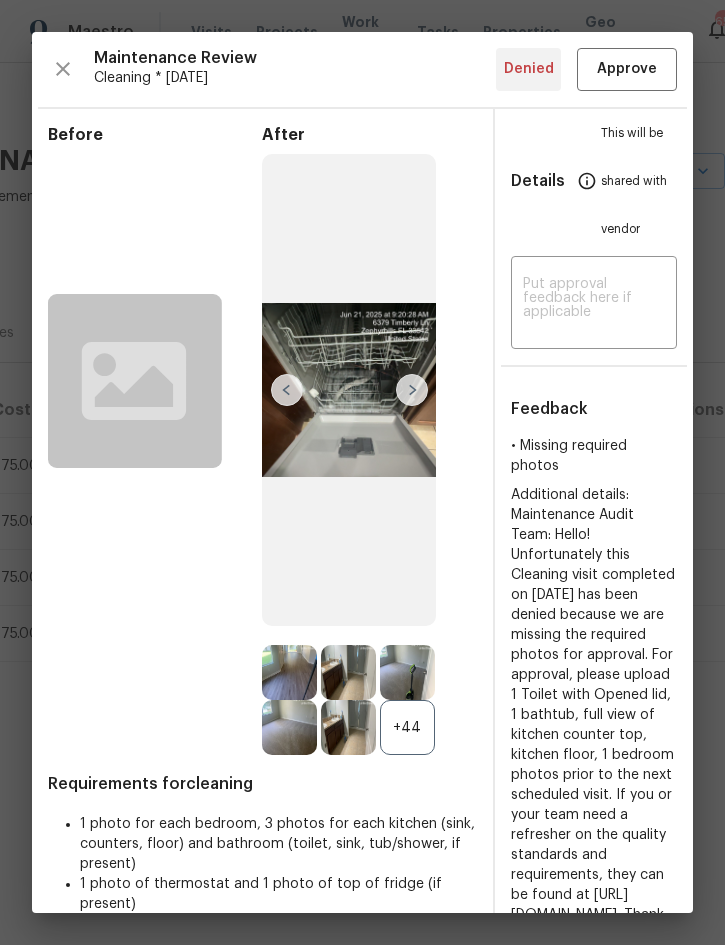 click at bounding box center [412, 390] 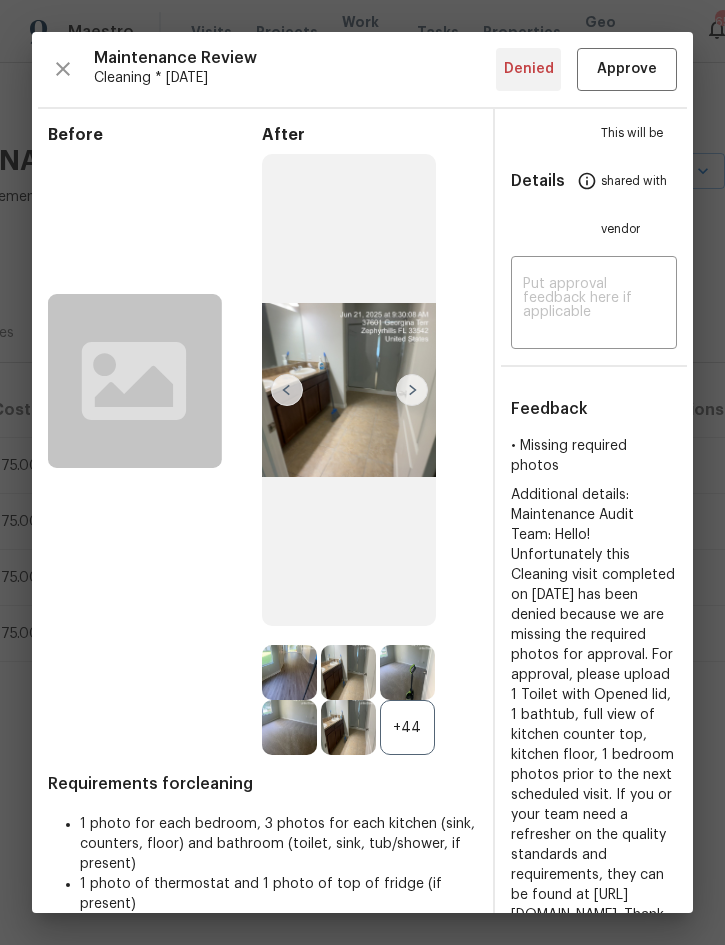 click at bounding box center [412, 390] 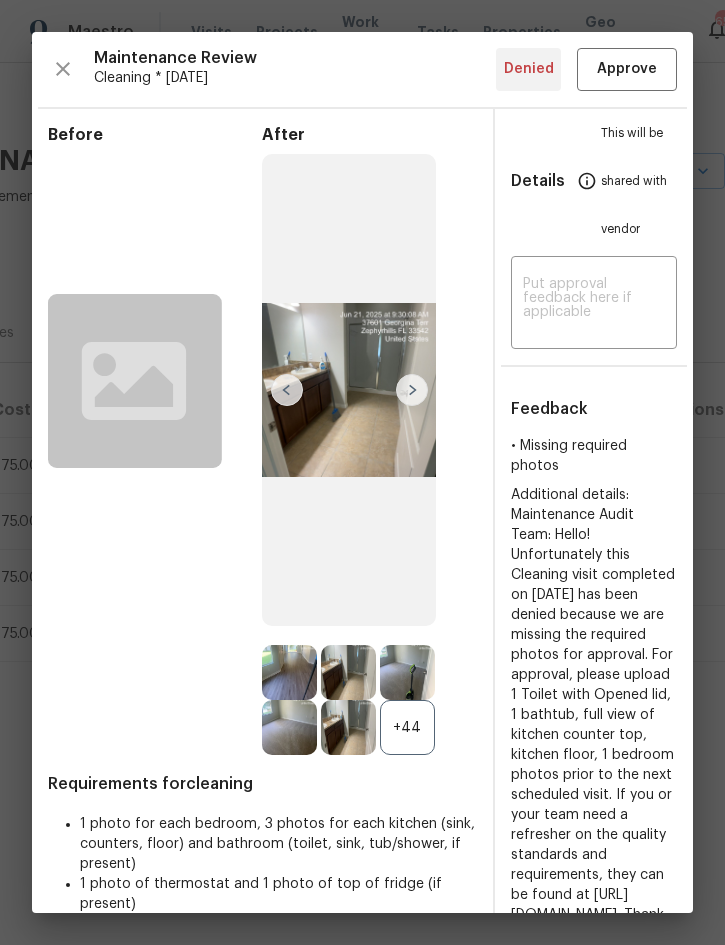 click at bounding box center (412, 390) 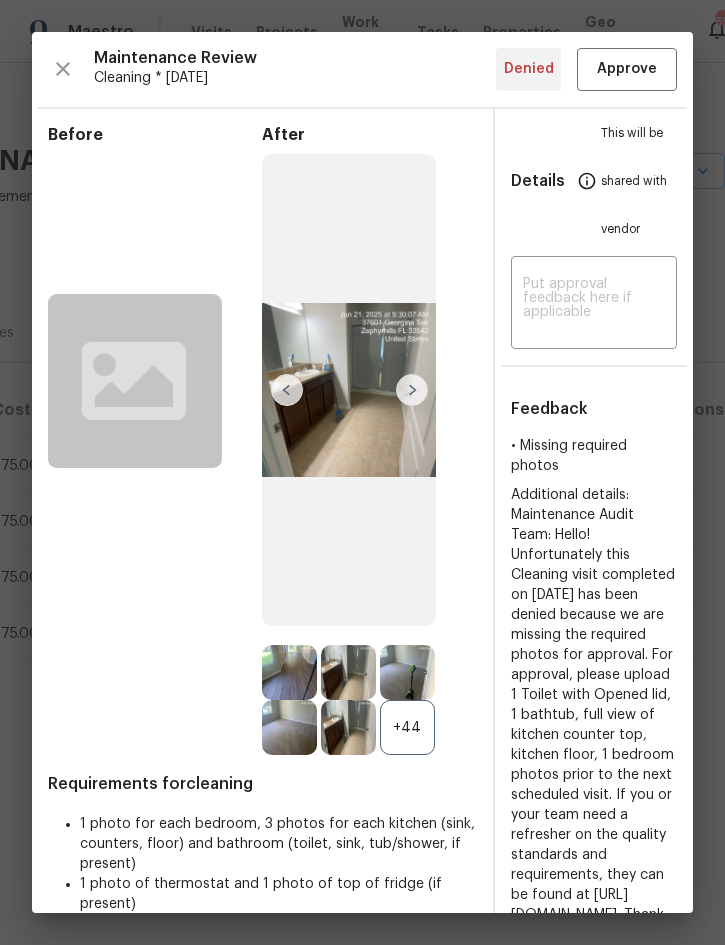click at bounding box center [412, 390] 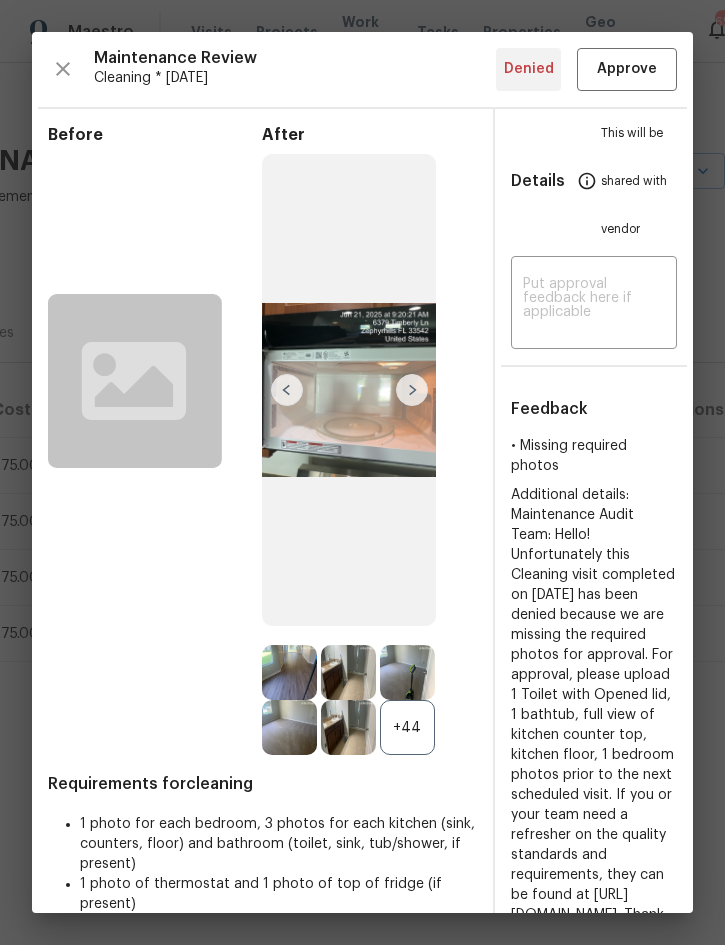 click at bounding box center (412, 390) 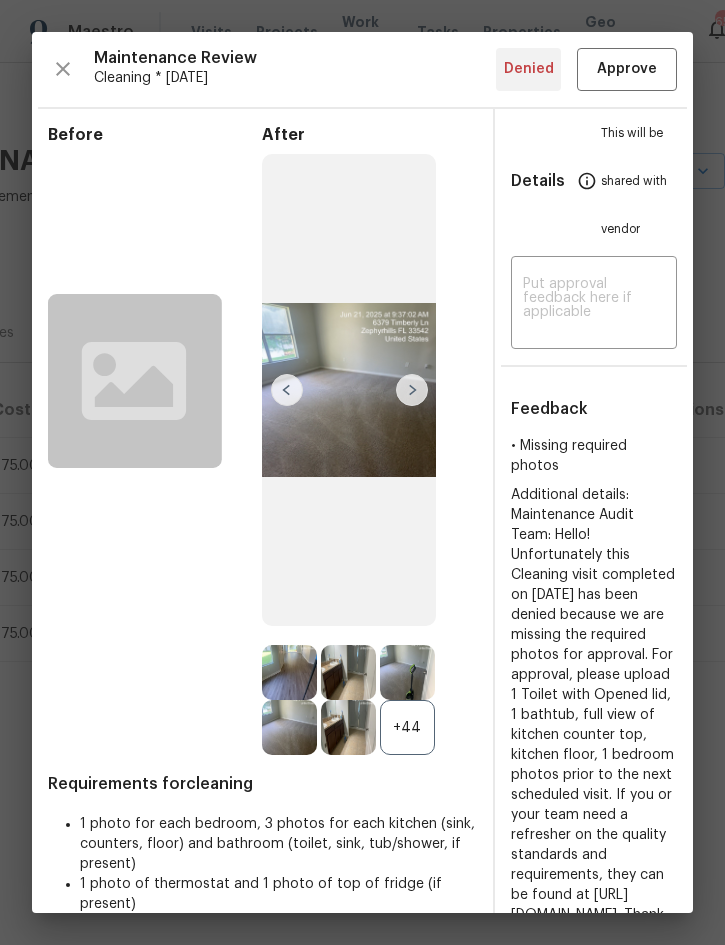 click at bounding box center (412, 390) 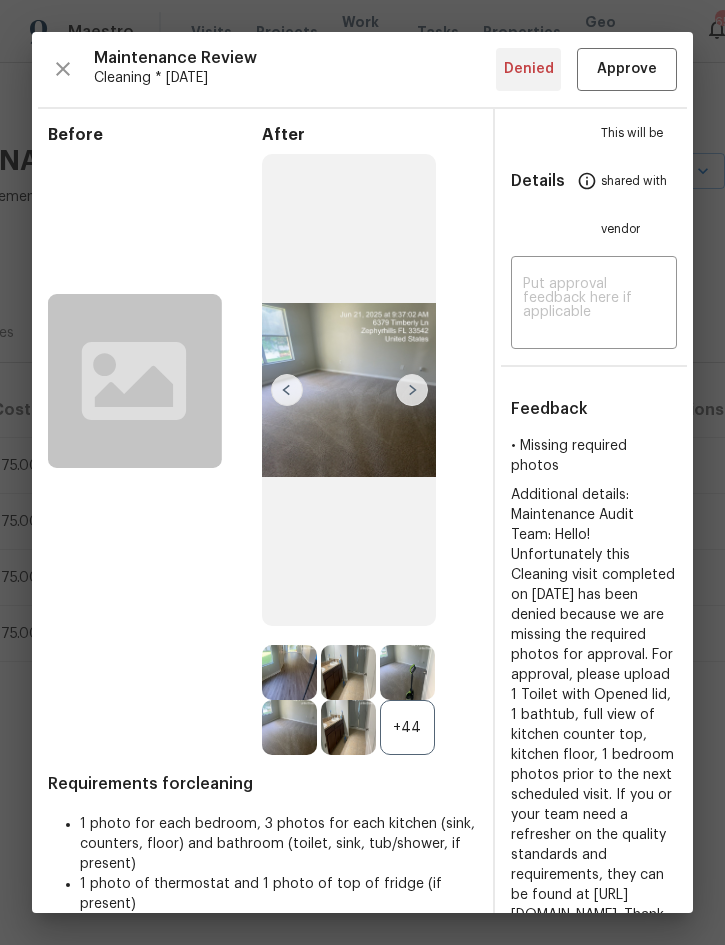 click at bounding box center [412, 390] 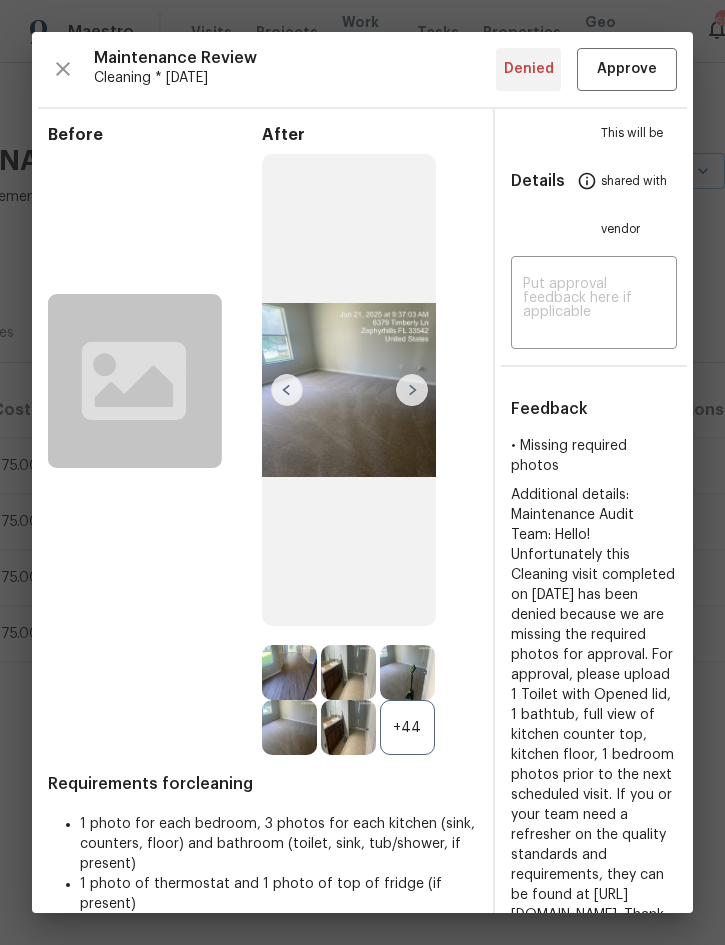 click at bounding box center (412, 390) 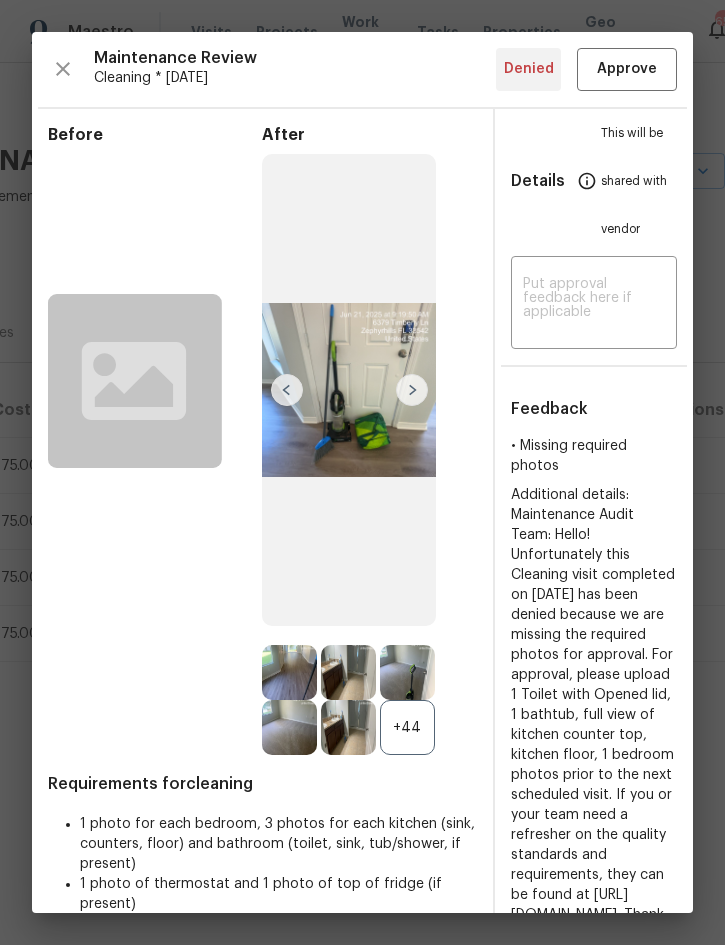 click at bounding box center (412, 390) 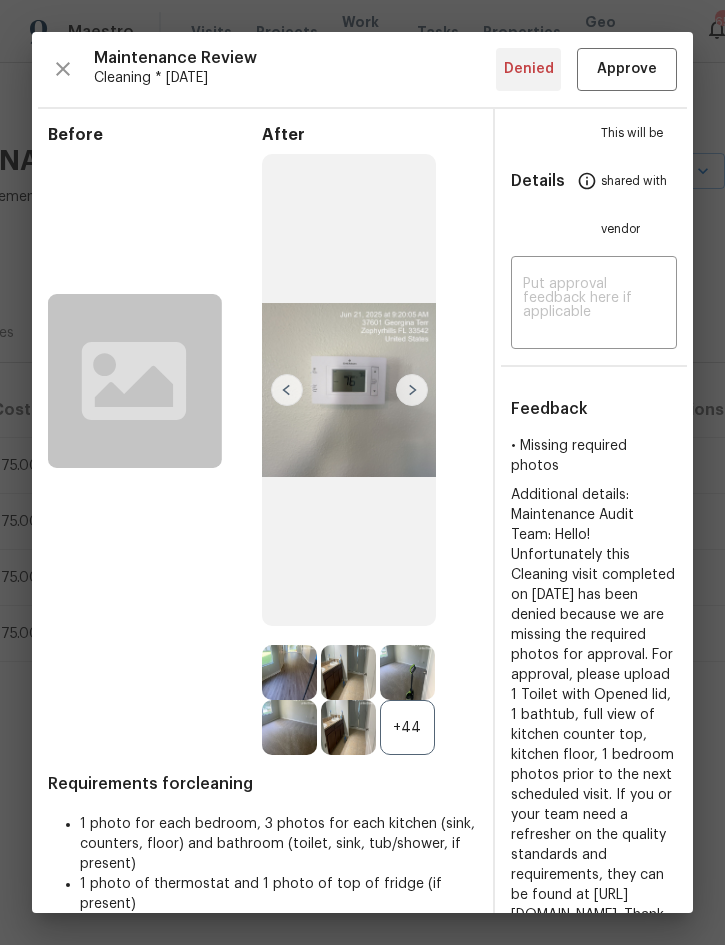 click at bounding box center (412, 390) 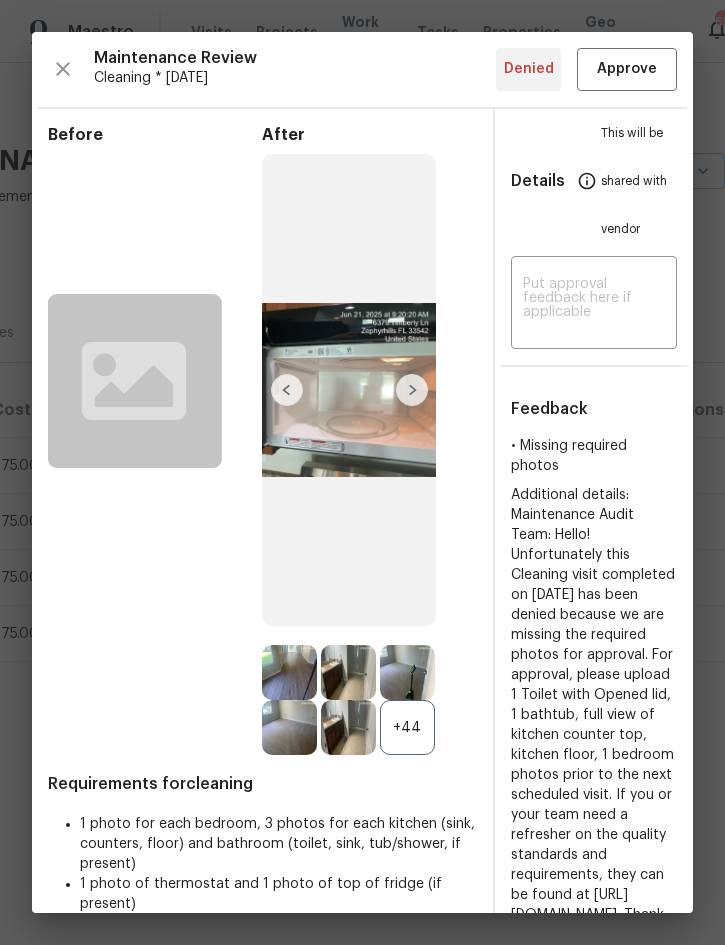 click at bounding box center [412, 390] 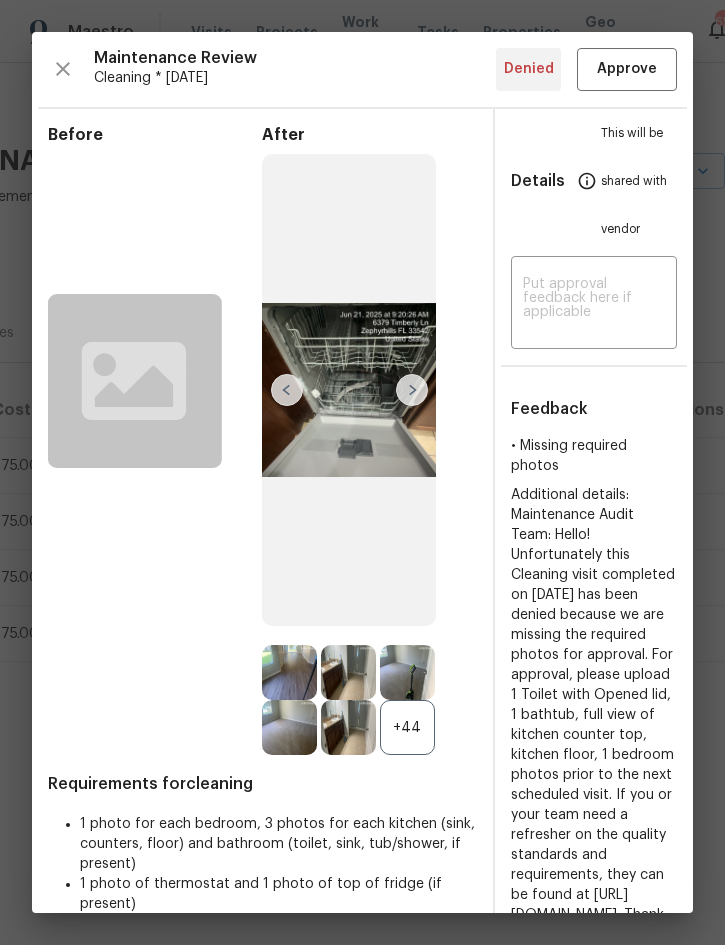 click at bounding box center [412, 390] 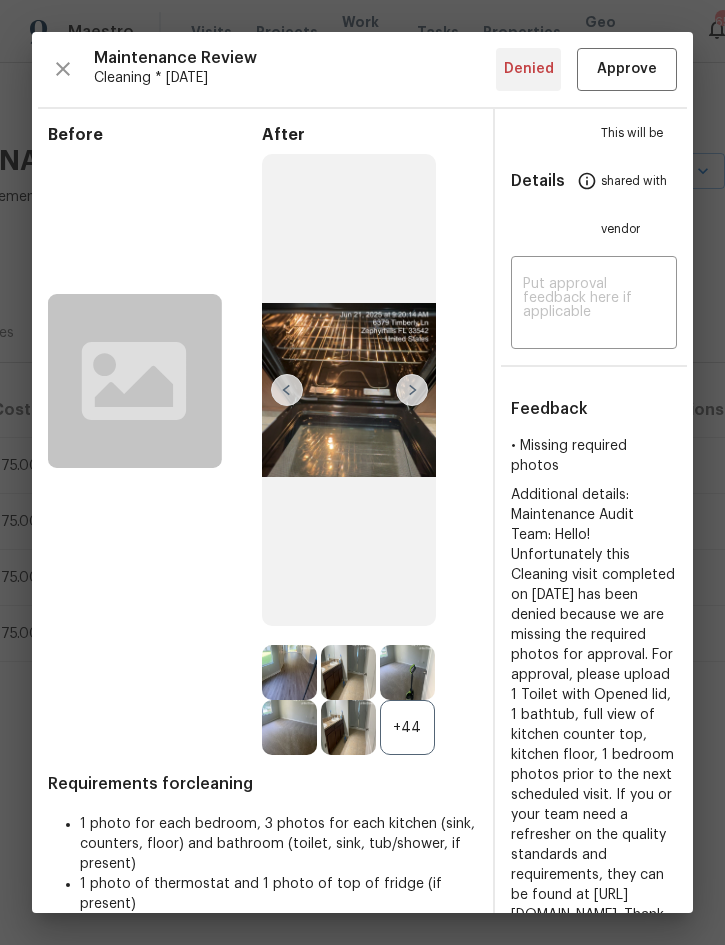 click at bounding box center (412, 390) 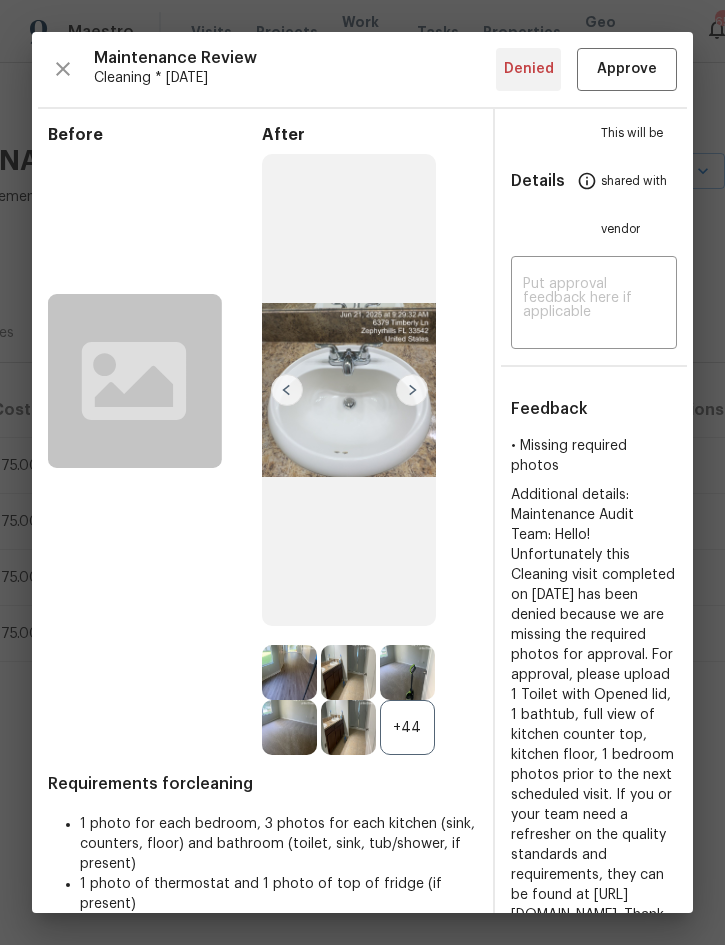 click at bounding box center (412, 390) 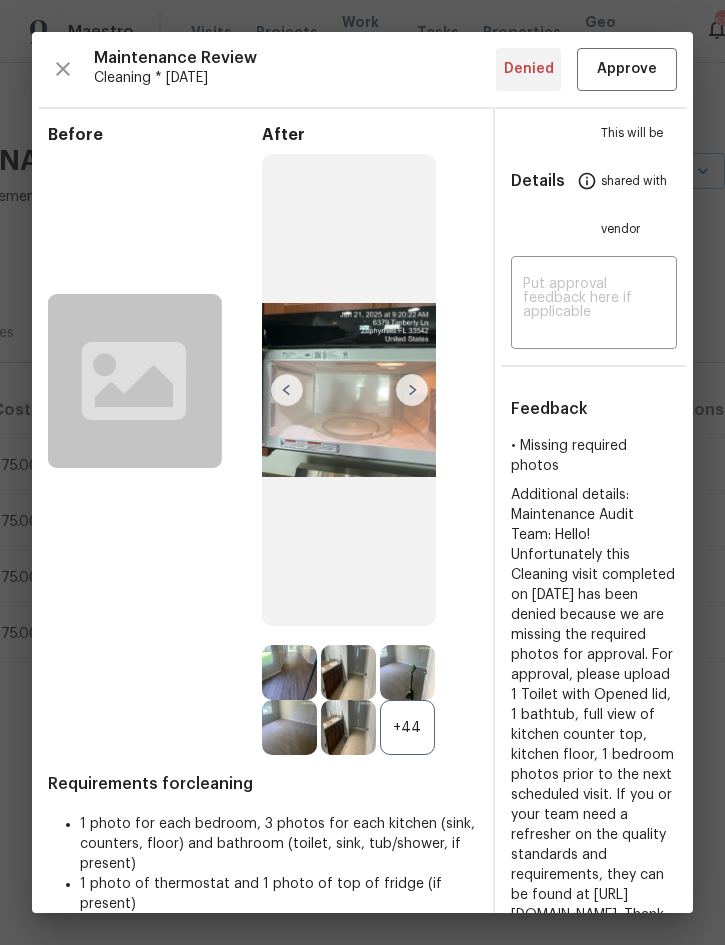 click at bounding box center (412, 390) 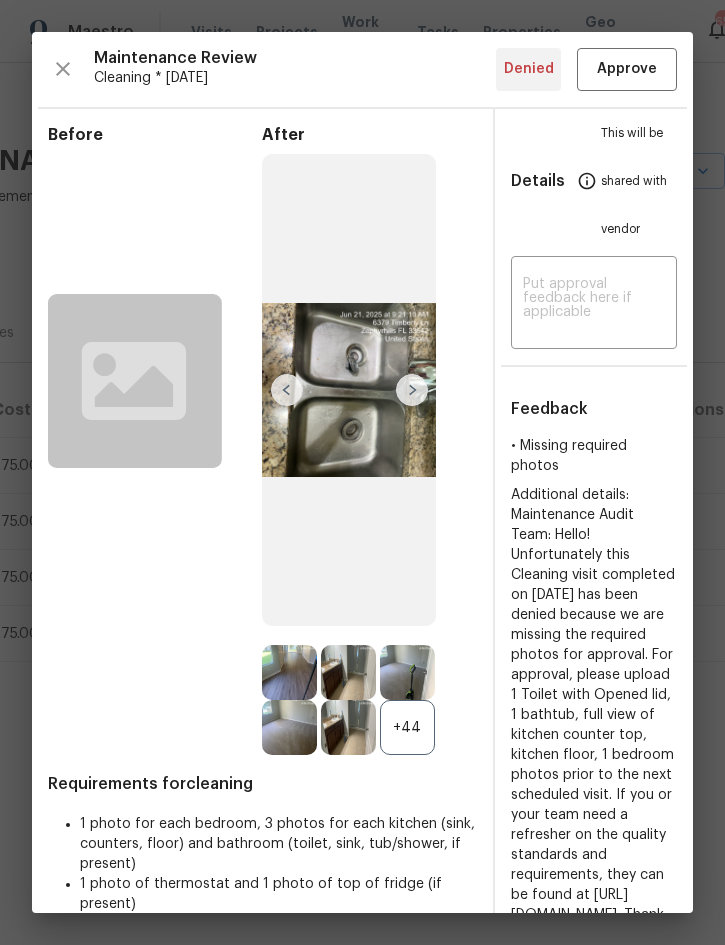 click at bounding box center (412, 390) 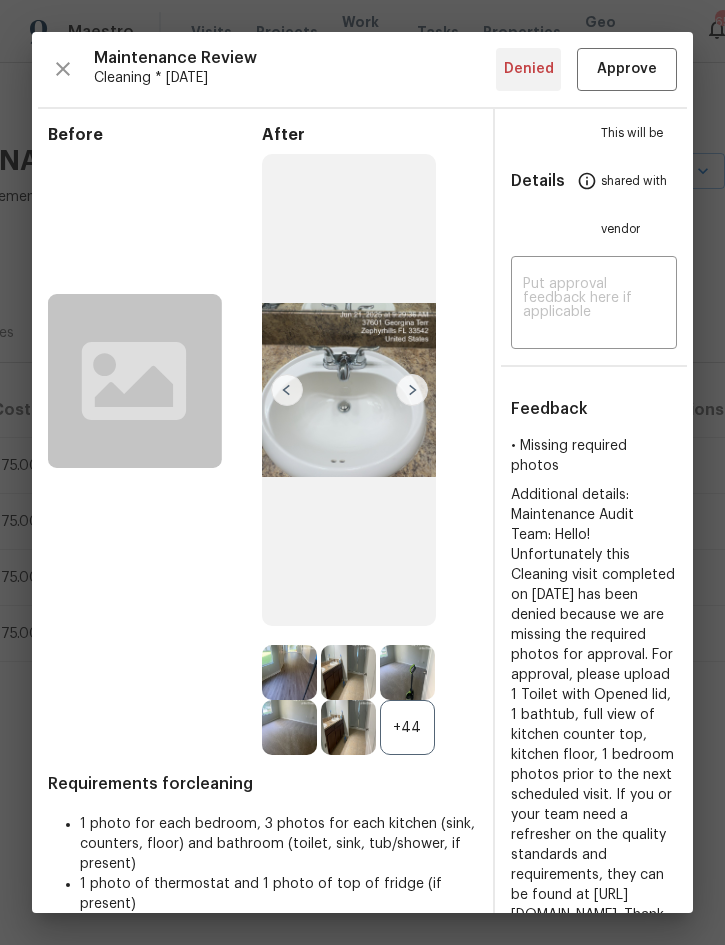 click at bounding box center (412, 390) 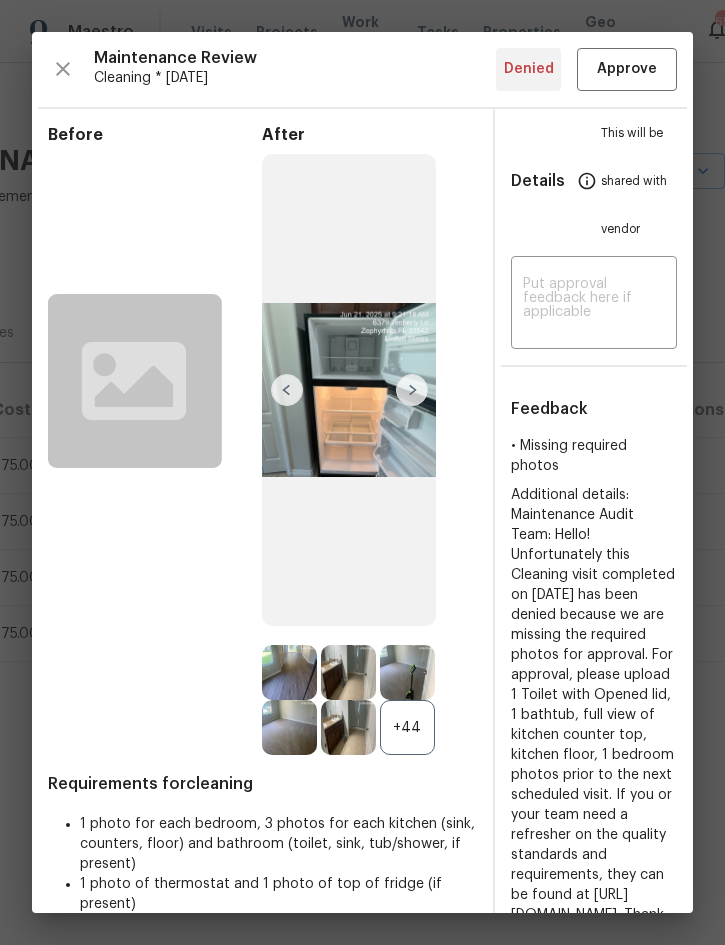click at bounding box center [412, 390] 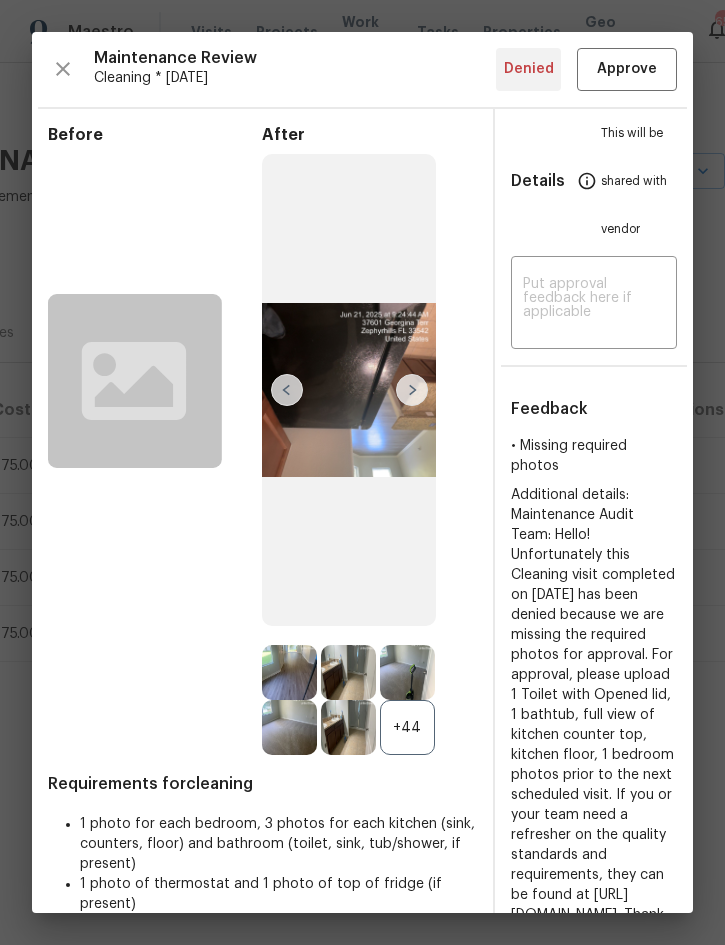 click at bounding box center [412, 390] 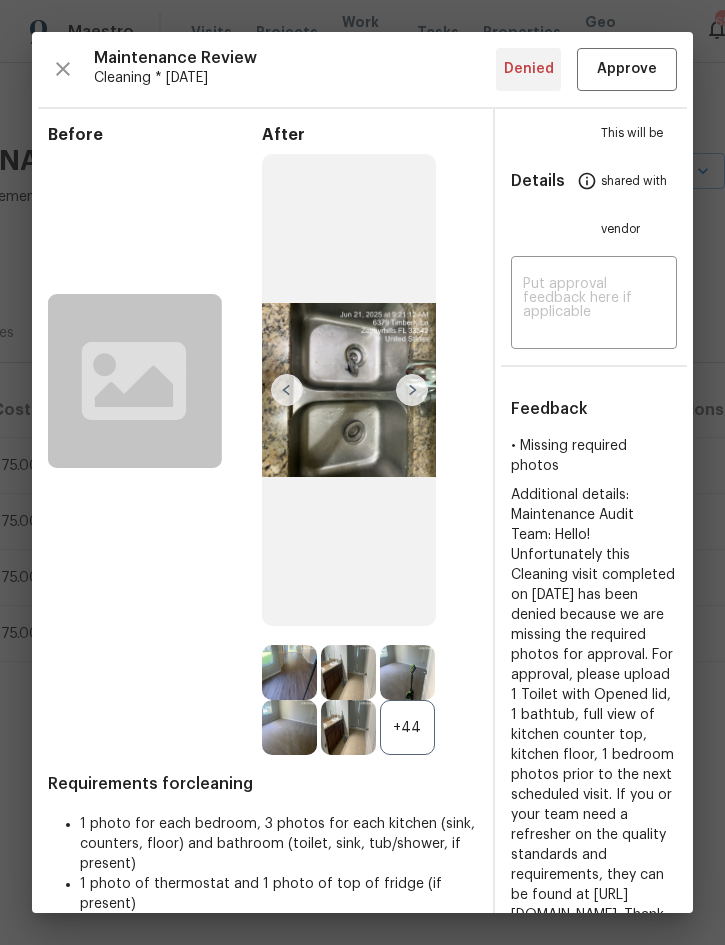 click at bounding box center (412, 390) 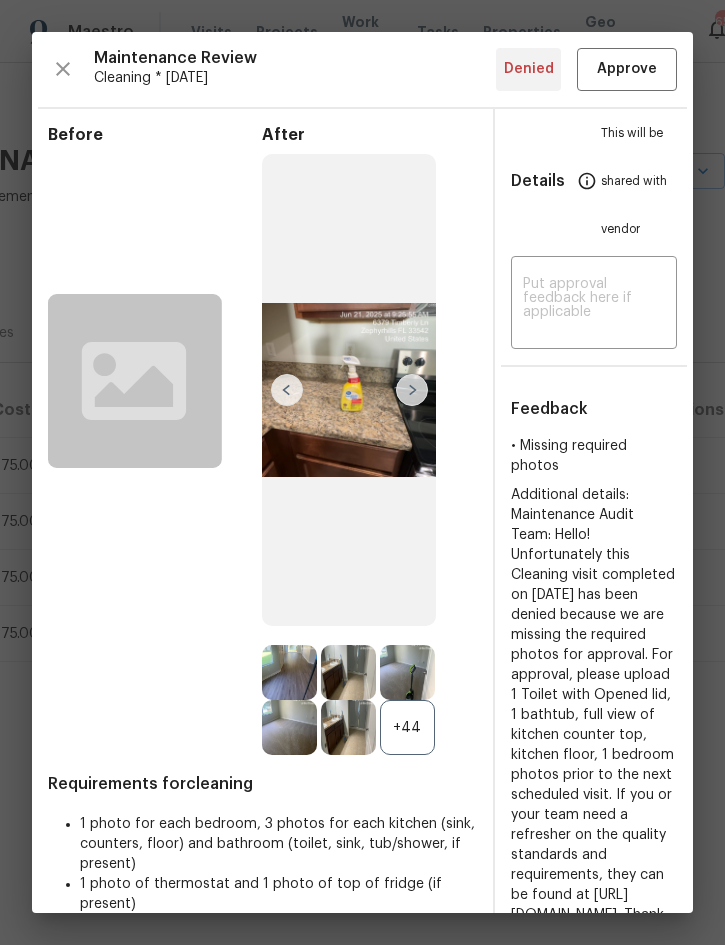 click at bounding box center (412, 390) 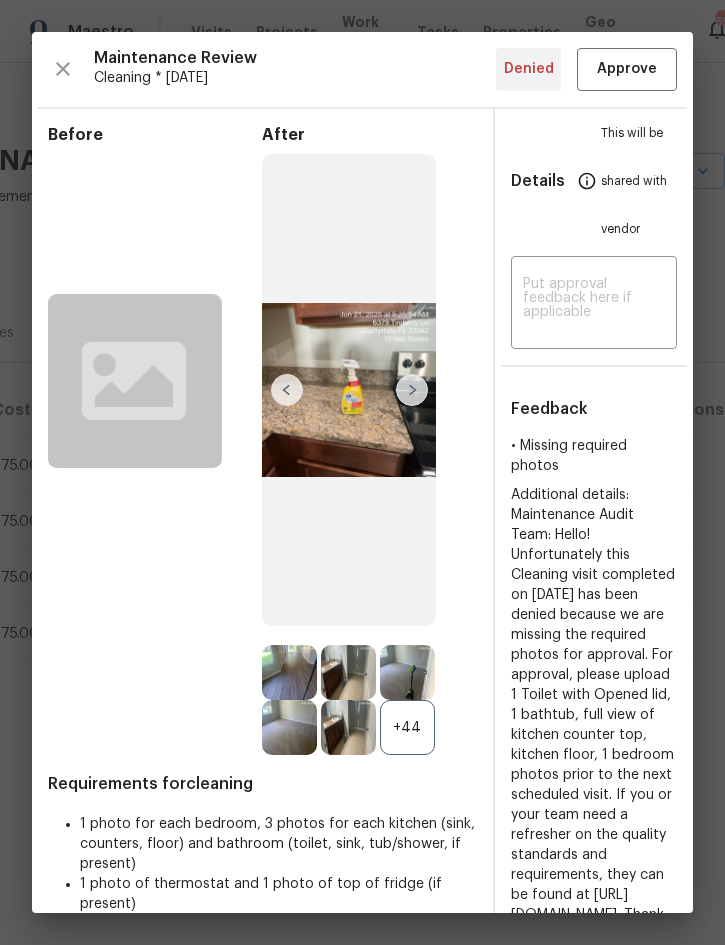 click at bounding box center (412, 390) 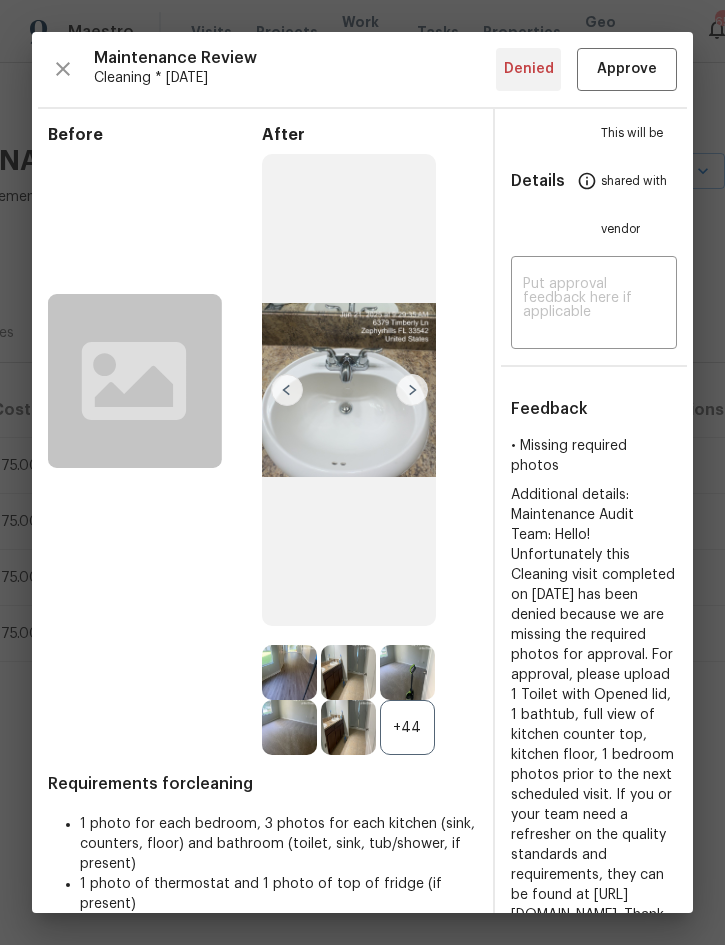 click at bounding box center (412, 390) 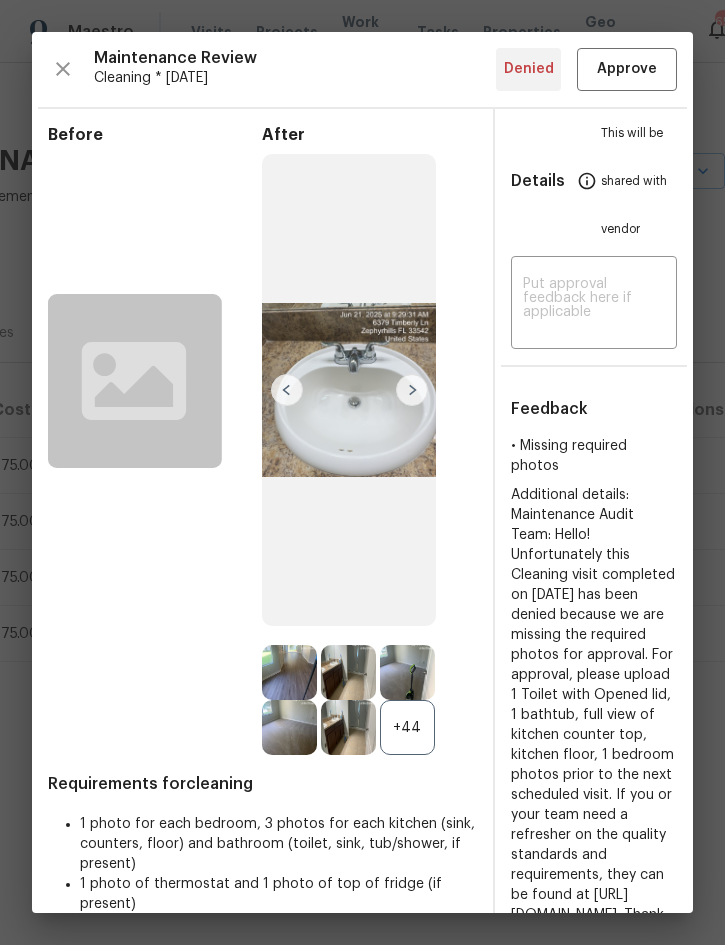 click at bounding box center (412, 390) 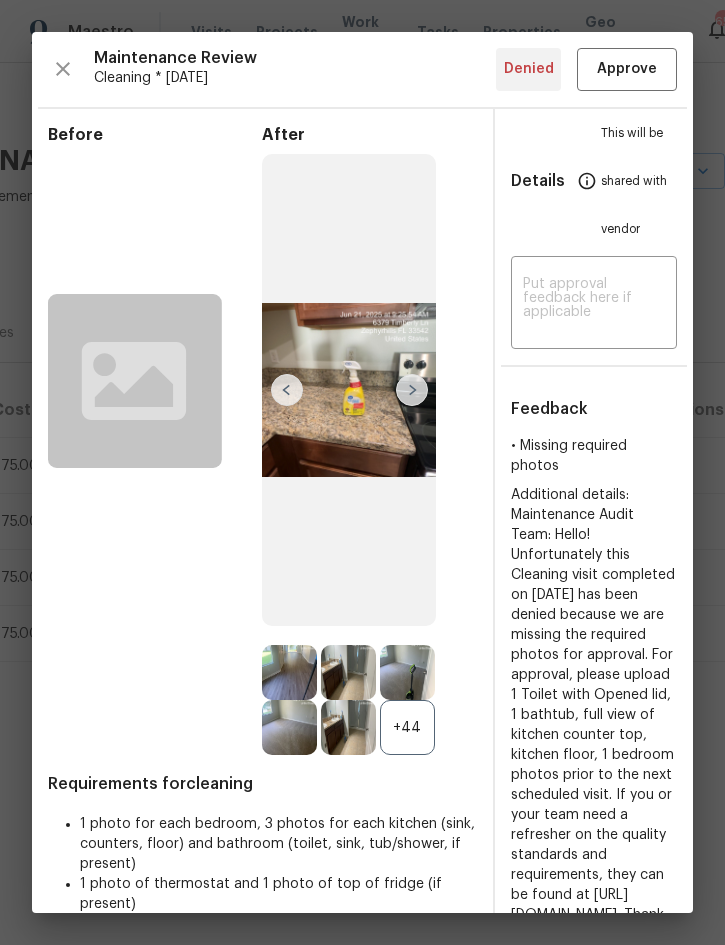 click at bounding box center (412, 390) 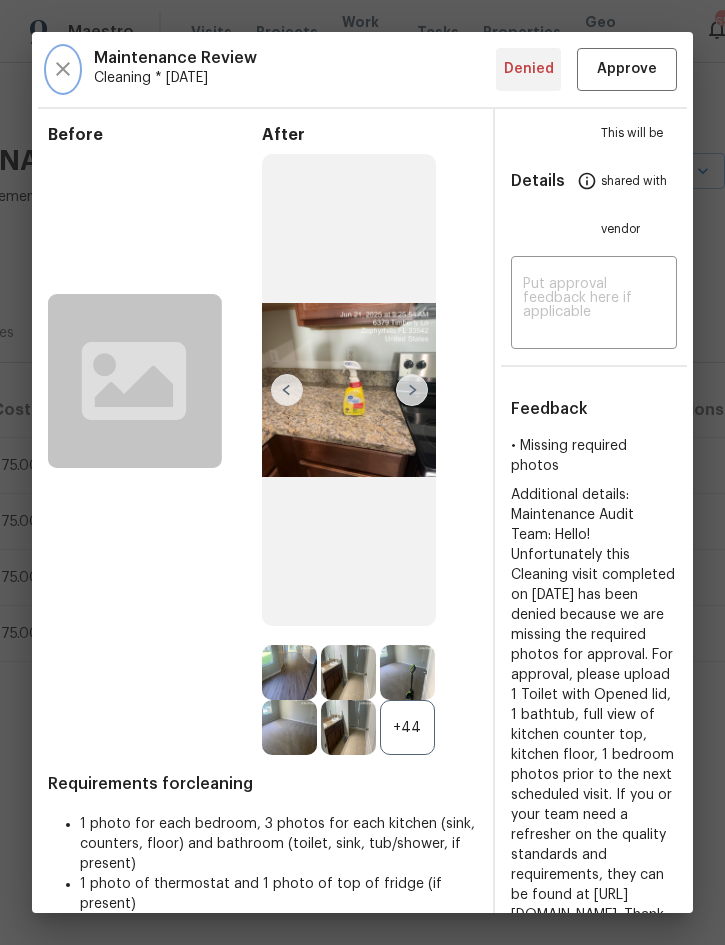 click at bounding box center (63, 69) 